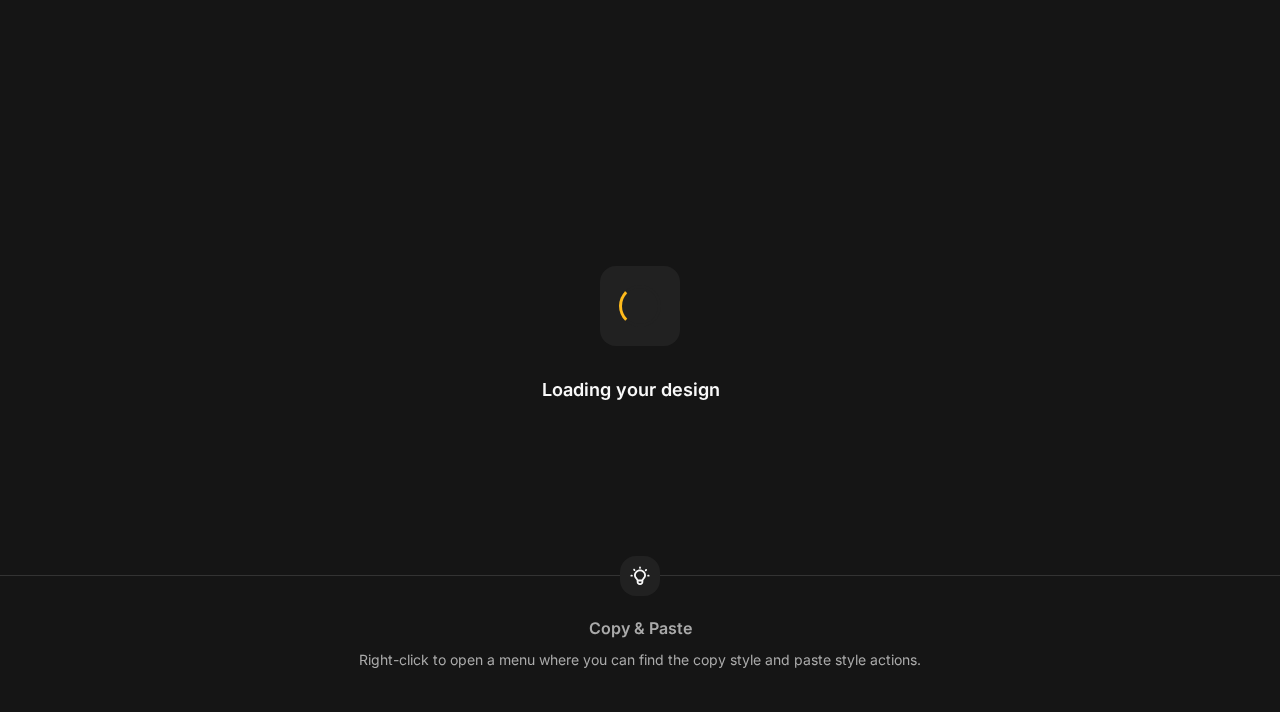 scroll, scrollTop: 0, scrollLeft: 0, axis: both 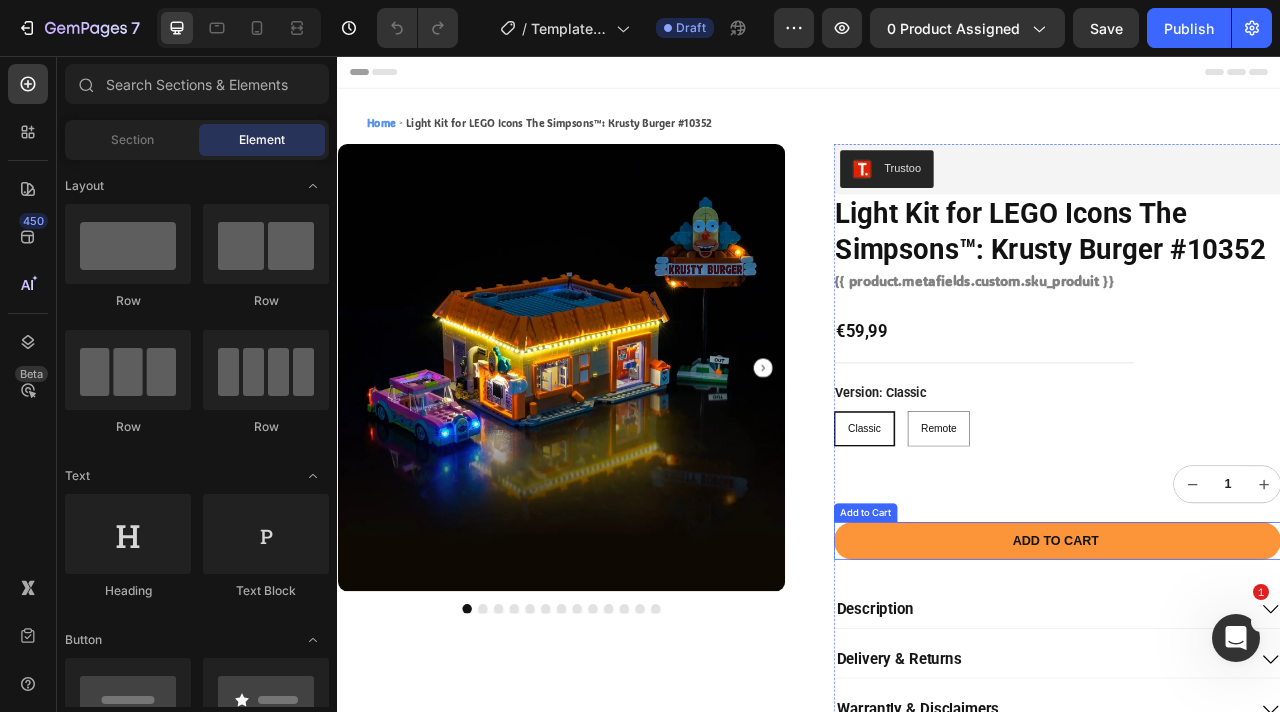 click on "Add to cart" at bounding box center [1252, 673] 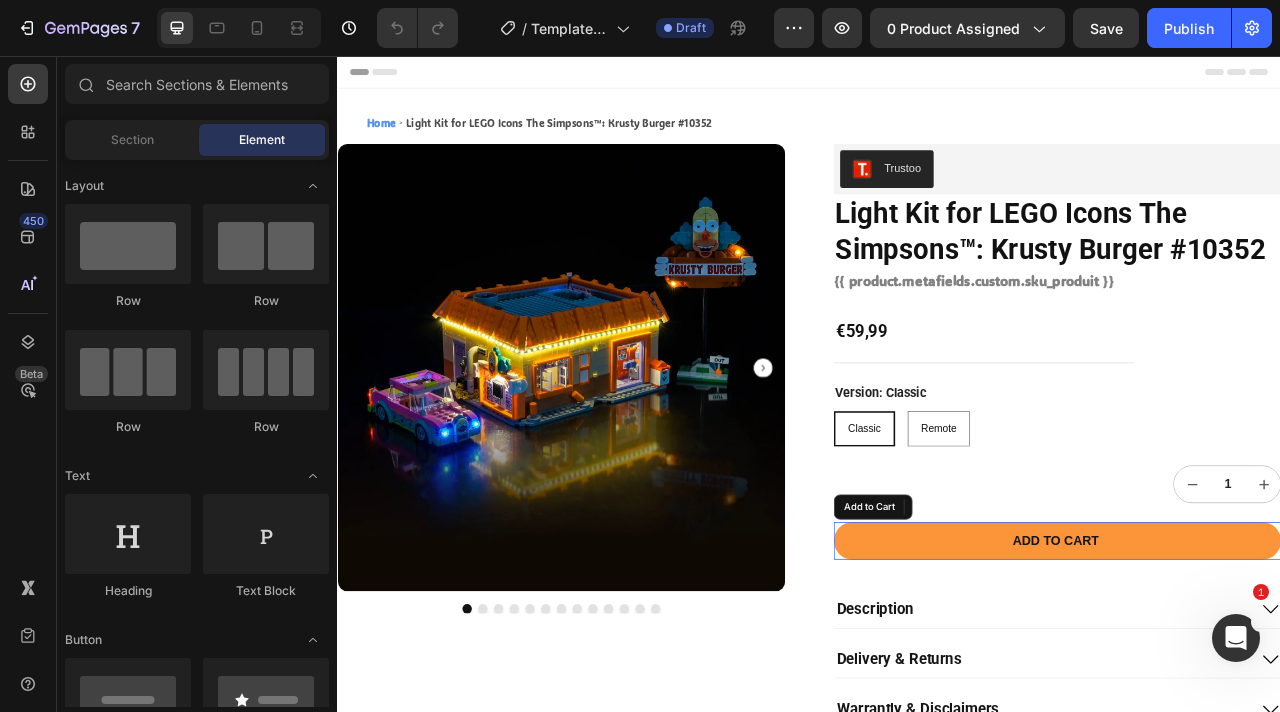 type 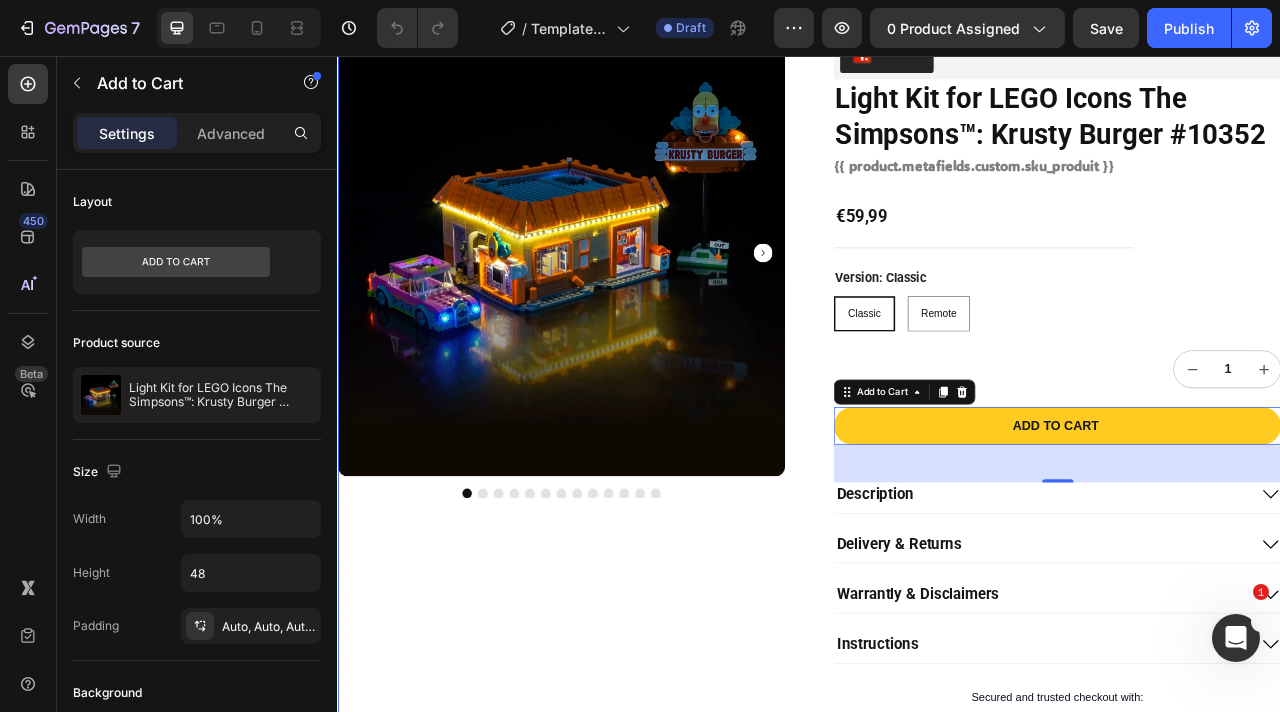 scroll, scrollTop: 305, scrollLeft: 0, axis: vertical 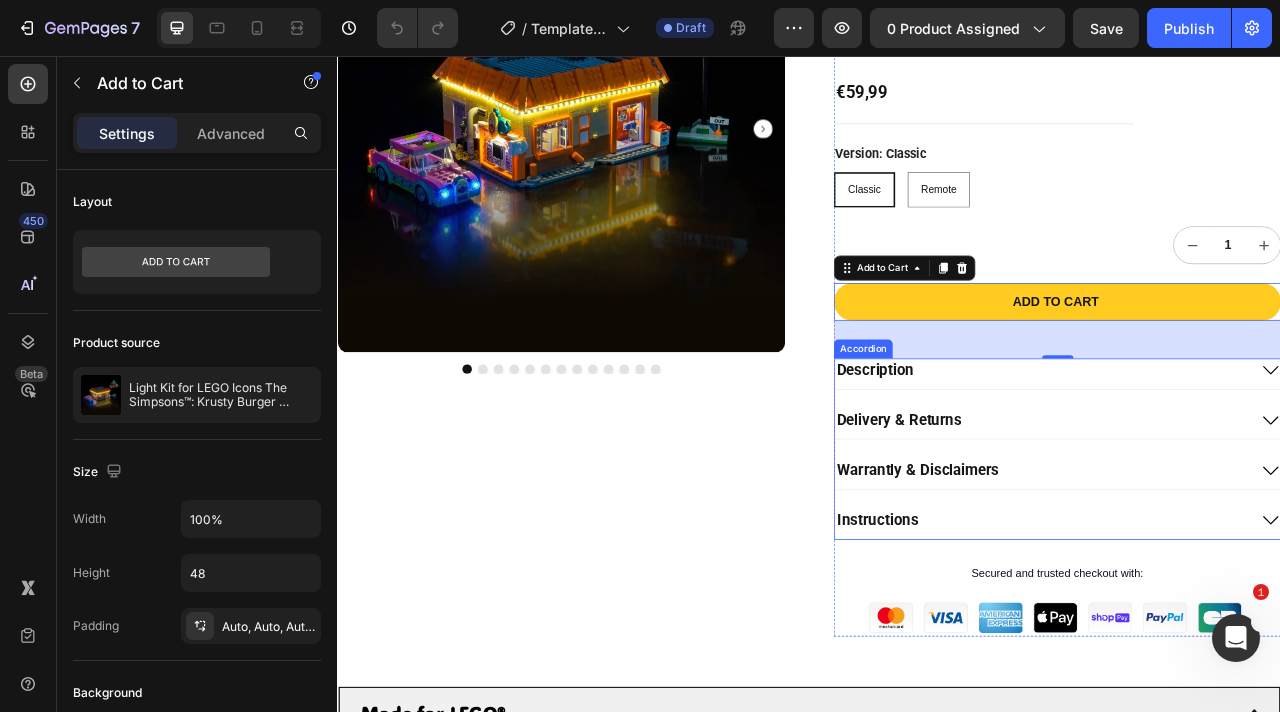 click on "Description
Delivery & Returns
Warrantly & Disclaimers
Instructions" at bounding box center [1252, 555] 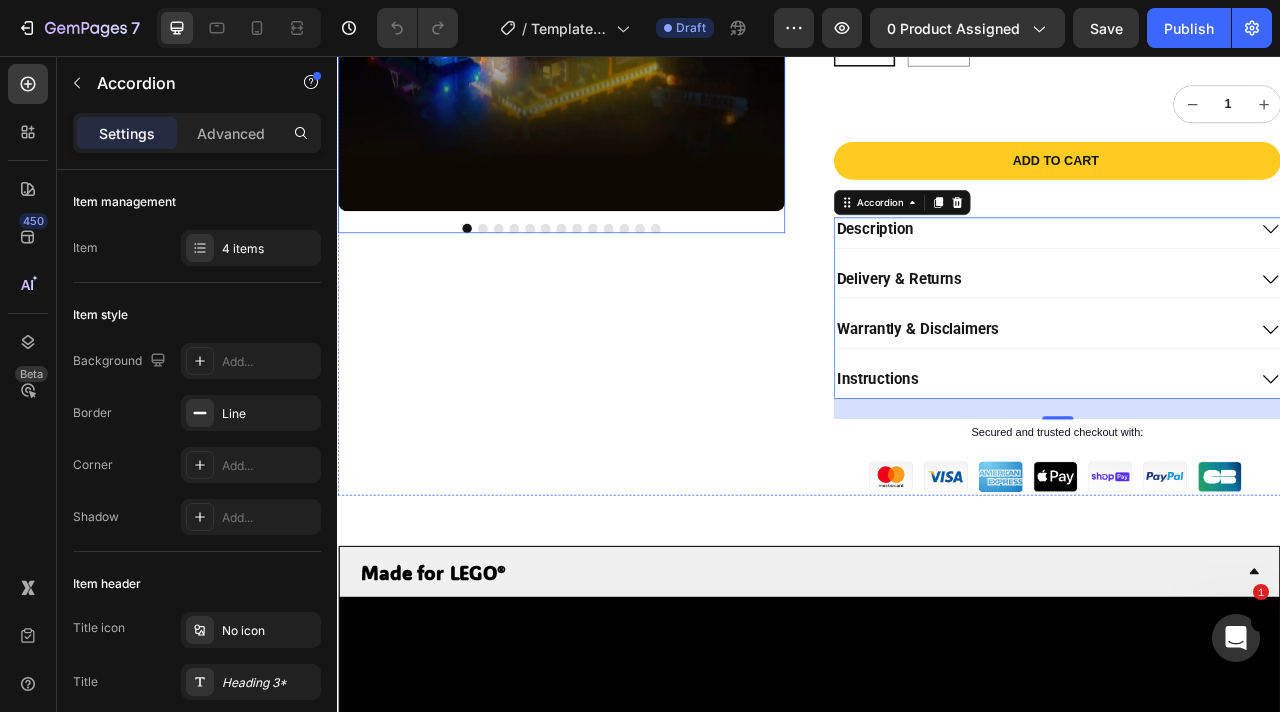 scroll, scrollTop: 619, scrollLeft: 0, axis: vertical 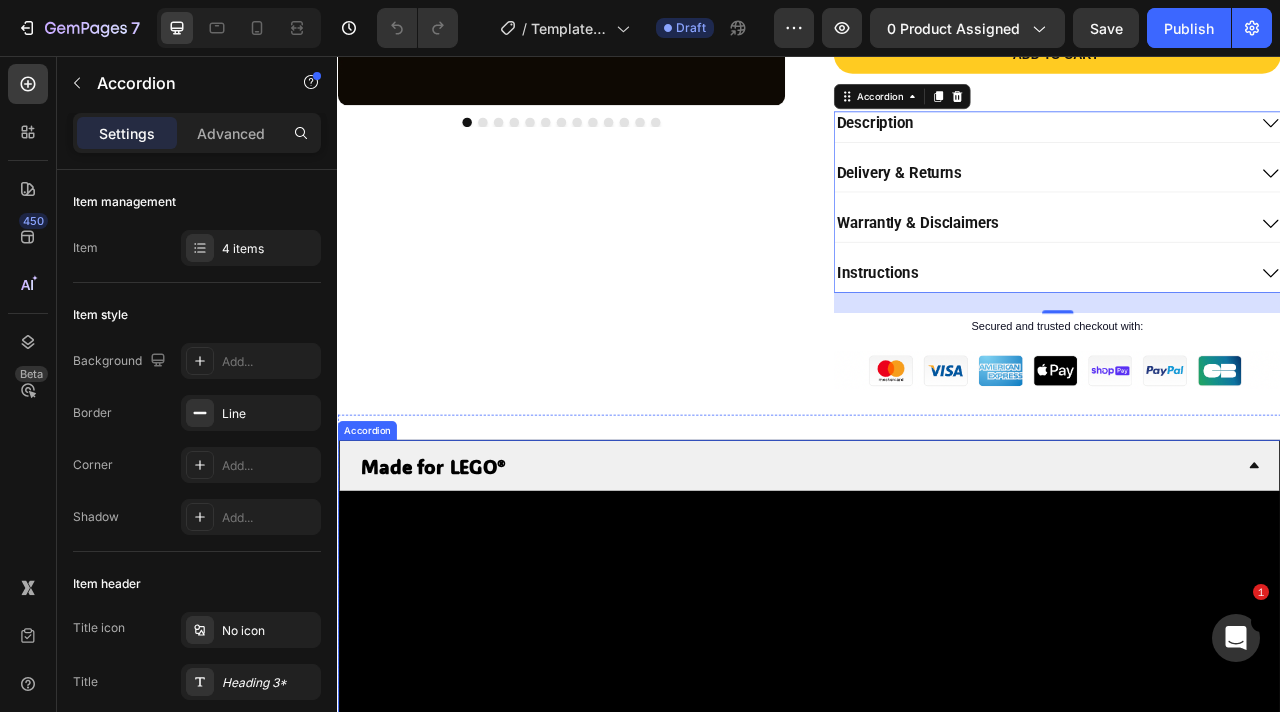 click on "Made for LEGO®" at bounding box center [458, 577] 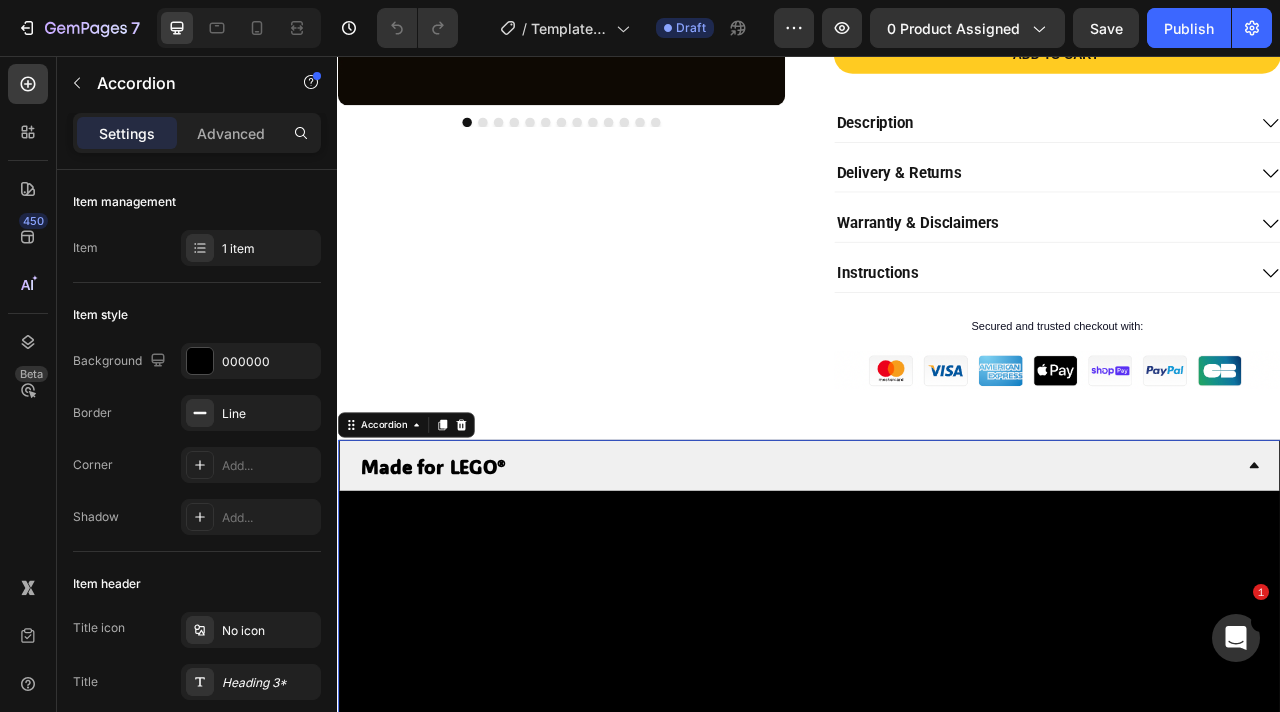 click on "Made for LEGO®" at bounding box center [458, 577] 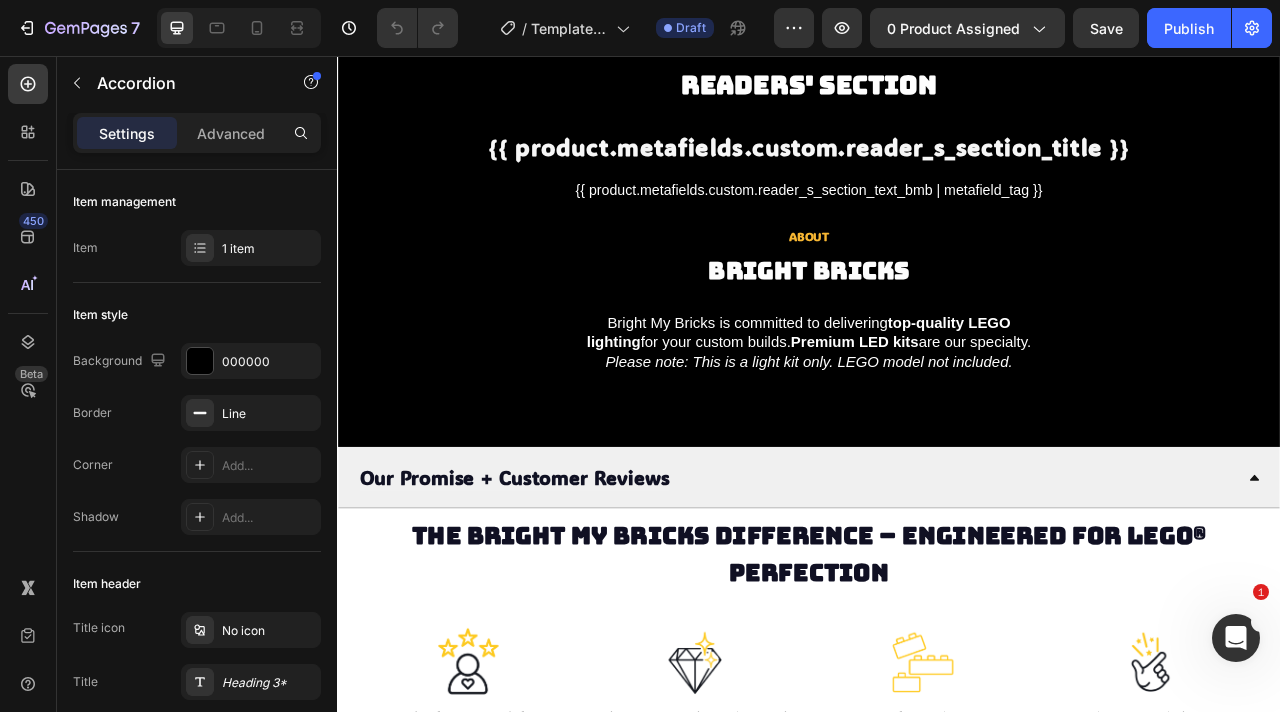 scroll, scrollTop: 4097, scrollLeft: 0, axis: vertical 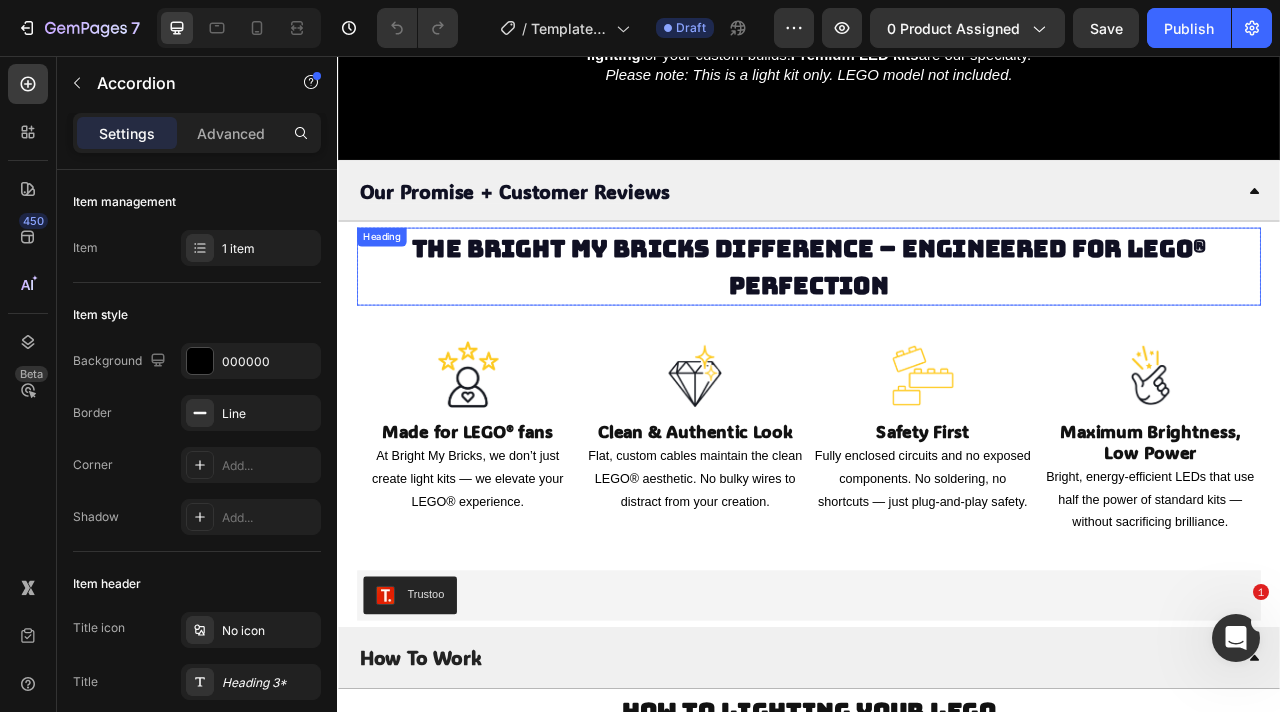 click on "The Bright My Bricks Difference – Engineered for LEGO® Perfection" at bounding box center [937, 324] 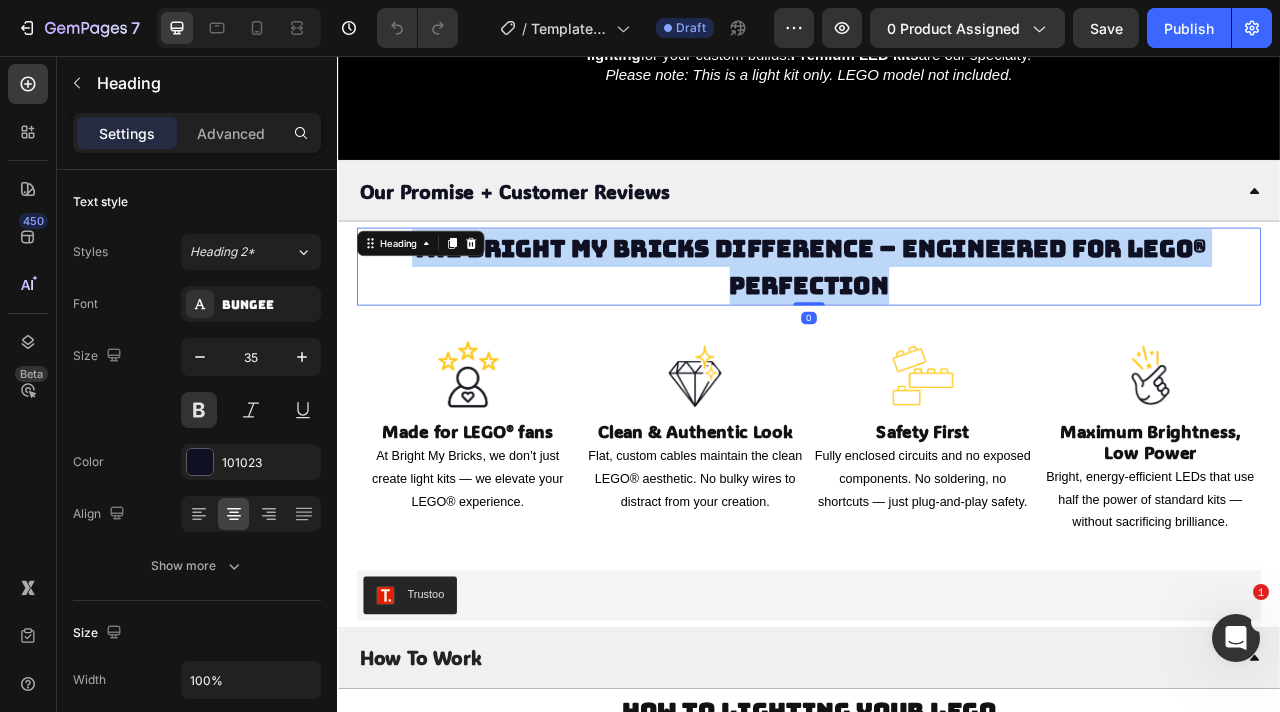click on "The Bright My Bricks Difference – Engineered for LEGO® Perfection" at bounding box center (937, 324) 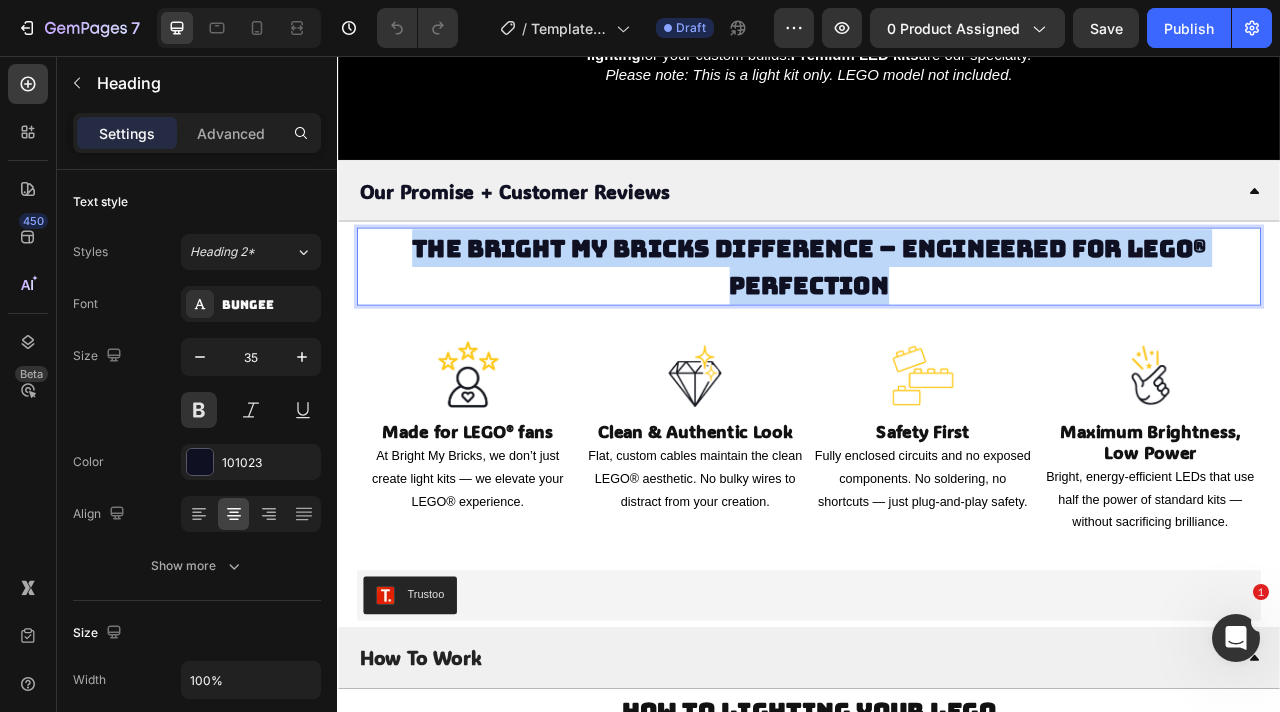 click on "The Bright My Bricks Difference – Engineered for LEGO® Perfection" at bounding box center [937, 324] 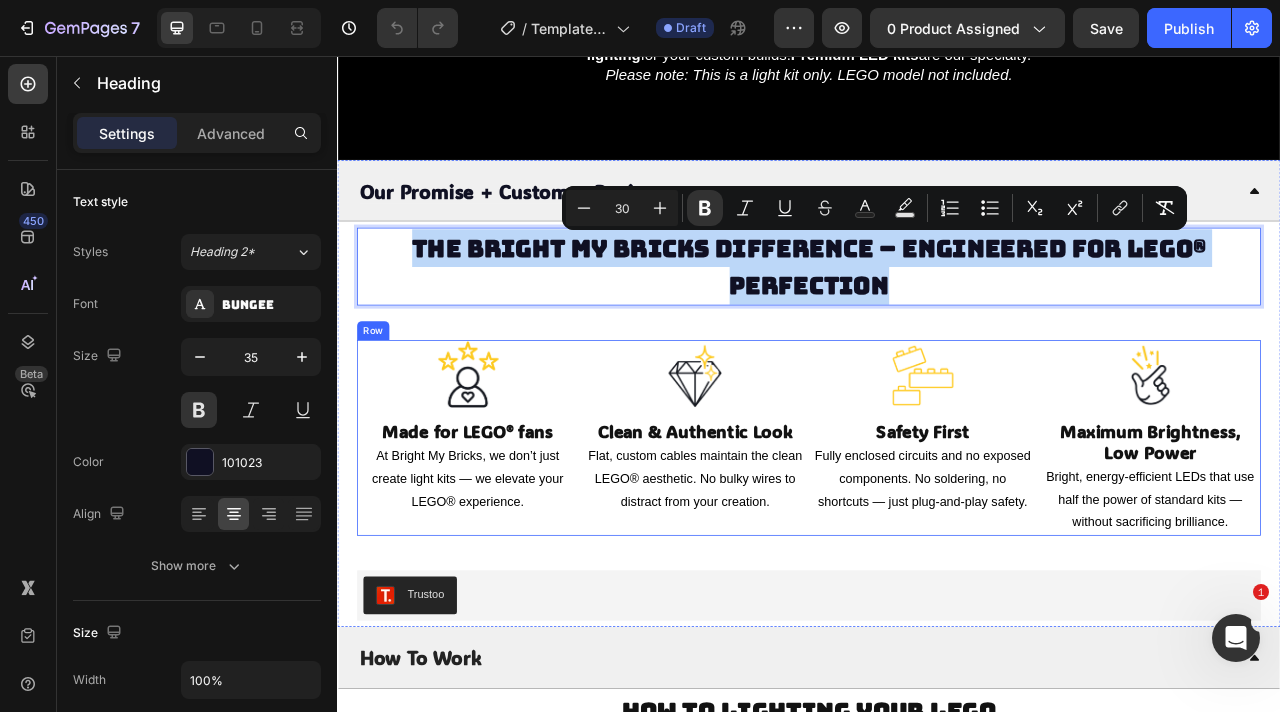 click on "Image Made for LEGO® fans Heading At Bright My Bricks, we don’t just create light kits — we elevate your LEGO® experience. Text Block Image Clean & Authentic Look Heading Flat, custom cables maintain the clean LEGO® aesthetic. No bulky wires to distract from your creation. Text Block Image Safety First Heading Fully enclosed circuits and no exposed components. No soldering, no shortcuts — just plug-and-play safety. Text Block Image Maximum Brightness, Low Power Heading Bright, energy-efficient LEDs that use half the power of standard kits — without sacrificing brilliance. Text Block Row" at bounding box center (937, 541) 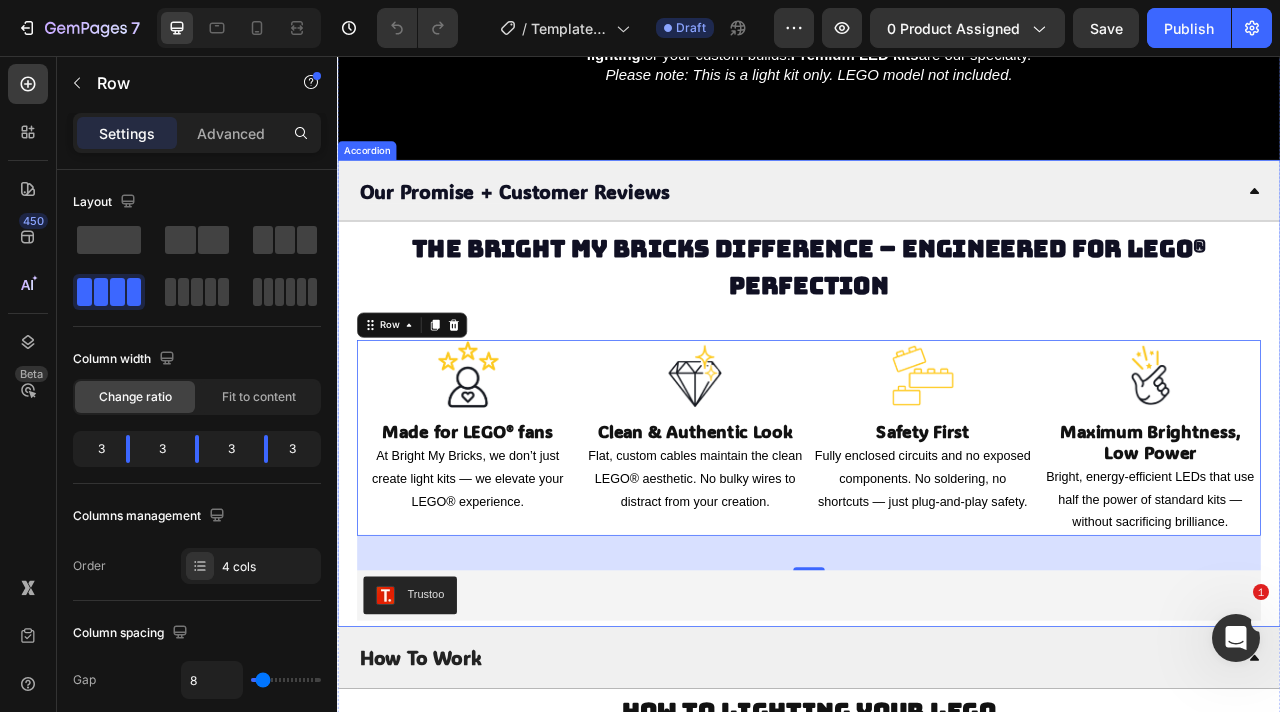 scroll, scrollTop: 4357, scrollLeft: 0, axis: vertical 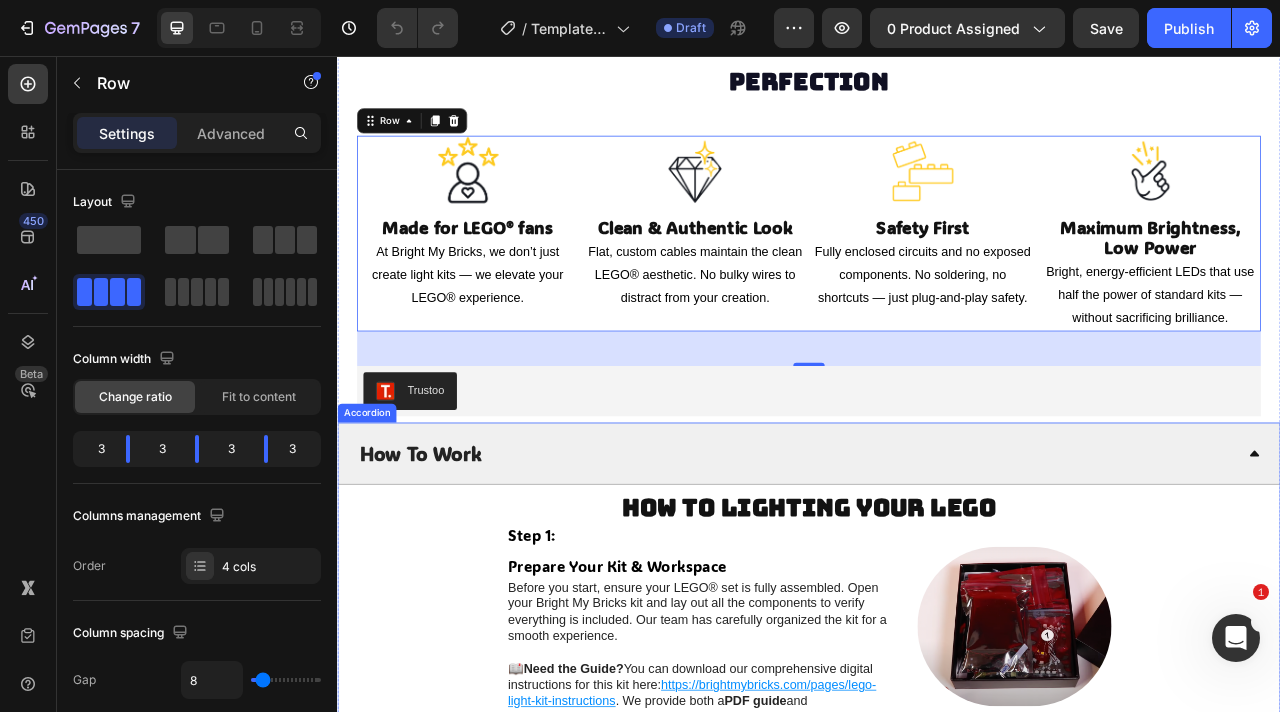 click on "How To Work" at bounding box center [921, 561] 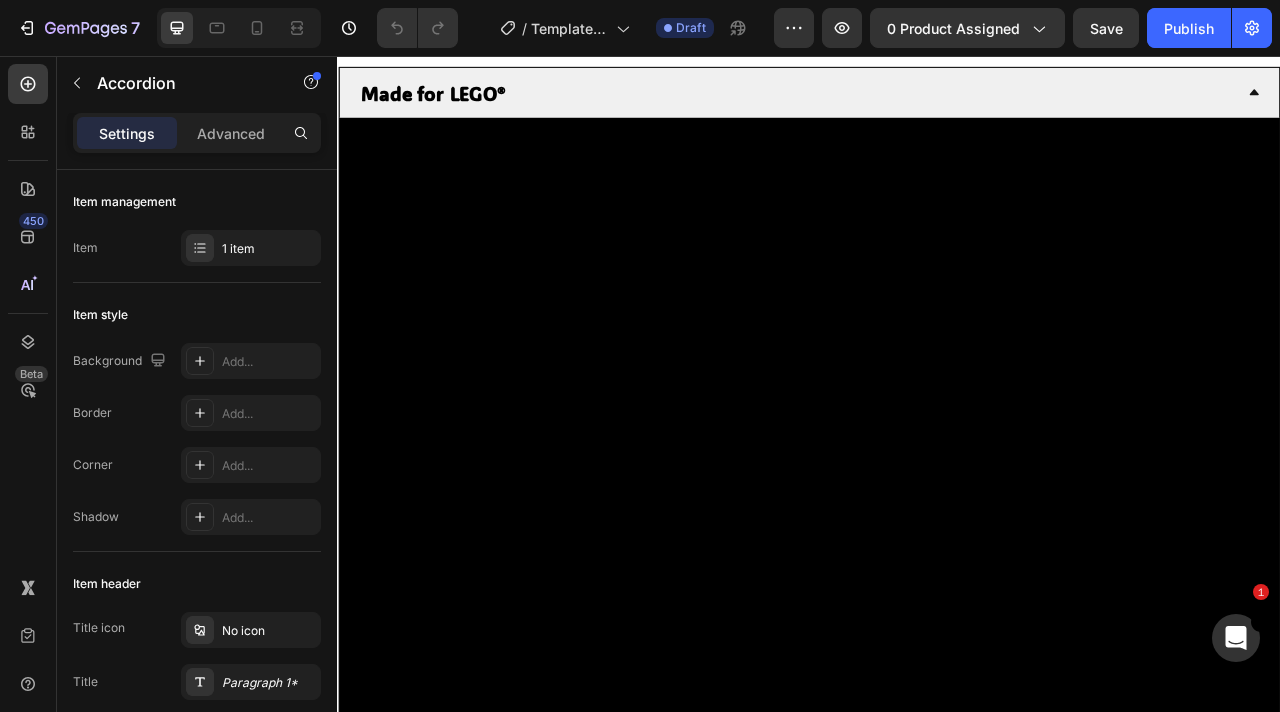 scroll, scrollTop: 0, scrollLeft: 0, axis: both 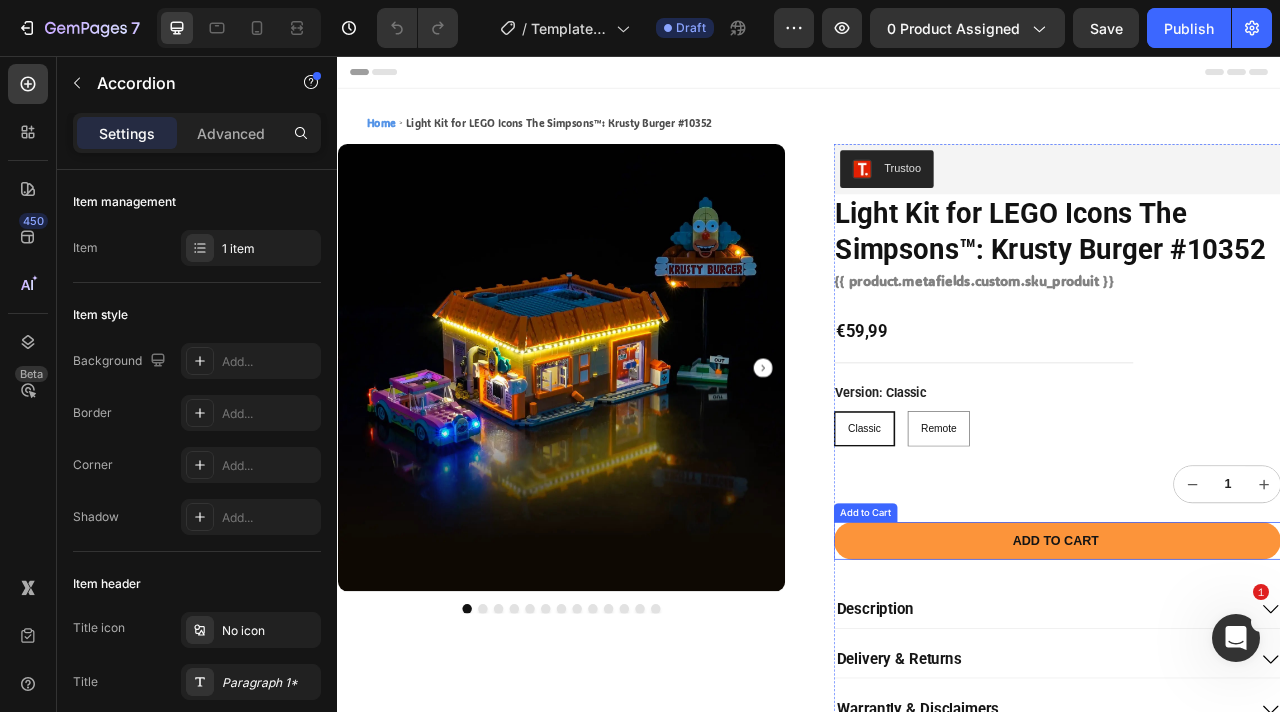 click on "Add to cart" at bounding box center (1252, 673) 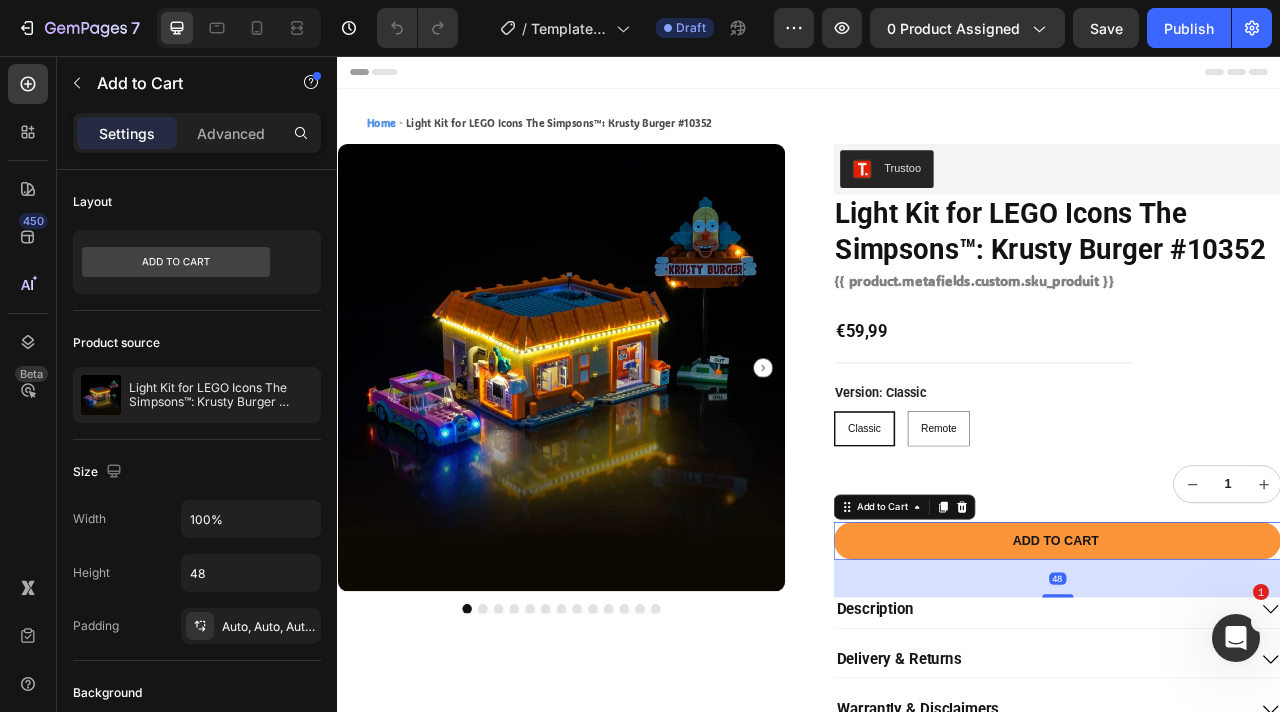 type 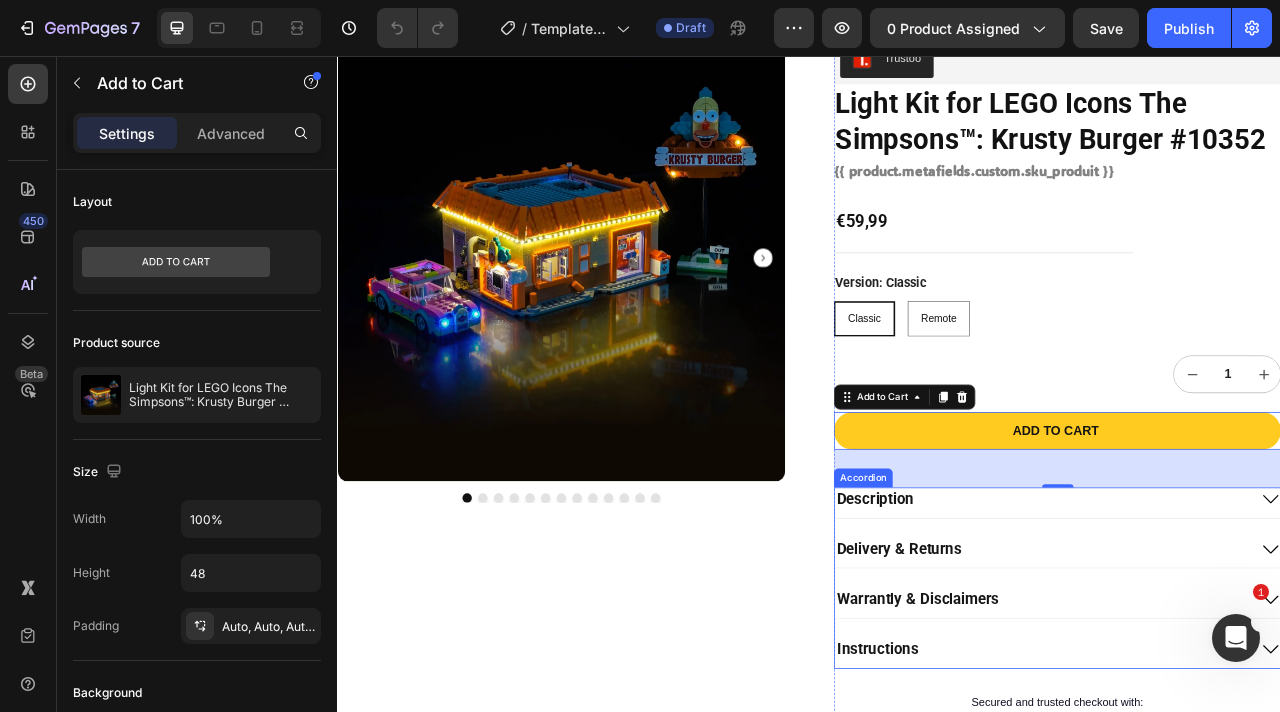 scroll, scrollTop: 485, scrollLeft: 0, axis: vertical 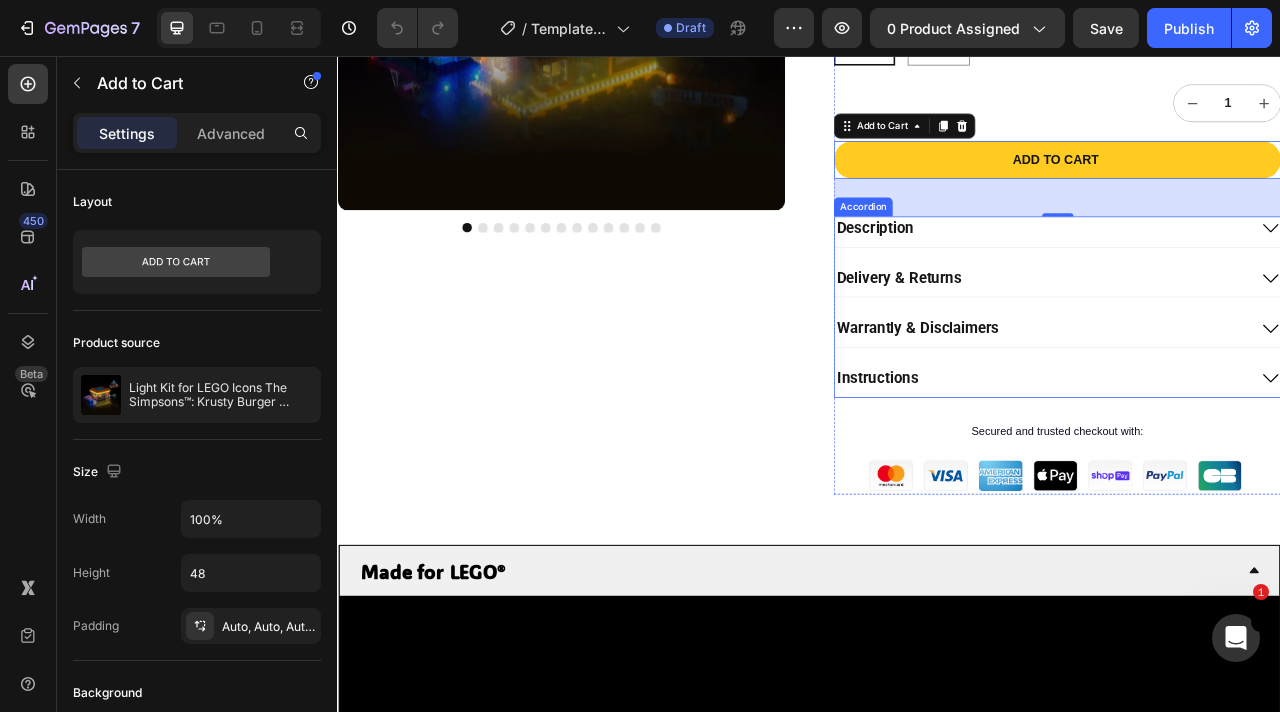click on "Description
Delivery & Returns
Warrantly & Disclaimers
Instructions" at bounding box center (1252, 375) 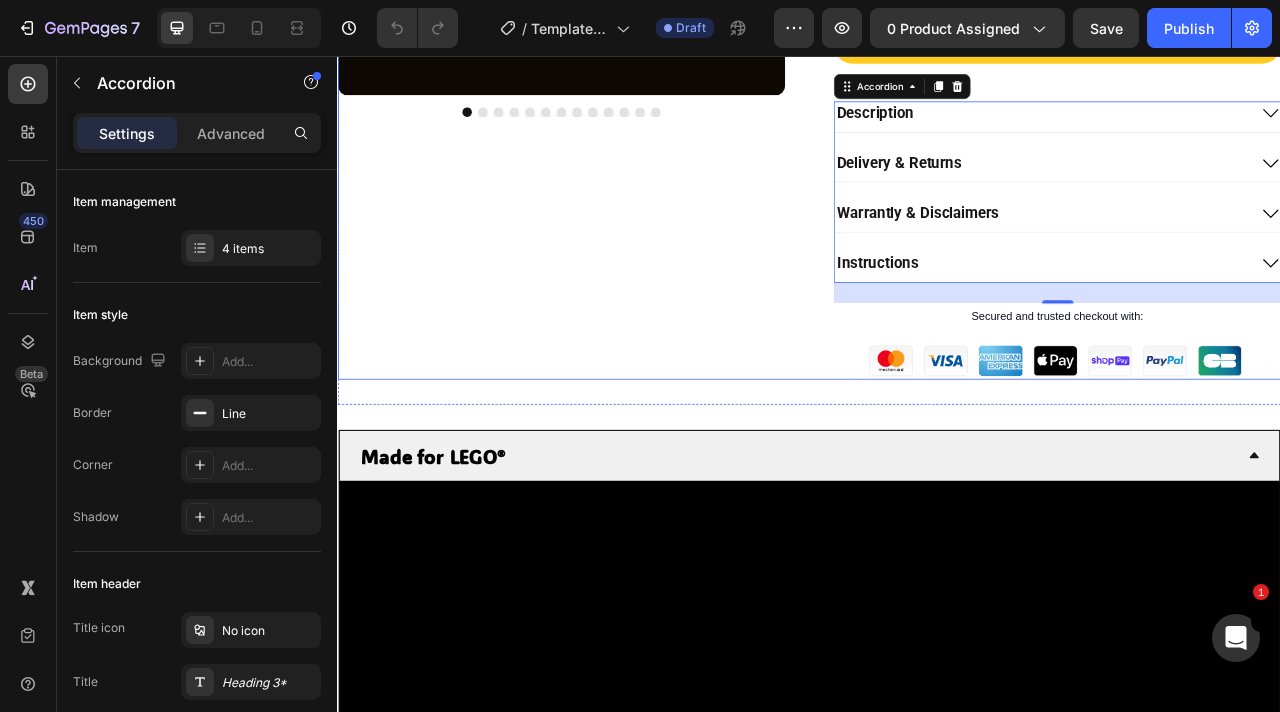 scroll, scrollTop: 834, scrollLeft: 0, axis: vertical 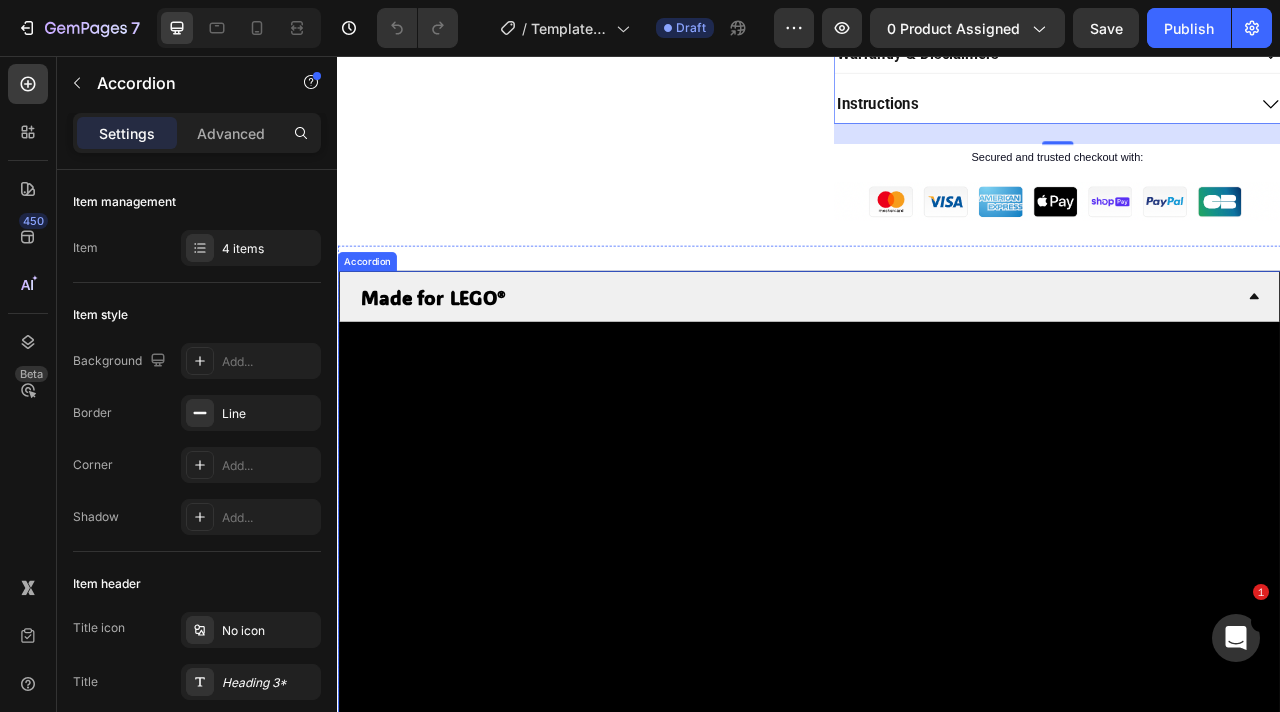 click on "Made for LEGO®" at bounding box center (458, 362) 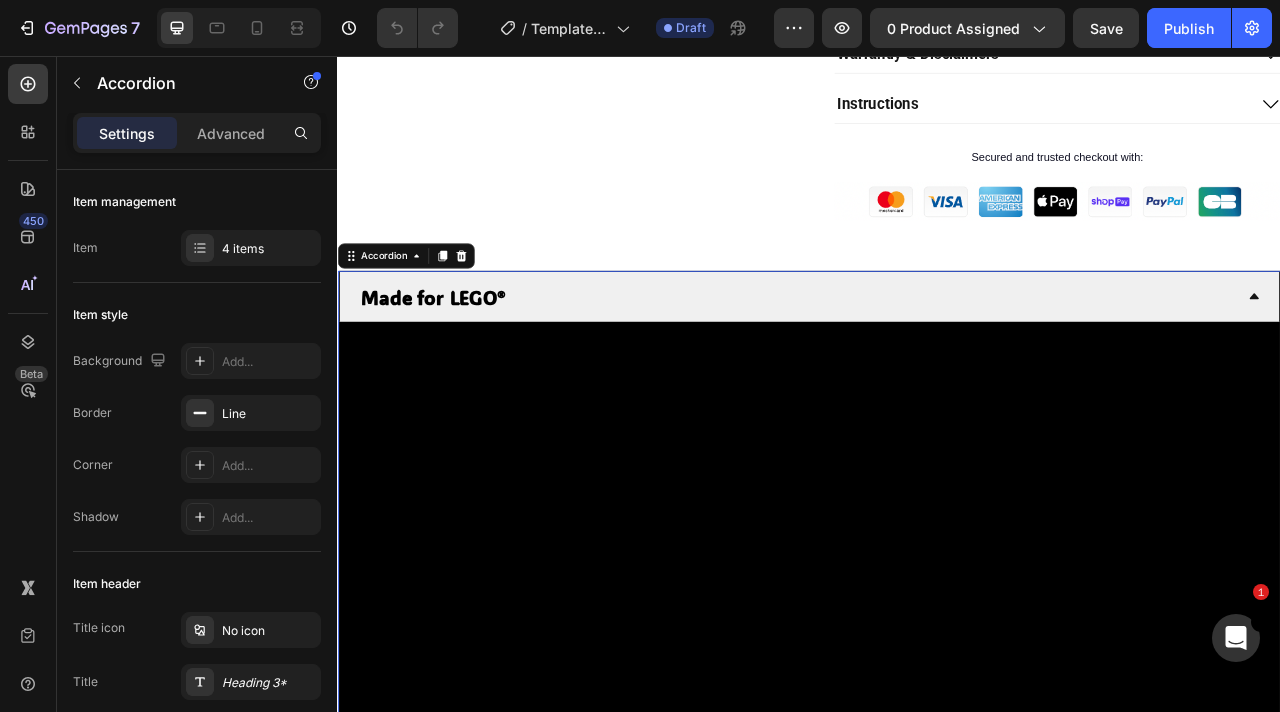 click on "Made for LEGO®" at bounding box center [458, 362] 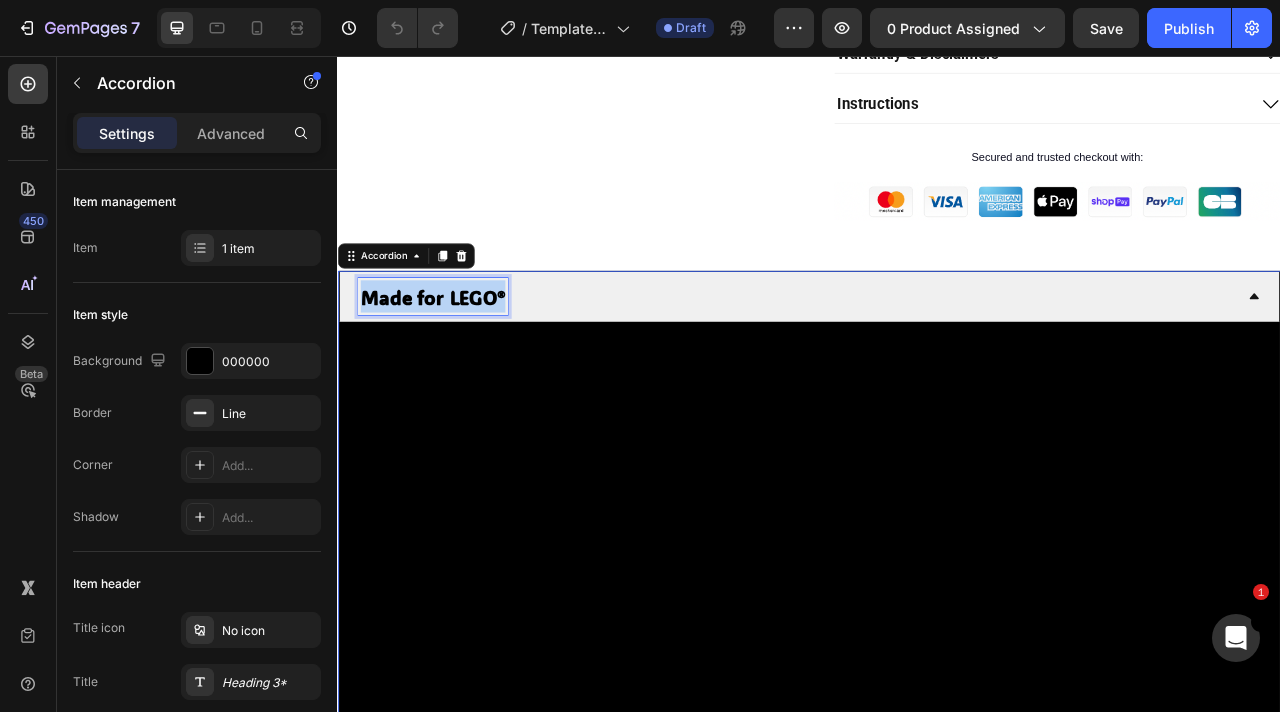 click on "Made for LEGO®" at bounding box center [458, 362] 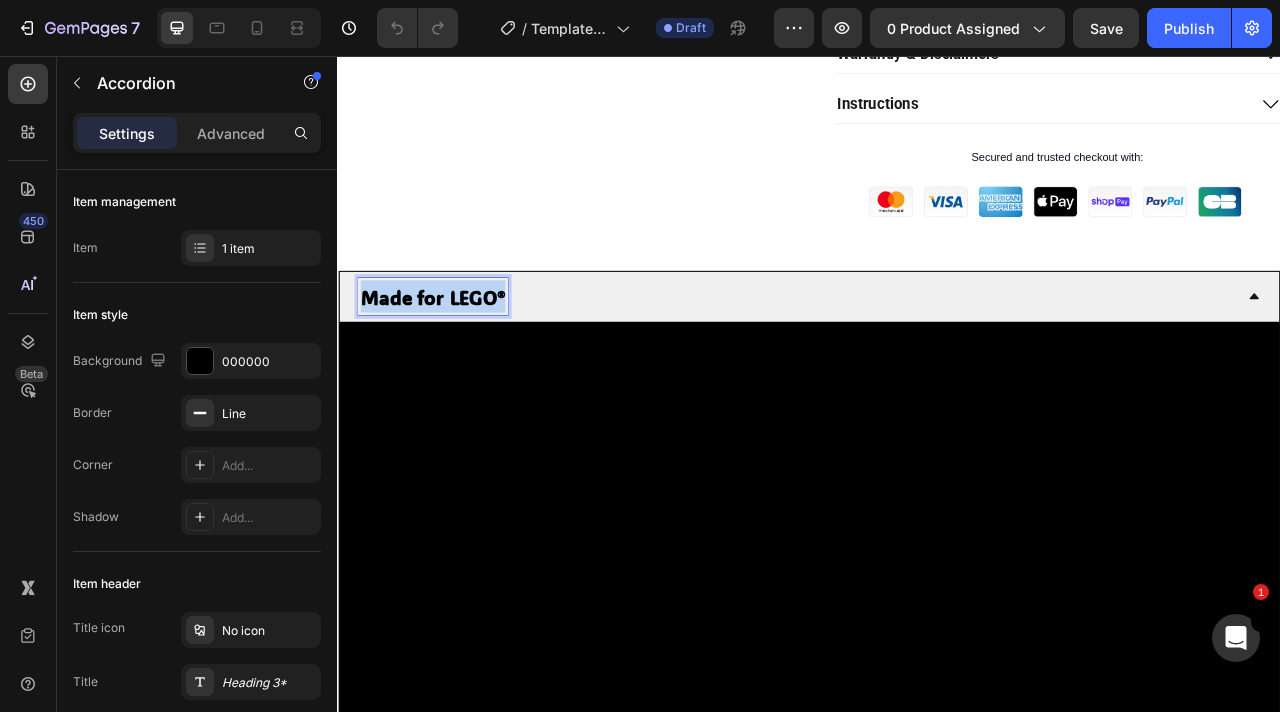 copy on "Made for LEGO®" 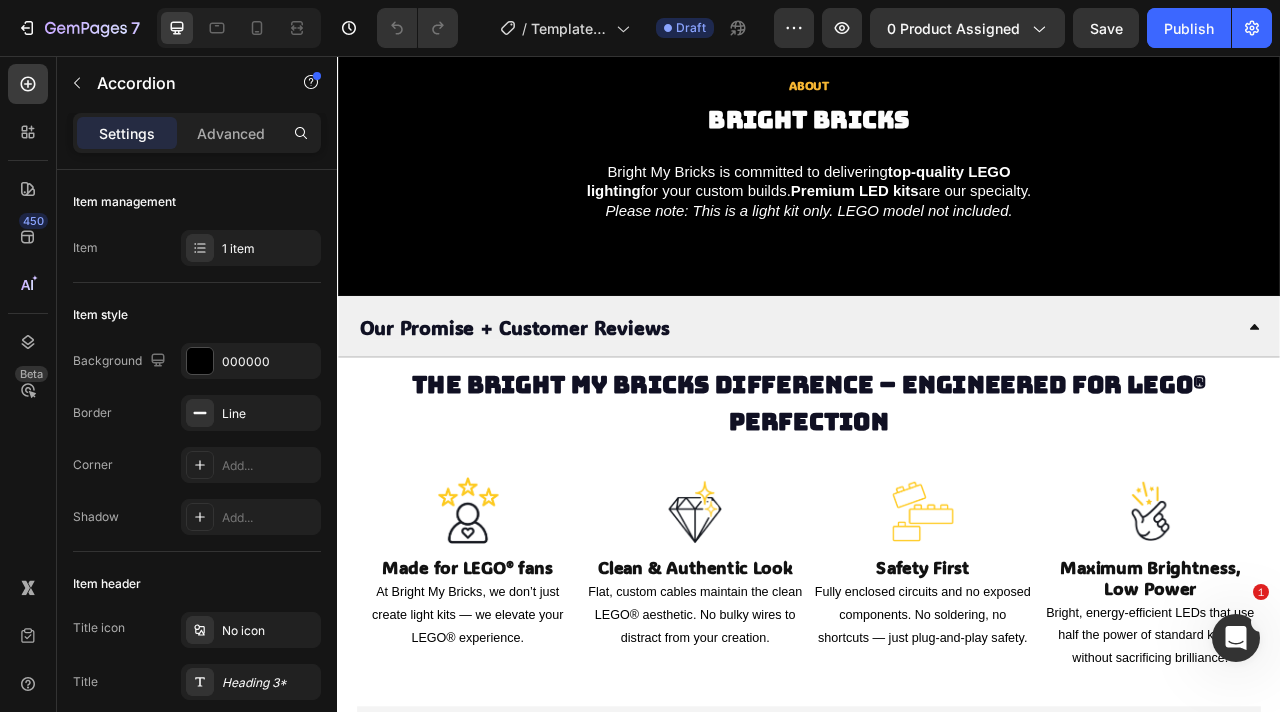 scroll, scrollTop: 3980, scrollLeft: 0, axis: vertical 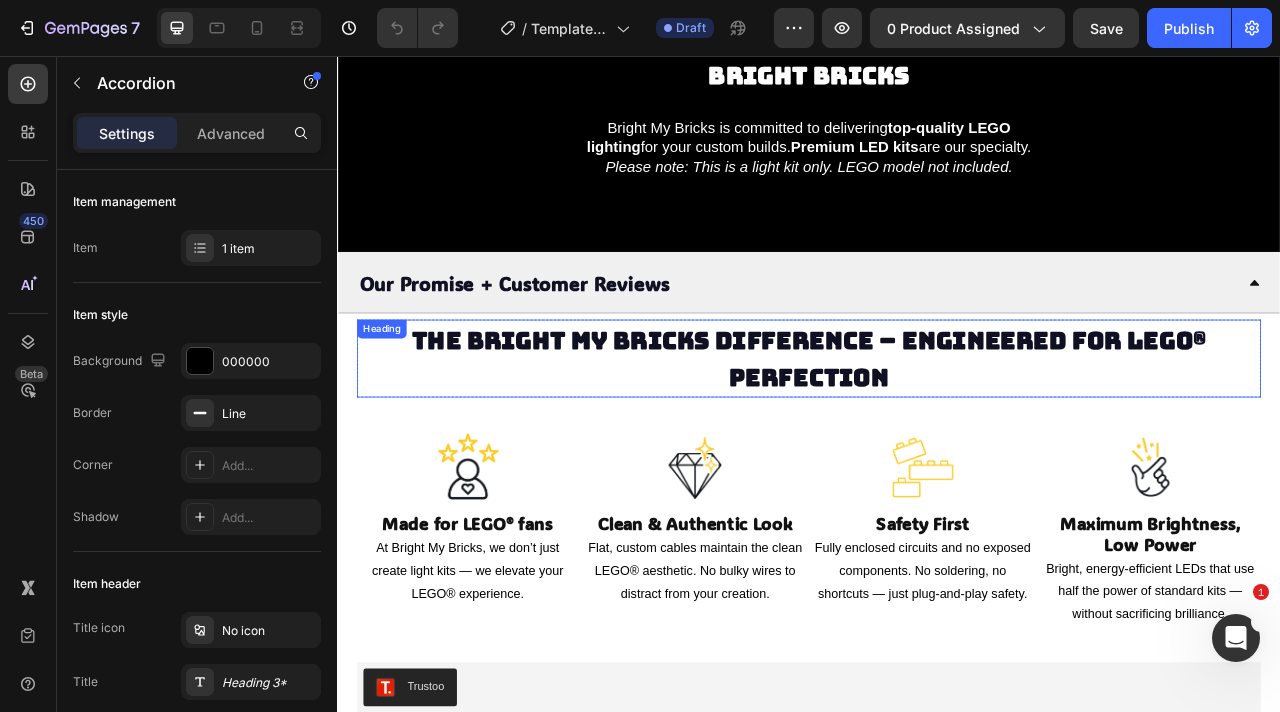 click on "The Bright My Bricks Difference – Engineered for LEGO® Perfection" at bounding box center [937, 441] 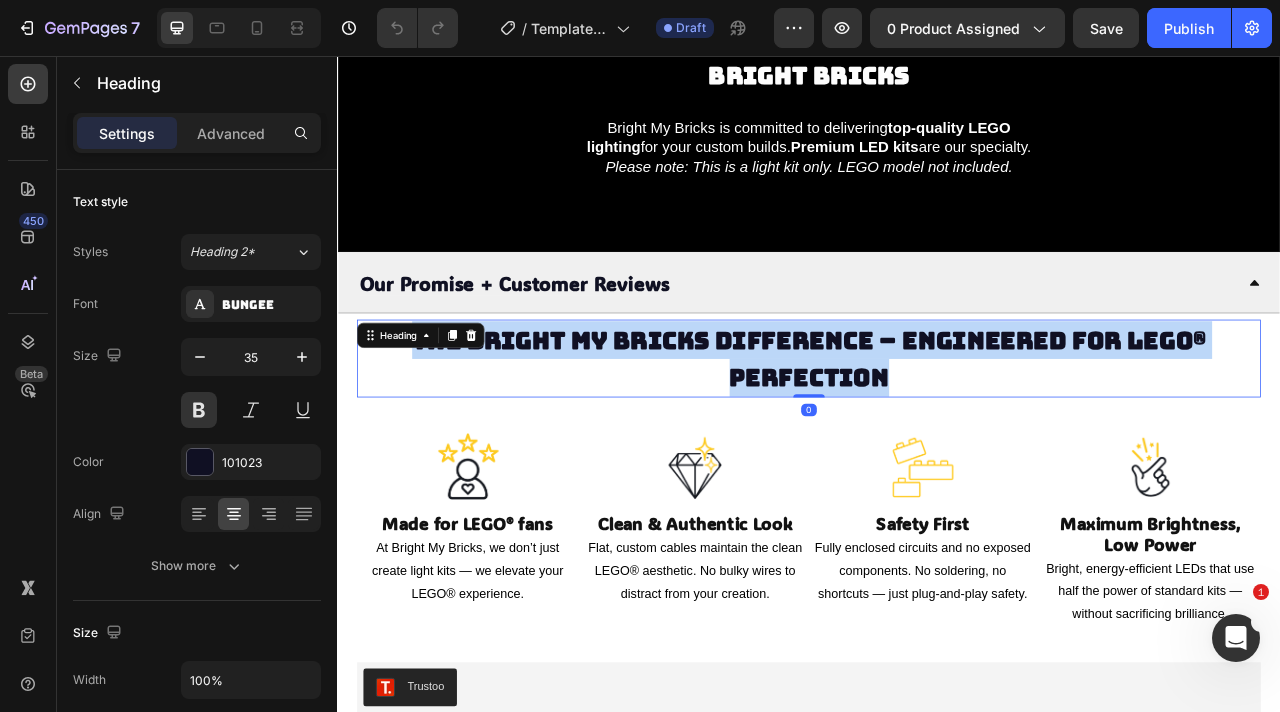 click on "The Bright My Bricks Difference – Engineered for LEGO® Perfection" at bounding box center [937, 441] 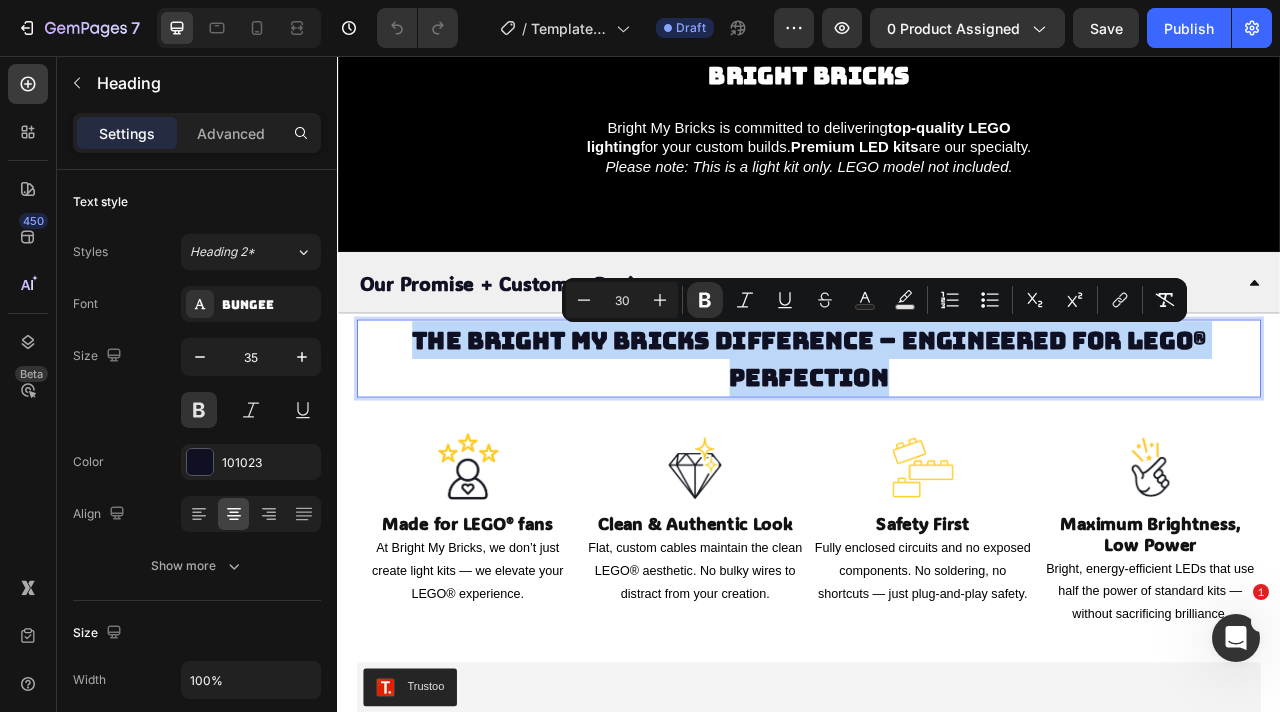 copy on "The Bright My Bricks Difference – Engineered for LEGO® Perfection" 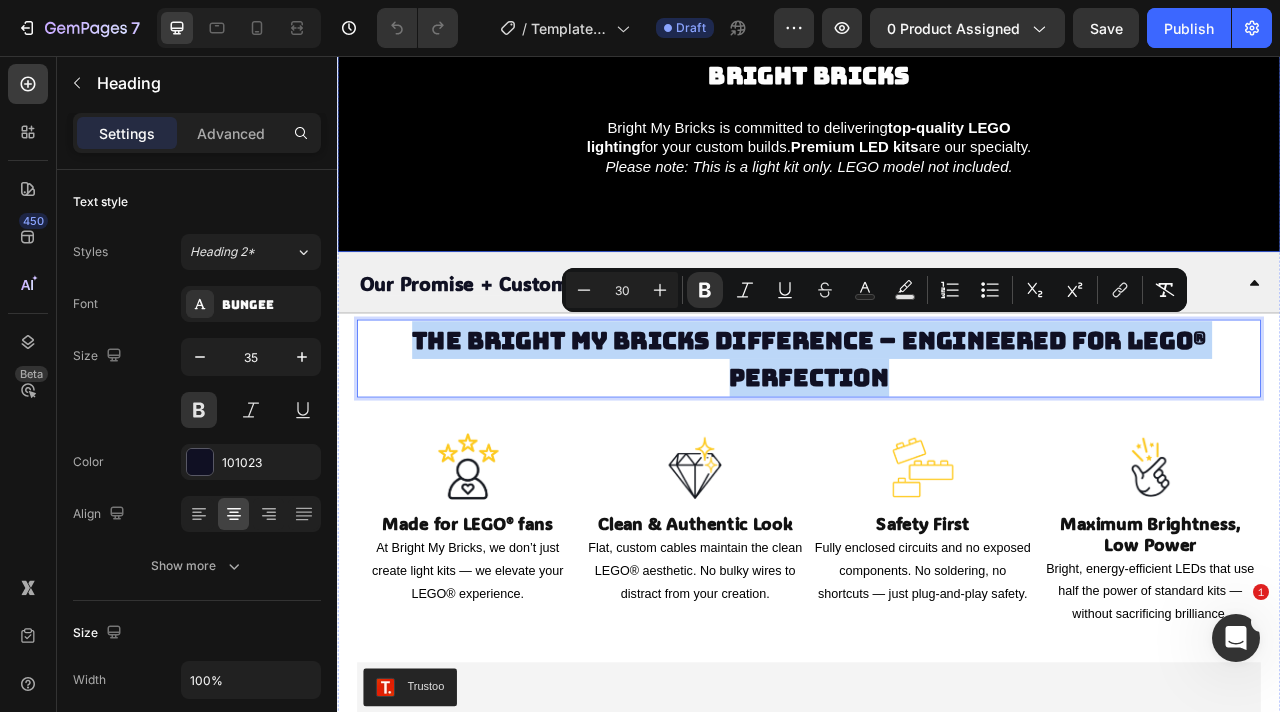 scroll, scrollTop: 4168, scrollLeft: 0, axis: vertical 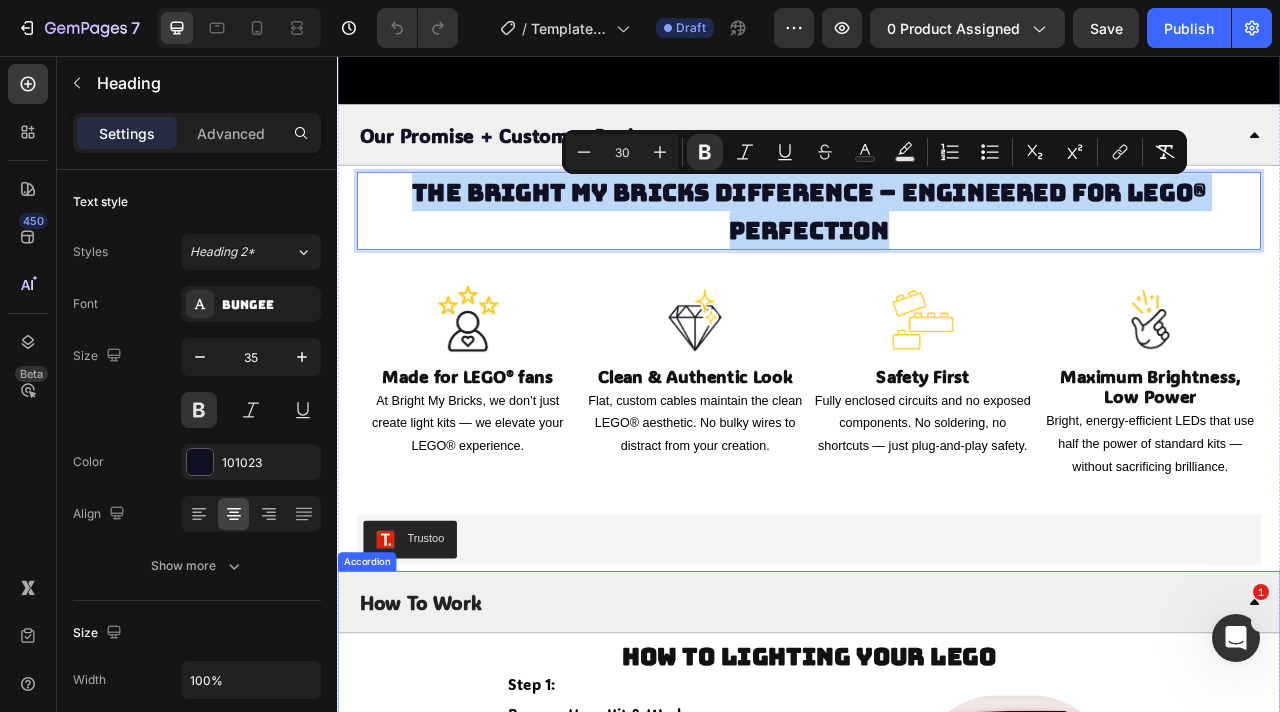 click on "How To Work" at bounding box center [921, 750] 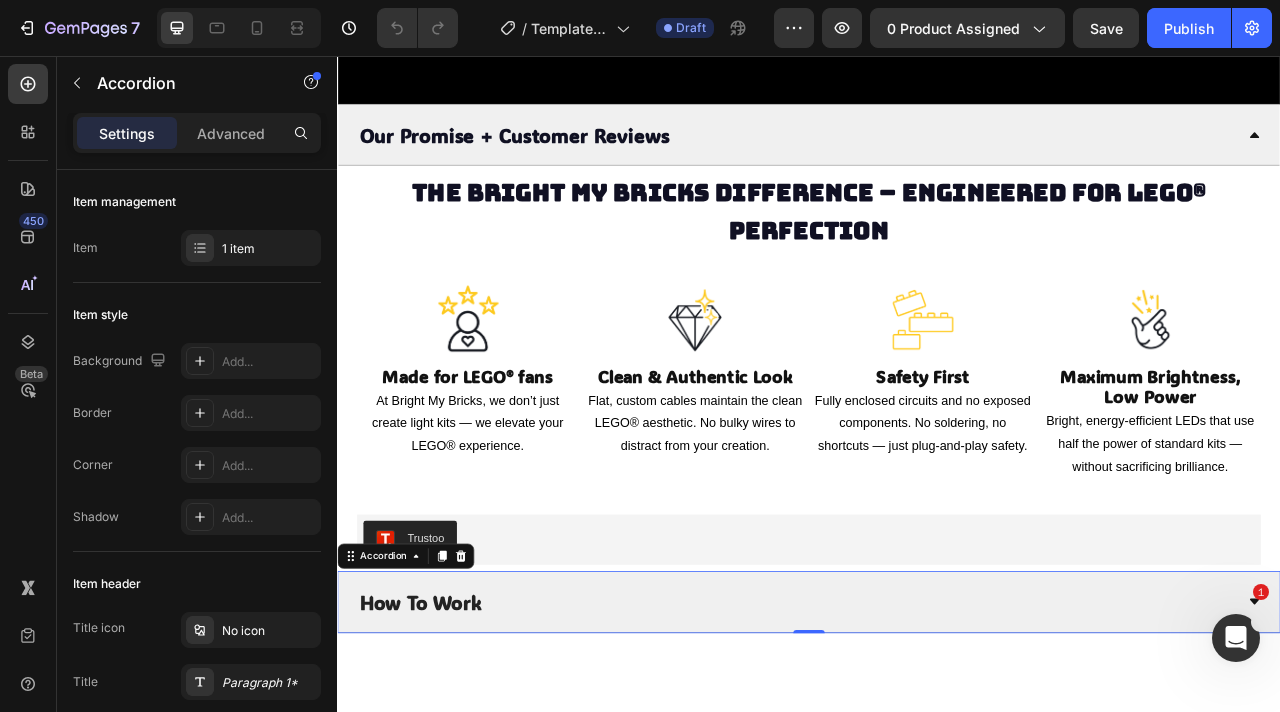 copy on "The Bright My Bricks Difference – Engineered for LEGO® Perfection" 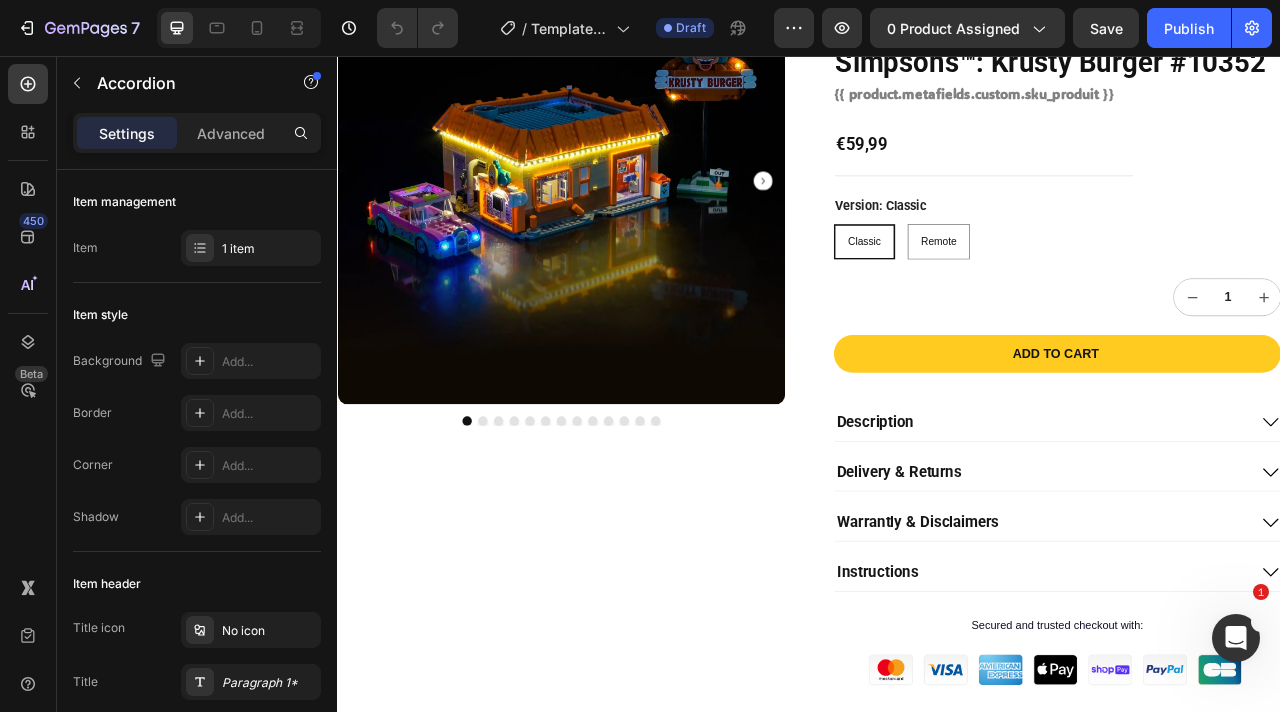 scroll, scrollTop: 188, scrollLeft: 0, axis: vertical 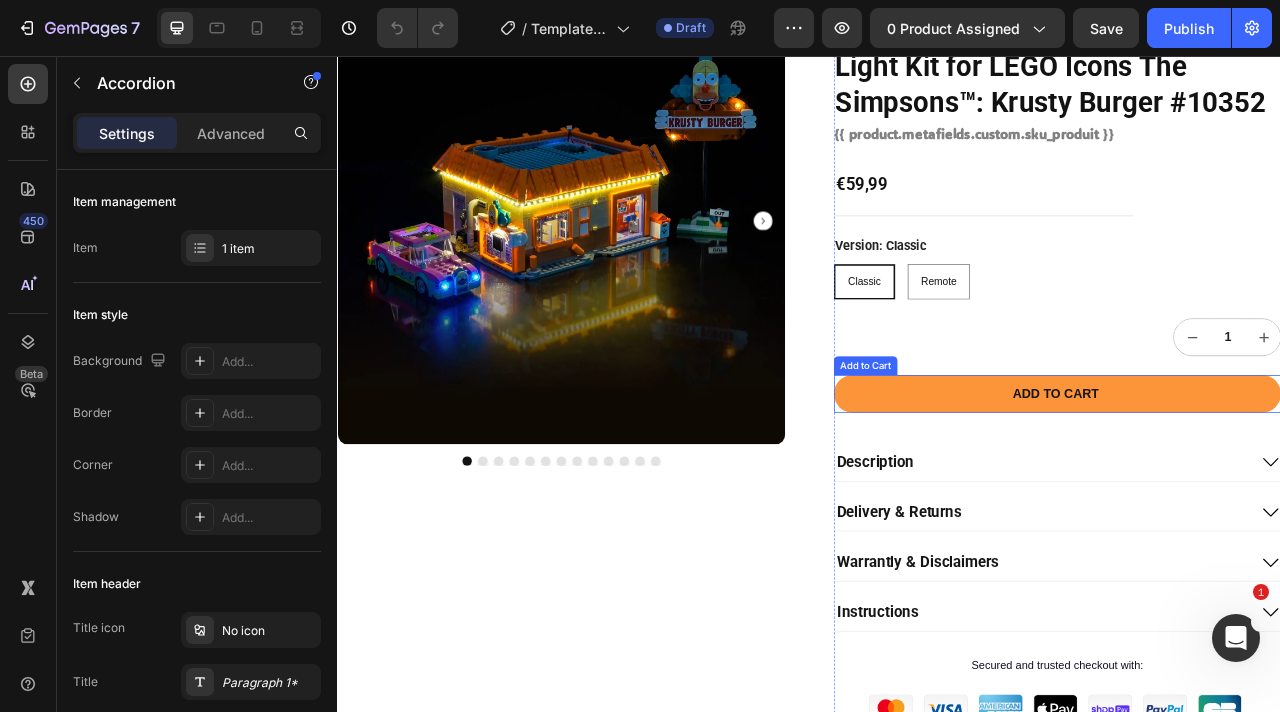 click on "Add to cart" at bounding box center [1252, 485] 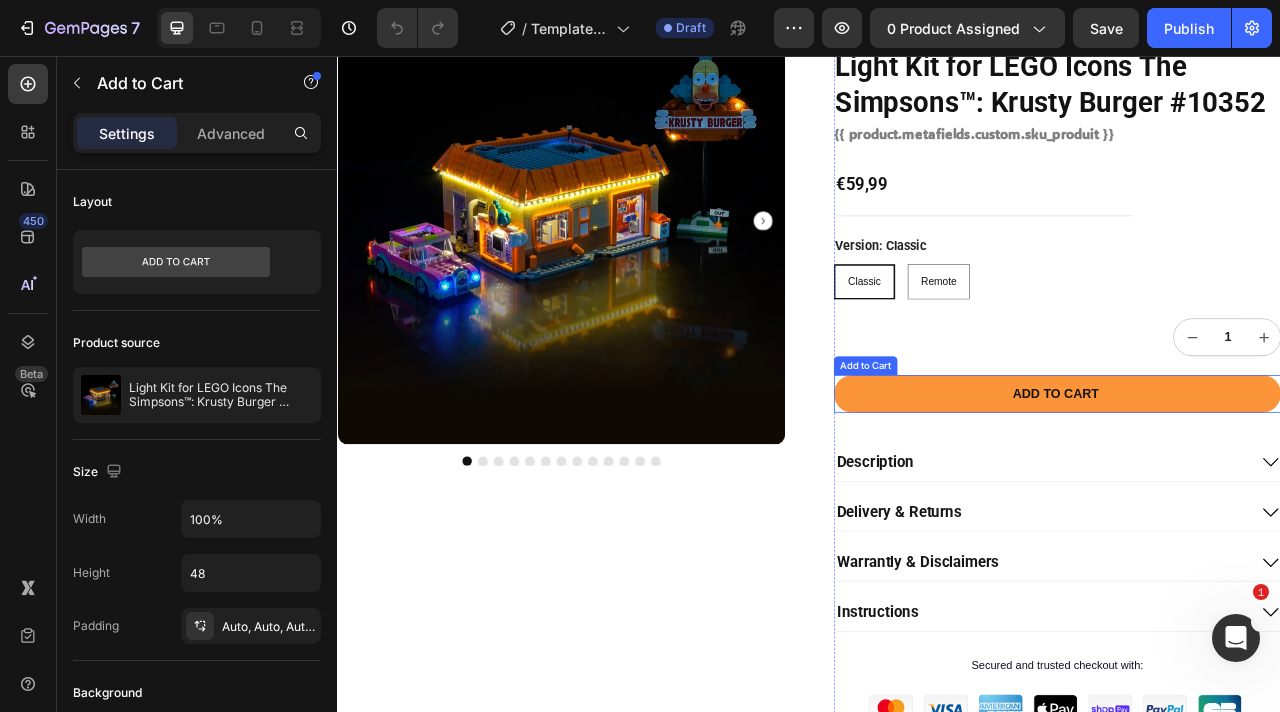 type 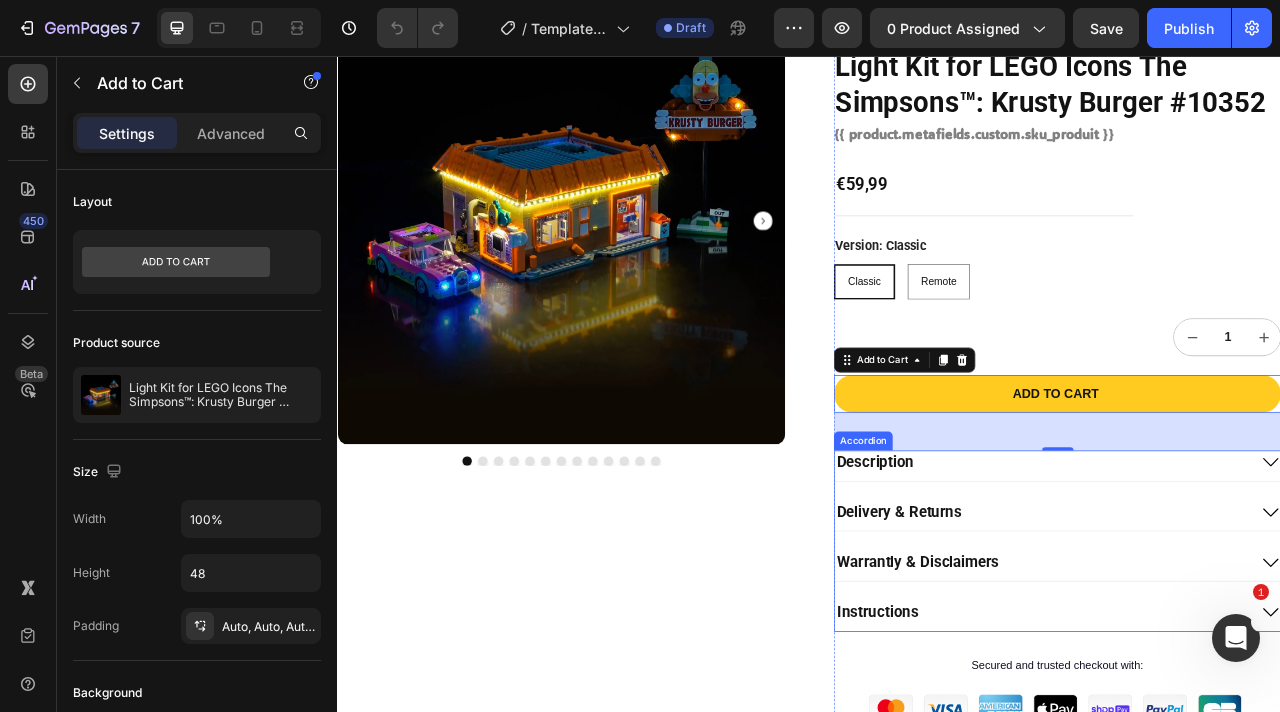 scroll, scrollTop: 327, scrollLeft: 0, axis: vertical 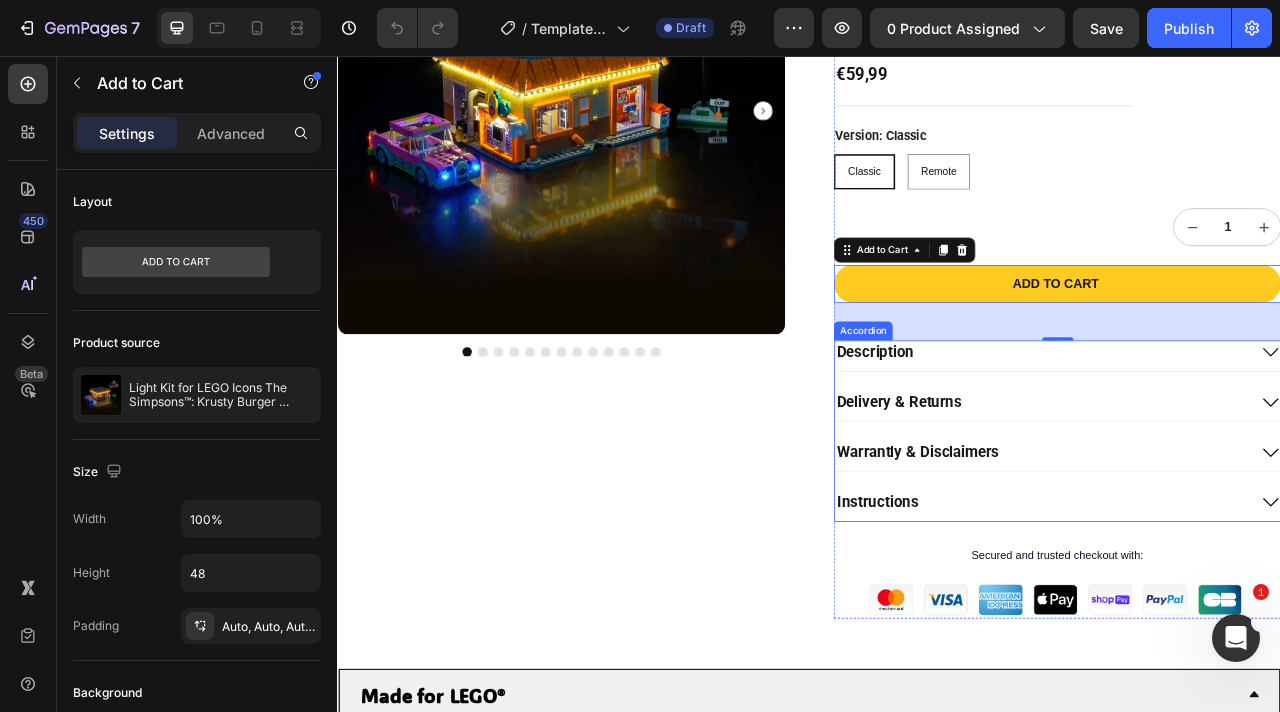 click on "Description" at bounding box center (1252, 437) 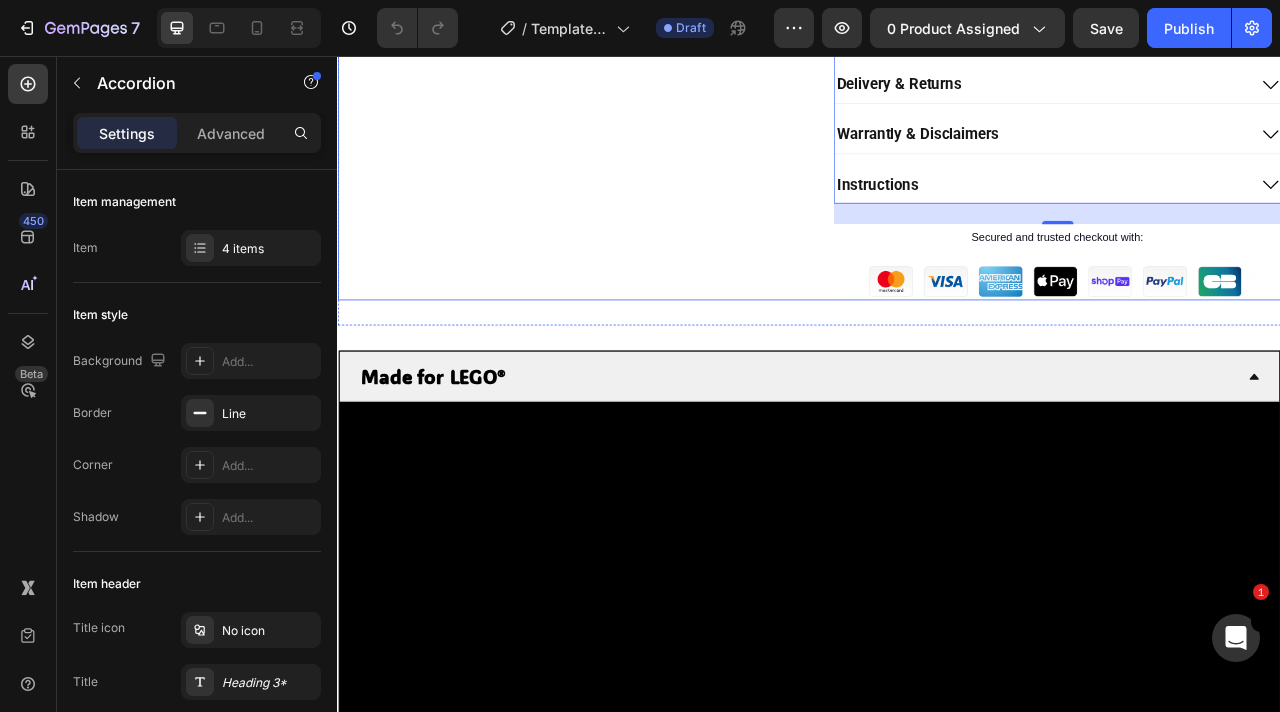 scroll, scrollTop: 1302, scrollLeft: 0, axis: vertical 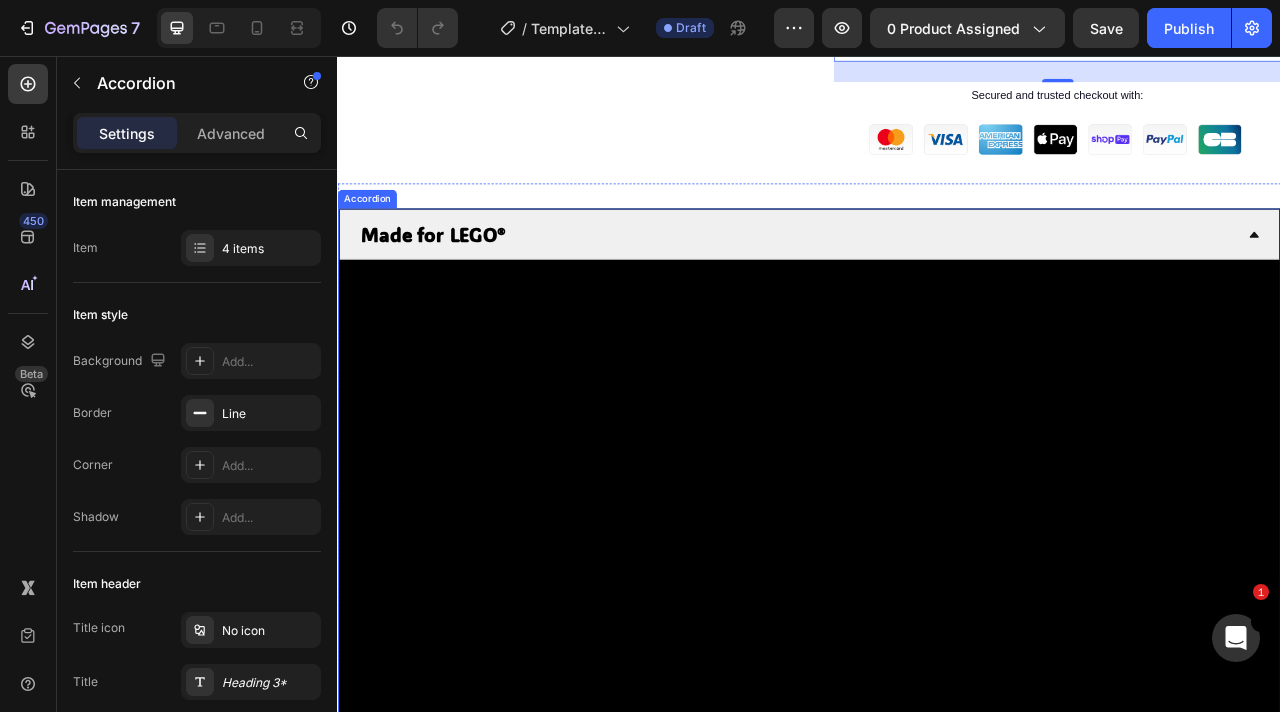 click on "Made for LEGO®" at bounding box center [458, 283] 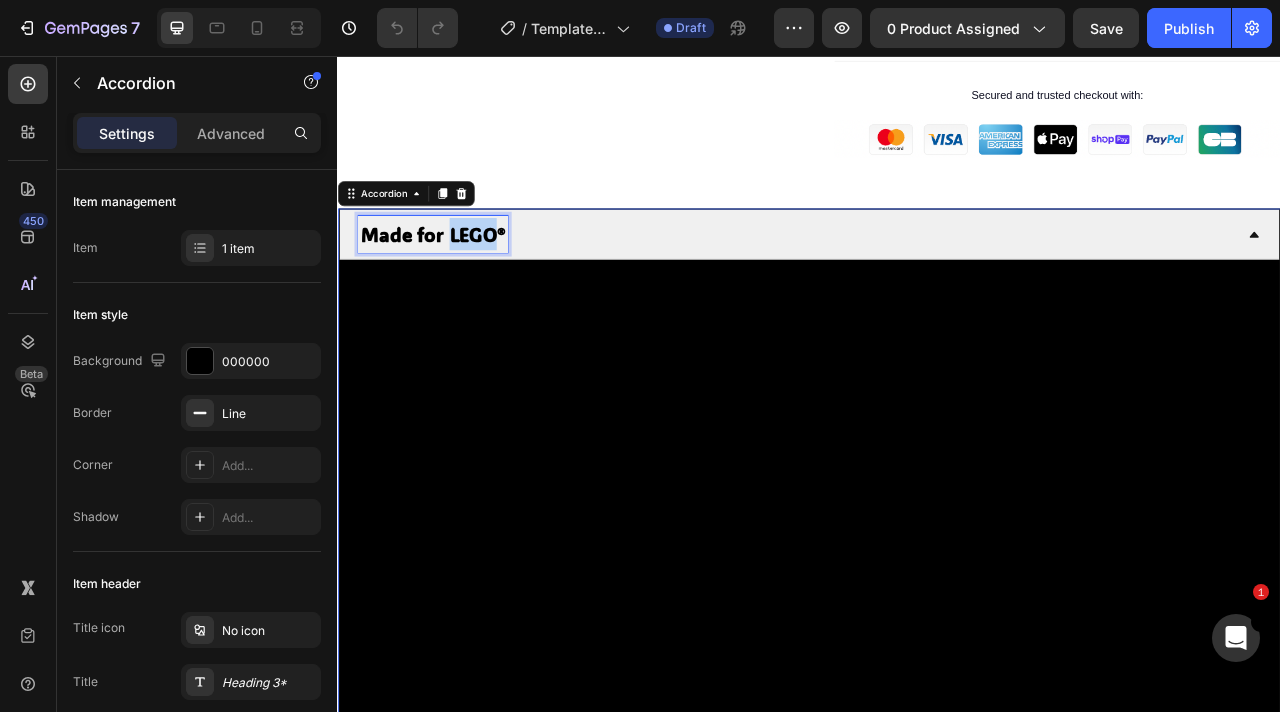 click on "Made for LEGO®" at bounding box center (458, 283) 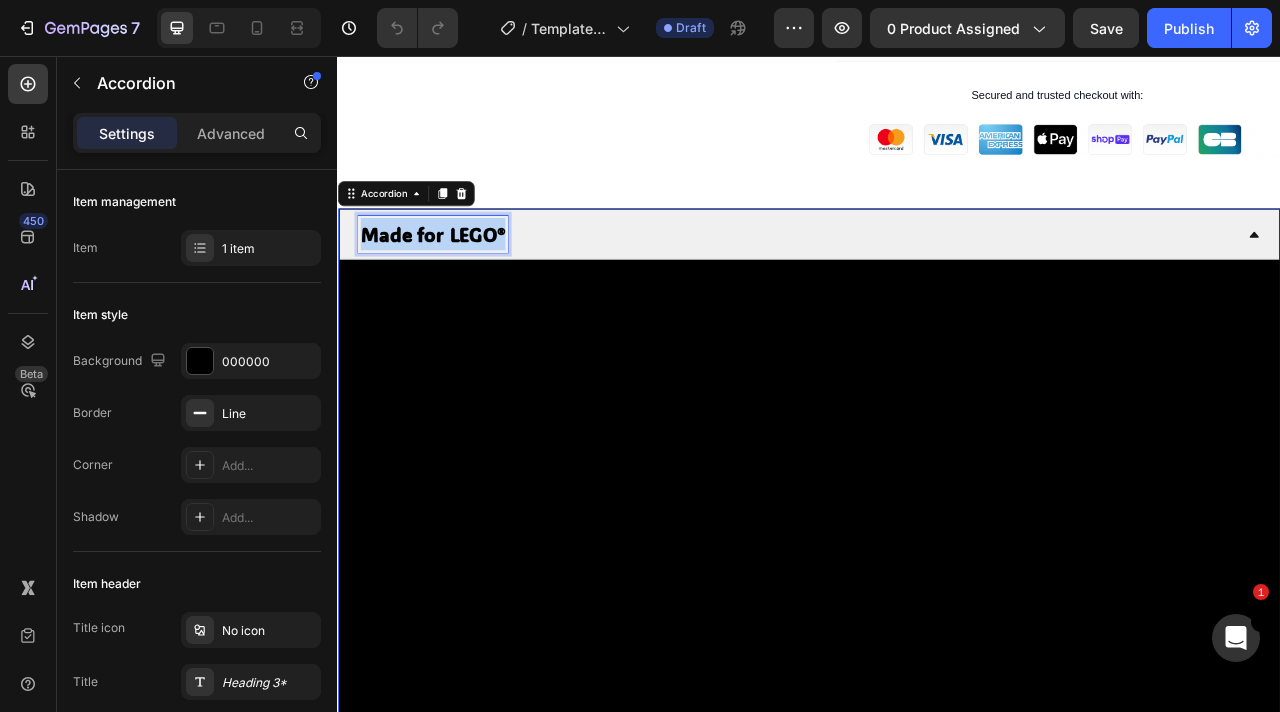 click on "Made for LEGO®" at bounding box center (458, 283) 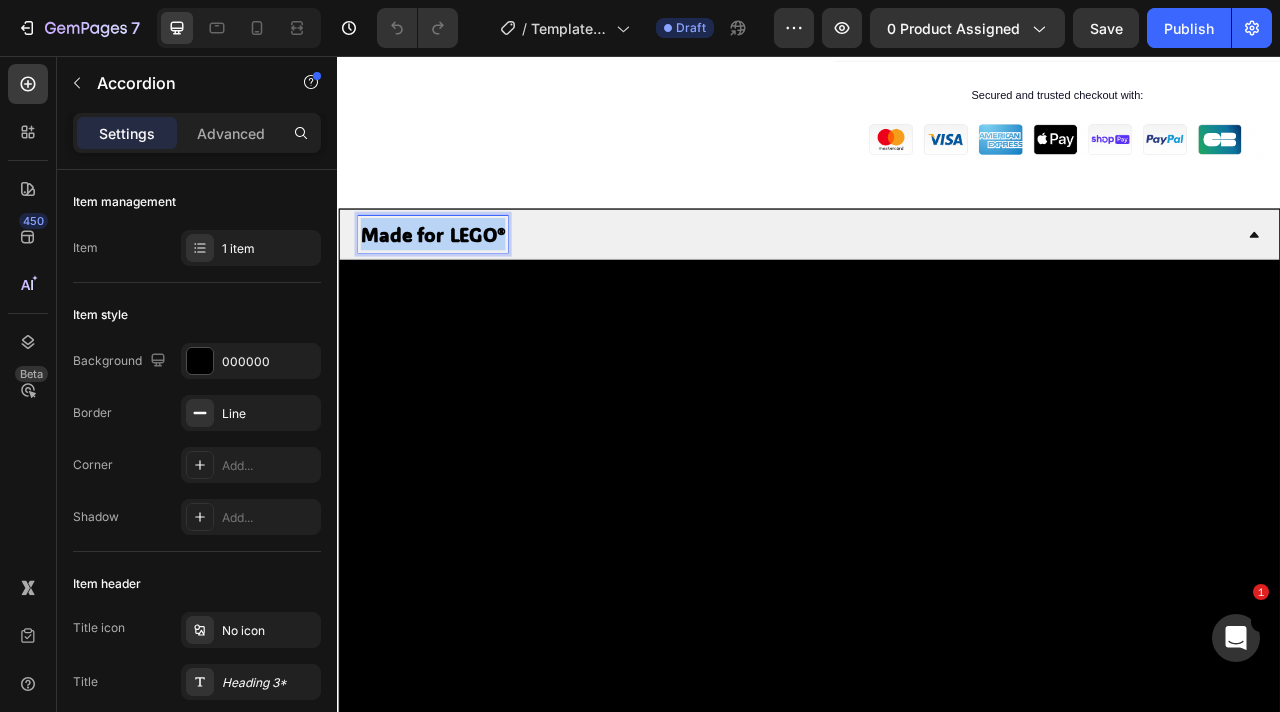 copy on "Made for LEGO®" 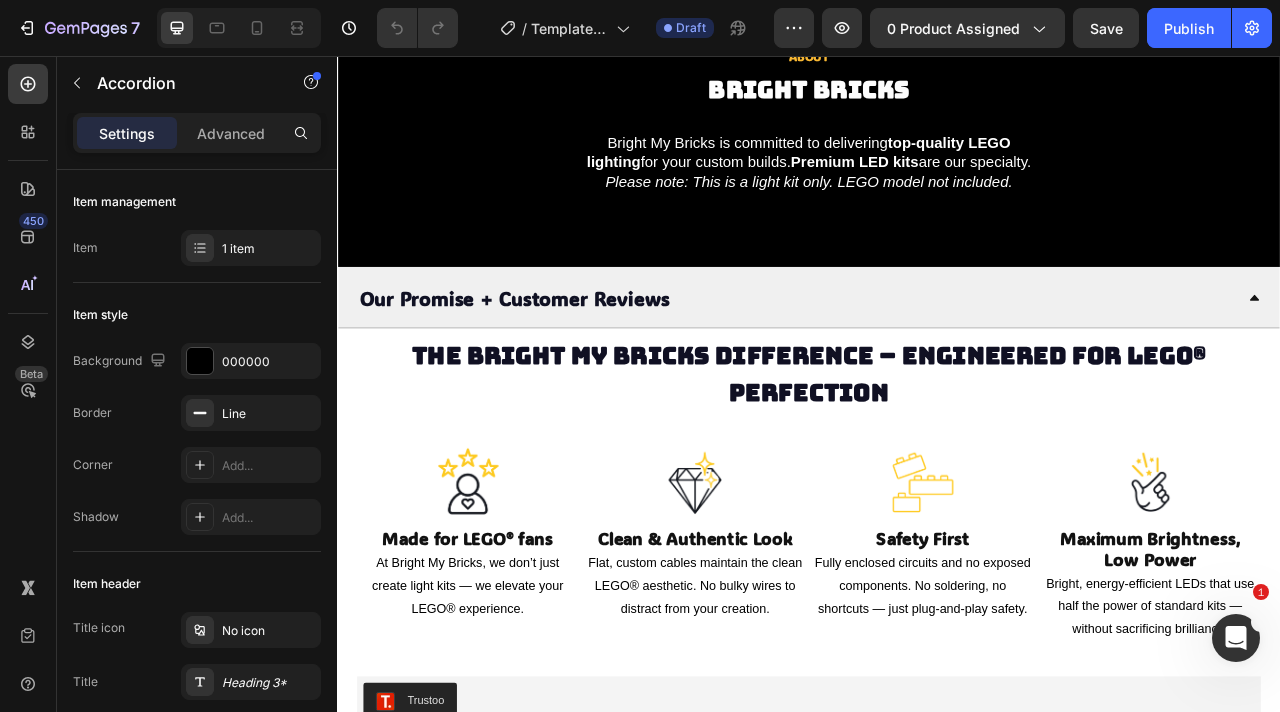scroll, scrollTop: 4366, scrollLeft: 0, axis: vertical 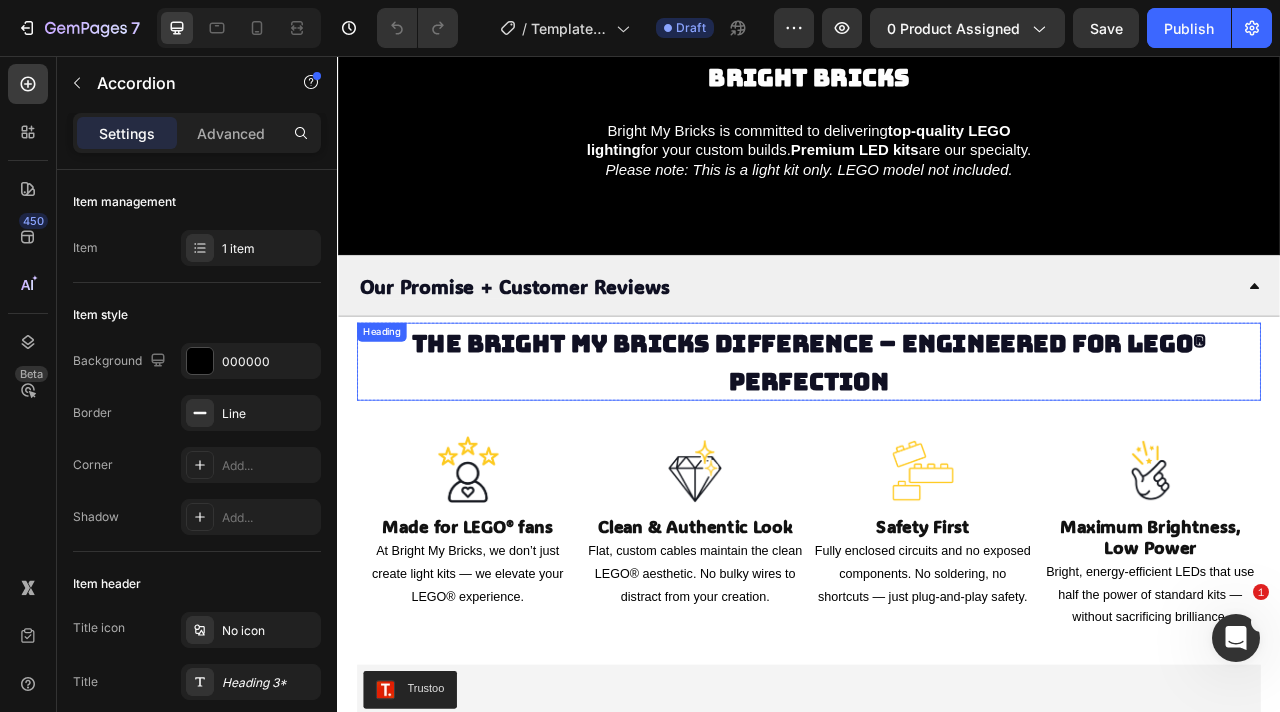 click on "The Bright My Bricks Difference – Engineered for LEGO® Perfection" at bounding box center [937, 445] 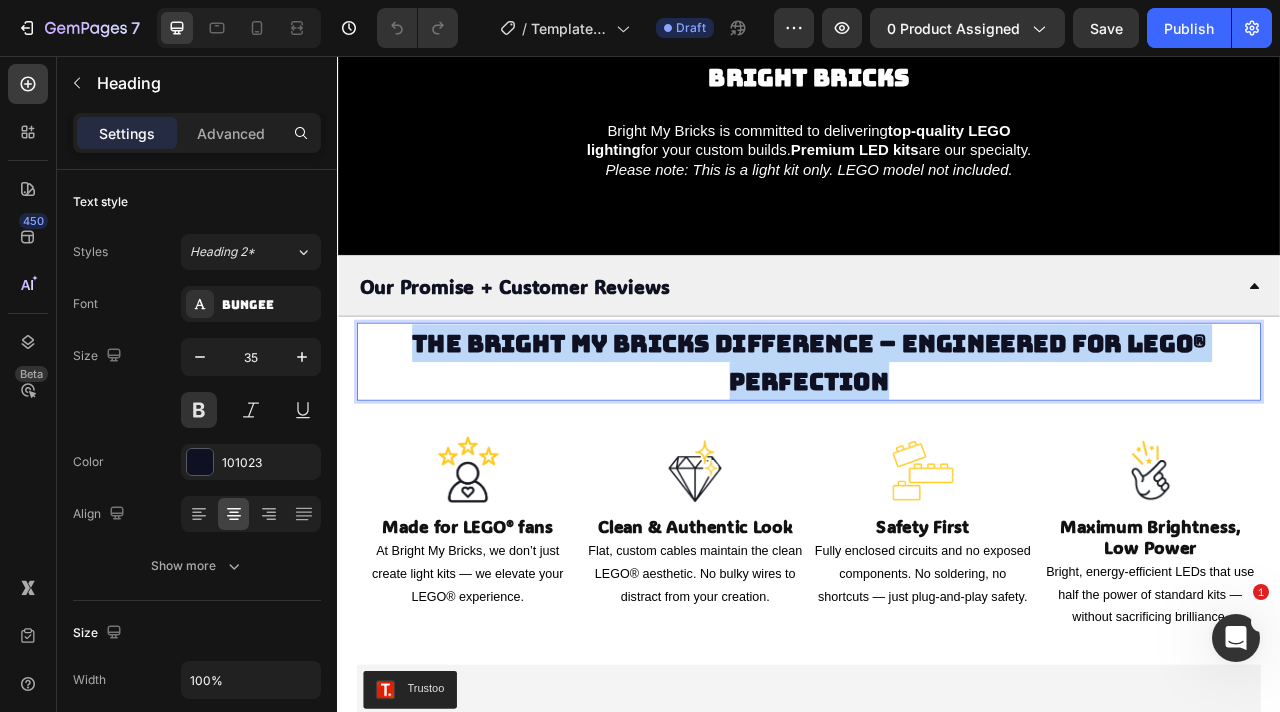click on "The Bright My Bricks Difference – Engineered for LEGO® Perfection" at bounding box center [937, 445] 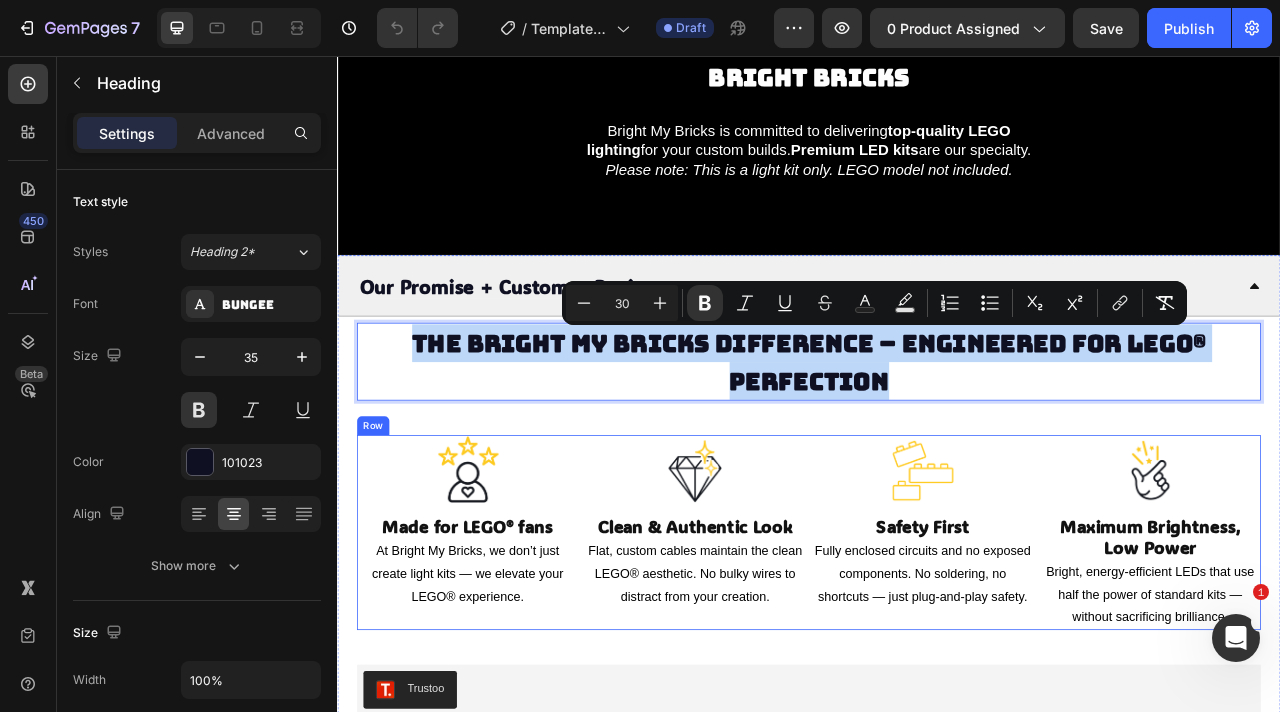 click on "Image Made for LEGO® fans Heading At Bright My Bricks, we don’t just create light kits — we elevate your LEGO® experience. Text Block Image Clean & Authentic Look Heading Flat, custom cables maintain the clean LEGO® aesthetic. No bulky wires to distract from your creation. Text Block Image Safety First Heading Fully enclosed circuits and no exposed components. No soldering, no shortcuts — just plug-and-play safety. Text Block Image Maximum Brightness, Low Power Heading Bright, energy-efficient LEDs that use half the power of standard kits — without sacrificing brilliance. Text Block Row" at bounding box center [937, 662] 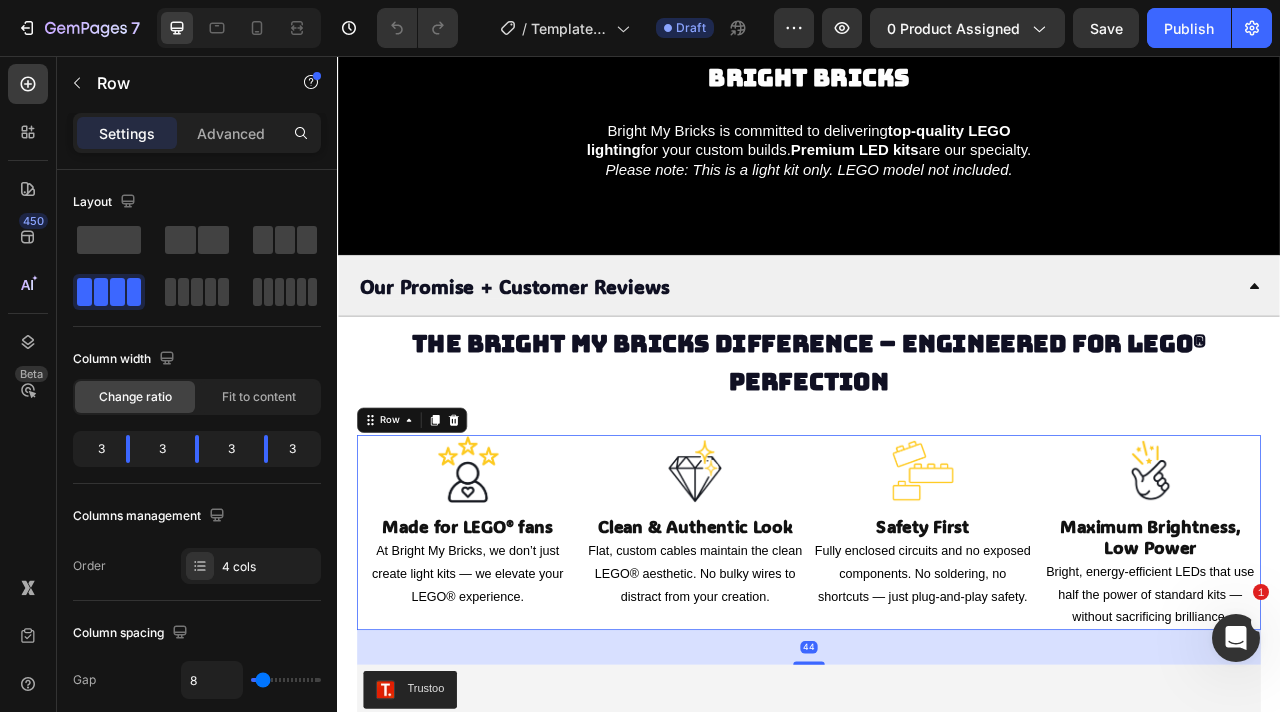 copy on "The Bright My Bricks Difference – Engineered for LEGO® Perfection" 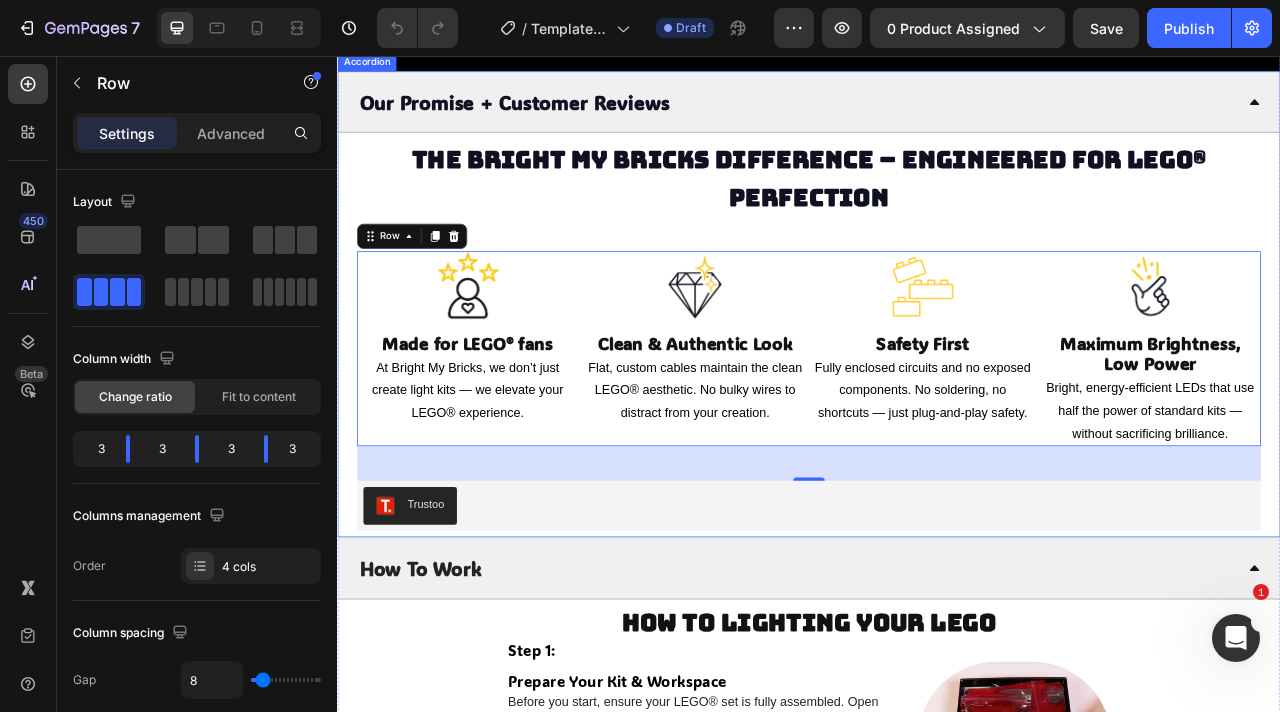 scroll, scrollTop: 4732, scrollLeft: 0, axis: vertical 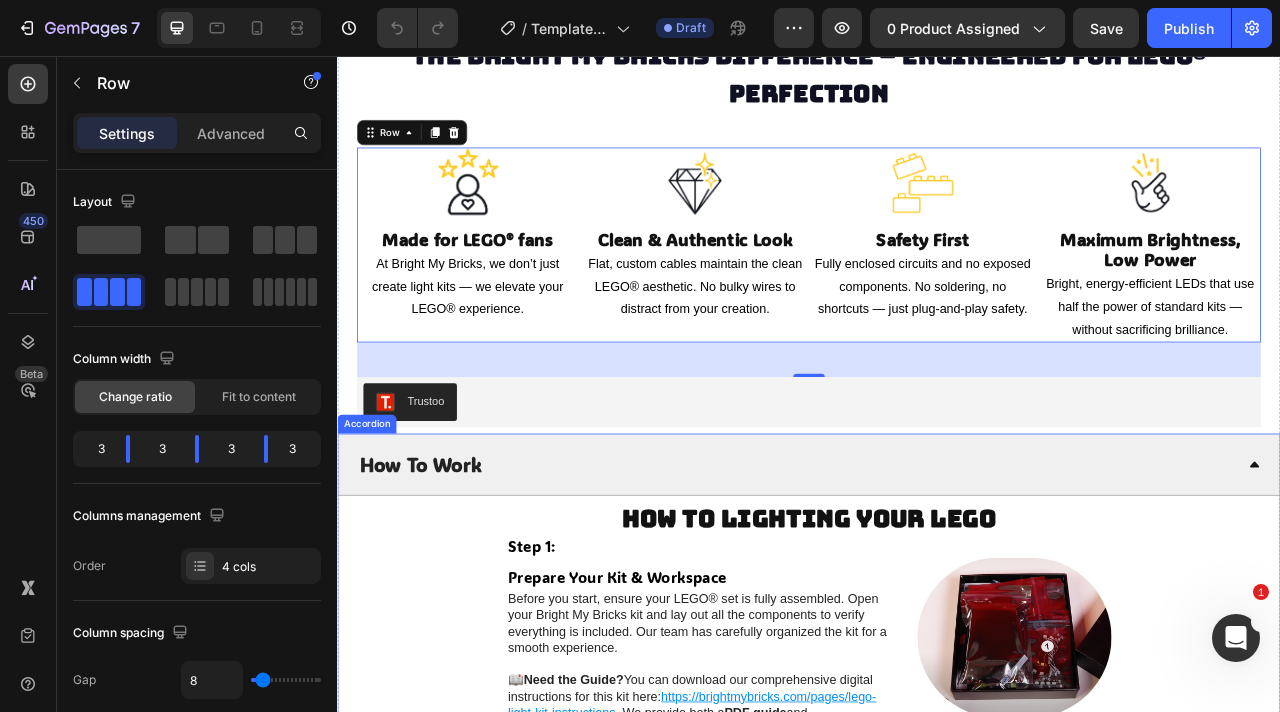 click on "How To Work" at bounding box center (921, 575) 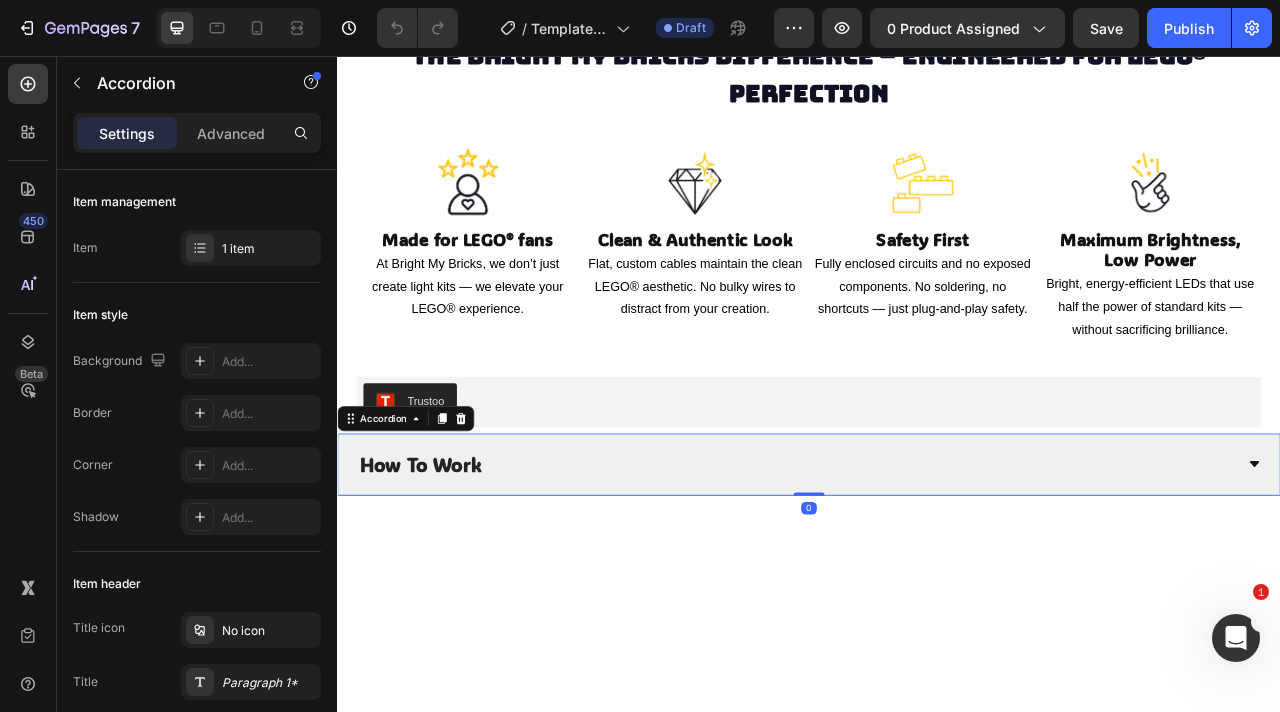 copy on "The Bright My Bricks Difference – Engineered for LEGO® Perfection" 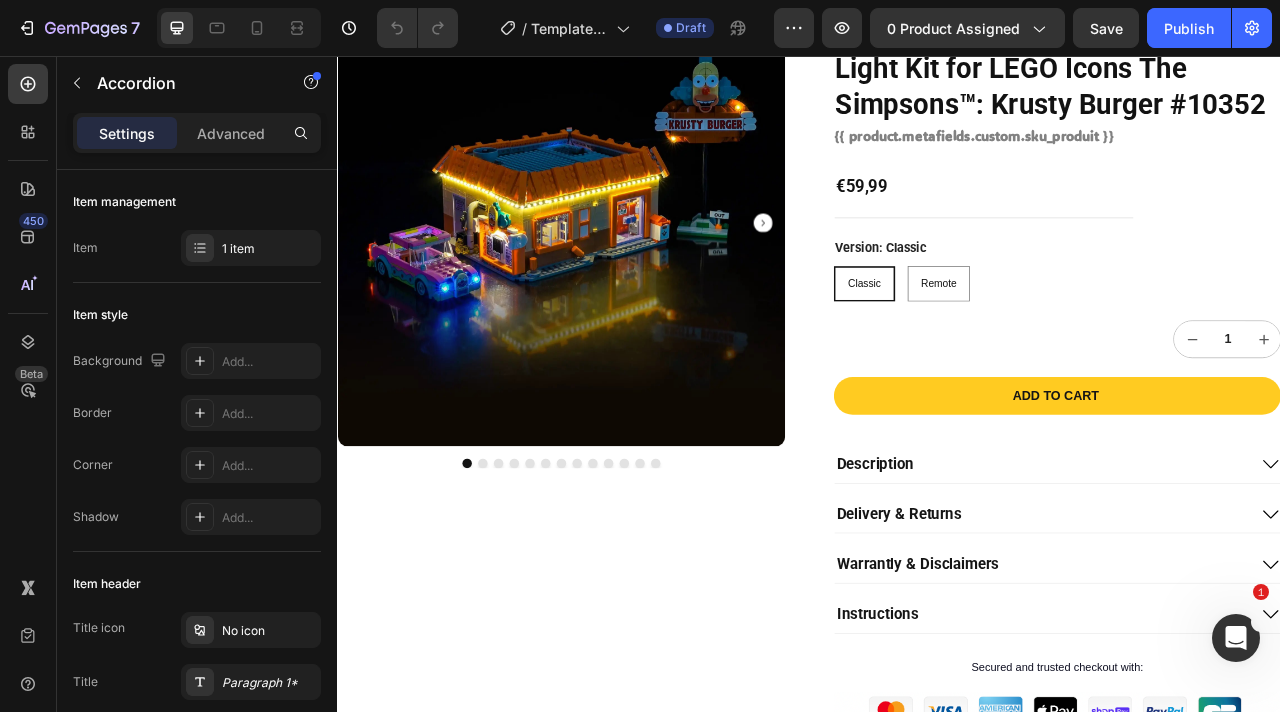 scroll, scrollTop: 76, scrollLeft: 0, axis: vertical 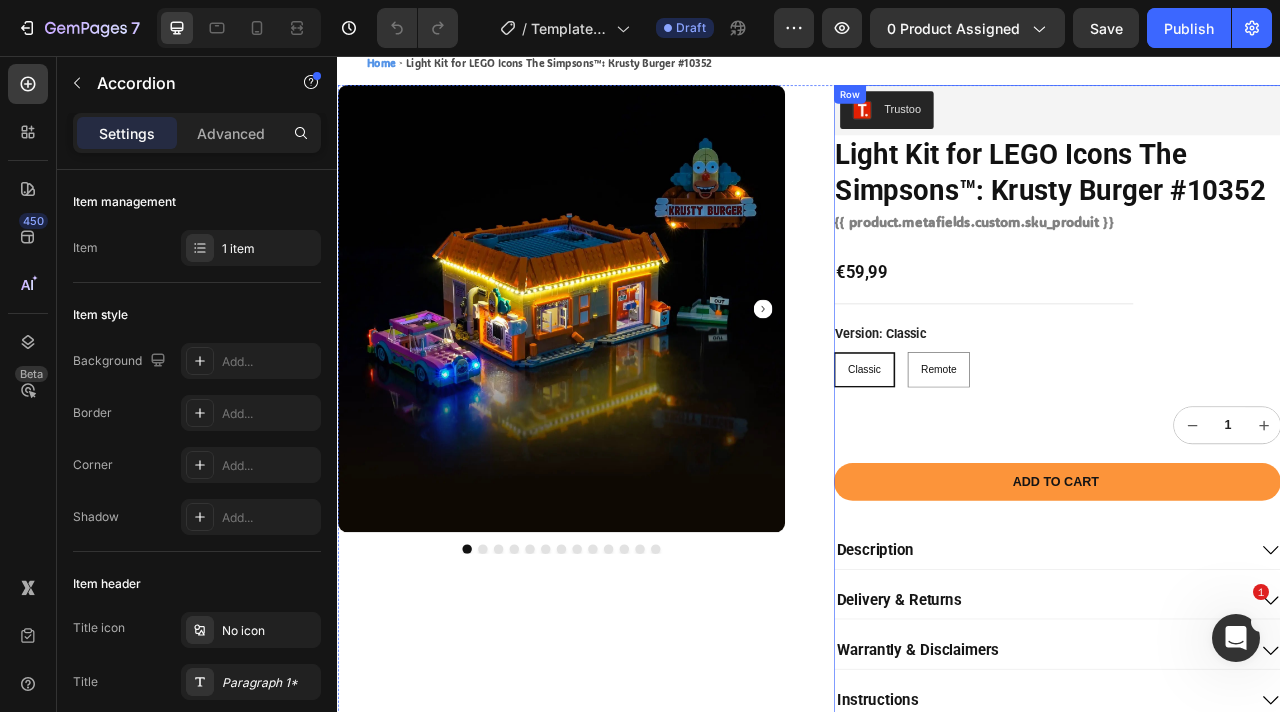 click on "Add to cart" at bounding box center [1252, 597] 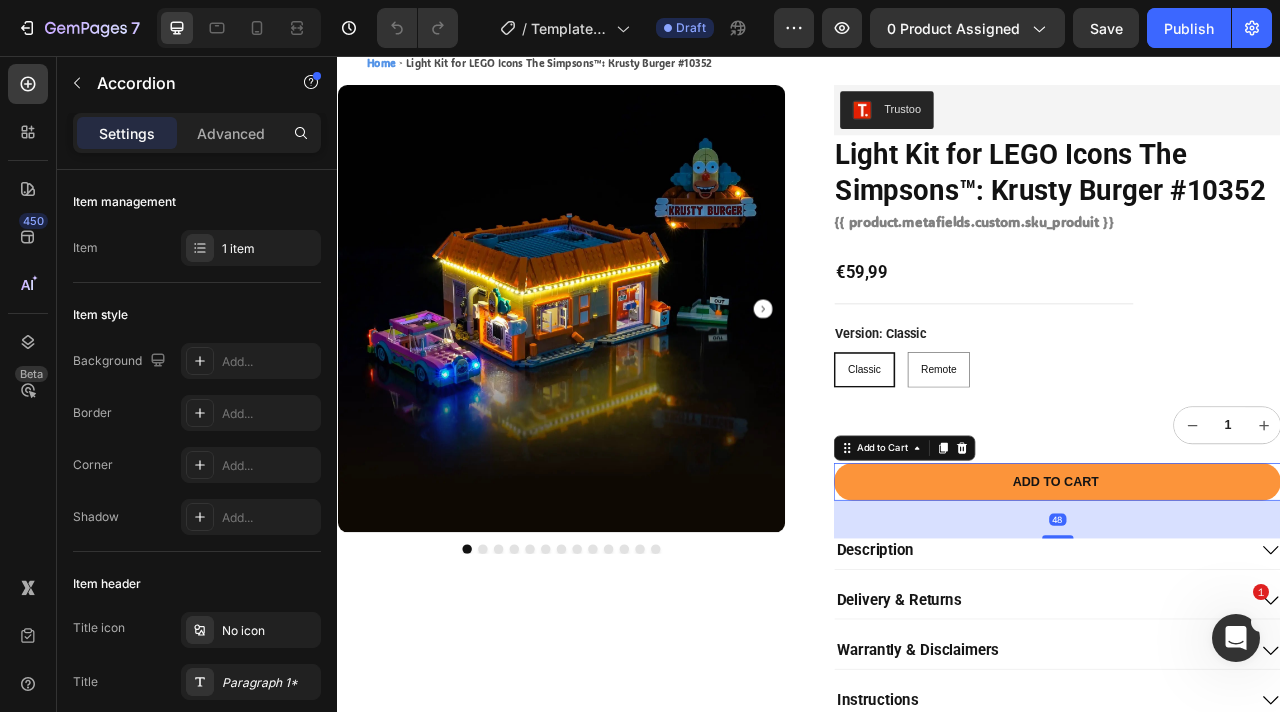 type 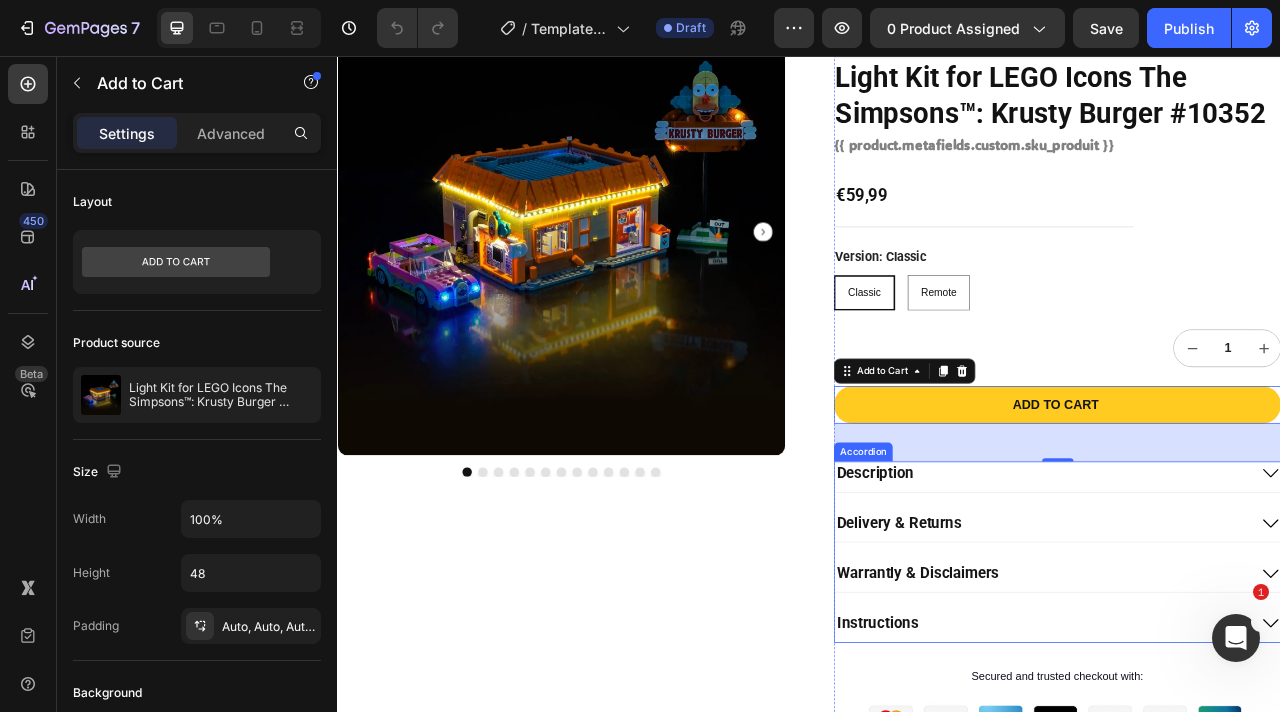 scroll, scrollTop: 306, scrollLeft: 0, axis: vertical 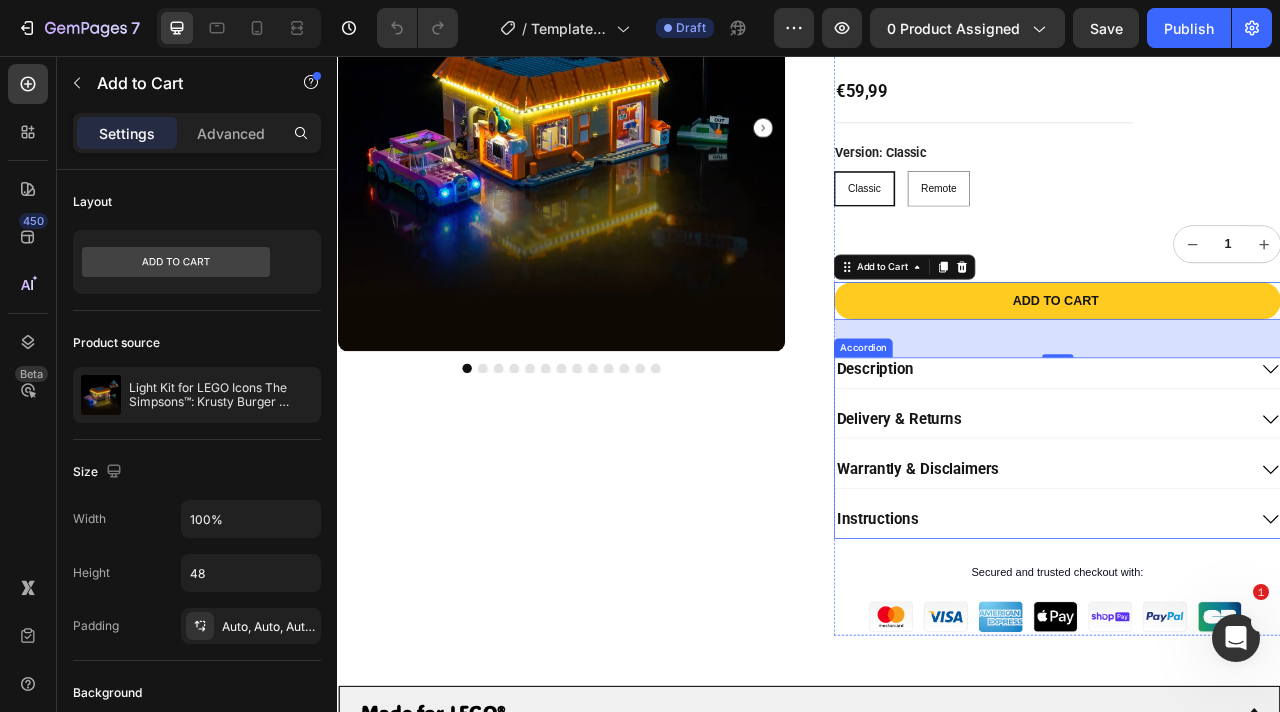 click on "Description" at bounding box center (1252, 458) 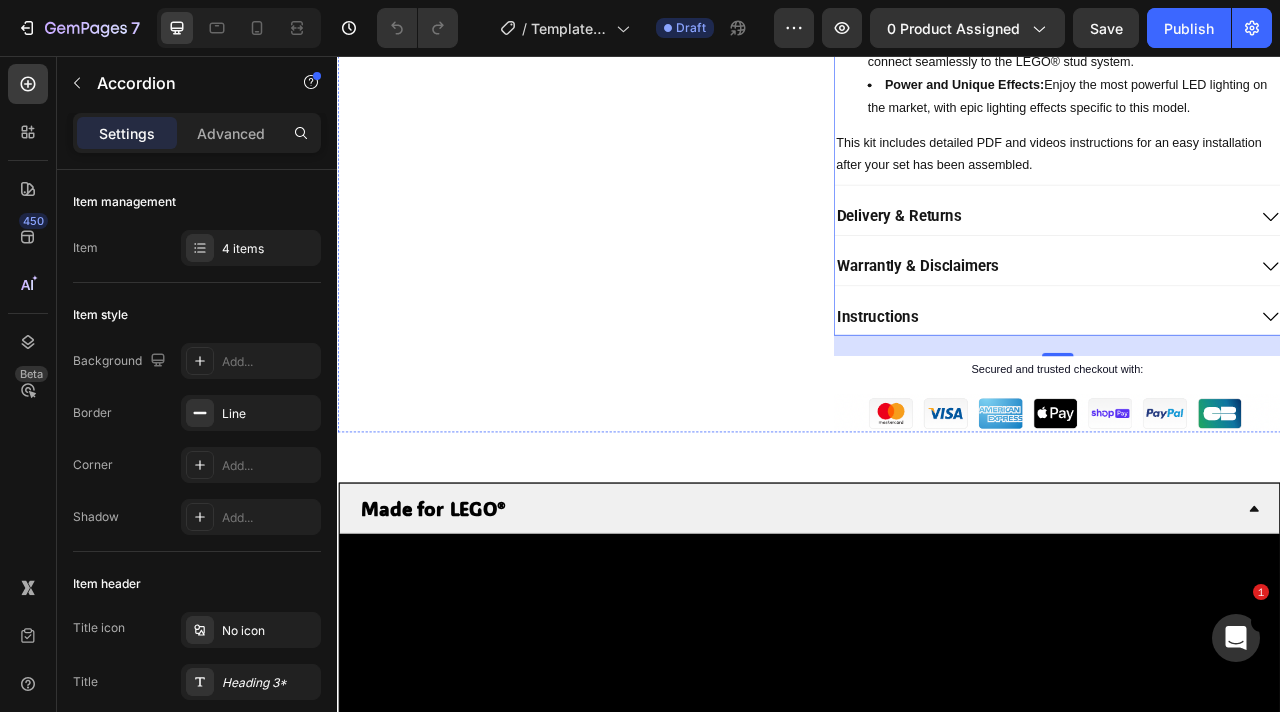 scroll, scrollTop: 1174, scrollLeft: 0, axis: vertical 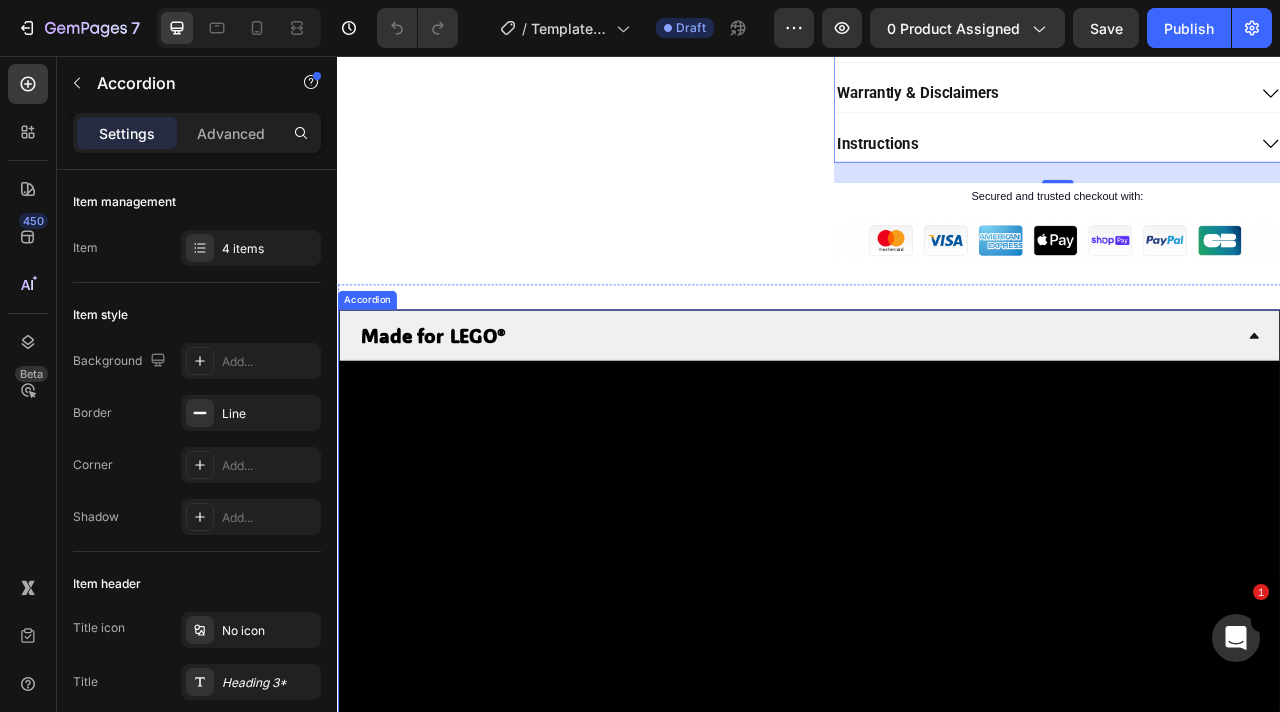 click on "Made for LEGO®" at bounding box center [458, 411] 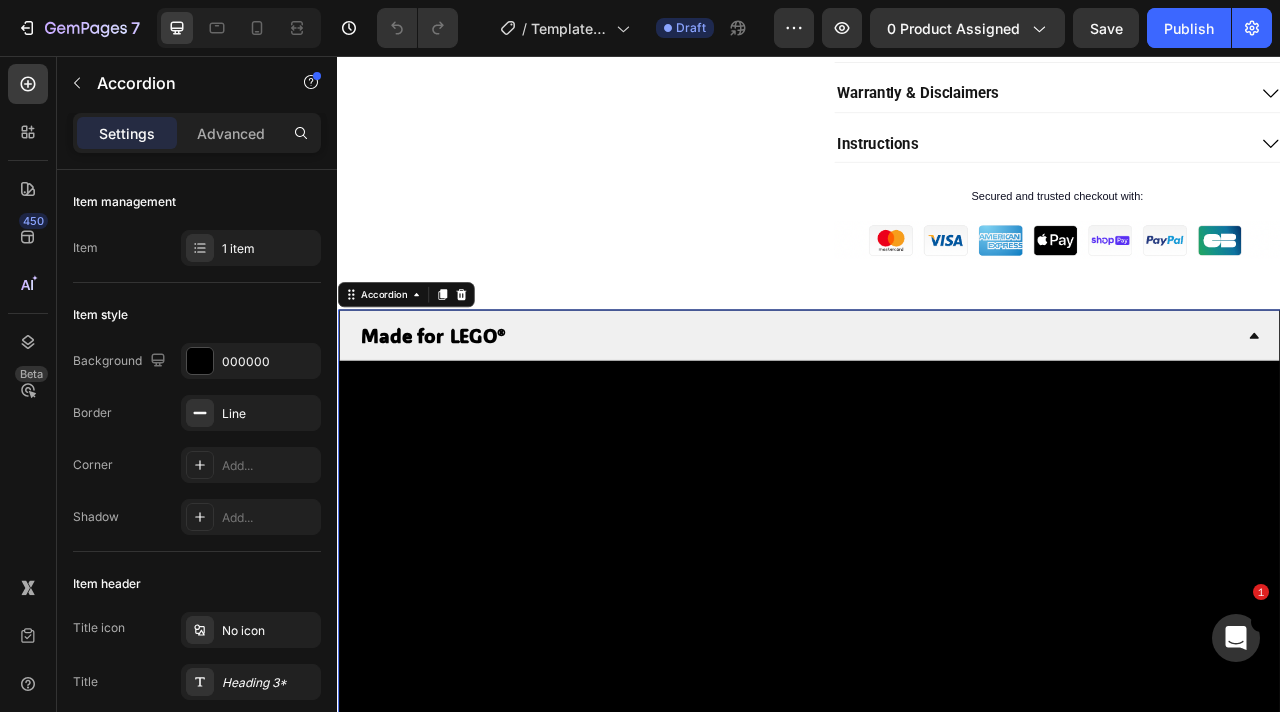 click on "Made for LEGO®" at bounding box center (458, 411) 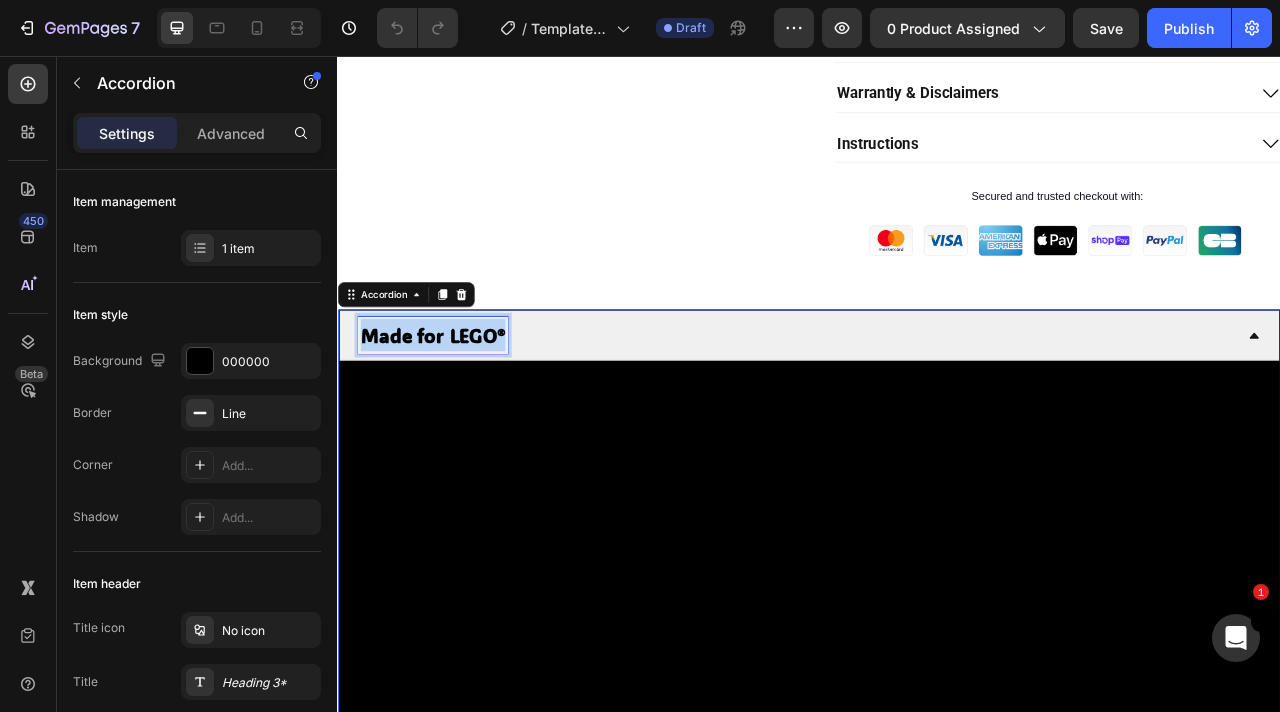 click on "Made for LEGO®" at bounding box center (458, 411) 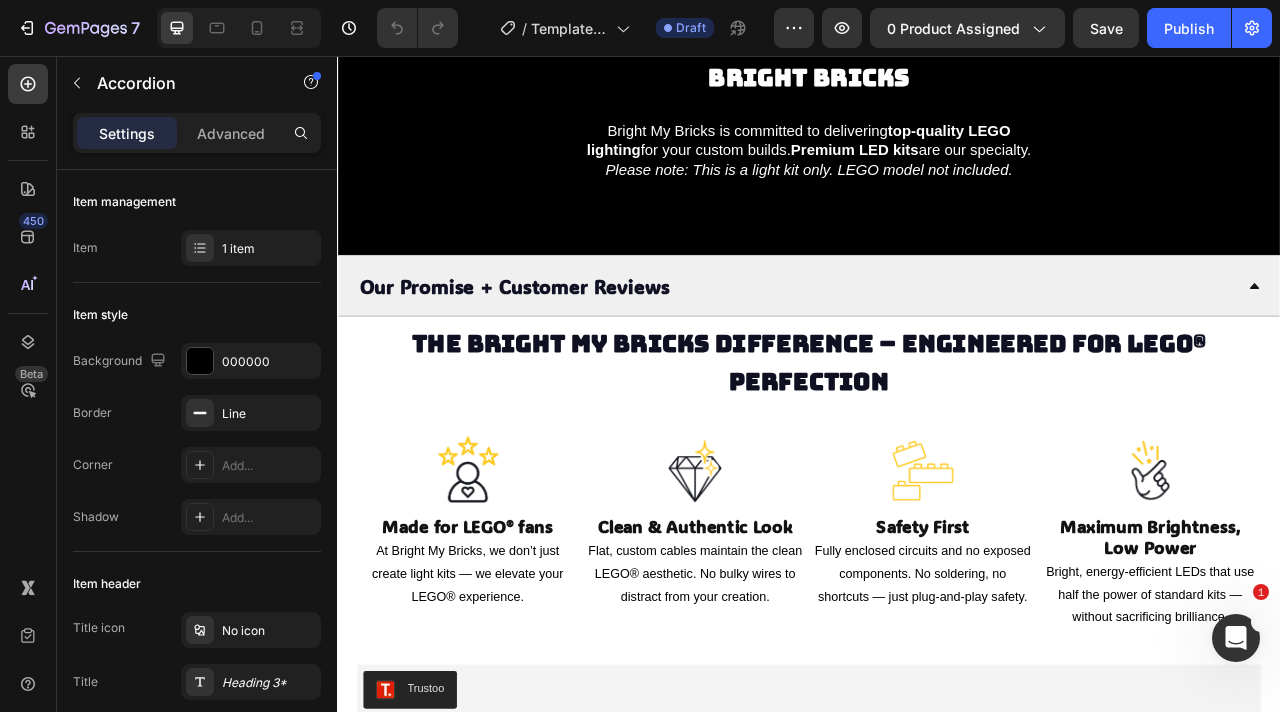 scroll, scrollTop: 4530, scrollLeft: 0, axis: vertical 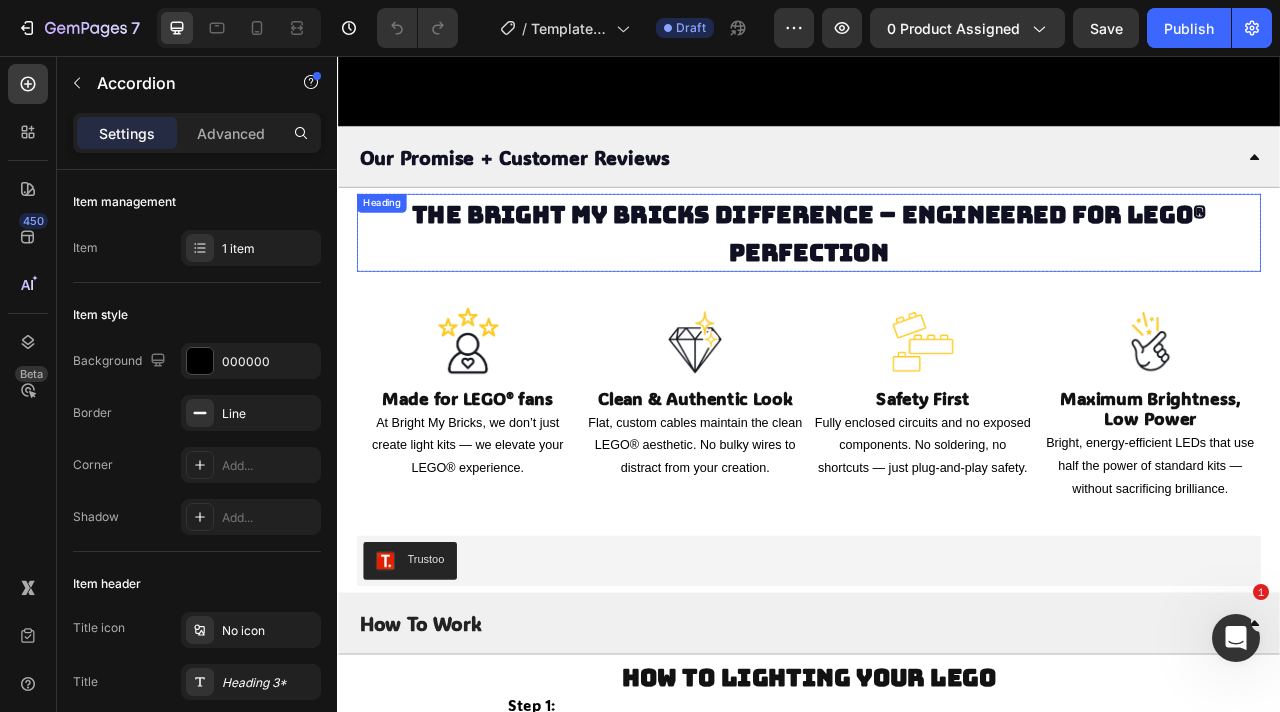 click on "The Bright My Bricks Difference – Engineered for LEGO® Perfection" at bounding box center (937, 281) 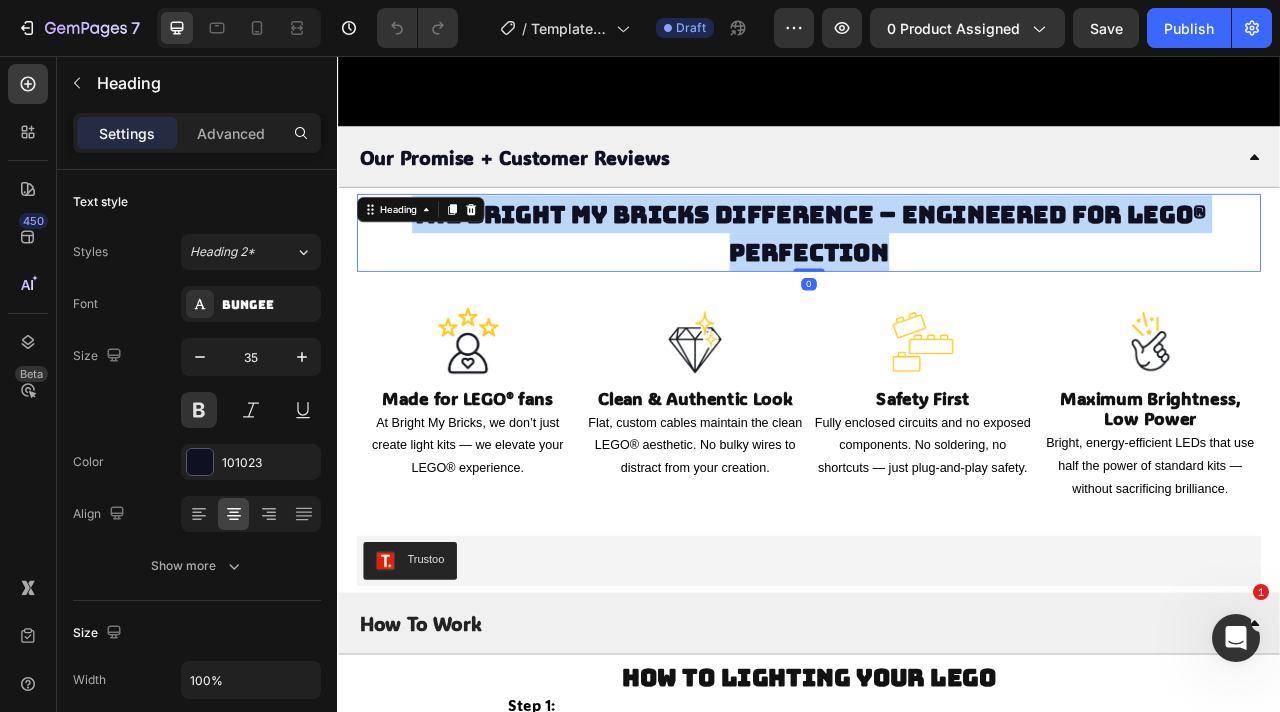 click on "The Bright My Bricks Difference – Engineered for LEGO® Perfection" at bounding box center (937, 281) 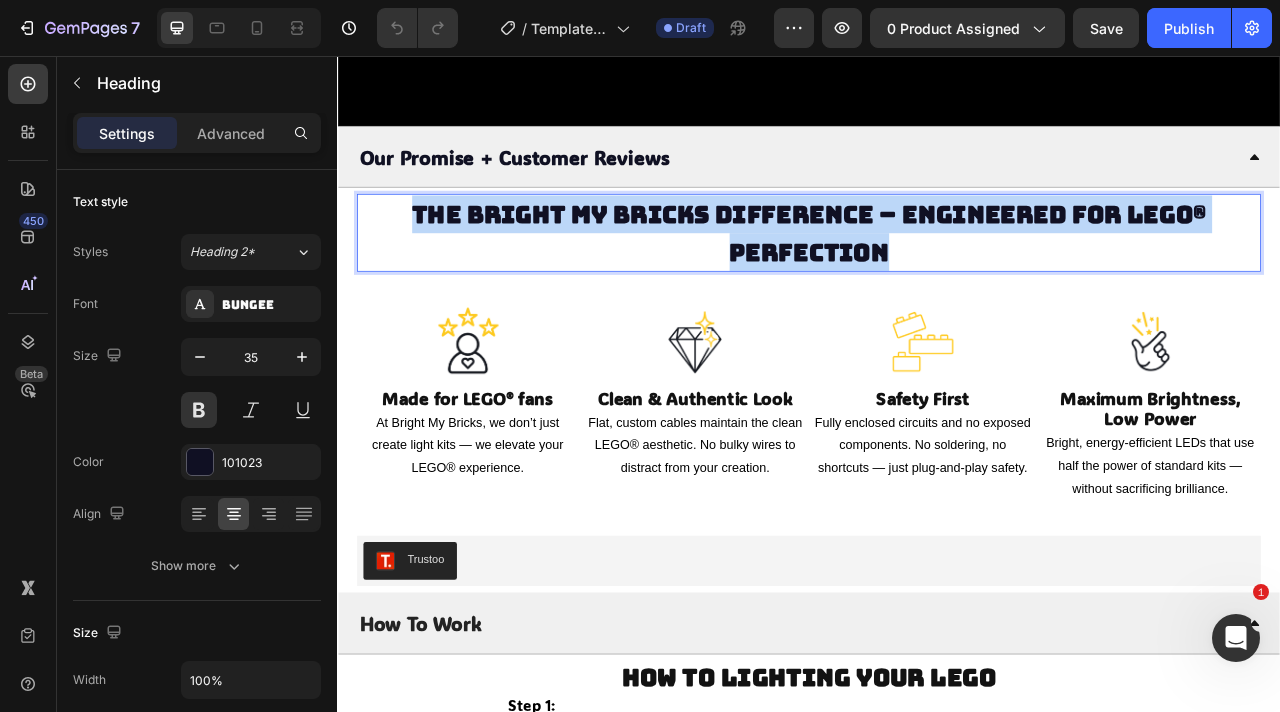 copy on "The Bright My Bricks Difference – Engineered for LEGO® Perfection" 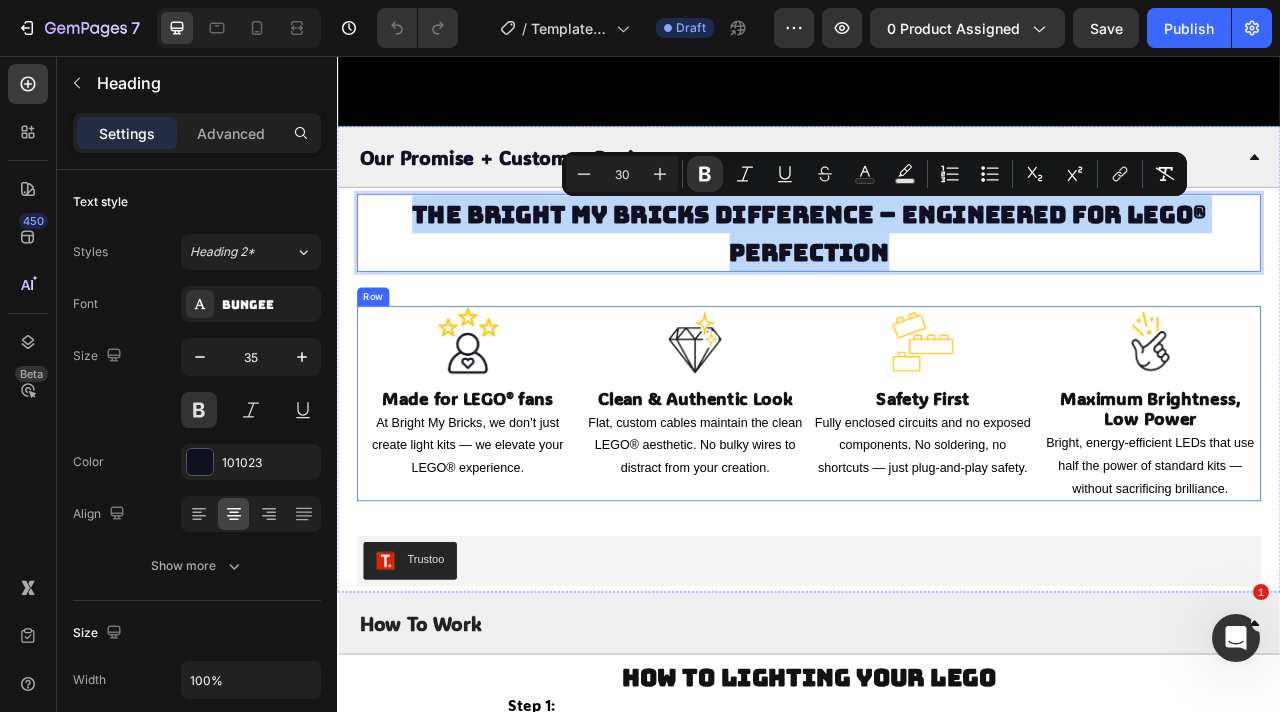 scroll, scrollTop: 4655, scrollLeft: 0, axis: vertical 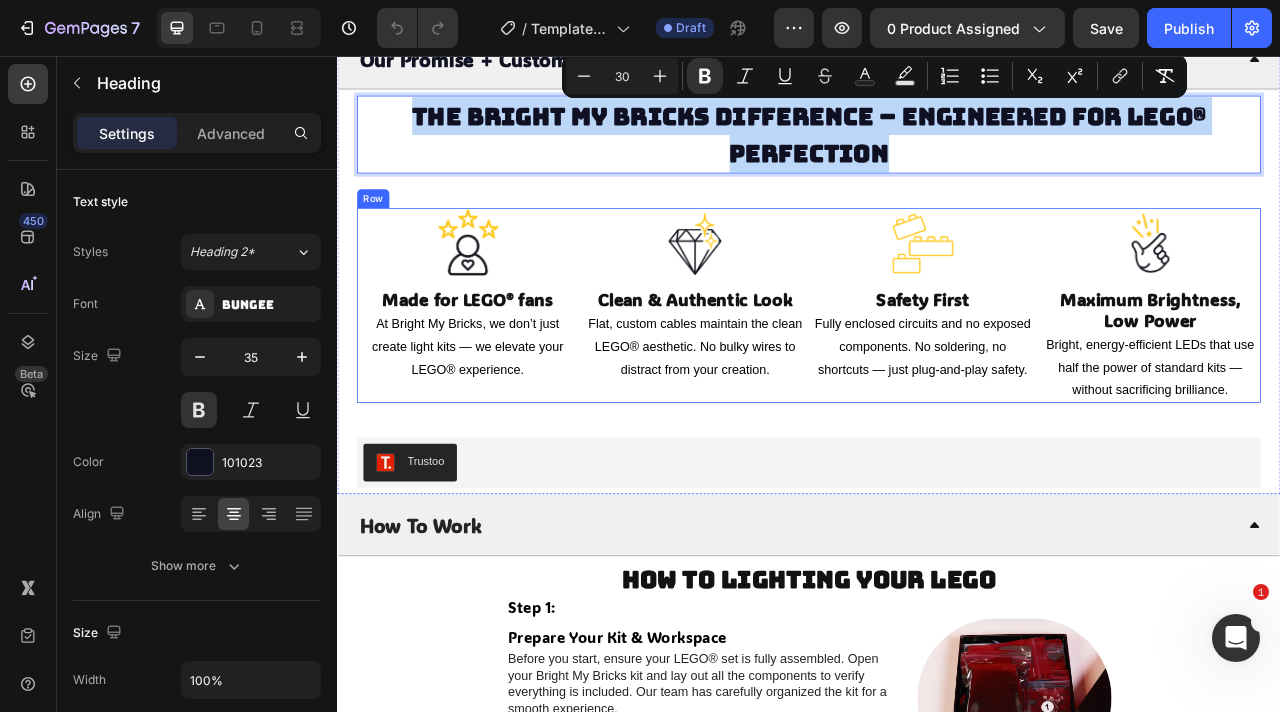 click on "Image Made for LEGO® fans Heading At Bright My Bricks, we don’t just create light kits — we elevate your LEGO® experience. Text Block Image Clean & Authentic Look Heading Flat, custom cables maintain the clean LEGO® aesthetic. No bulky wires to distract from your creation. Text Block Image Safety First Heading Fully enclosed circuits and no exposed components. No soldering, no shortcuts — just plug-and-play safety. Text Block Image Maximum Brightness, Low Power Heading Bright, energy-efficient LEDs that use half the power of standard kits — without sacrificing brilliance. Text Block Row" at bounding box center (937, 373) 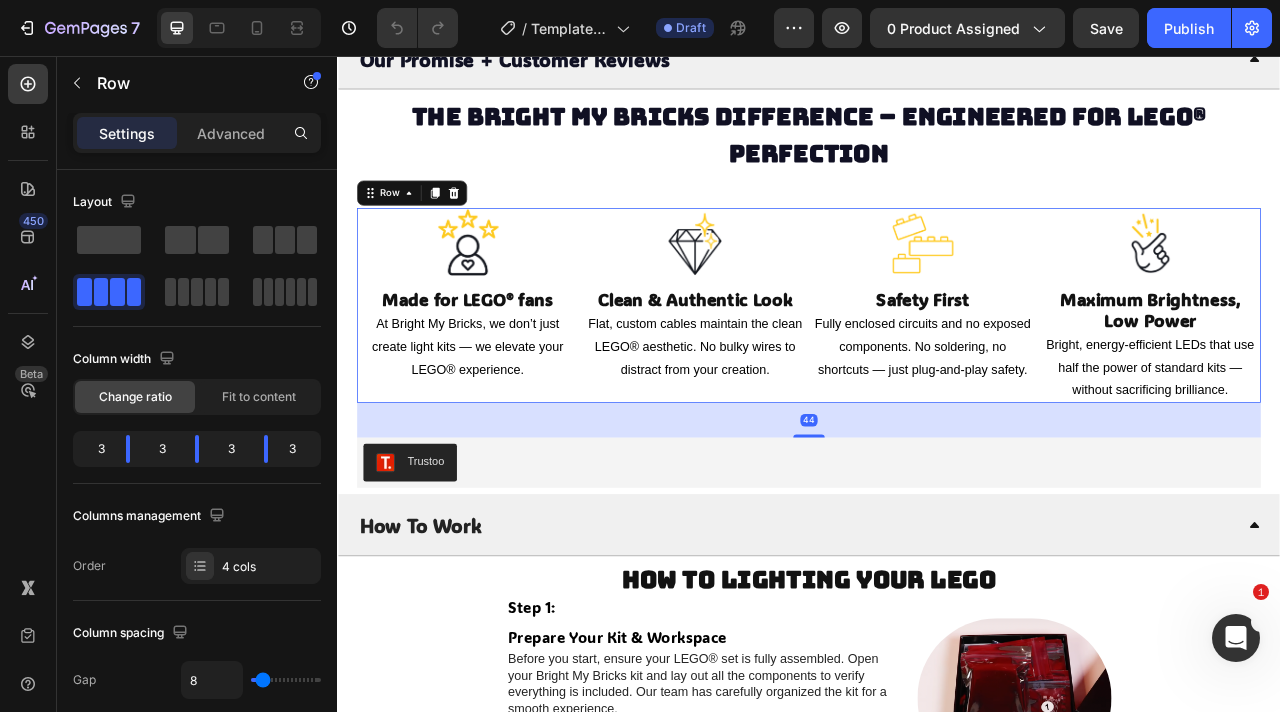 copy on "The Bright My Bricks Difference – Engineered for LEGO® Perfection" 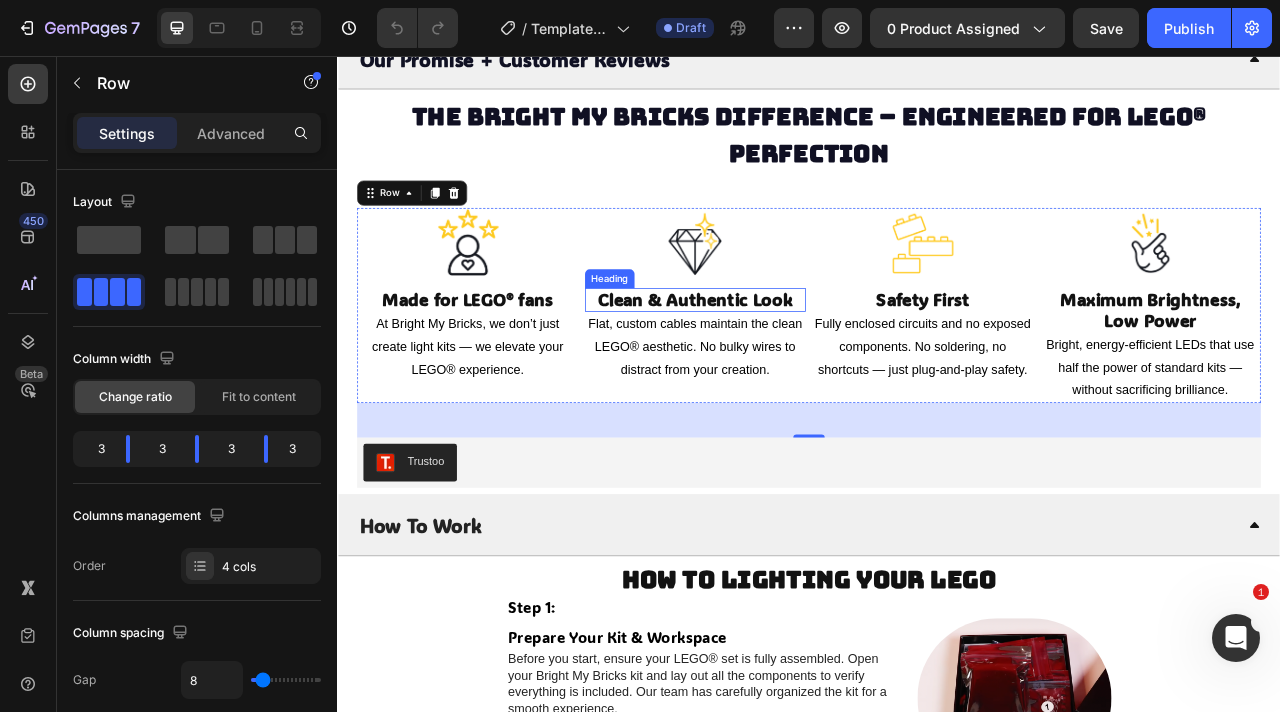 scroll, scrollTop: 4836, scrollLeft: 0, axis: vertical 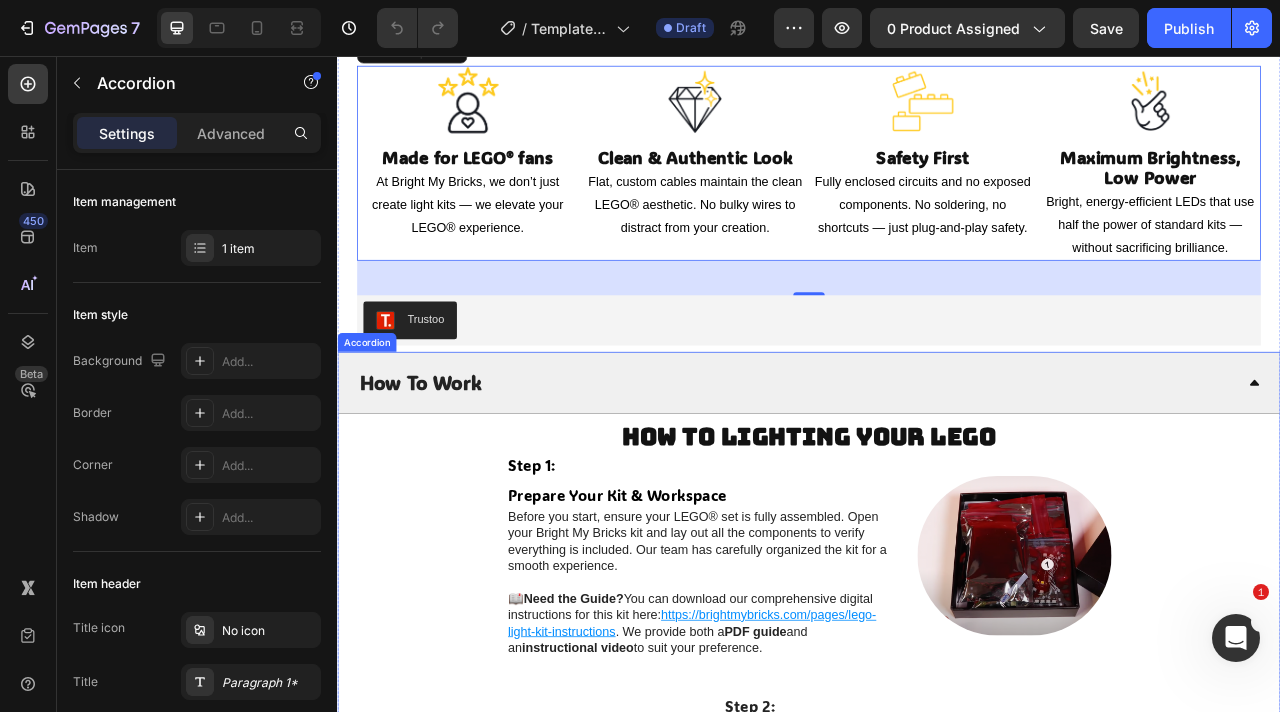 click on "How To Work" at bounding box center [921, 471] 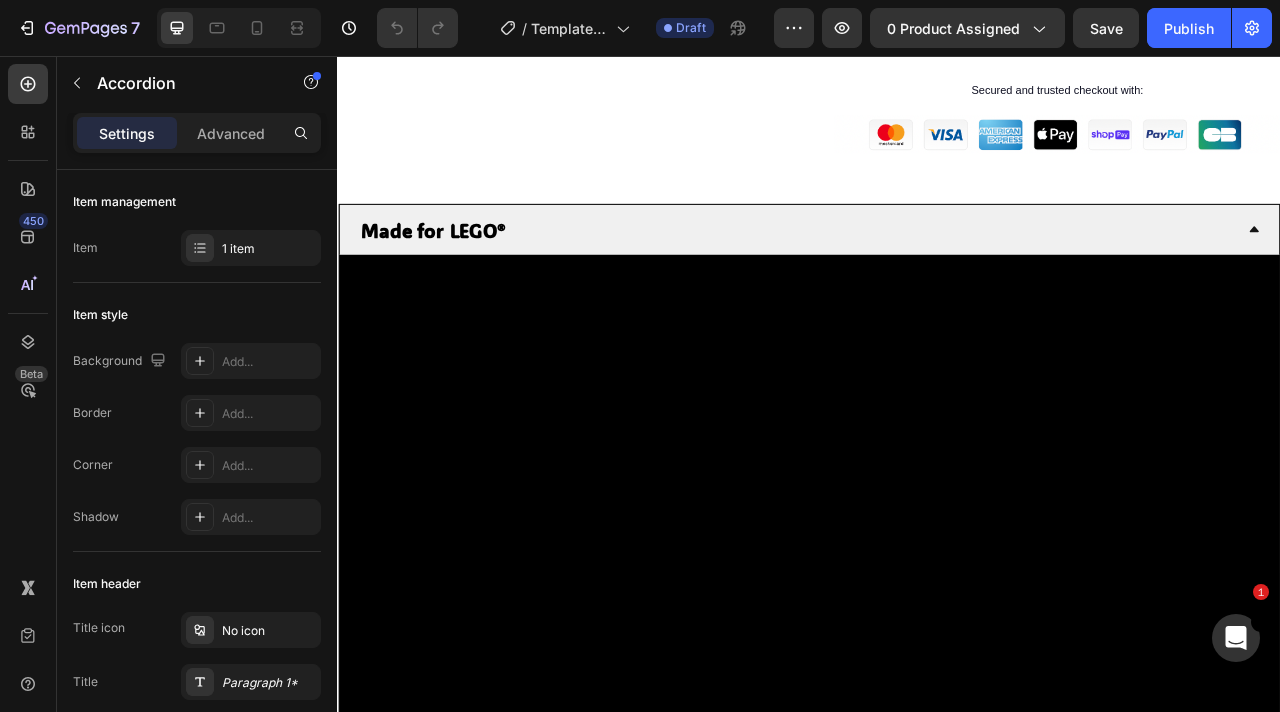 scroll, scrollTop: 0, scrollLeft: 0, axis: both 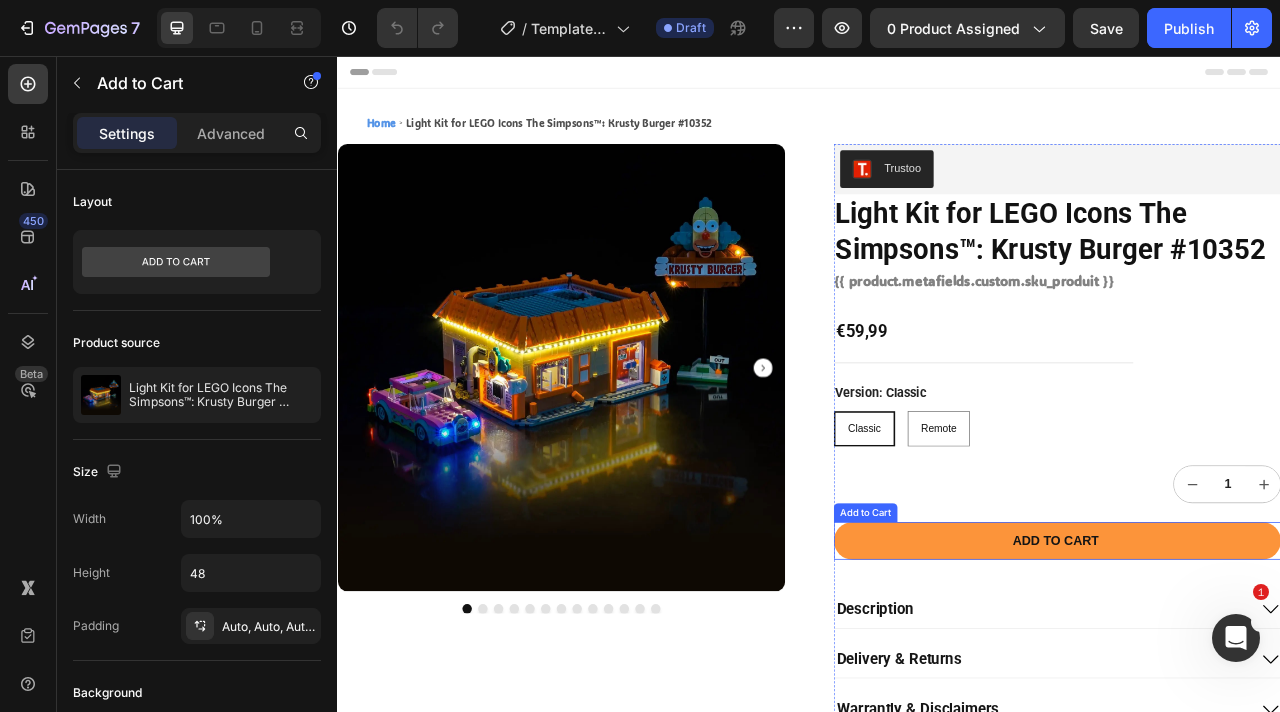 click on "Add to cart" at bounding box center [1252, 673] 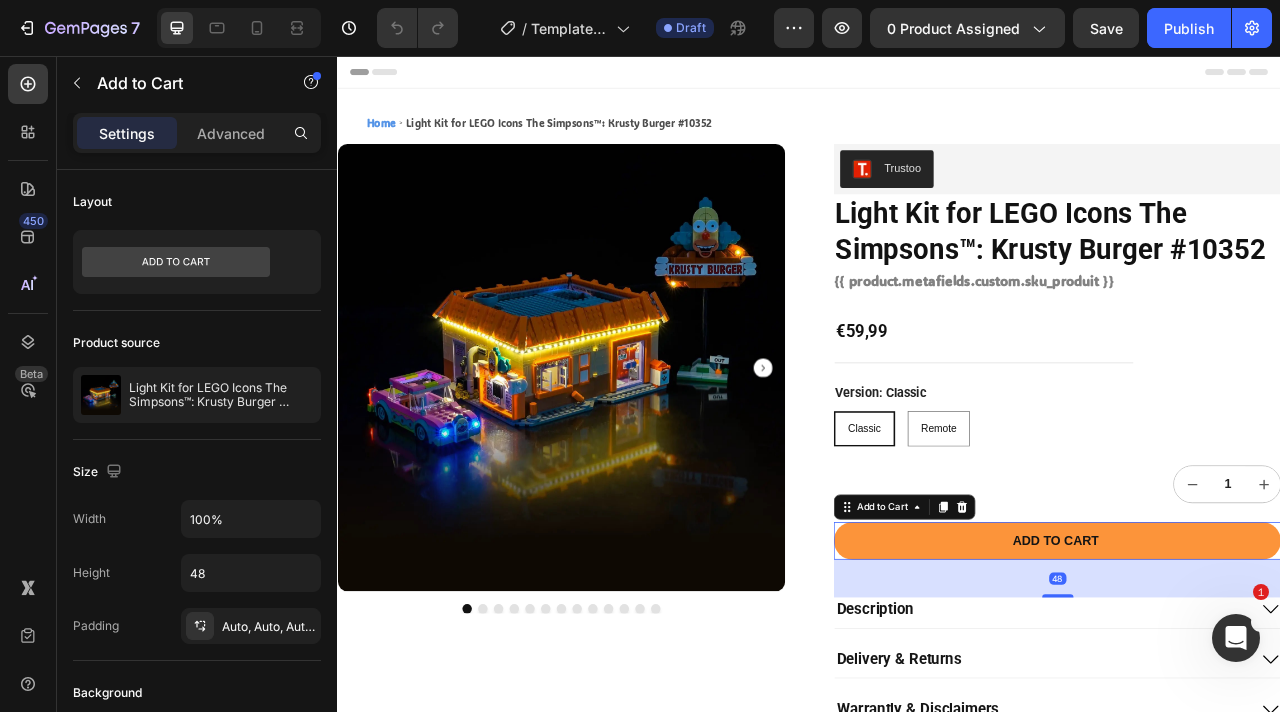 type 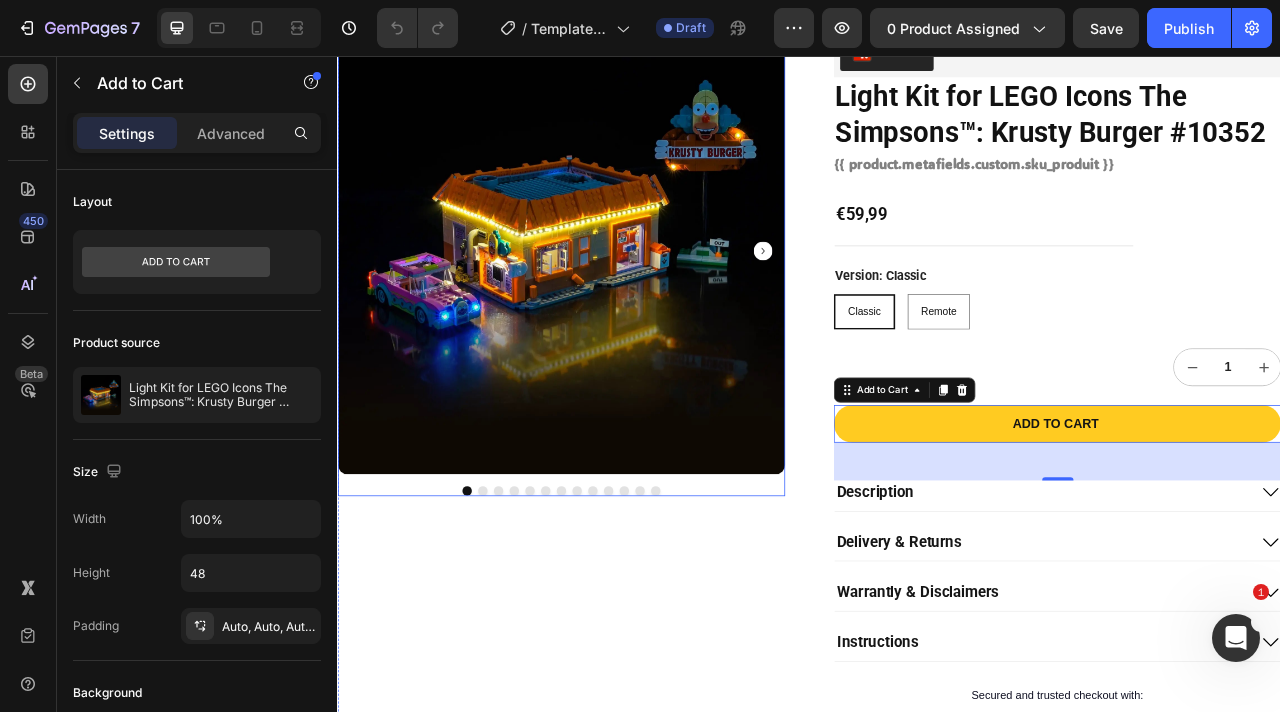 scroll, scrollTop: 403, scrollLeft: 0, axis: vertical 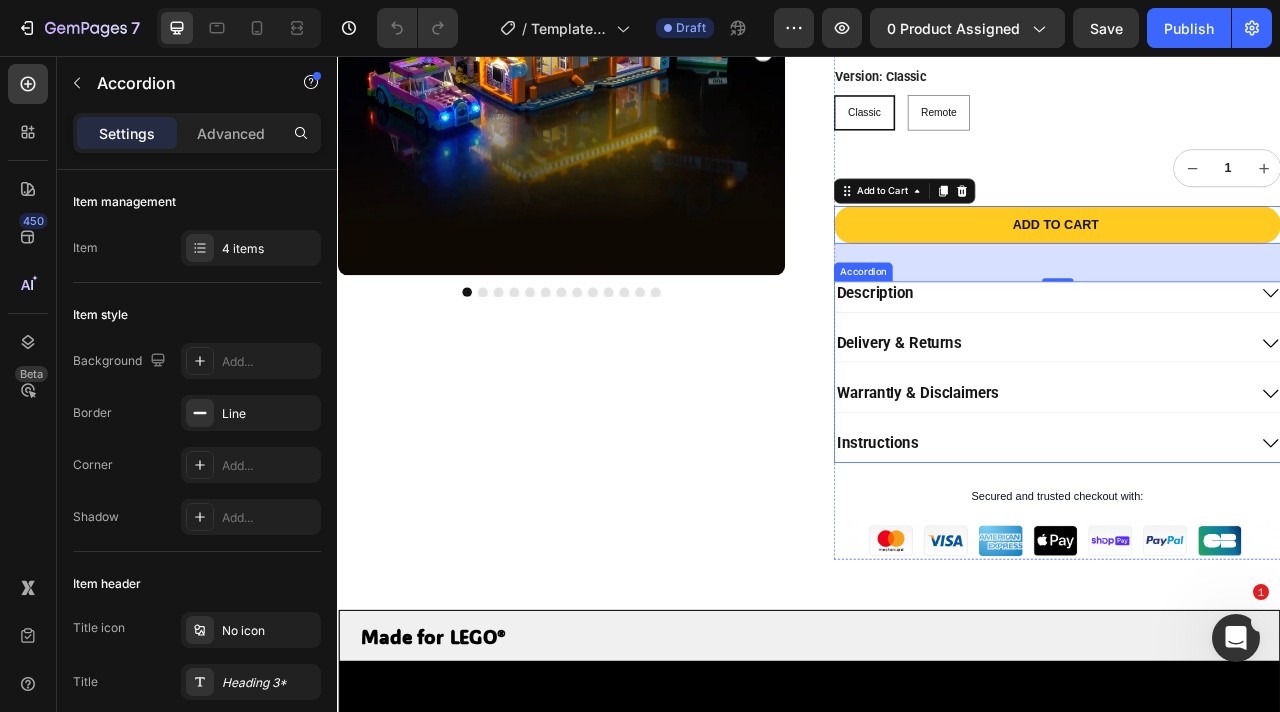 click on "Description" at bounding box center (1252, 361) 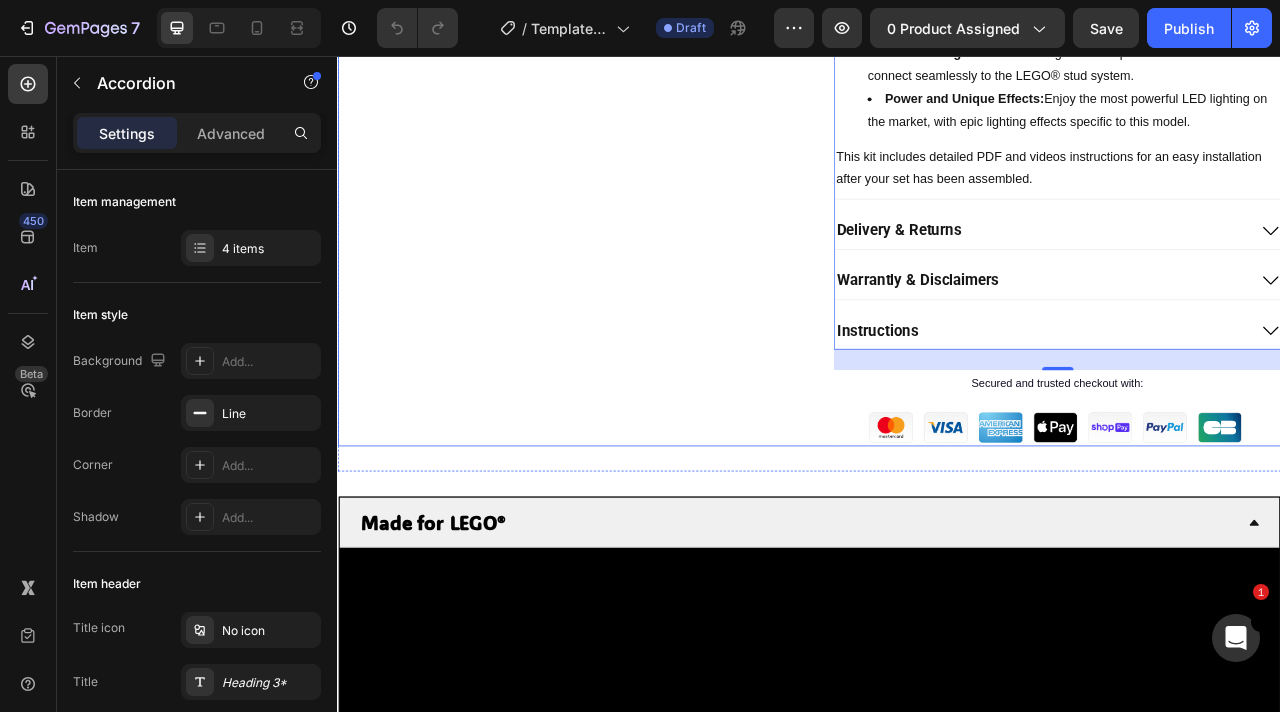 scroll, scrollTop: 1012, scrollLeft: 0, axis: vertical 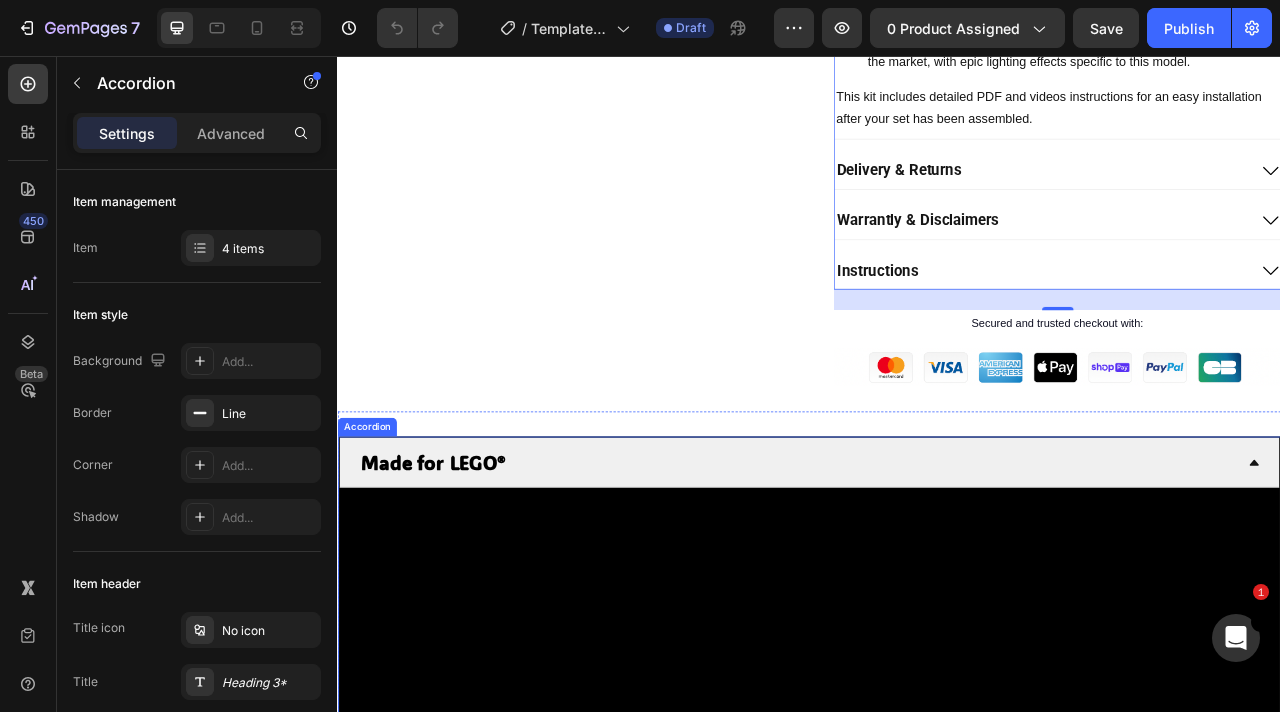 click on "Made for LEGO®" at bounding box center [458, 573] 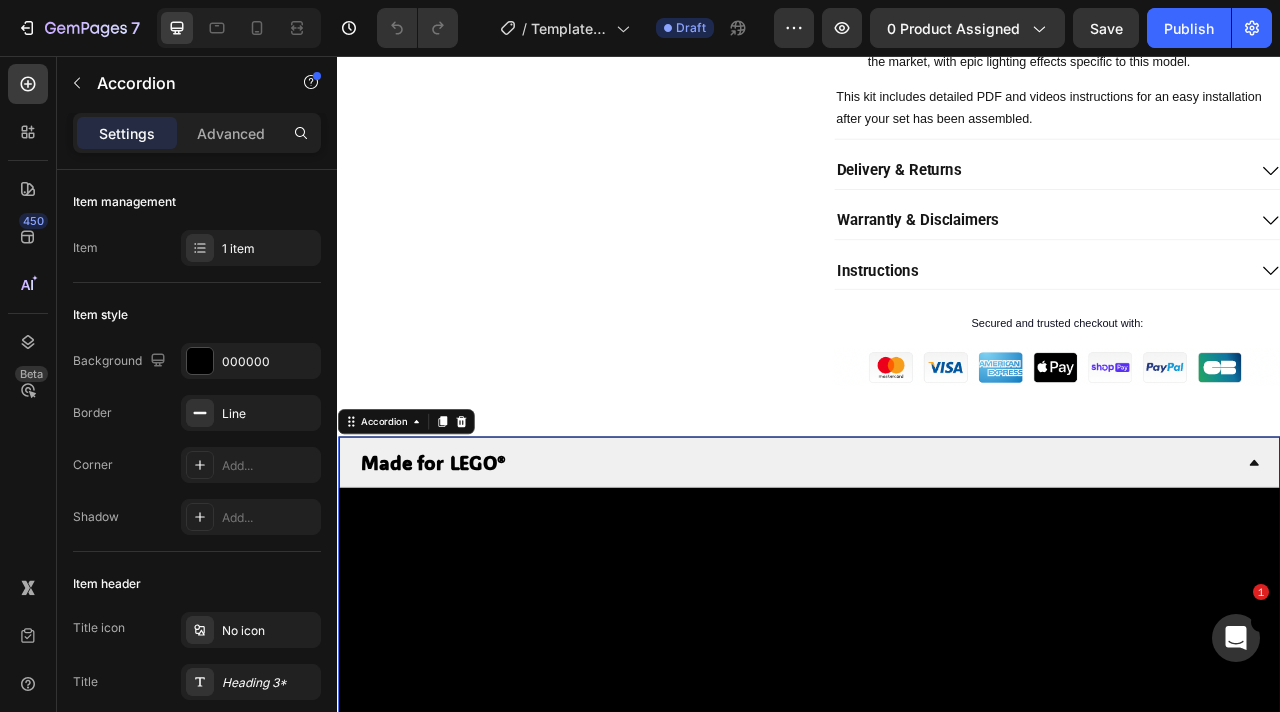 click on "Made for LEGO®" at bounding box center [458, 573] 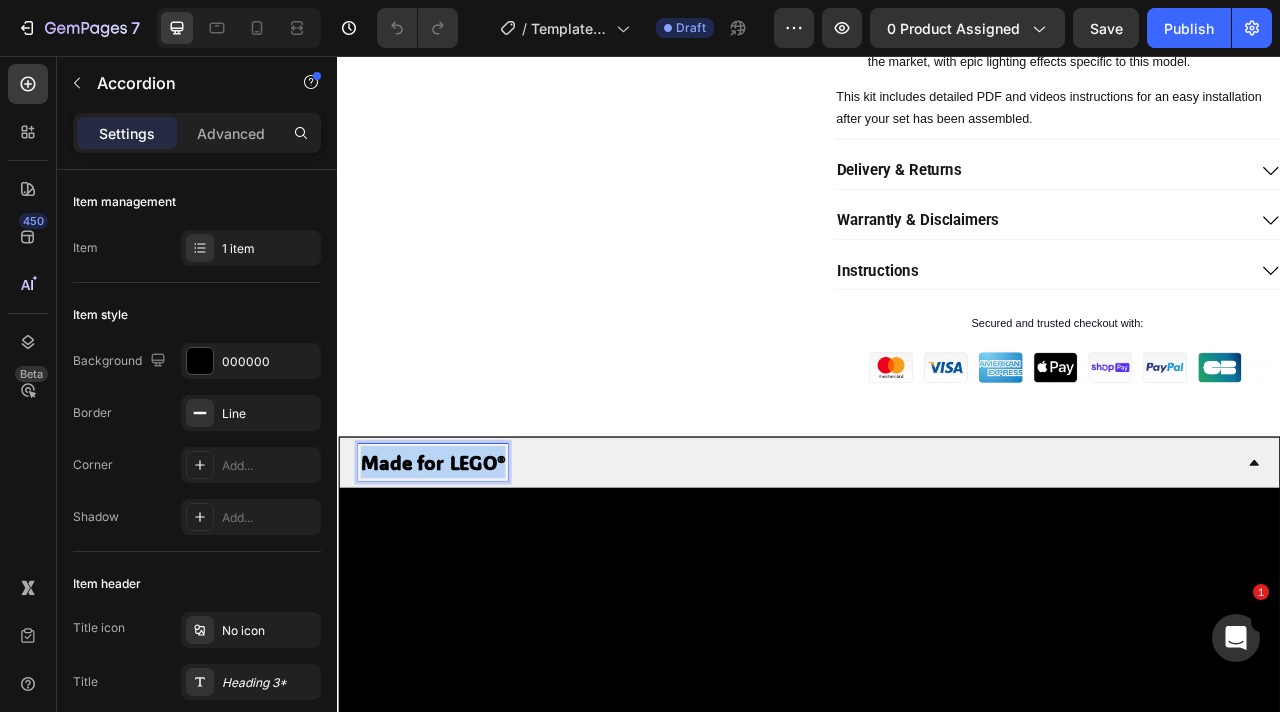 click on "Made for LEGO®" at bounding box center [458, 573] 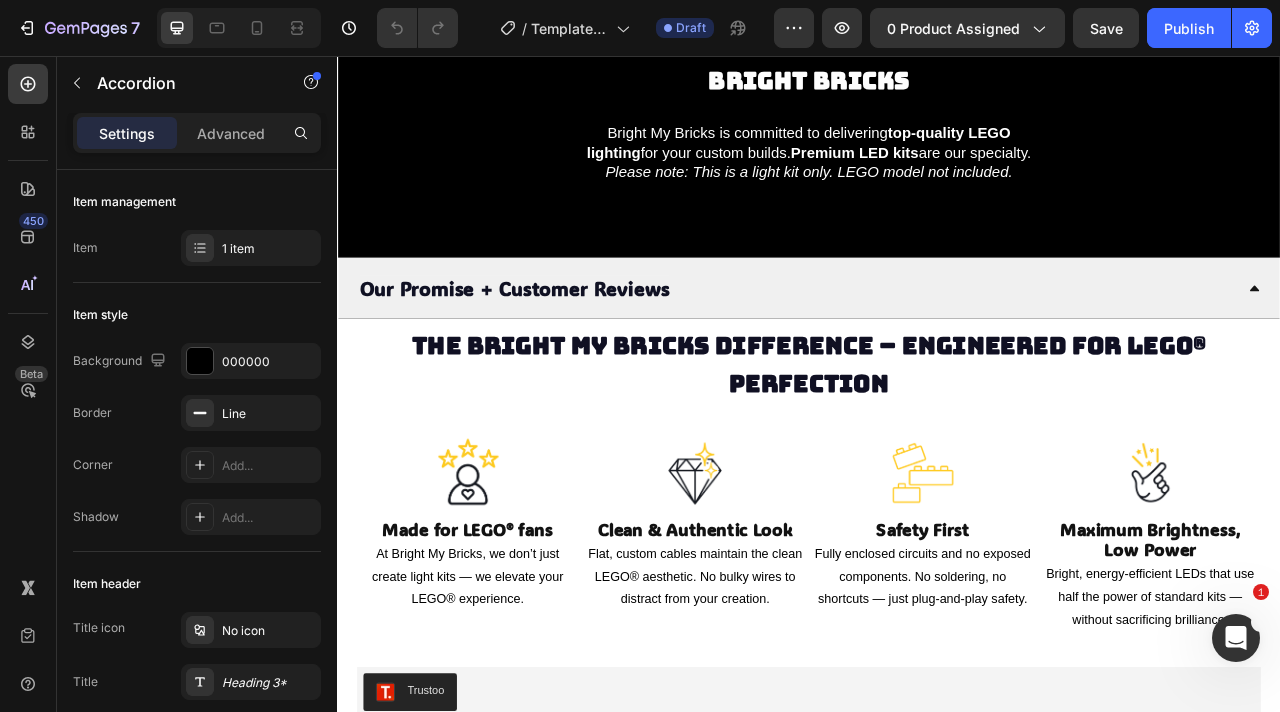 scroll, scrollTop: 4442, scrollLeft: 0, axis: vertical 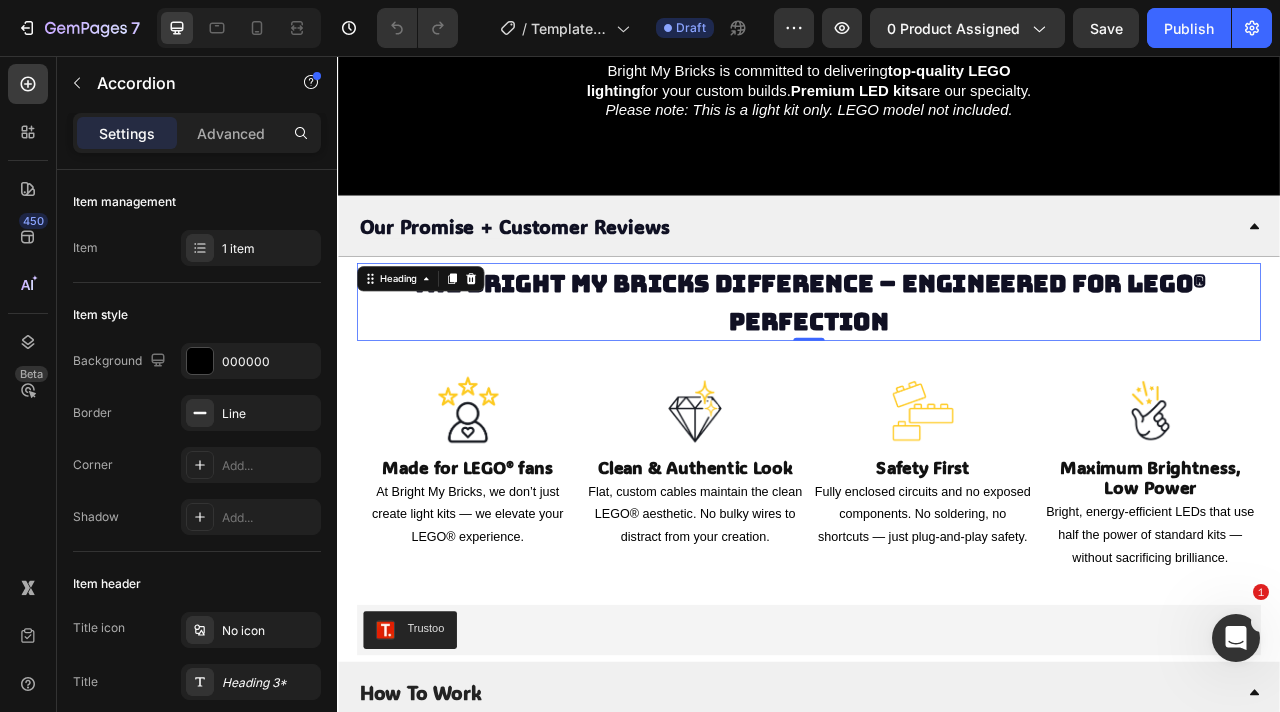 click on "The Bright My Bricks Difference – Engineered for LEGO® Perfection" at bounding box center [937, 369] 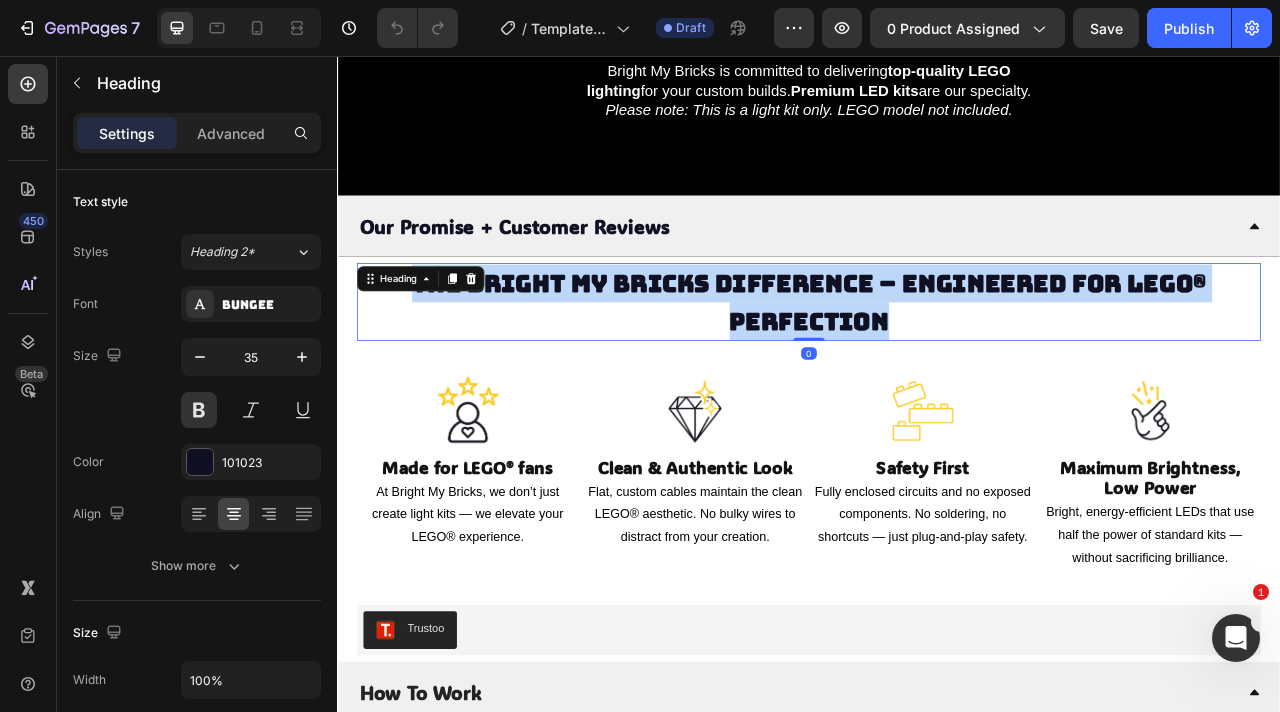 click on "The Bright My Bricks Difference – Engineered for LEGO® Perfection" at bounding box center [937, 369] 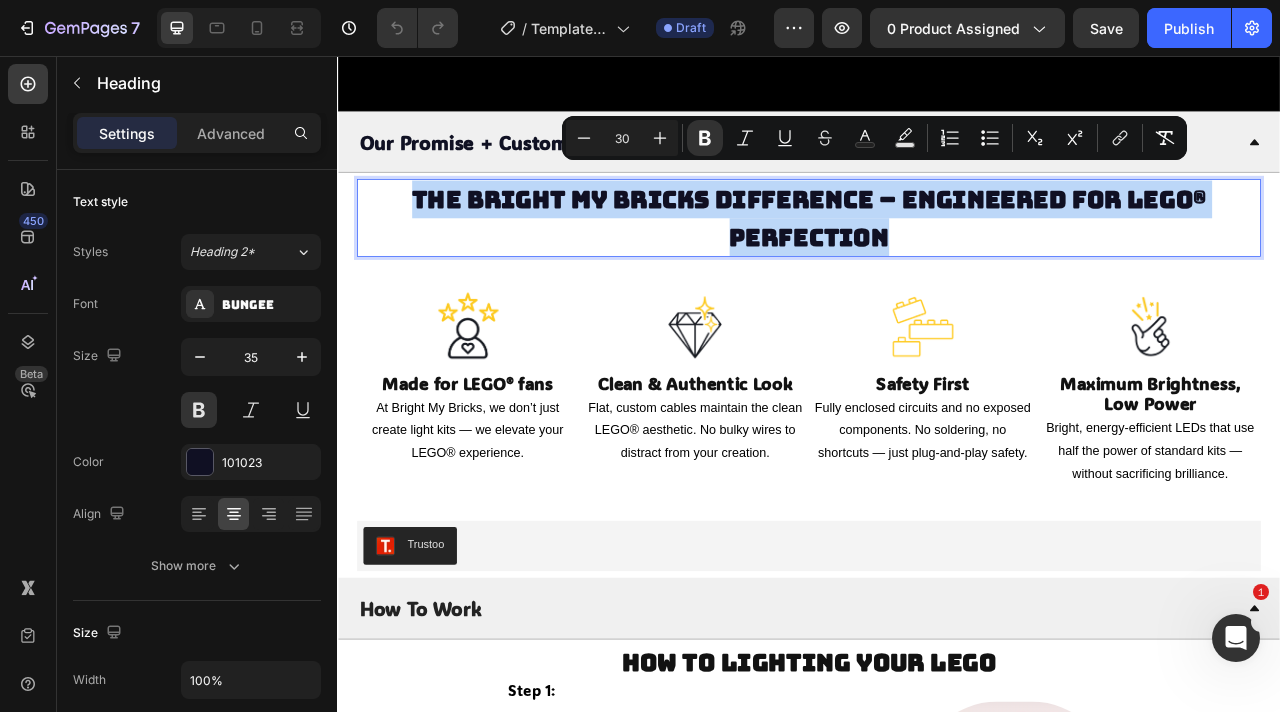 scroll, scrollTop: 4575, scrollLeft: 0, axis: vertical 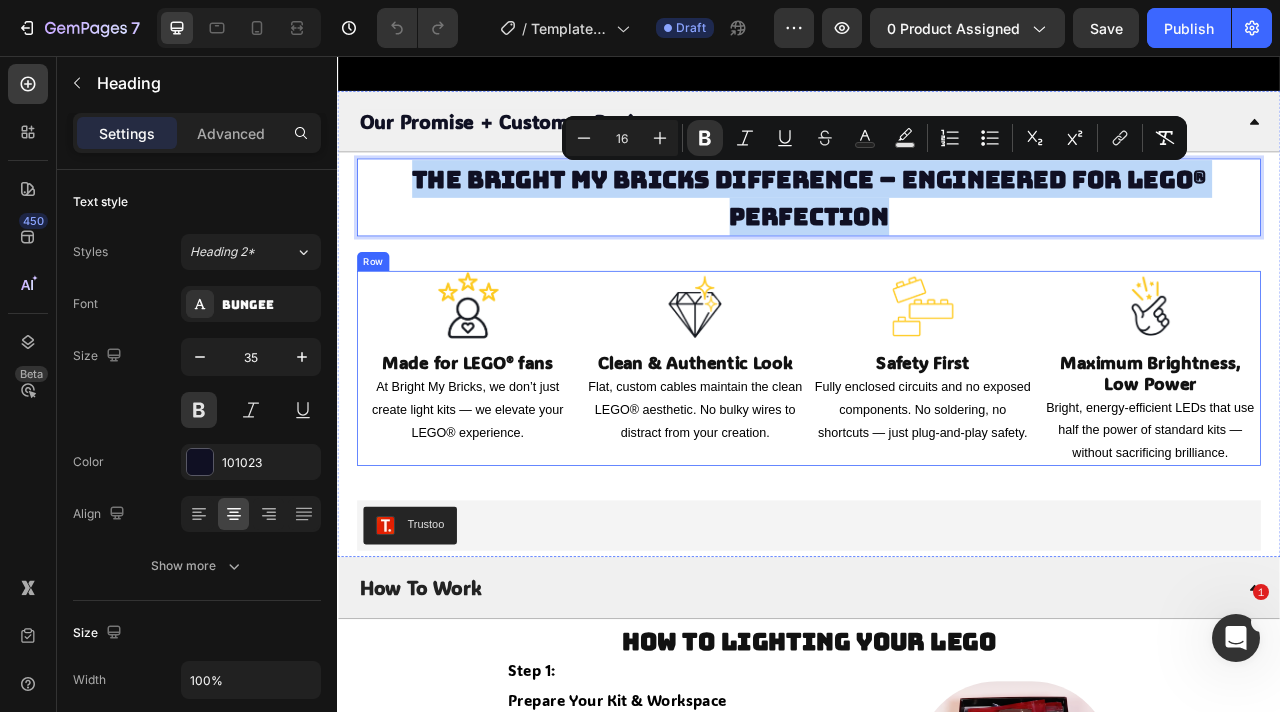 click on "Image Made for LEGO® fans Heading At Bright My Bricks, we don’t just create light kits — we elevate your LEGO® experience. Text Block Image Clean & Authentic Look Heading Flat, custom cables maintain the clean LEGO® aesthetic. No bulky wires to distract from your creation. Text Block Image Safety First Heading Fully enclosed circuits and no exposed components. No soldering, no shortcuts — just plug-and-play safety. Text Block Image Maximum Brightness, Low Power Heading Bright, energy-efficient LEDs that use half the power of standard kits — without sacrificing brilliance. Text Block Row" at bounding box center [937, 453] 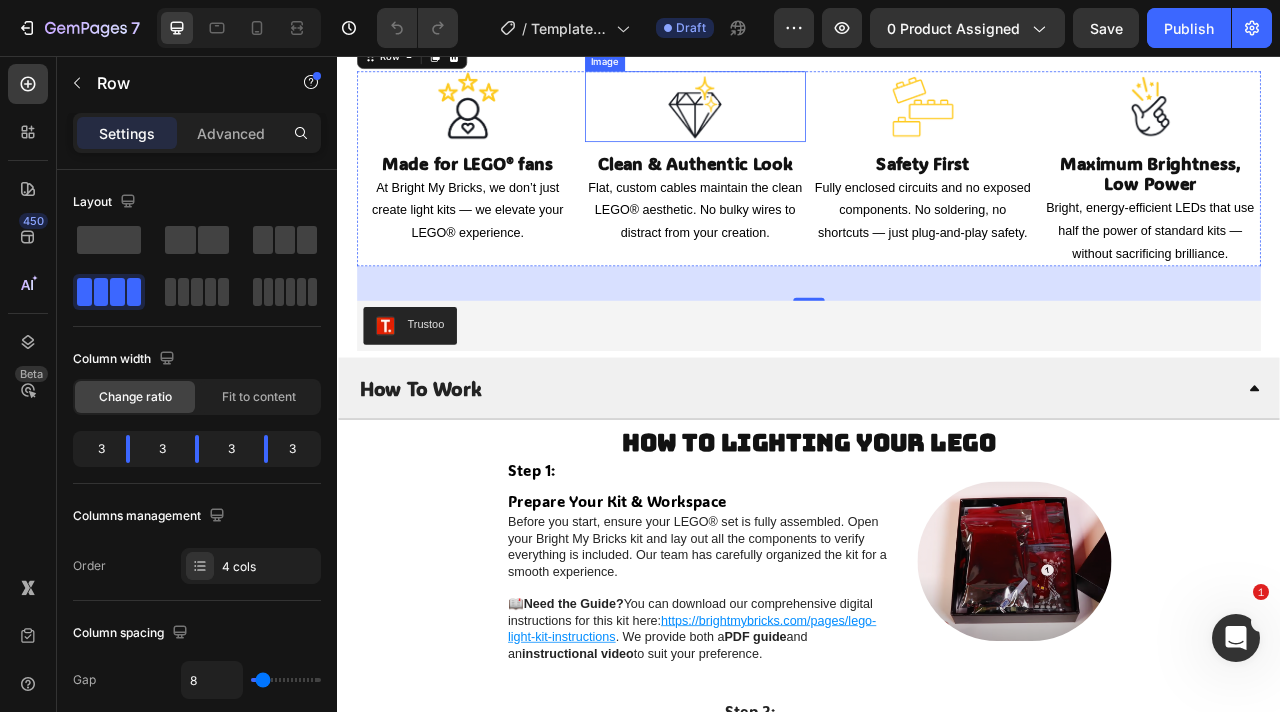 scroll, scrollTop: 4850, scrollLeft: 0, axis: vertical 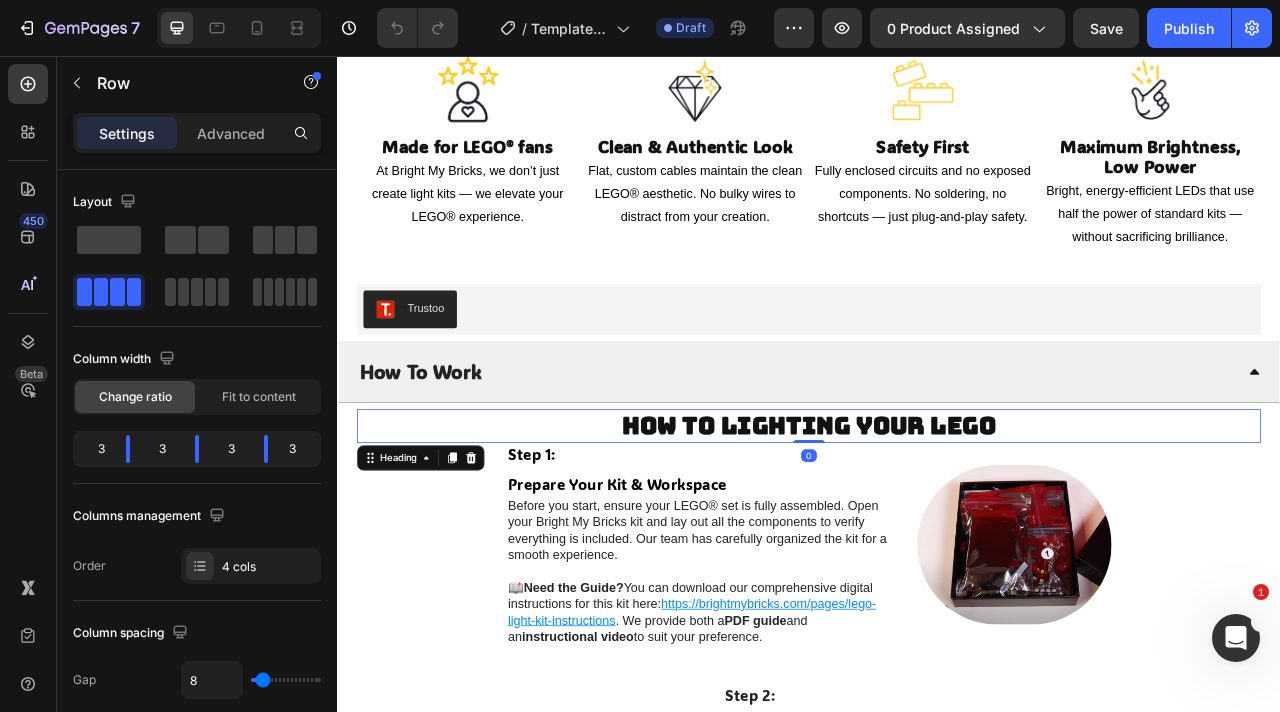 click on "How to lighting your lego" at bounding box center (937, 526) 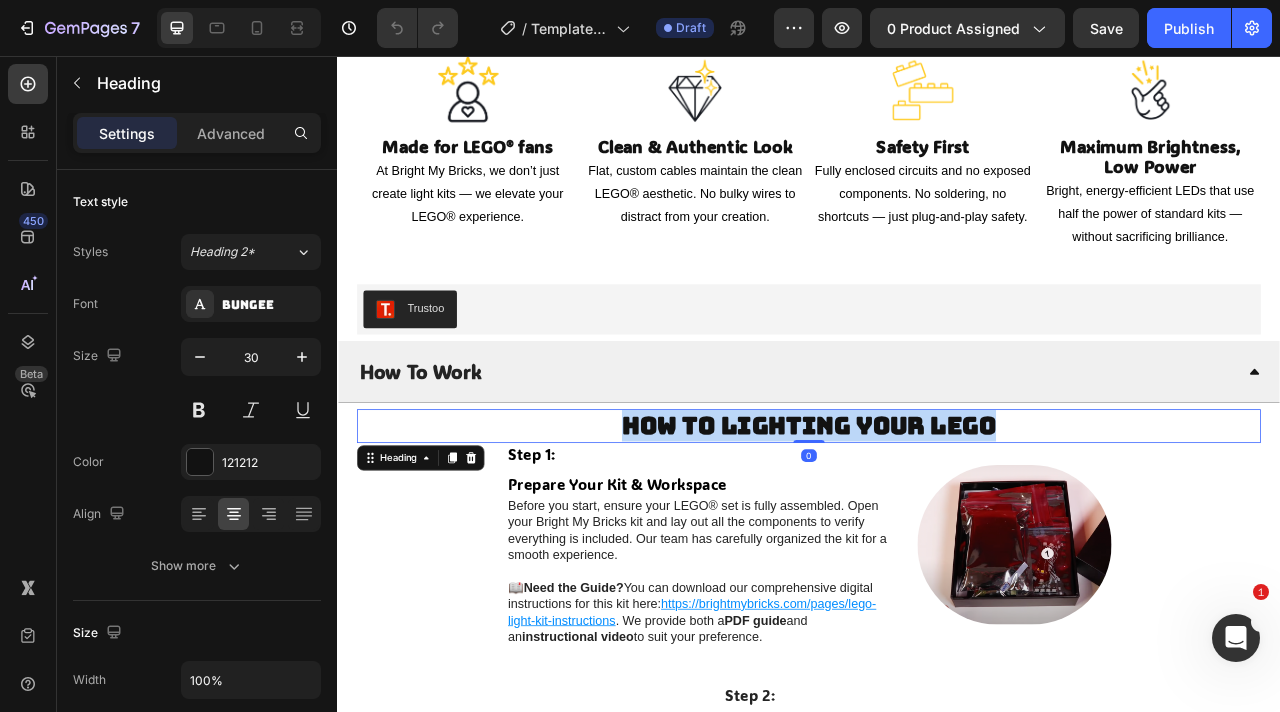 click on "How to lighting your lego" at bounding box center (937, 526) 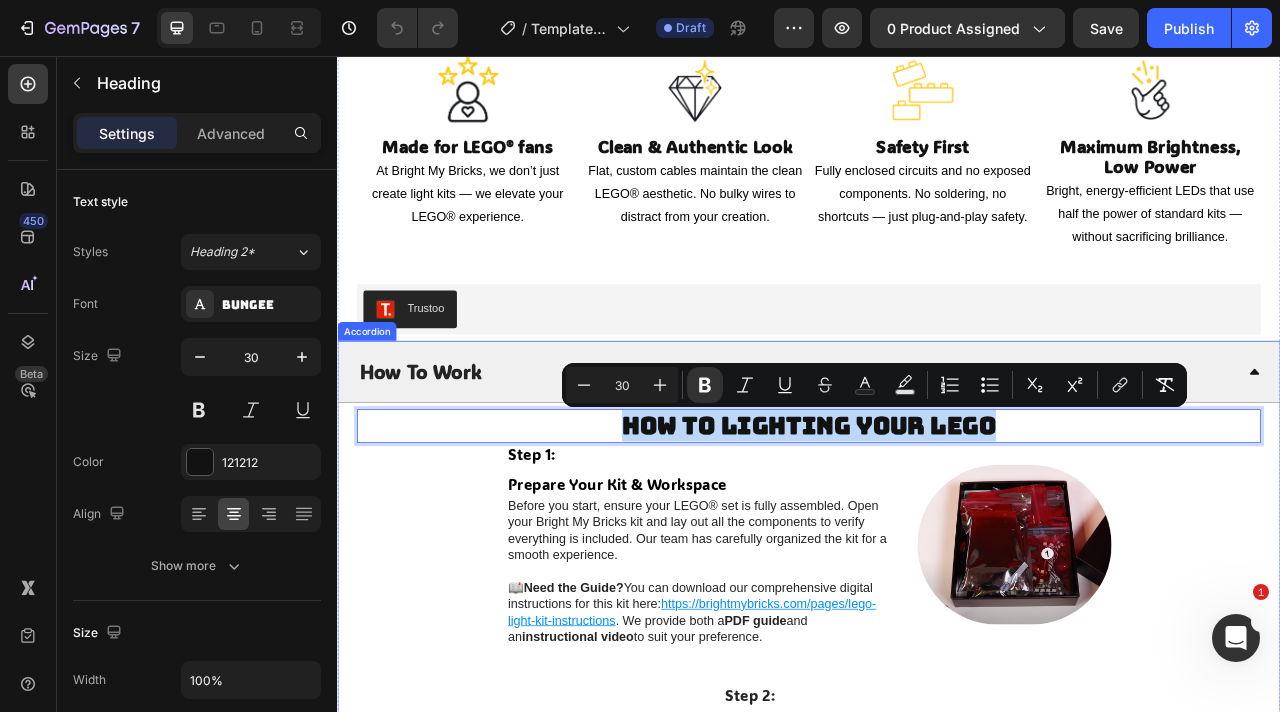 click on "How To Work" at bounding box center [921, 457] 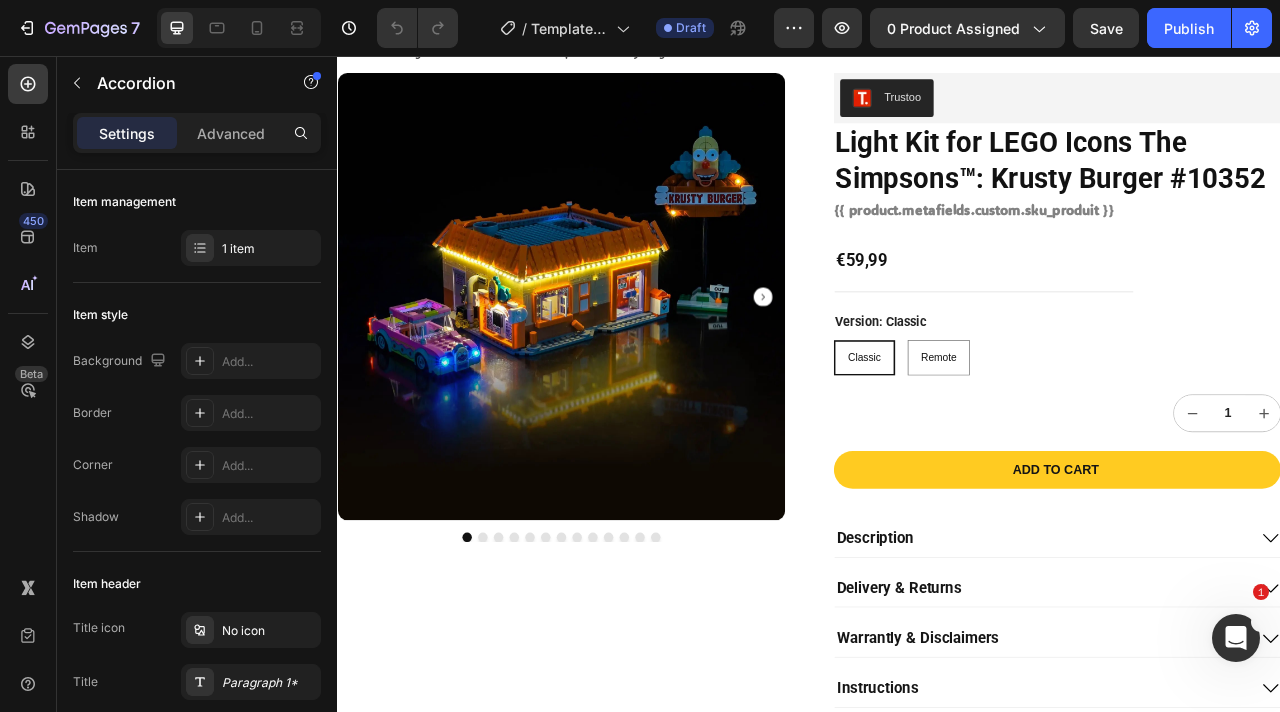 scroll, scrollTop: 178, scrollLeft: 0, axis: vertical 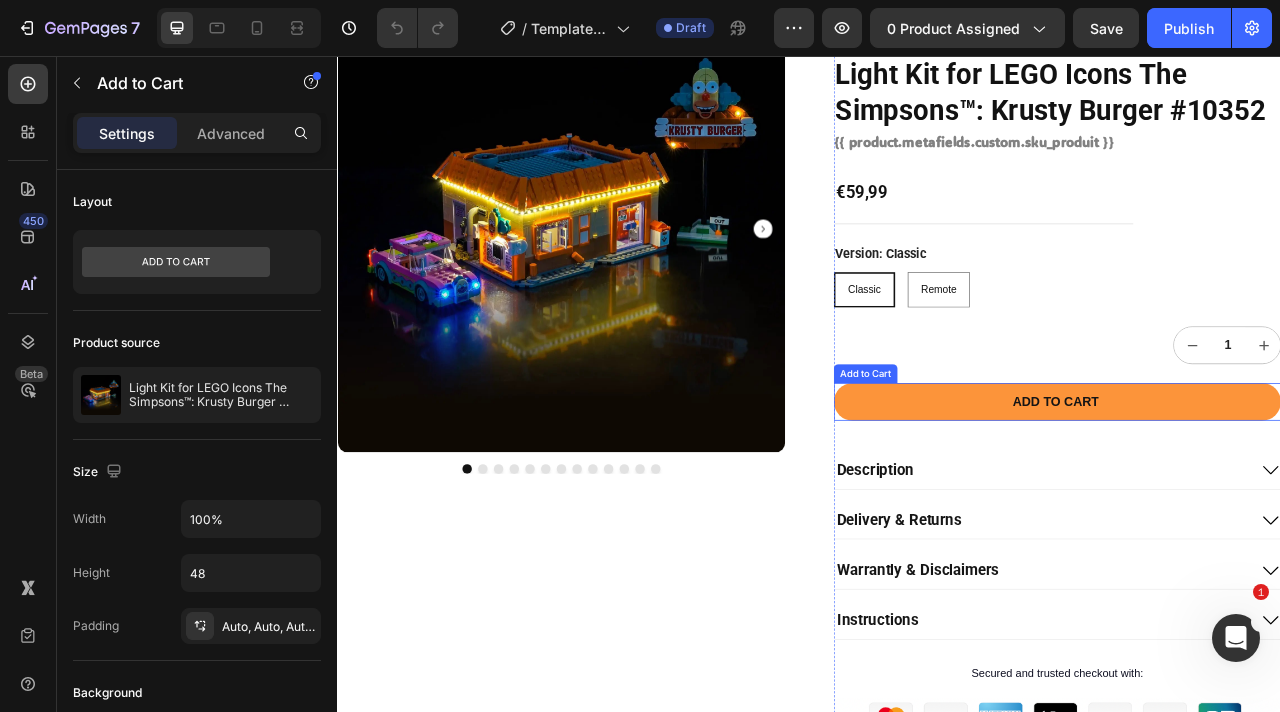click on "Add to cart" at bounding box center [1252, 495] 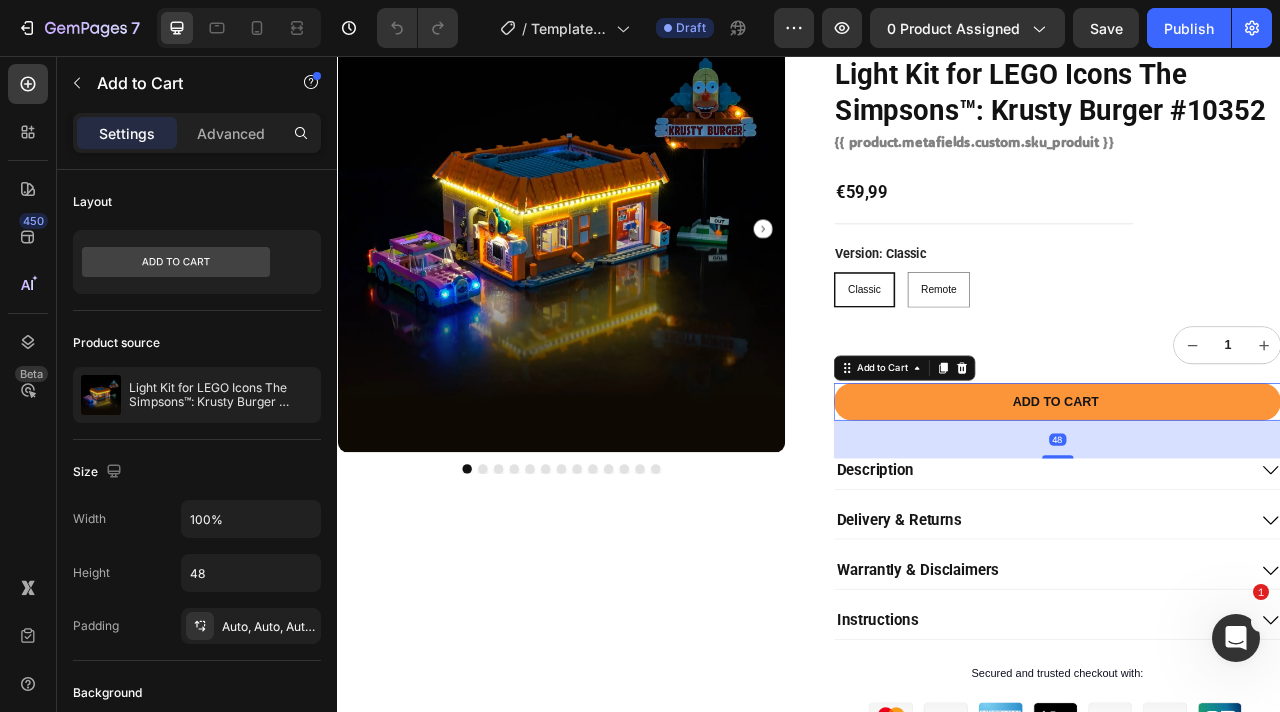 type 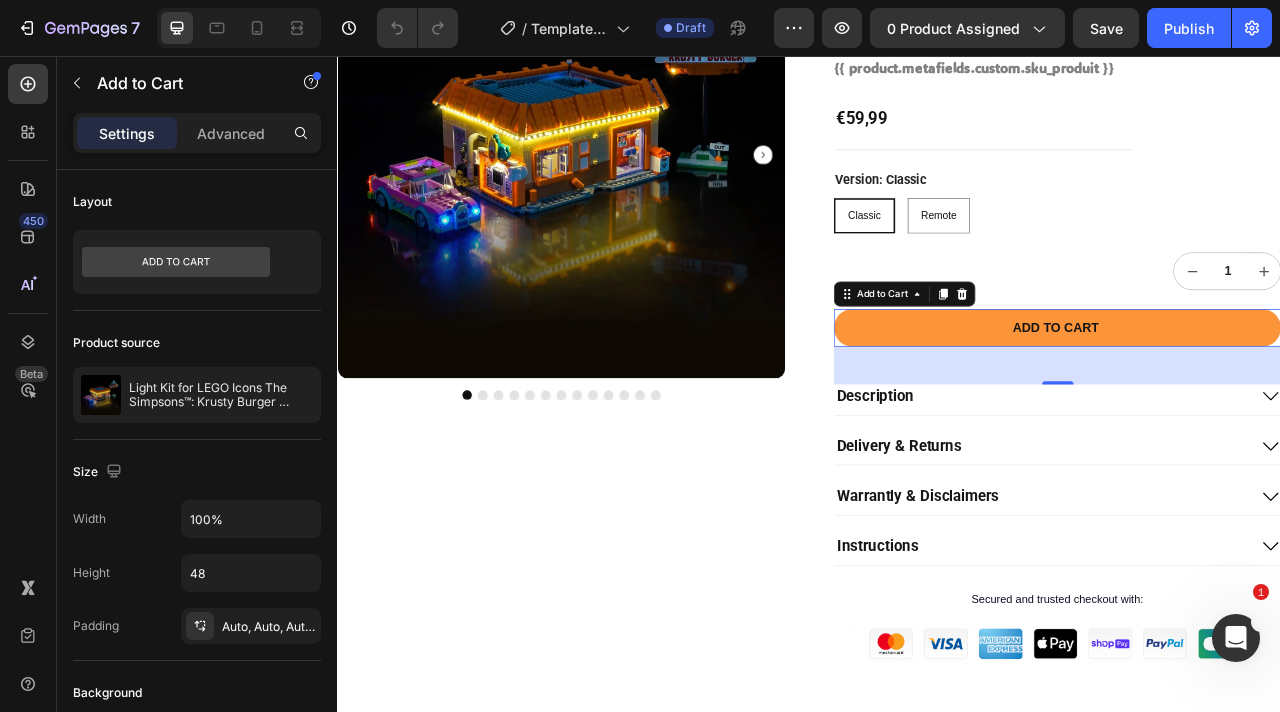 scroll, scrollTop: 325, scrollLeft: 0, axis: vertical 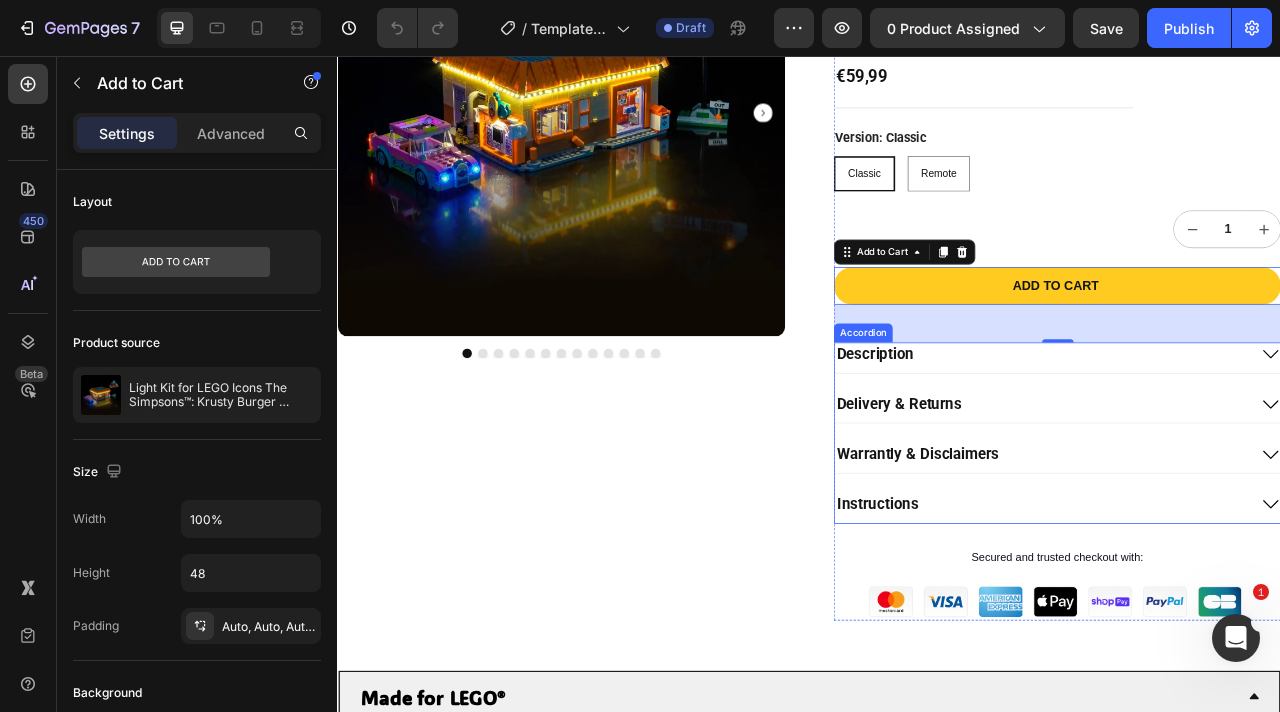 click on "Description" at bounding box center (1232, 435) 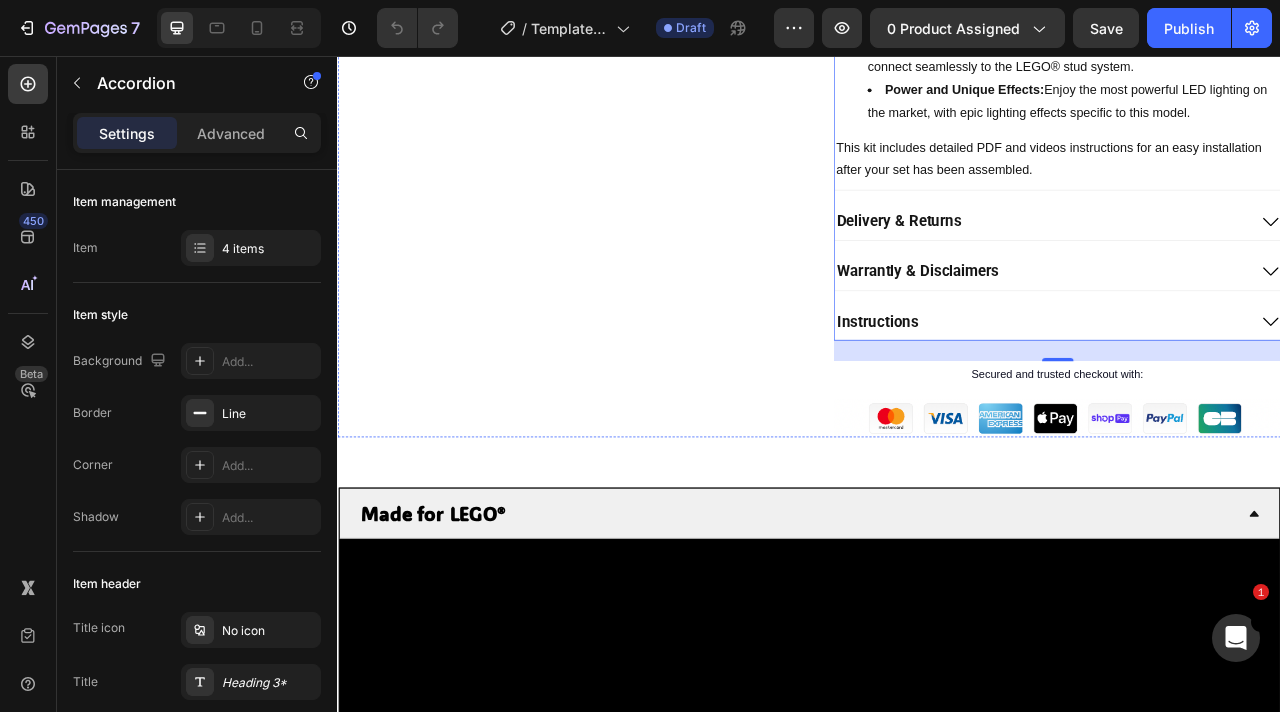 scroll, scrollTop: 965, scrollLeft: 0, axis: vertical 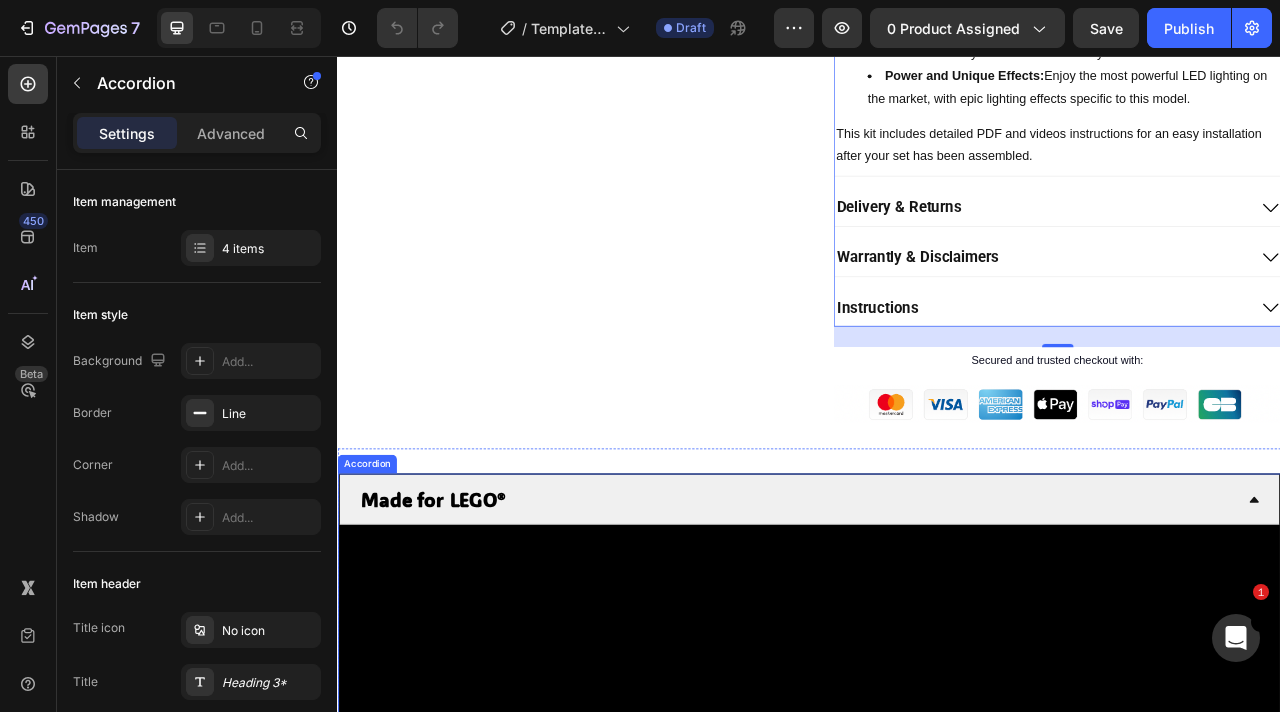 click on "Made for LEGO®" at bounding box center (458, 619) 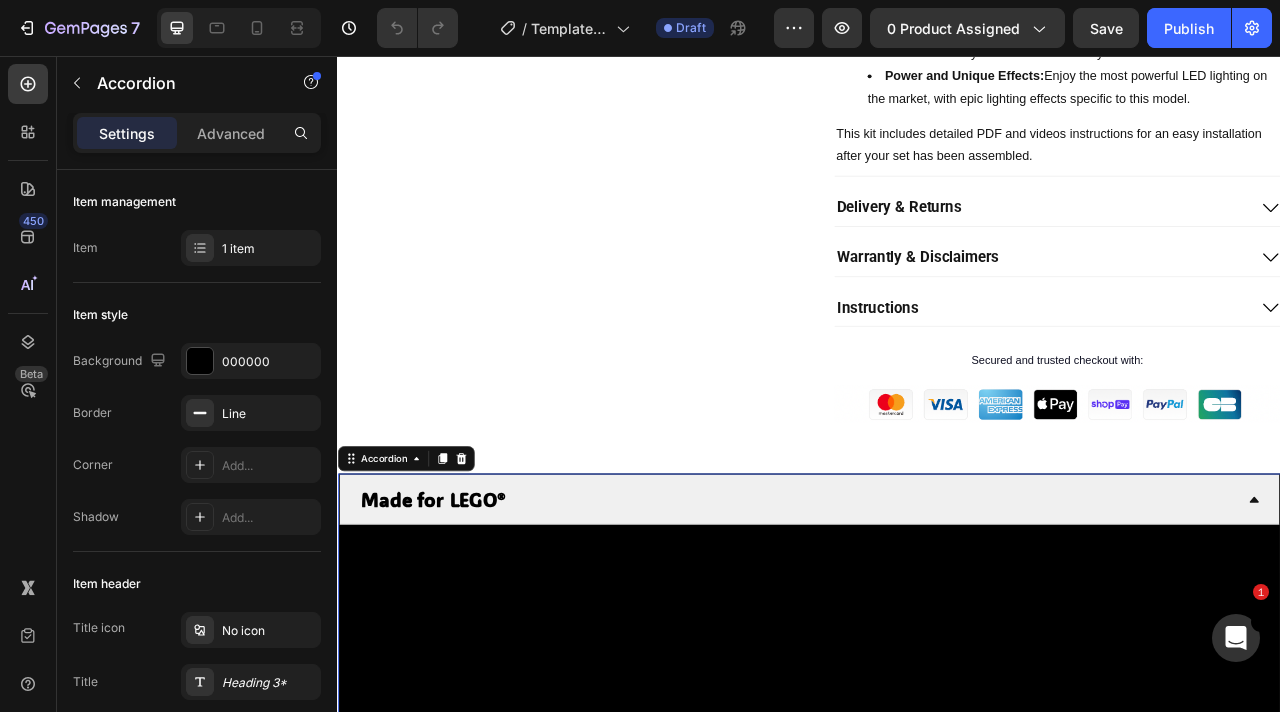 click on "Made for LEGO®" at bounding box center [458, 620] 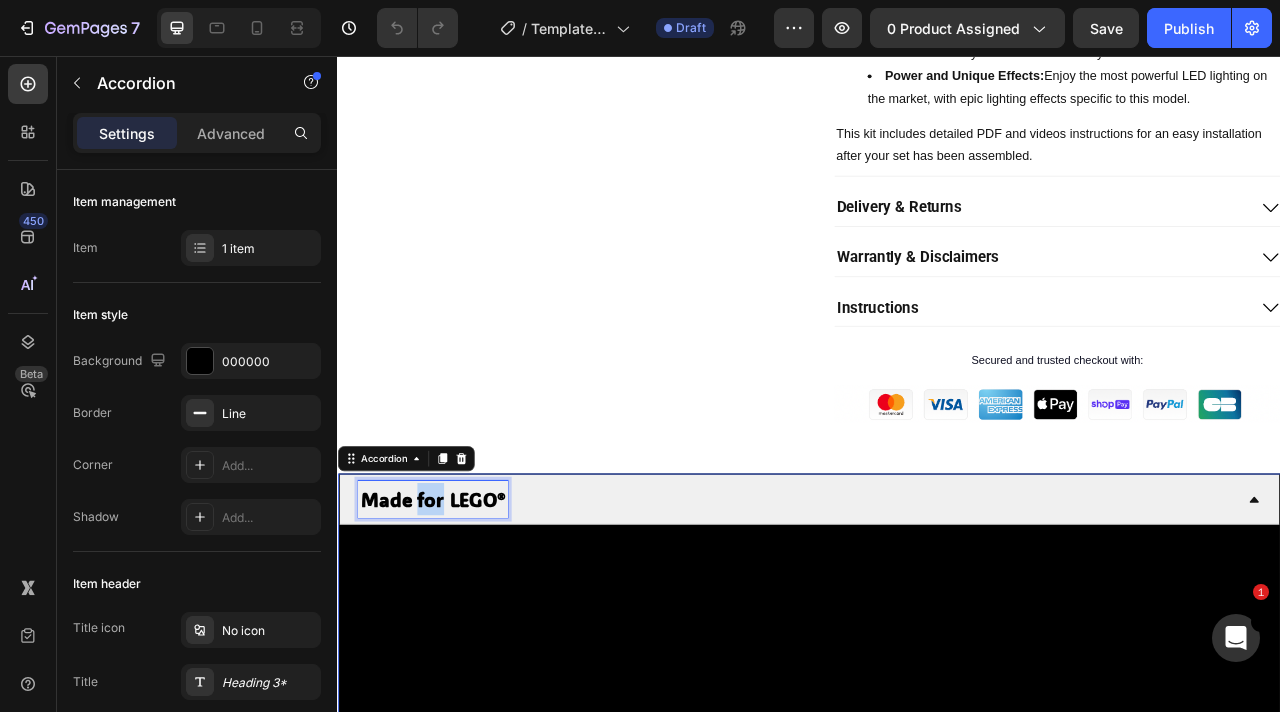 click on "Made for LEGO®" at bounding box center (458, 620) 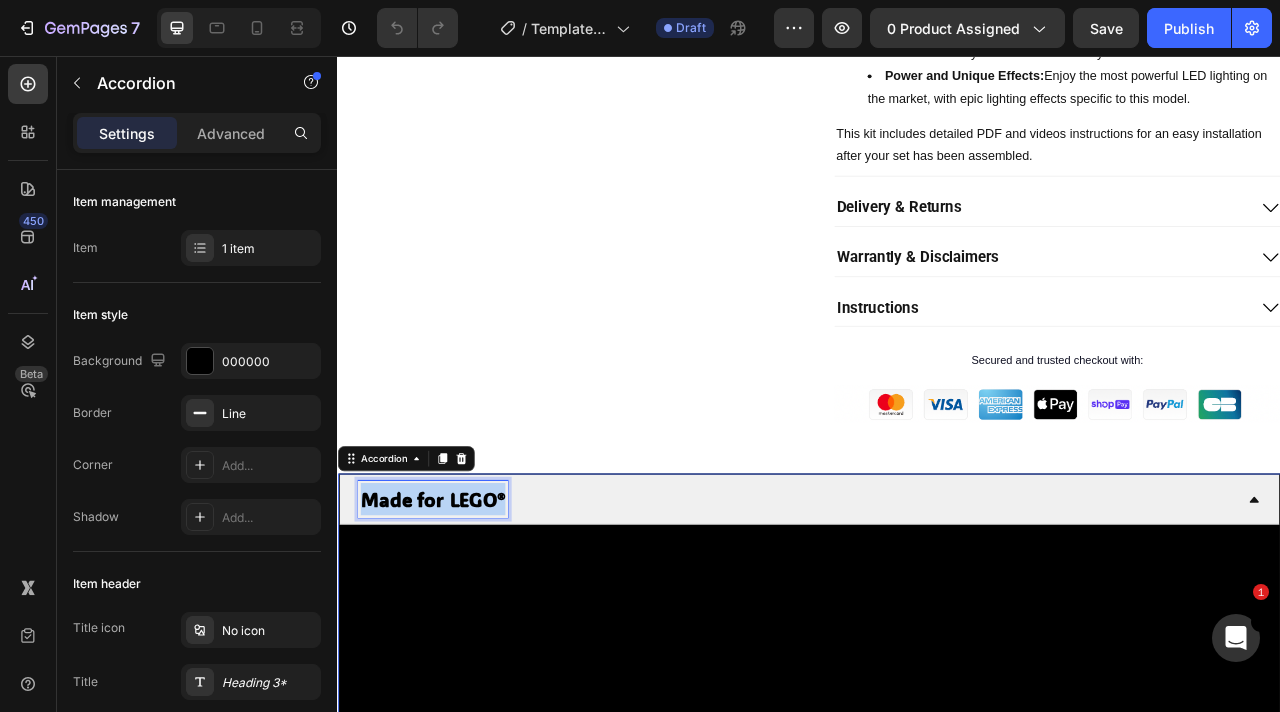 click on "Made for LEGO®" at bounding box center (458, 620) 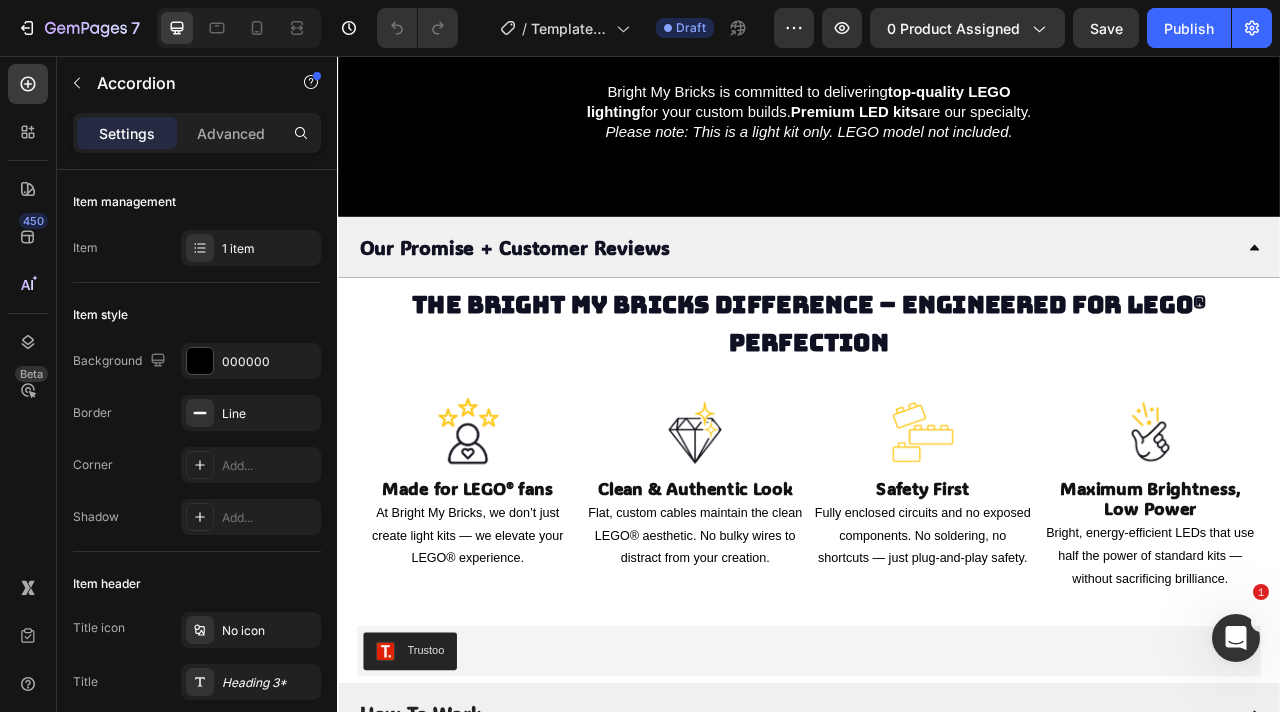 scroll, scrollTop: 4466, scrollLeft: 0, axis: vertical 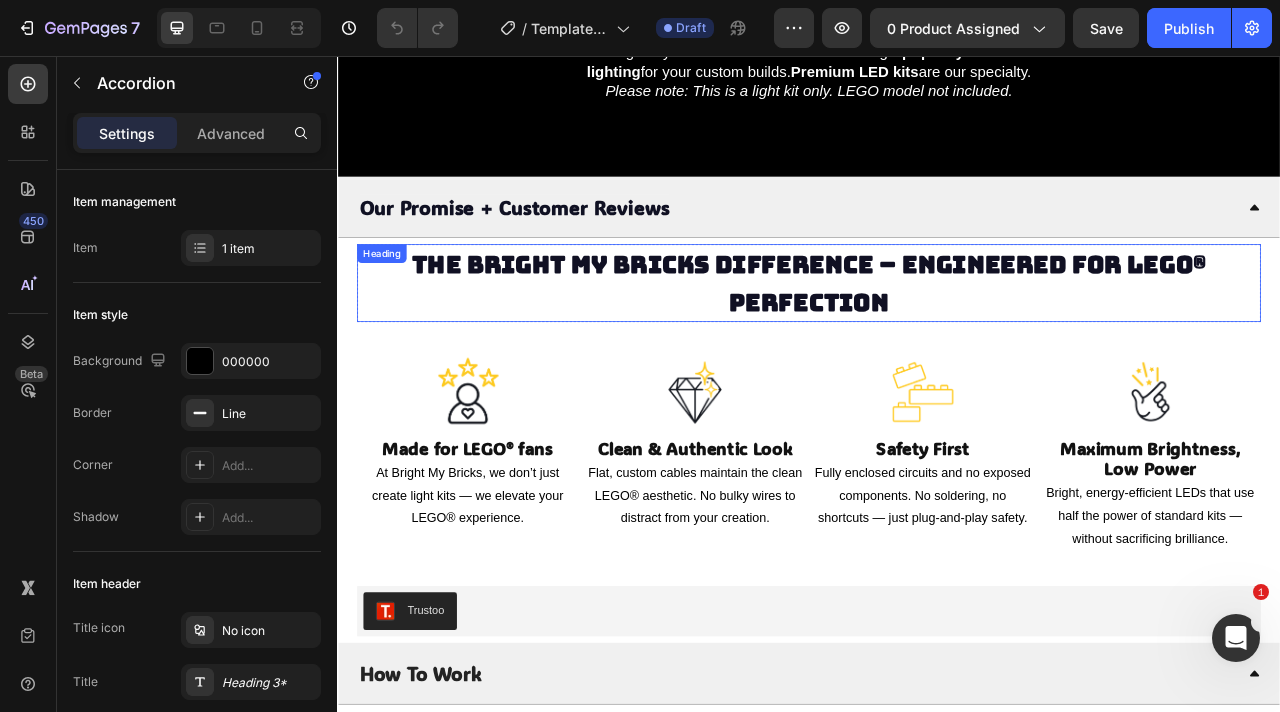 click on "The Bright My Bricks Difference – Engineered for LEGO® Perfection" at bounding box center (937, 345) 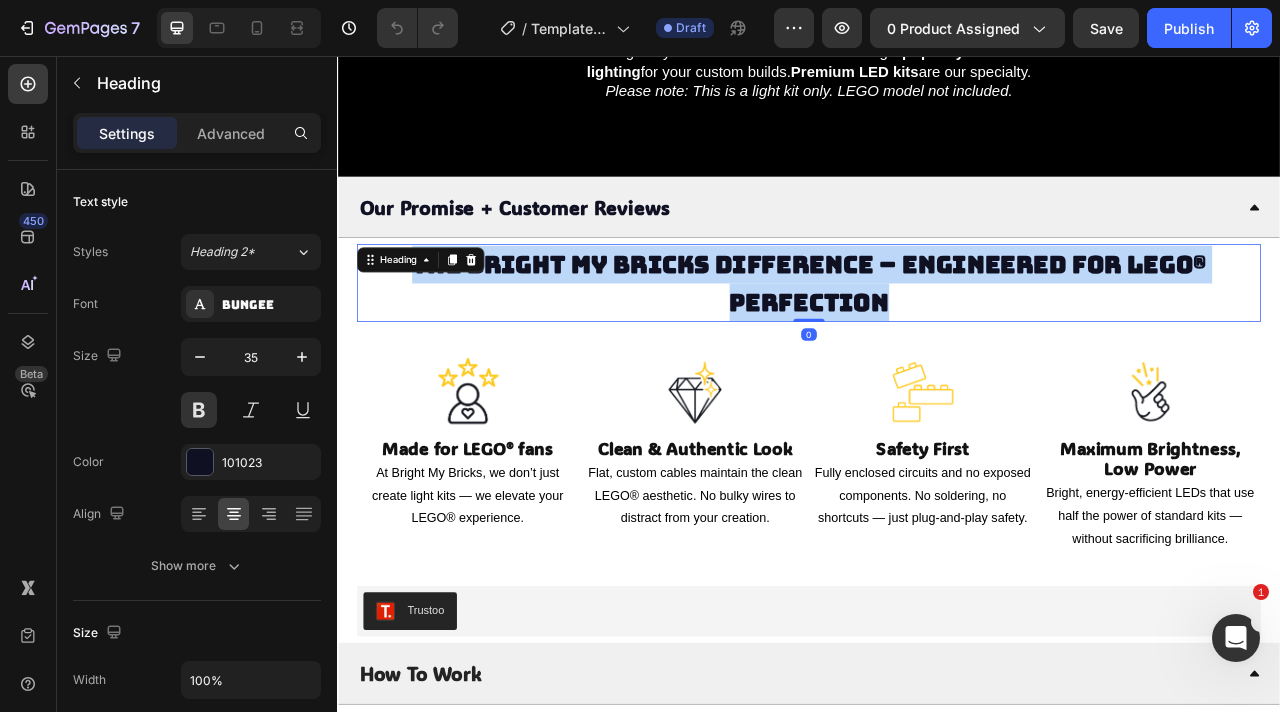 click on "The Bright My Bricks Difference – Engineered for LEGO® Perfection" at bounding box center (937, 345) 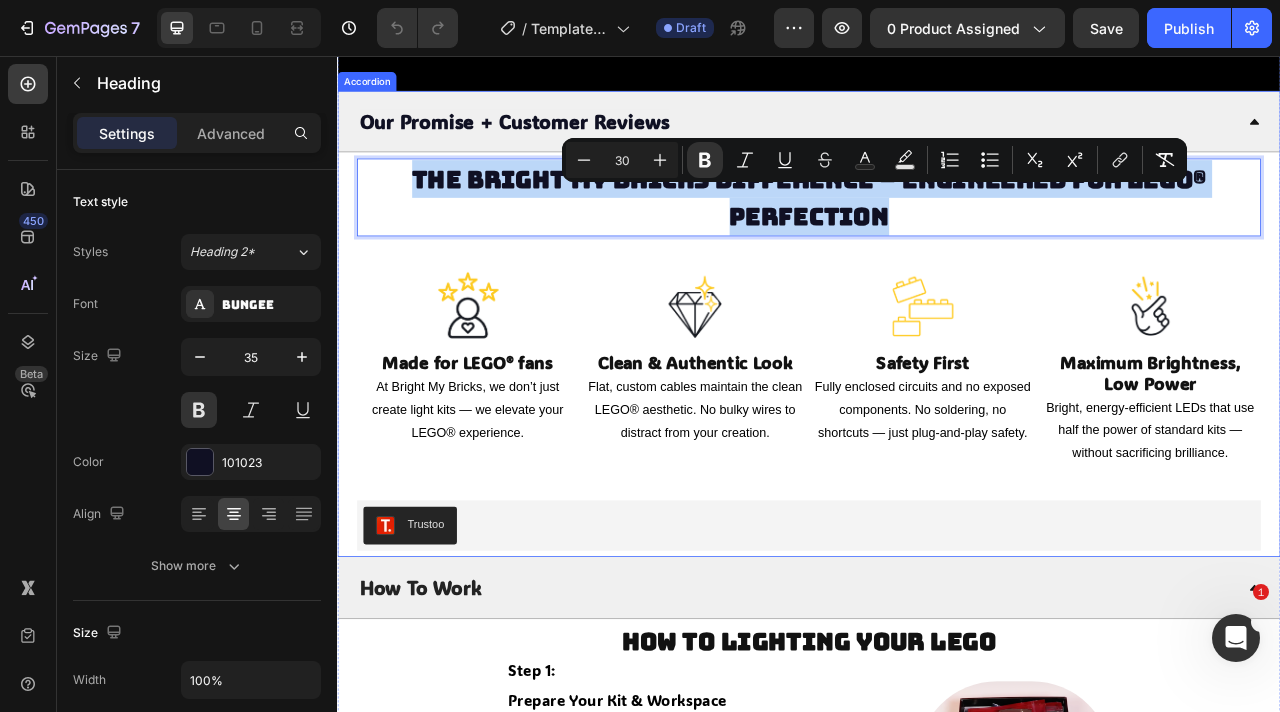 scroll, scrollTop: 4661, scrollLeft: 0, axis: vertical 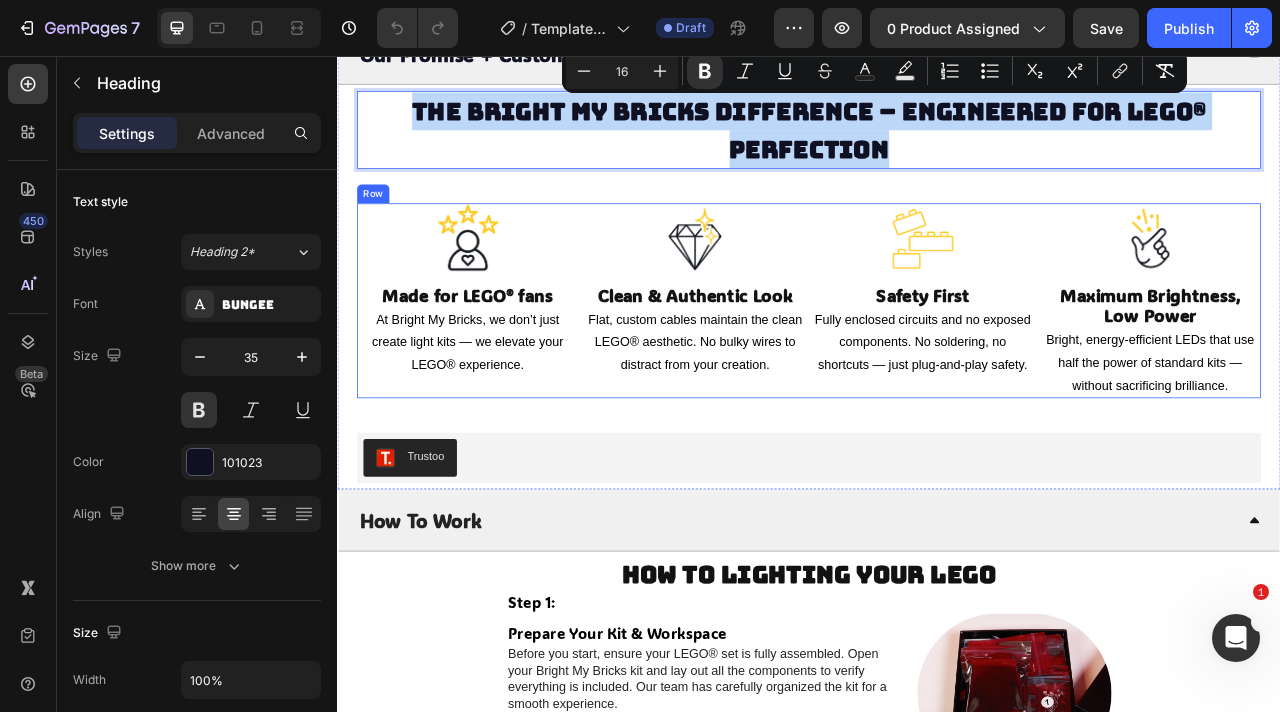 click on "Image Made for LEGO® fans Heading At Bright My Bricks, we don’t just create light kits — we elevate your LEGO® experience. Text Block Image Clean & Authentic Look Heading Flat, custom cables maintain the clean LEGO® aesthetic. No bulky wires to distract from your creation. Text Block Image Safety First Heading Fully enclosed circuits and no exposed components. No soldering, no shortcuts — just plug-and-play safety. Text Block Image Maximum Brightness, Low Power Heading Bright, energy-efficient LEDs that use half the power of standard kits — without sacrificing brilliance. Text Block Row" at bounding box center (937, 367) 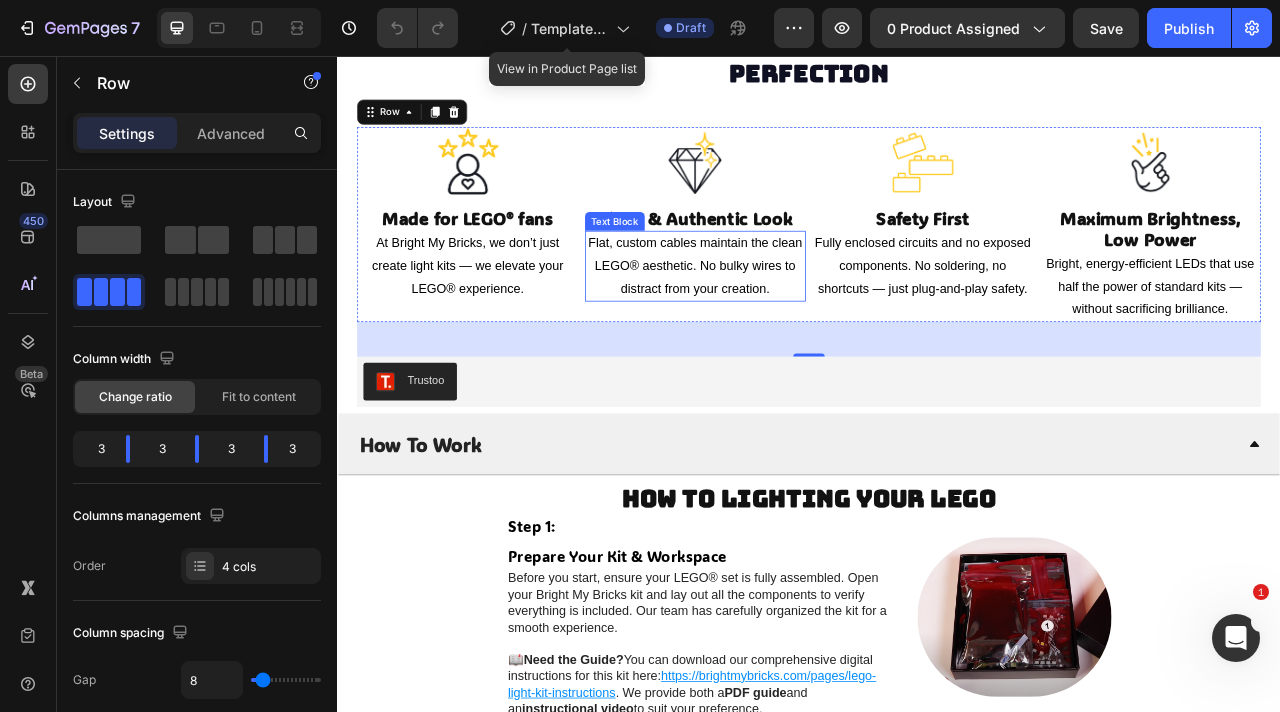 scroll, scrollTop: 4829, scrollLeft: 0, axis: vertical 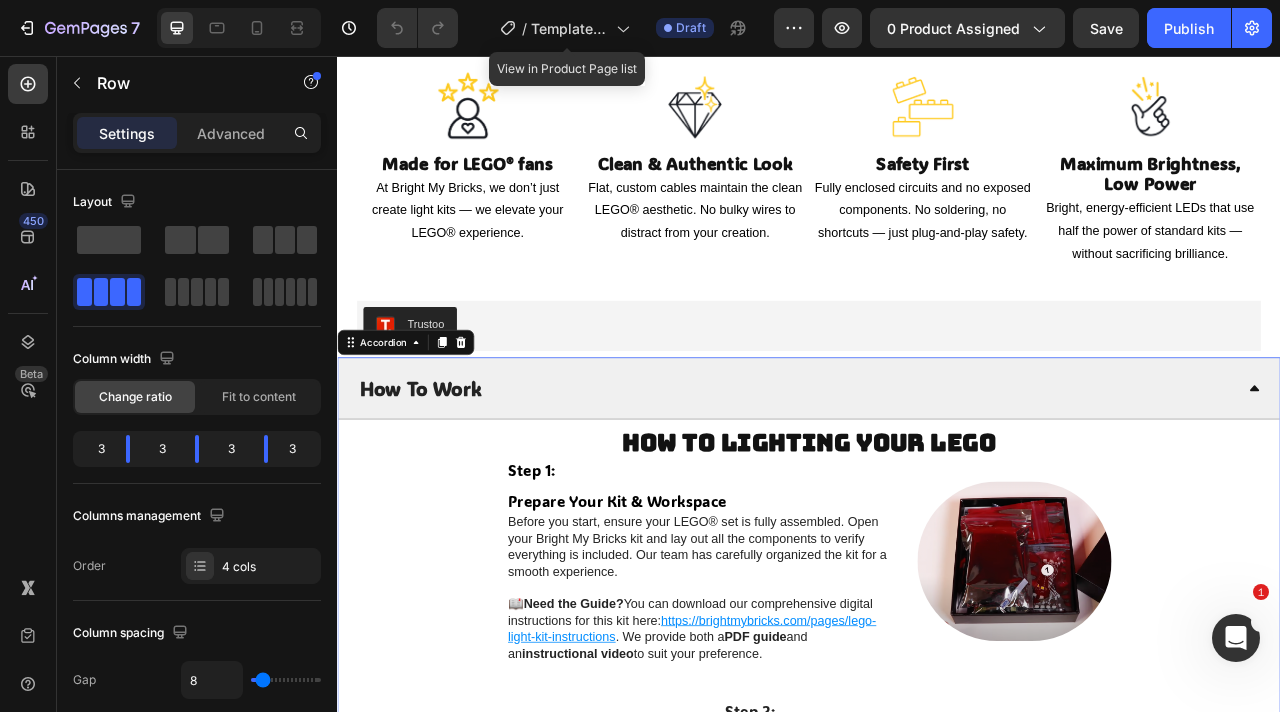 click on "How To Work" at bounding box center (921, 478) 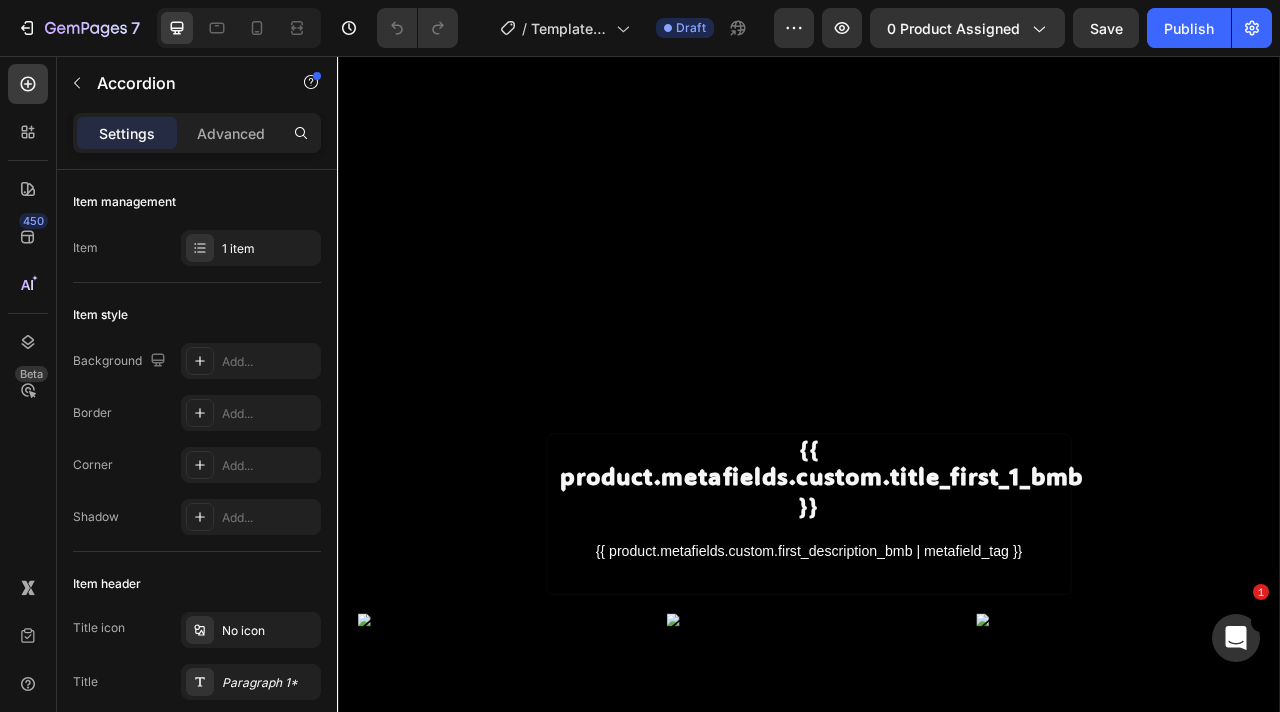 scroll, scrollTop: 0, scrollLeft: 0, axis: both 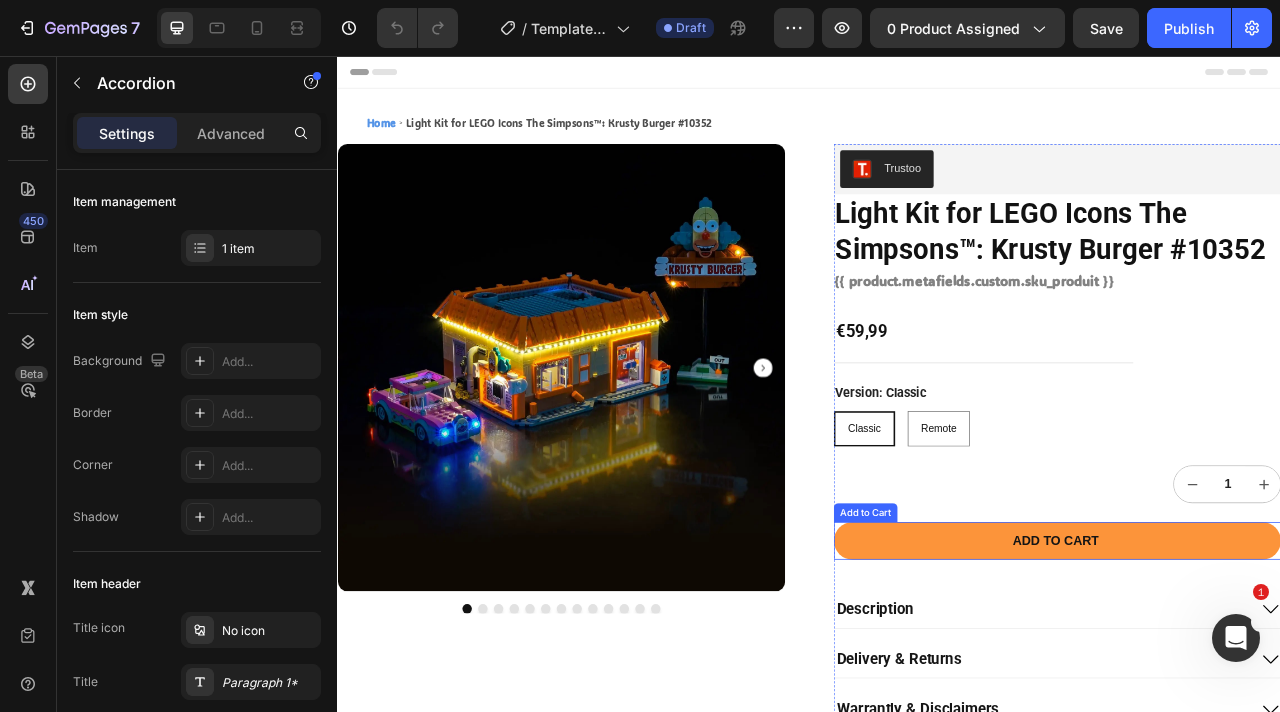 click on "Add to cart" at bounding box center (1252, 673) 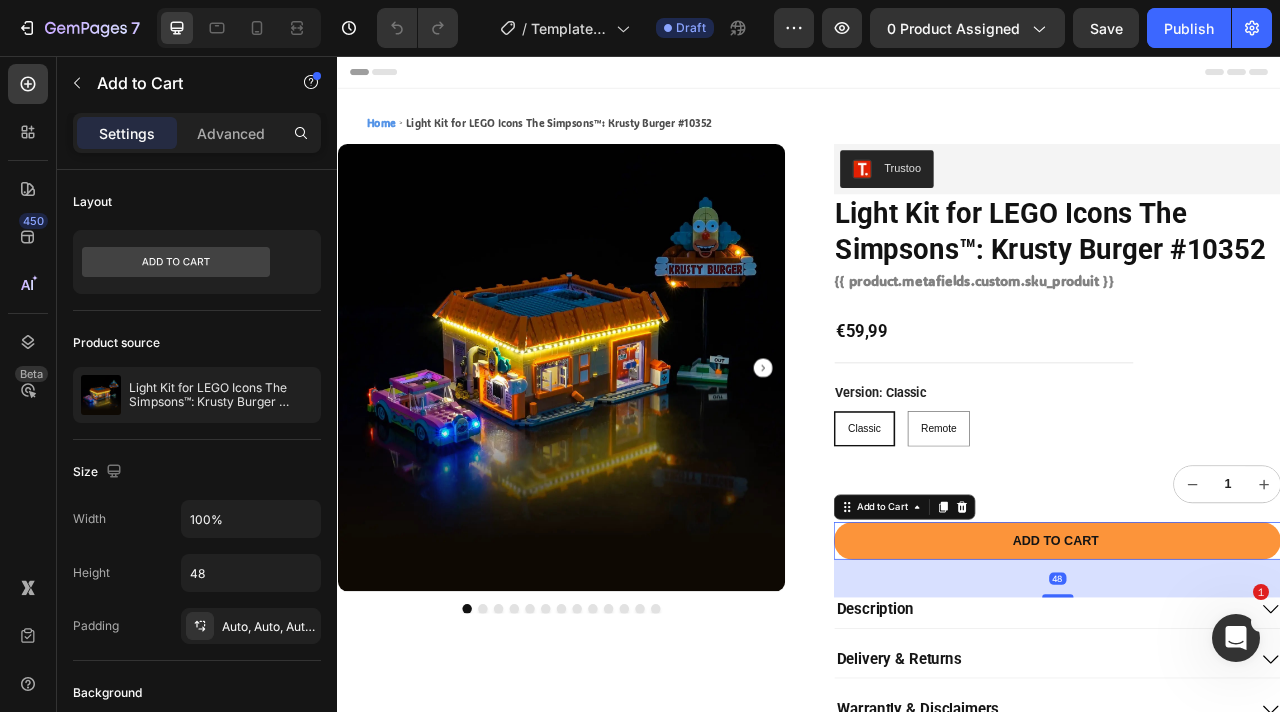 type 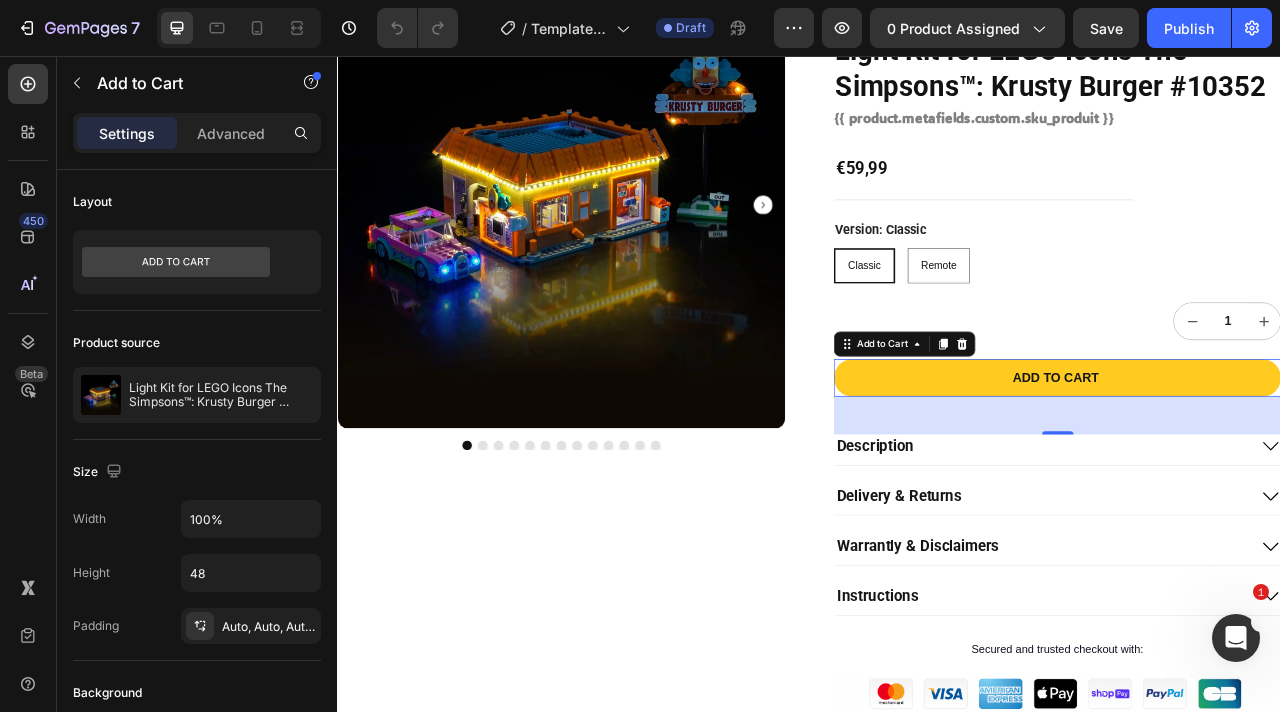 scroll, scrollTop: 286, scrollLeft: 0, axis: vertical 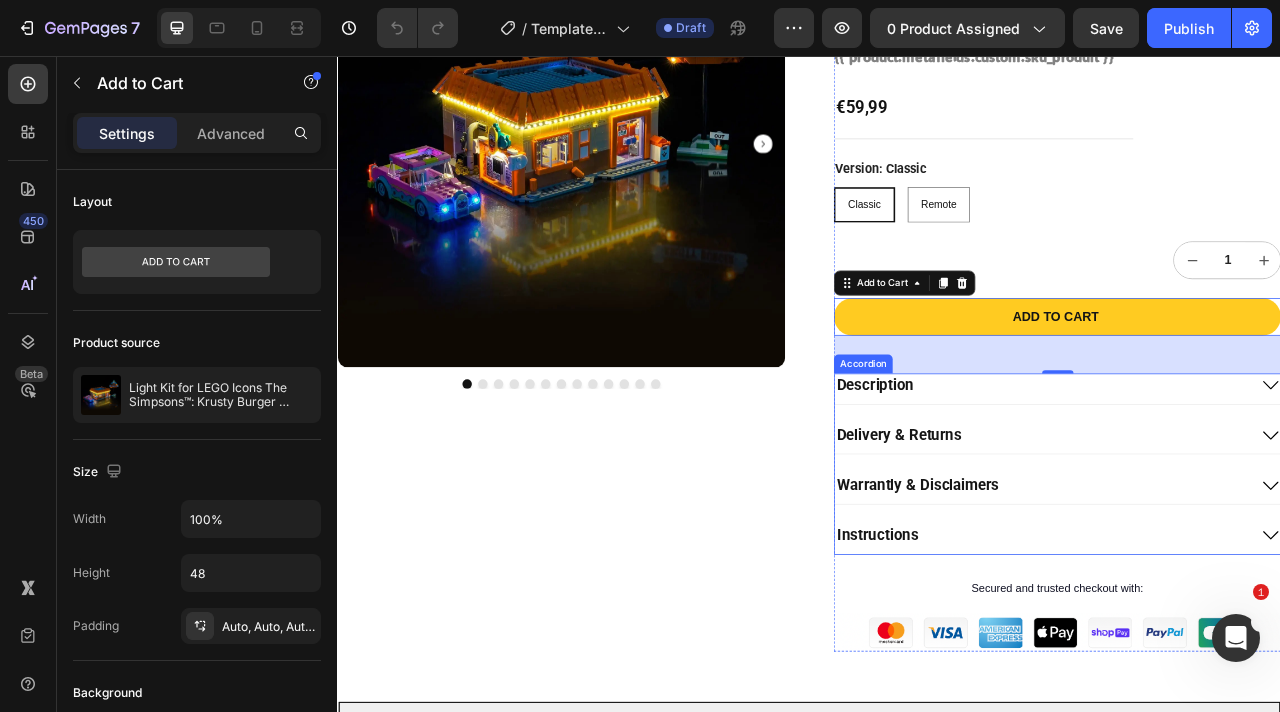 click on "Description" at bounding box center [1252, 478] 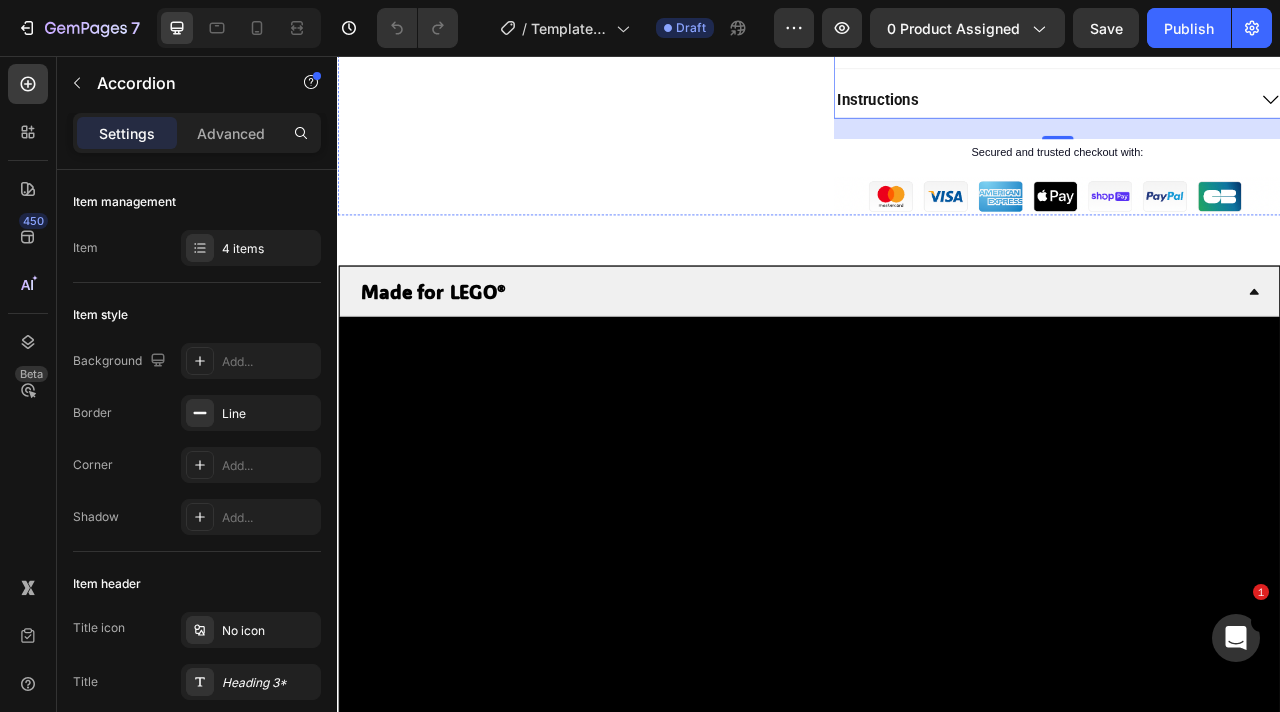 scroll, scrollTop: 1296, scrollLeft: 0, axis: vertical 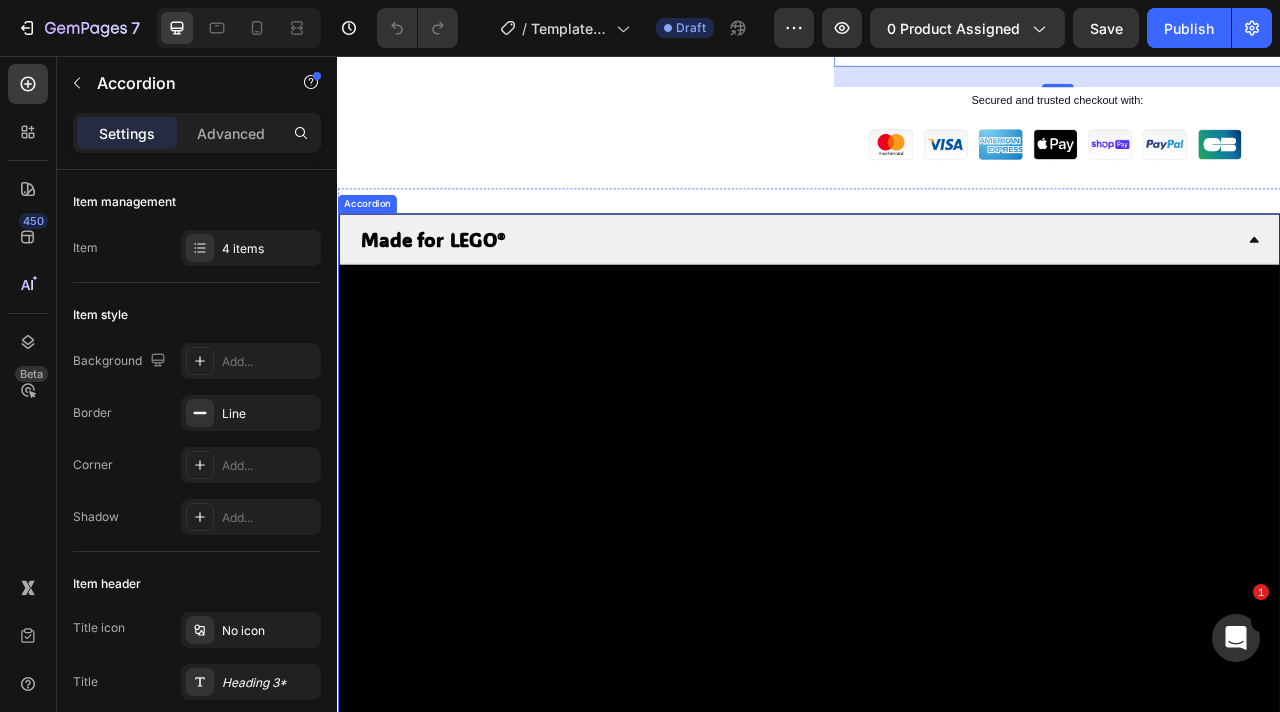 click on "Made for LEGO®" at bounding box center [458, 289] 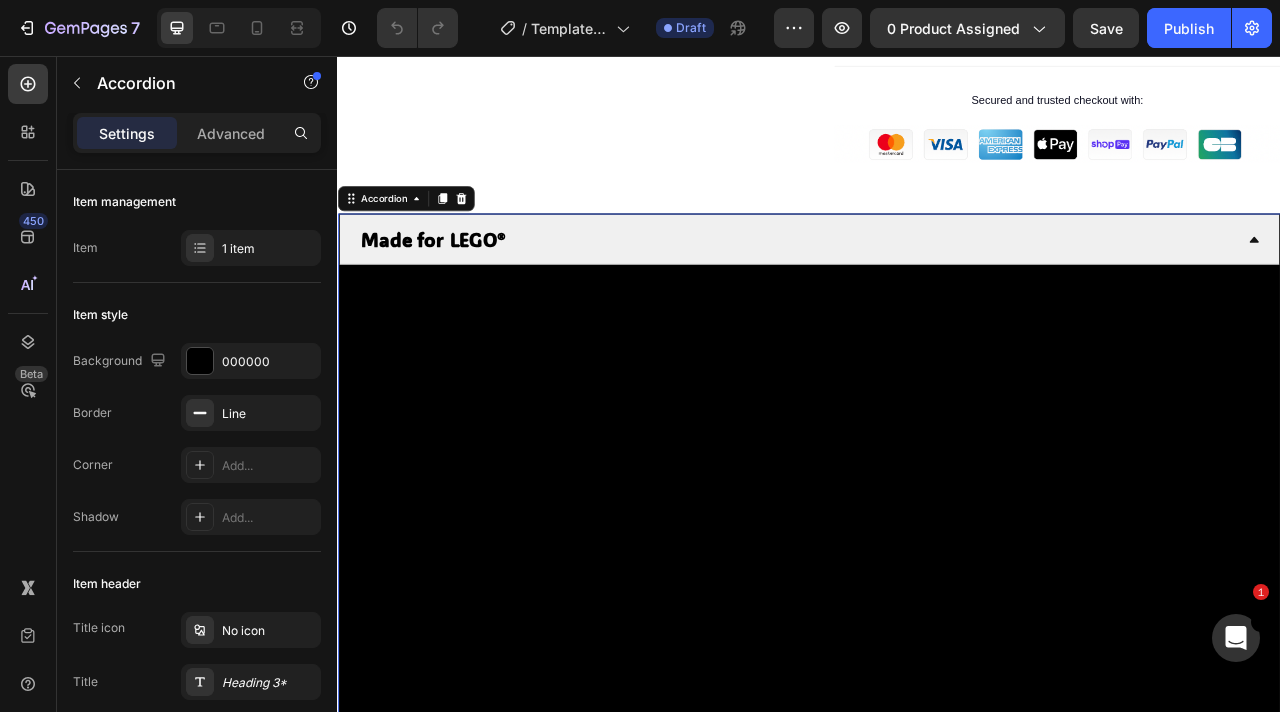 click on "Made for LEGO®" at bounding box center [458, 289] 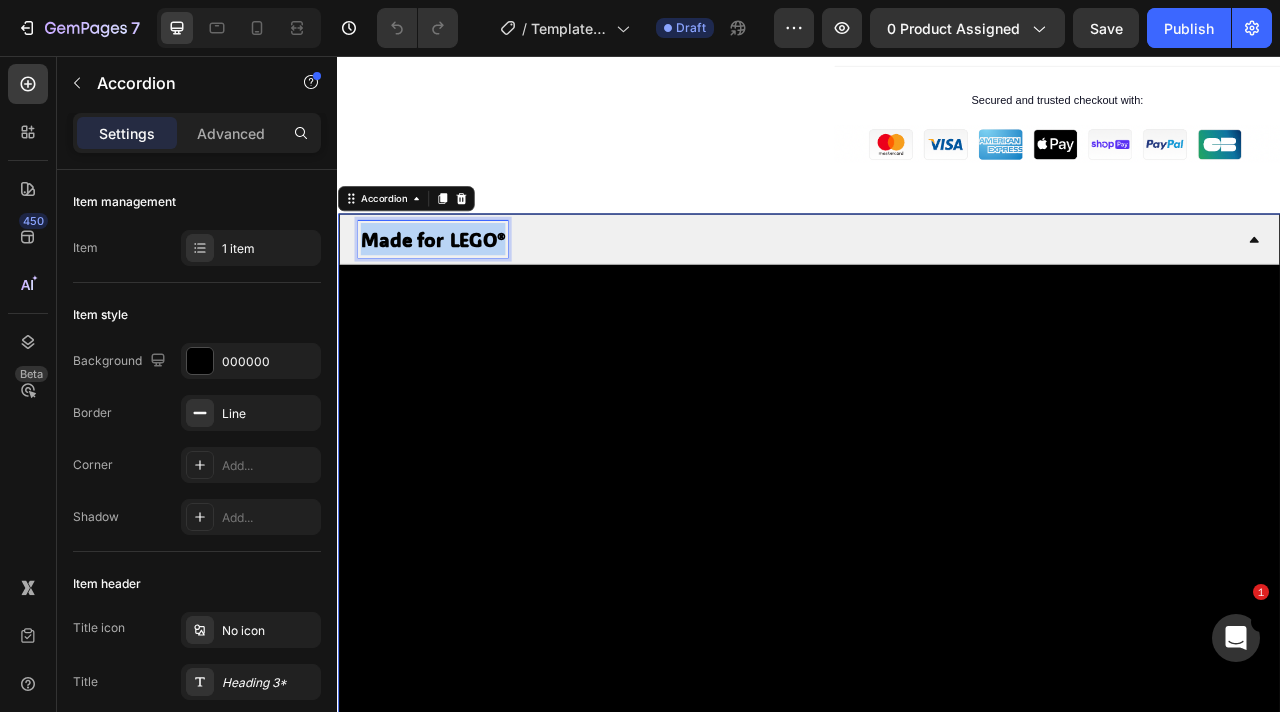 click on "Made for LEGO®" at bounding box center [458, 289] 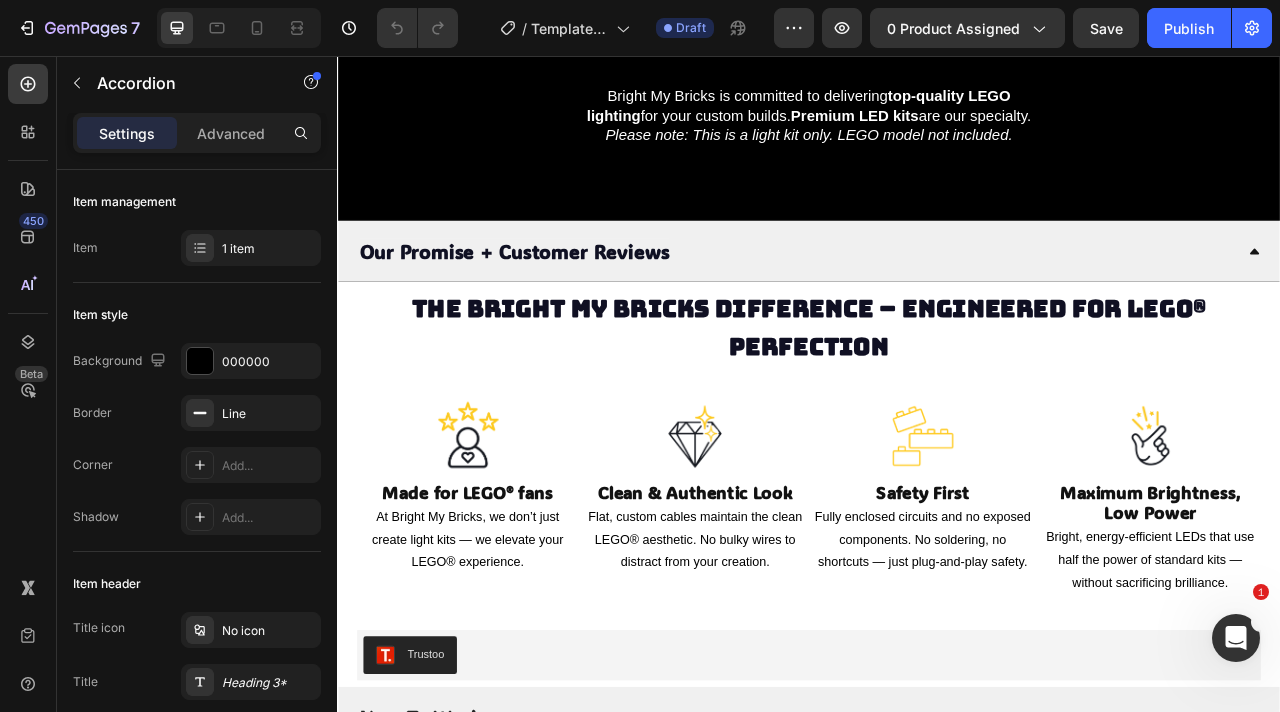 scroll, scrollTop: 4435, scrollLeft: 0, axis: vertical 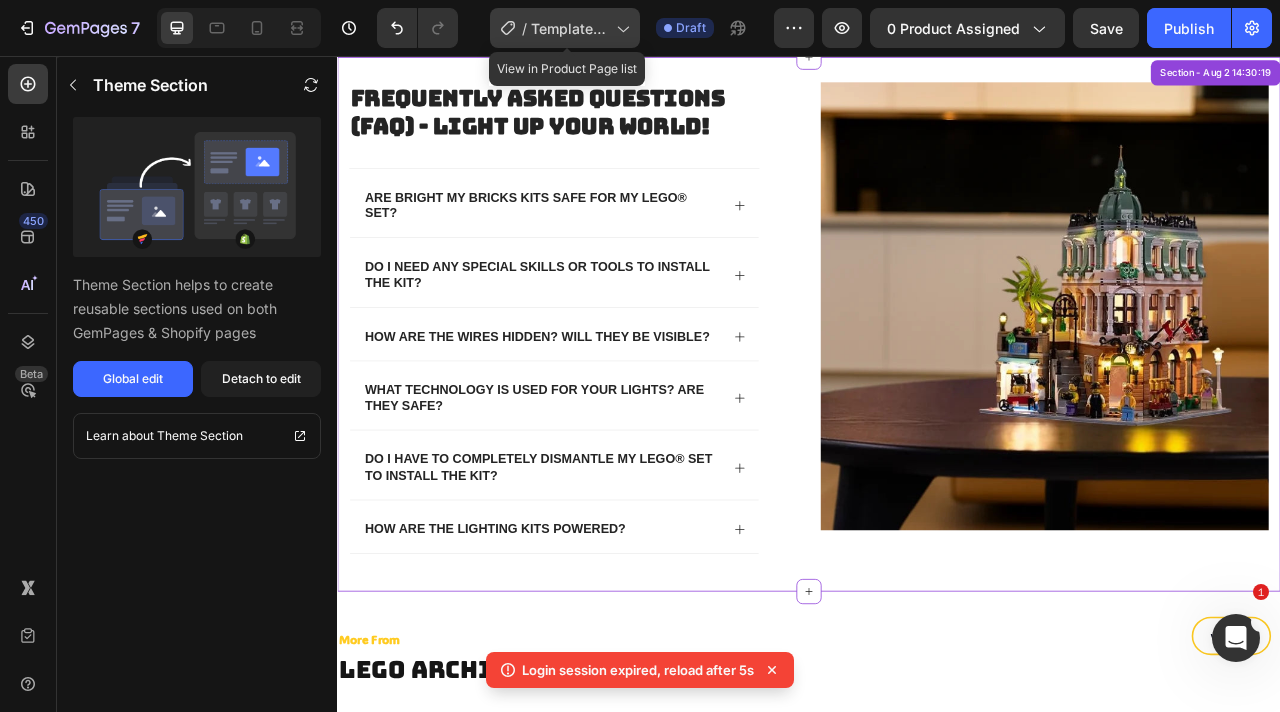 click on "Template Ideas" at bounding box center [569, 28] 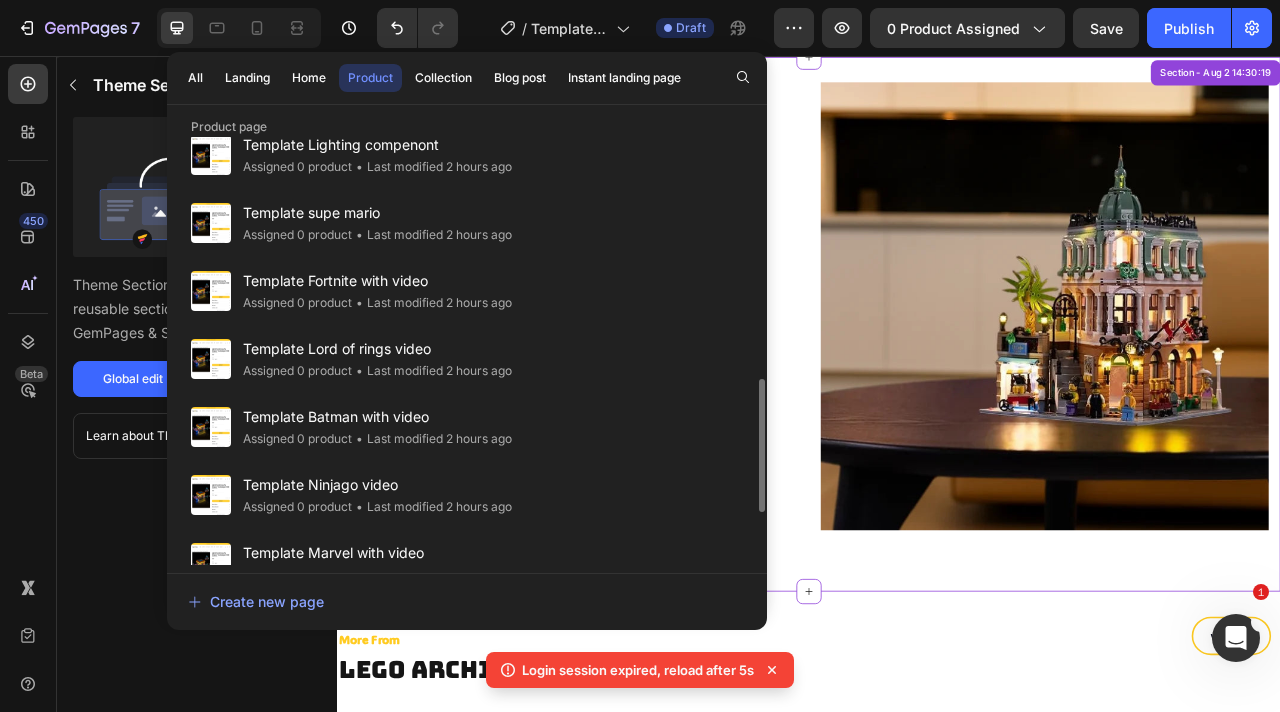 scroll, scrollTop: 946, scrollLeft: 0, axis: vertical 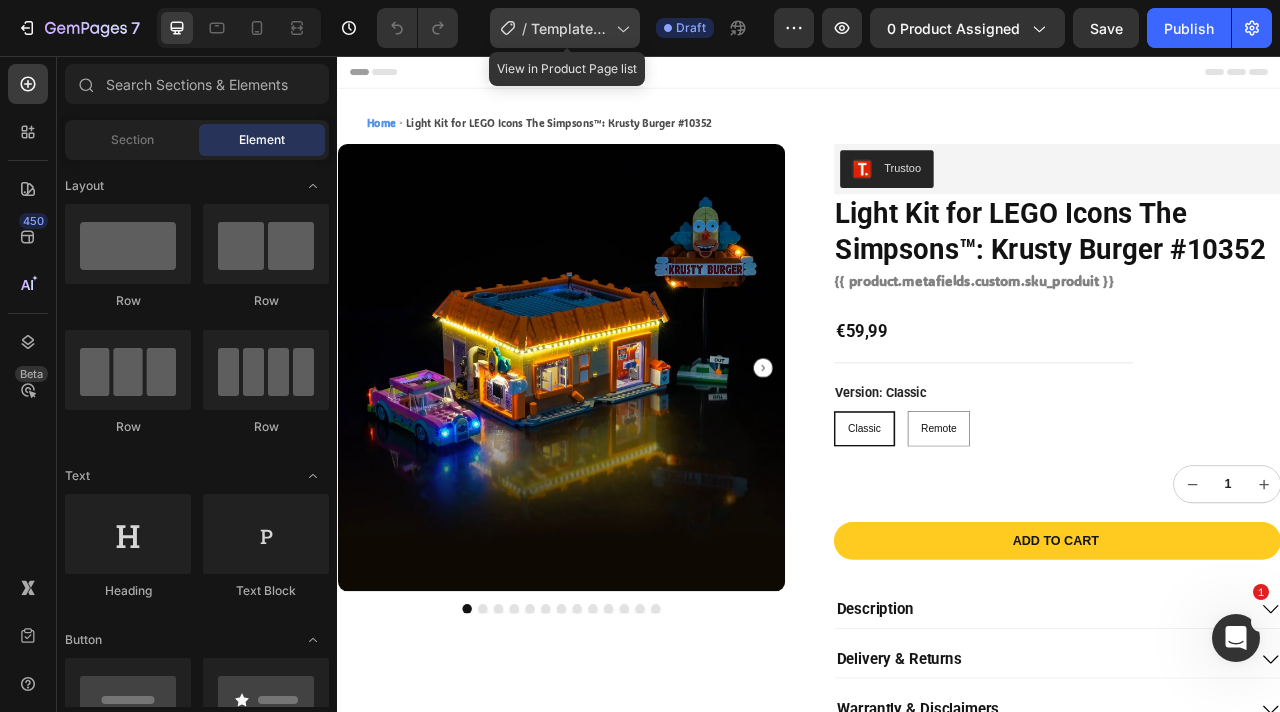 click on "Template Ideas" at bounding box center [569, 28] 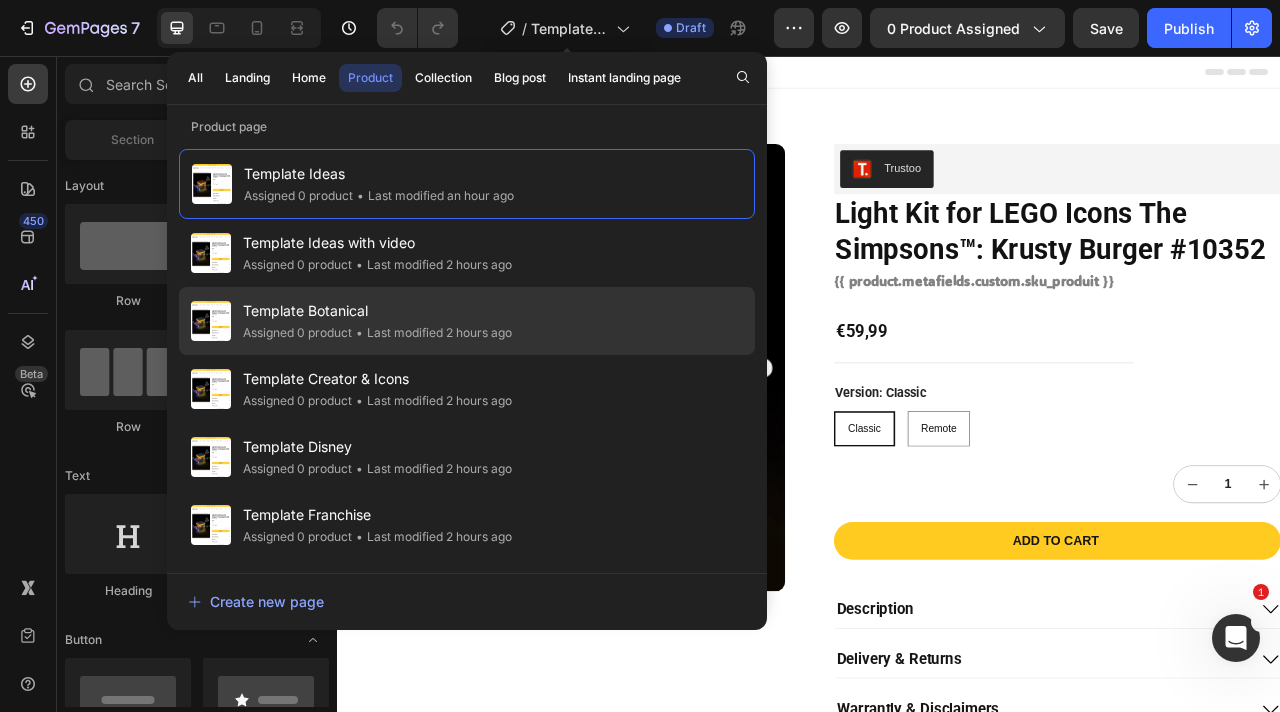 scroll, scrollTop: 0, scrollLeft: 0, axis: both 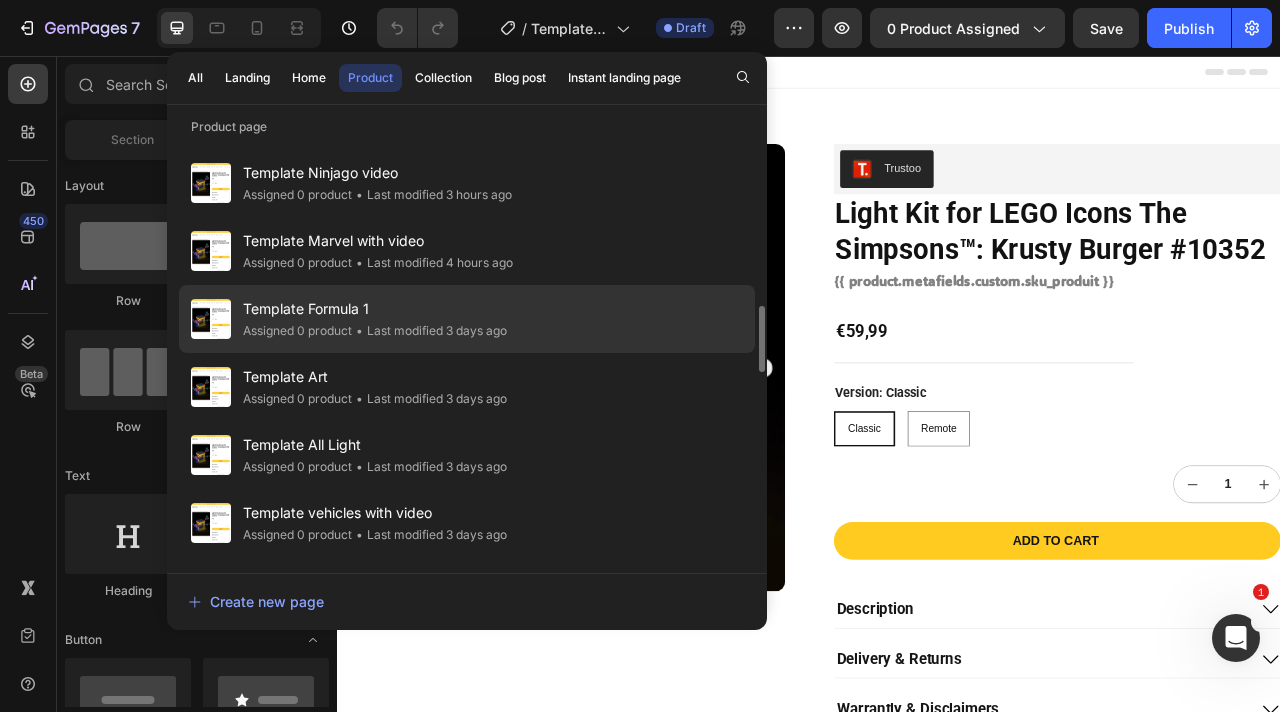 click on "• Last modified 3 days ago" 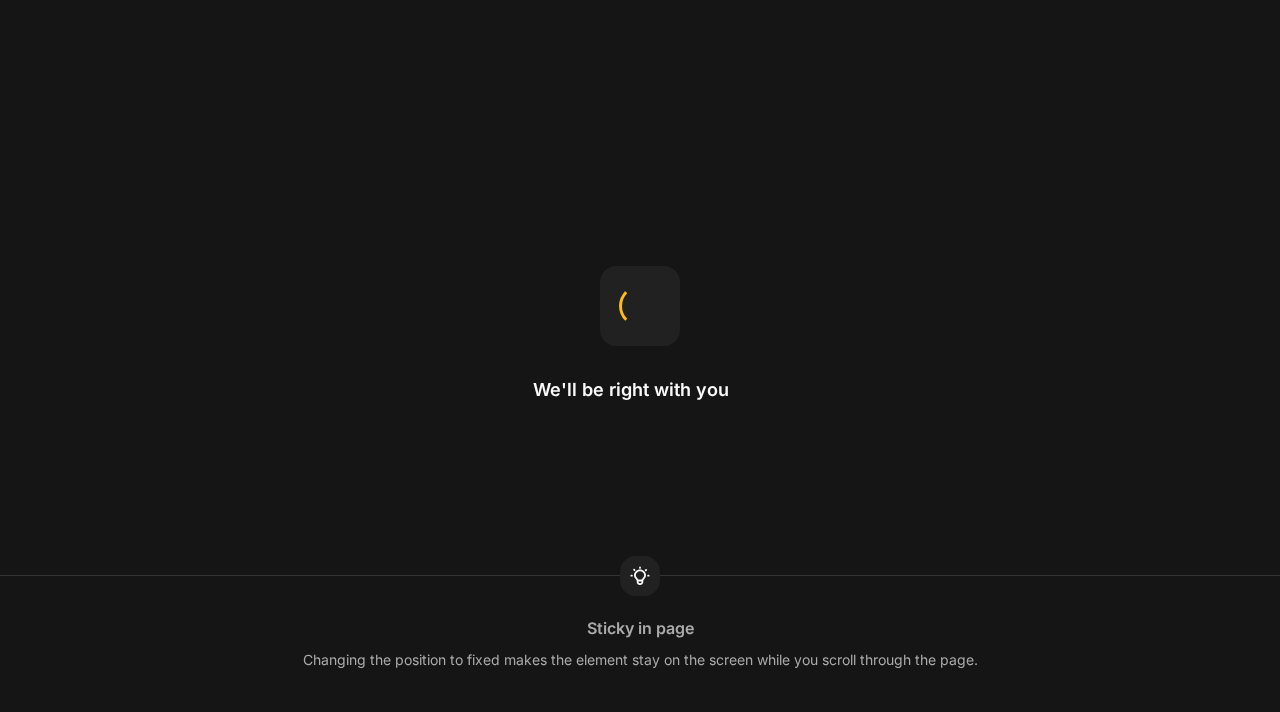 scroll, scrollTop: 0, scrollLeft: 0, axis: both 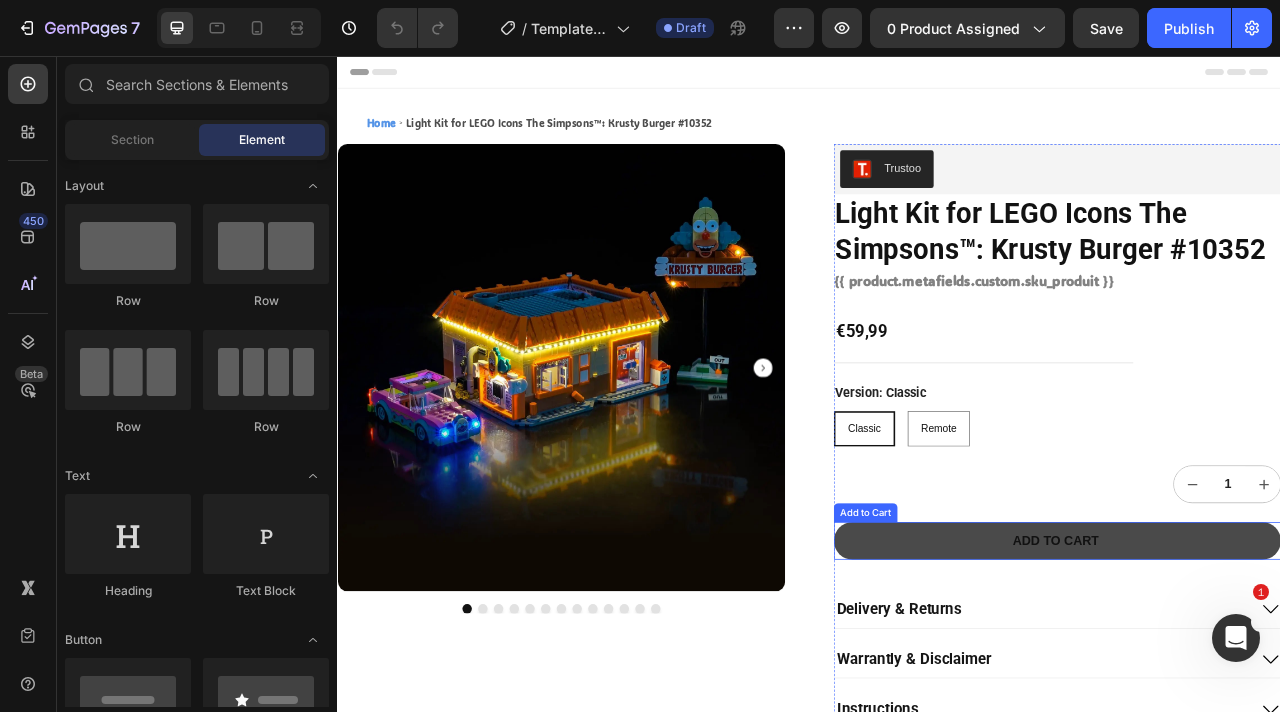click on "Add to cart" at bounding box center [1252, 673] 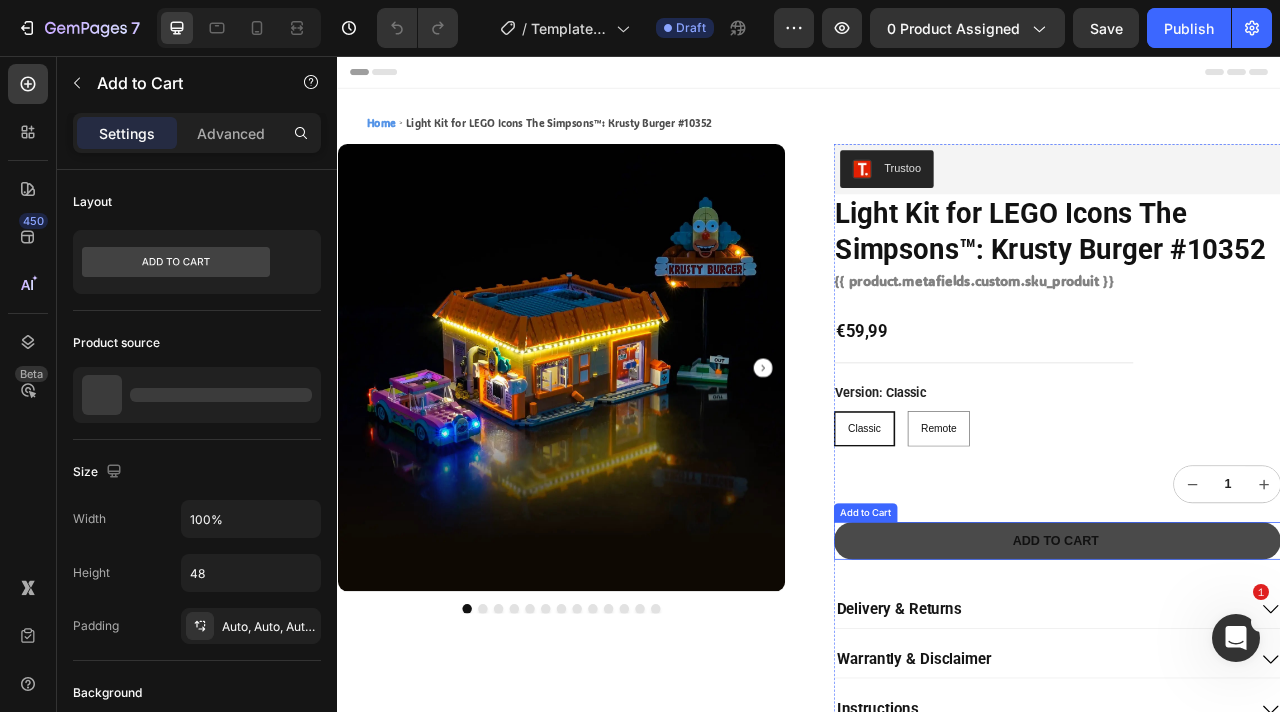 type 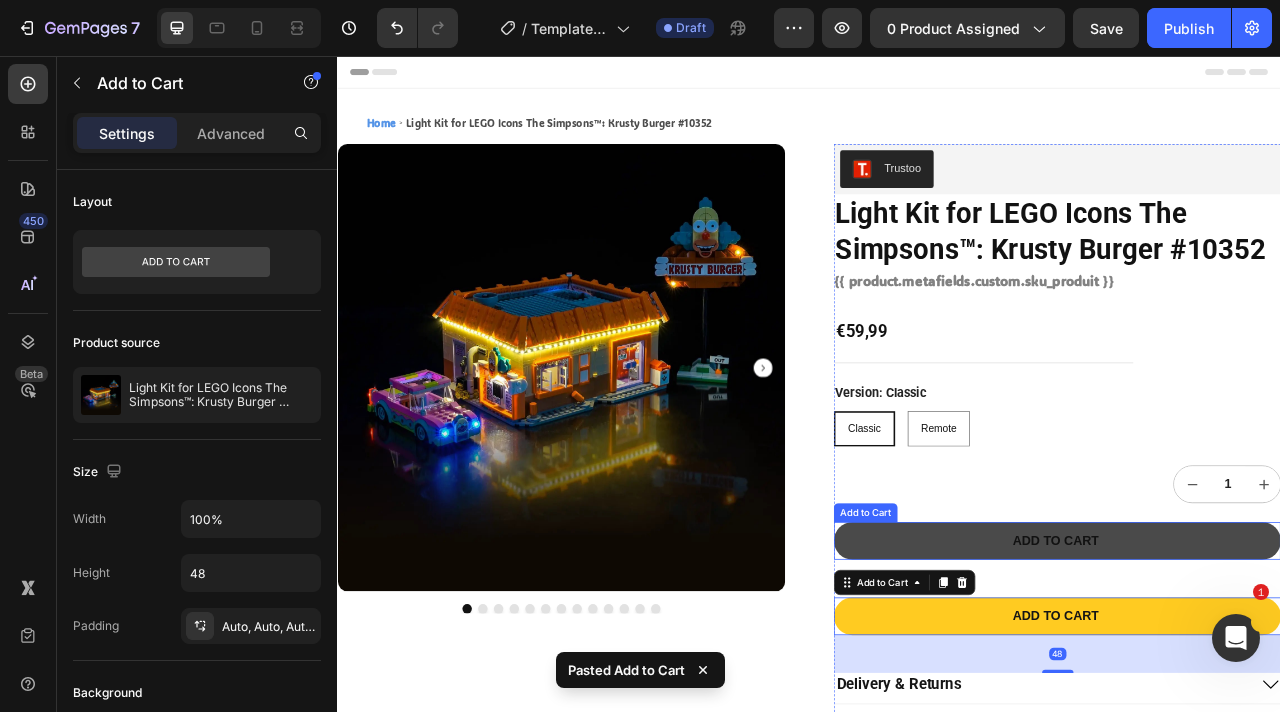 click on "Add to cart" at bounding box center [1252, 673] 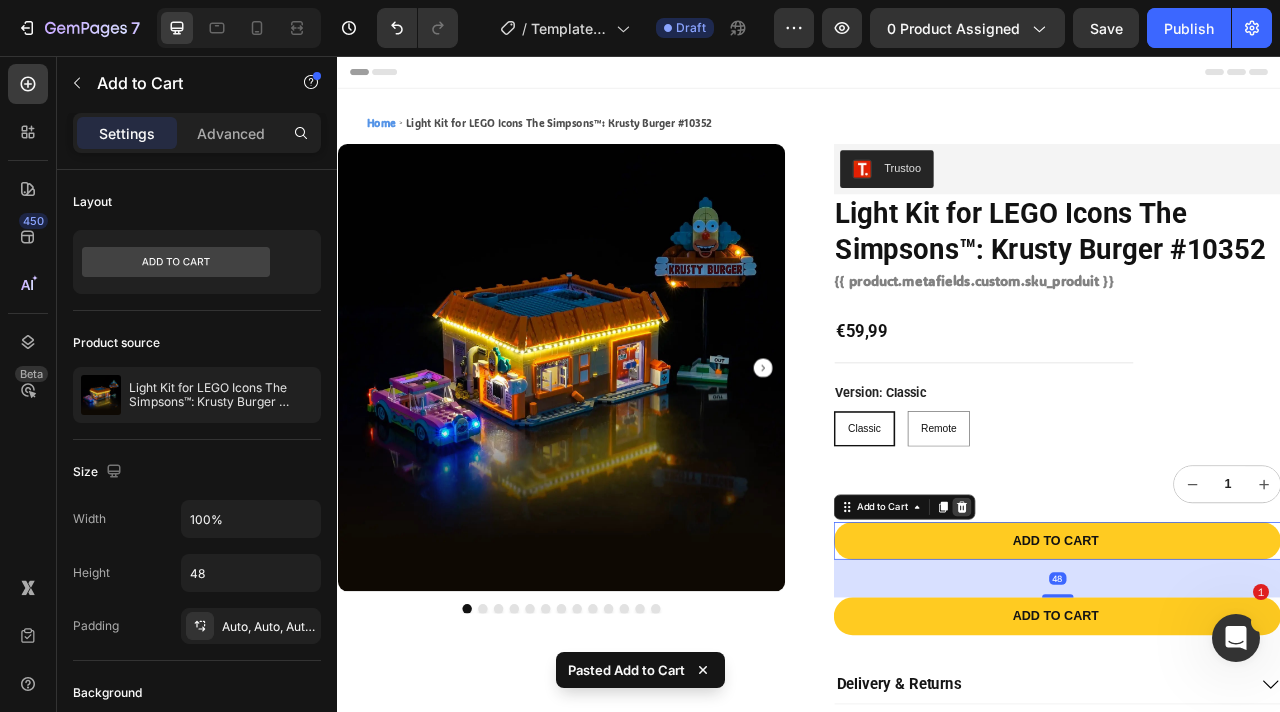 click 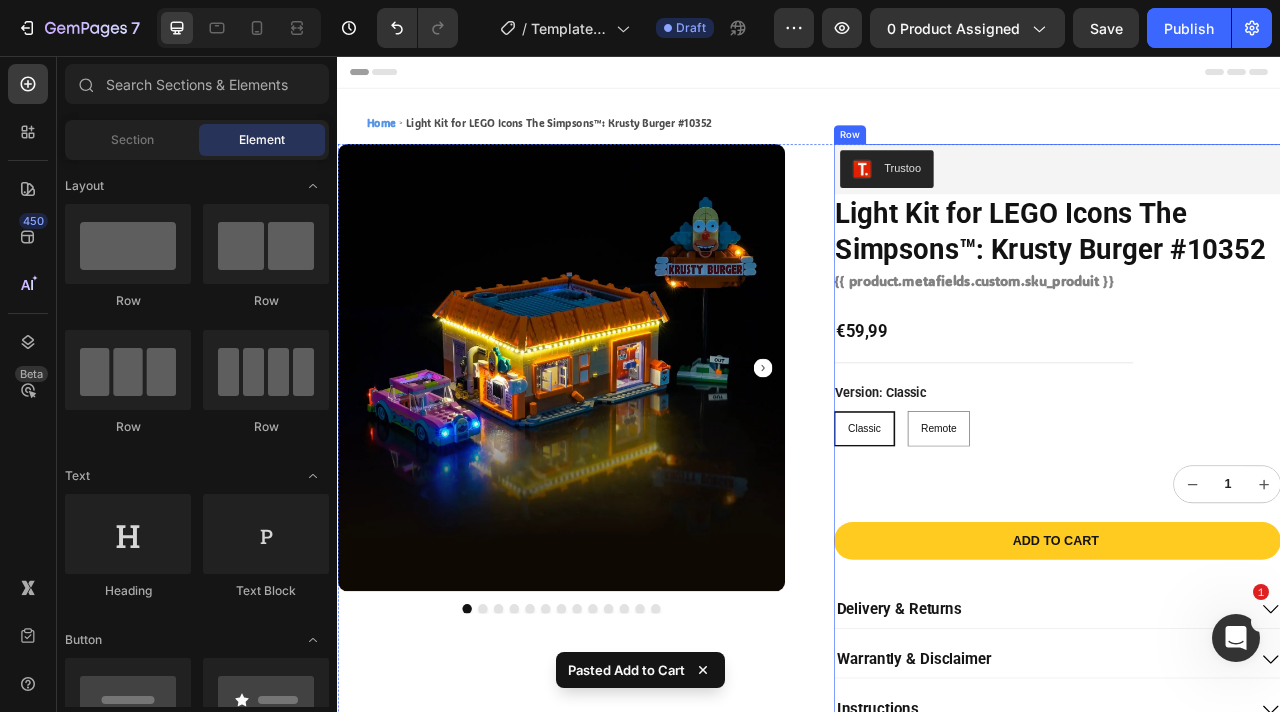 scroll, scrollTop: 165, scrollLeft: 0, axis: vertical 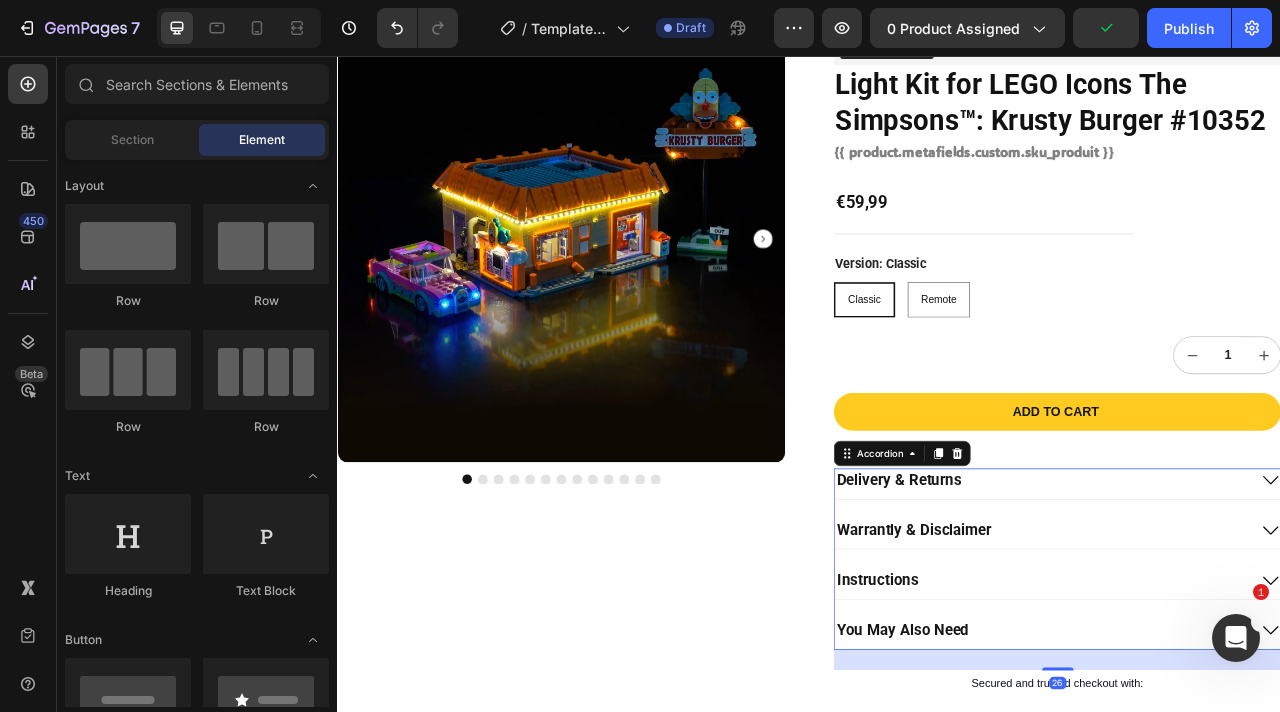 click on "Delivery & Returns" at bounding box center (1252, 599) 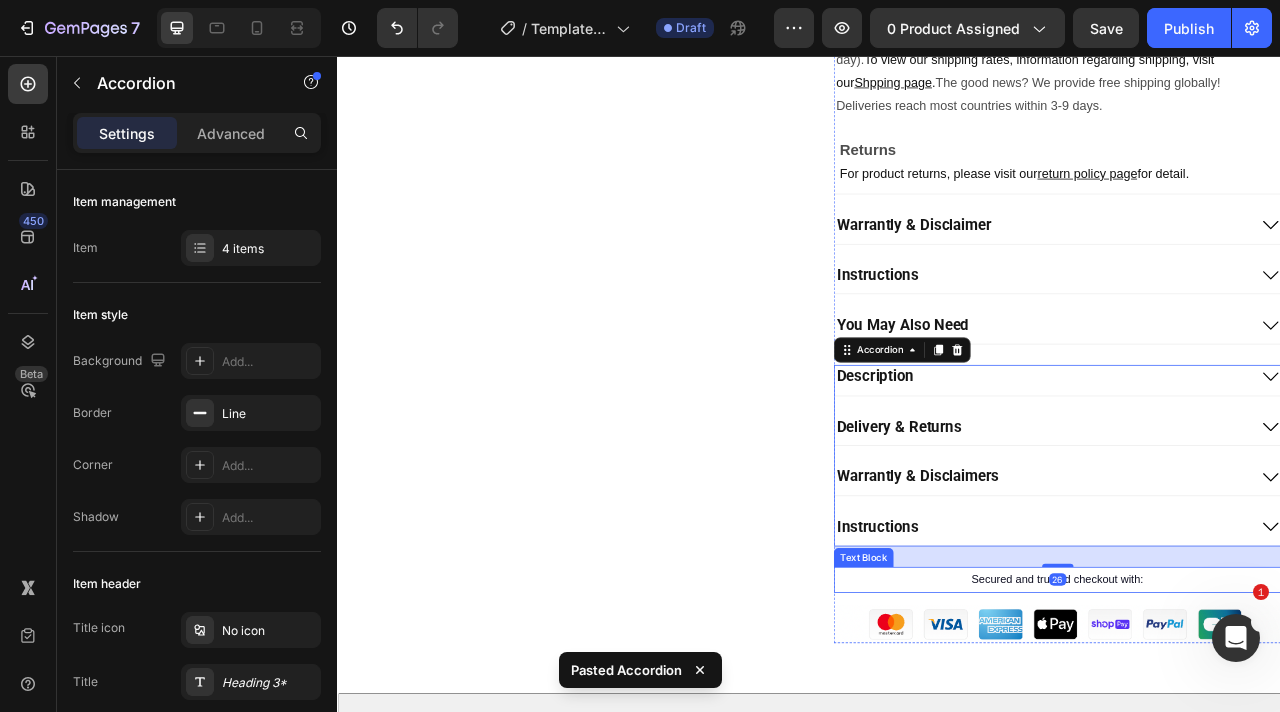 scroll, scrollTop: 473, scrollLeft: 0, axis: vertical 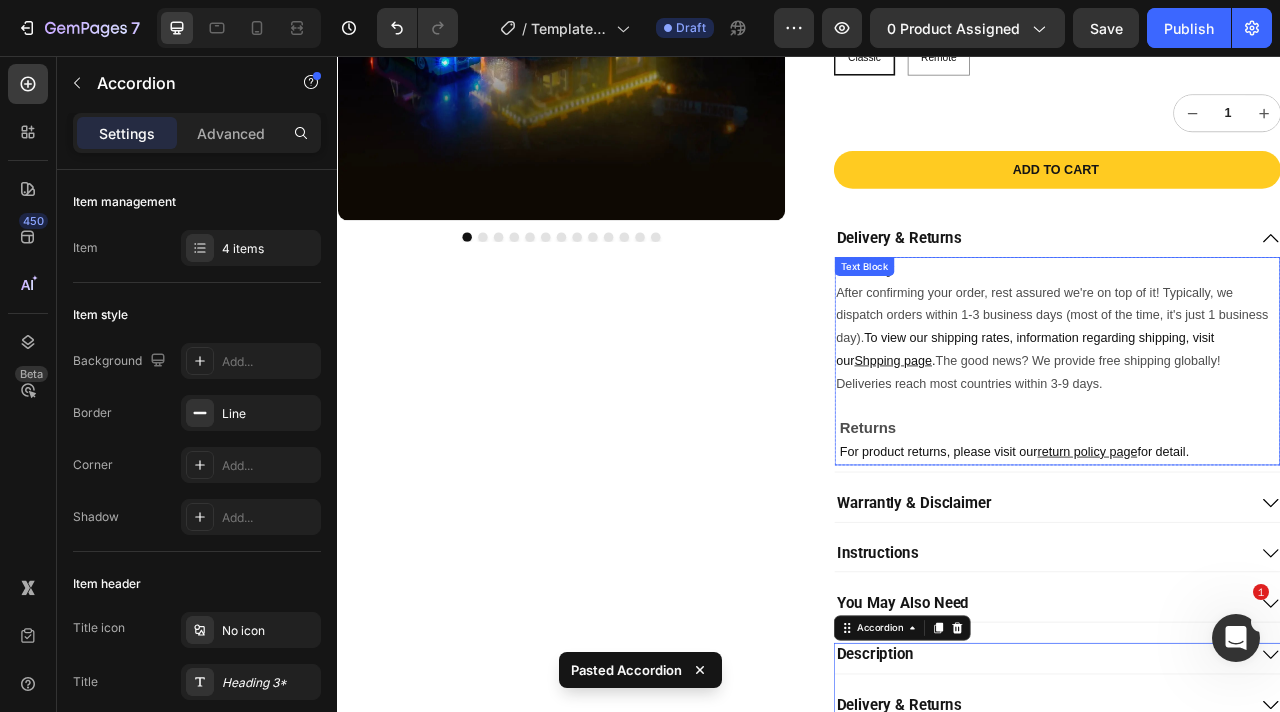 click on "Delivery  After confirming your order, rest assured we're on top of it! Typically, we dispatch orders within 1-3 business days (most of the time, it's just 1 business day).  To view our shipping rates, information regarding shipping, visit our  Shpping page .  The good news? We provide free shipping globally! Deliveries reach most countries within 3-9 days.   Returns   For product returns, please visit our  return policy page  for detail." at bounding box center [1252, 443] 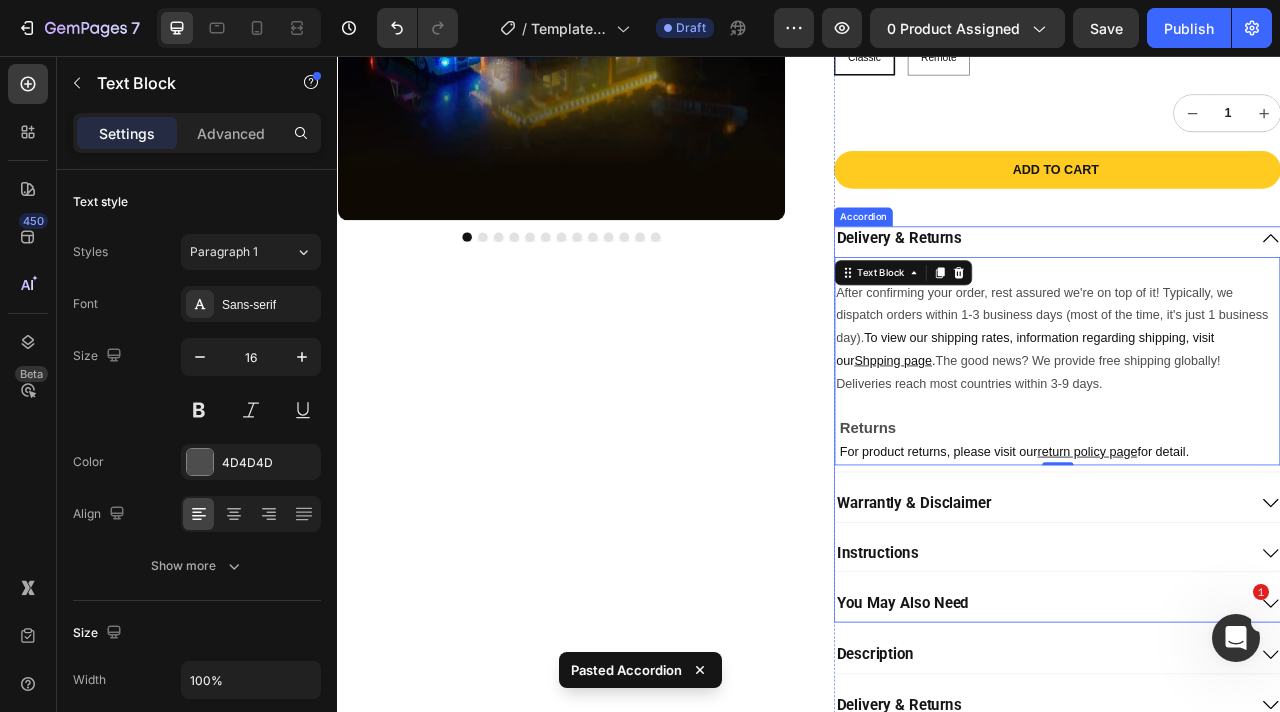 click on "Delivery & Returns" at bounding box center (1232, 287) 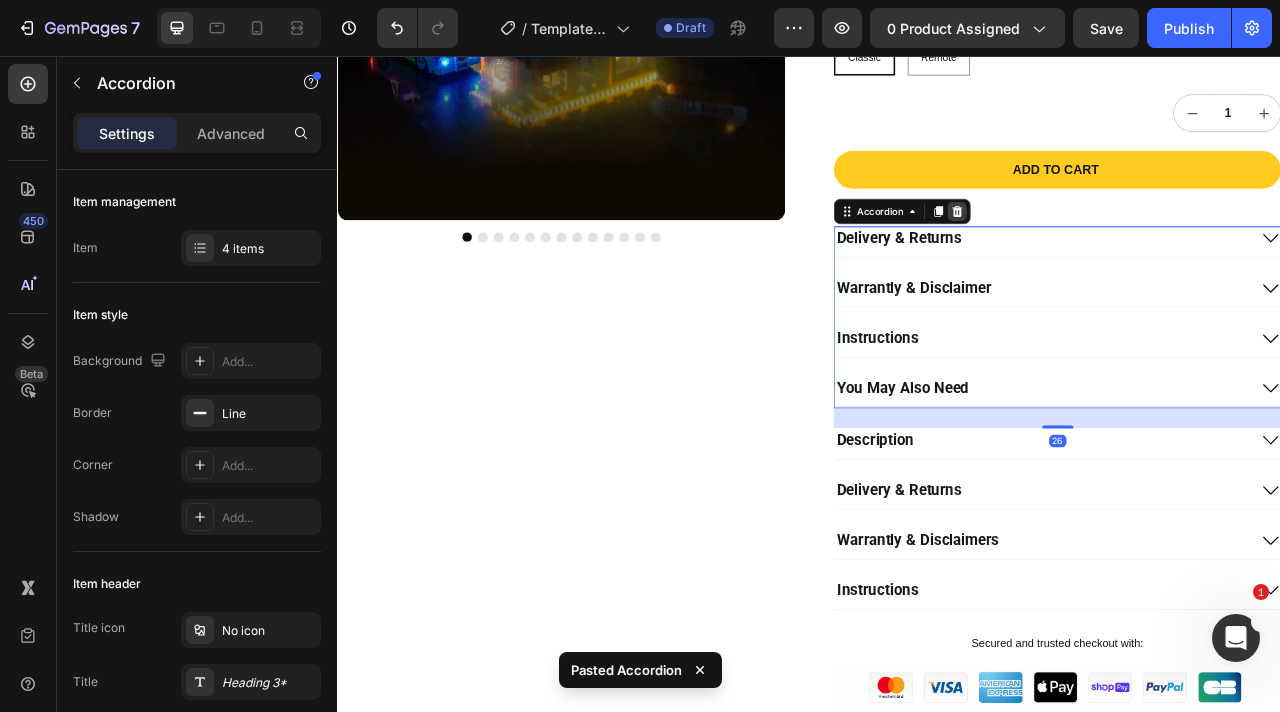 click 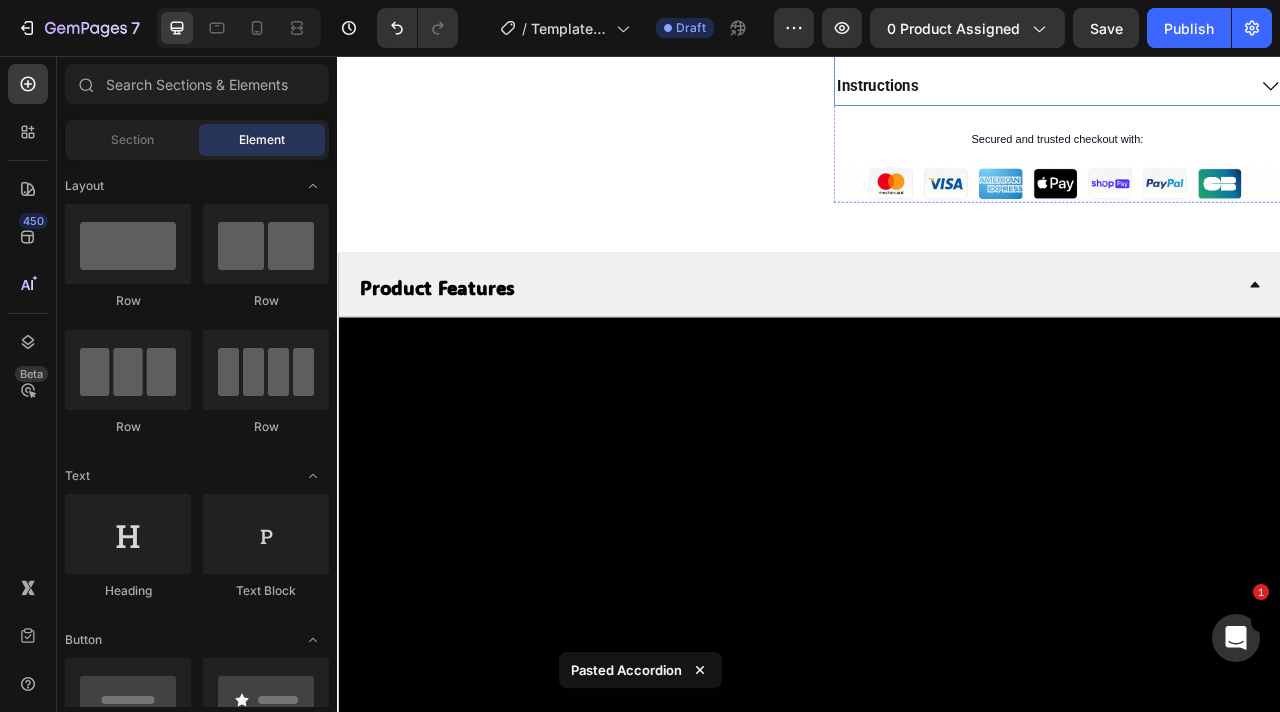 scroll, scrollTop: 907, scrollLeft: 0, axis: vertical 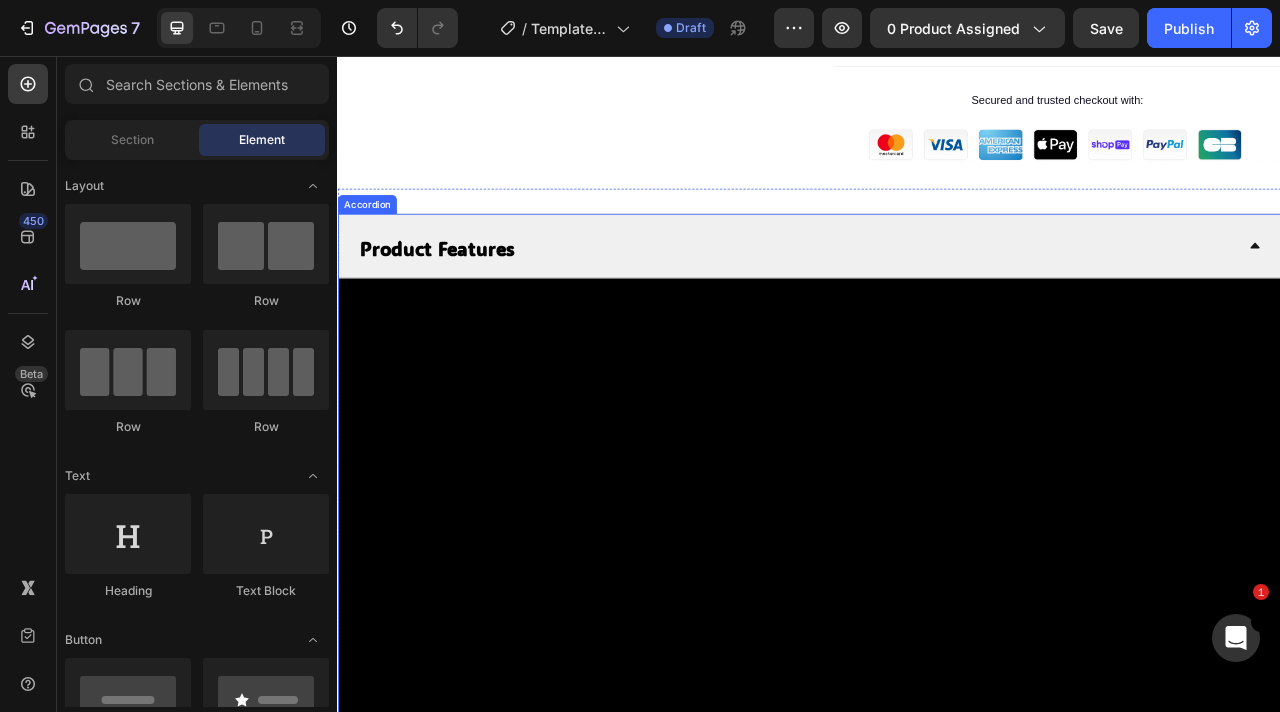 click on "Product Features" at bounding box center [463, 296] 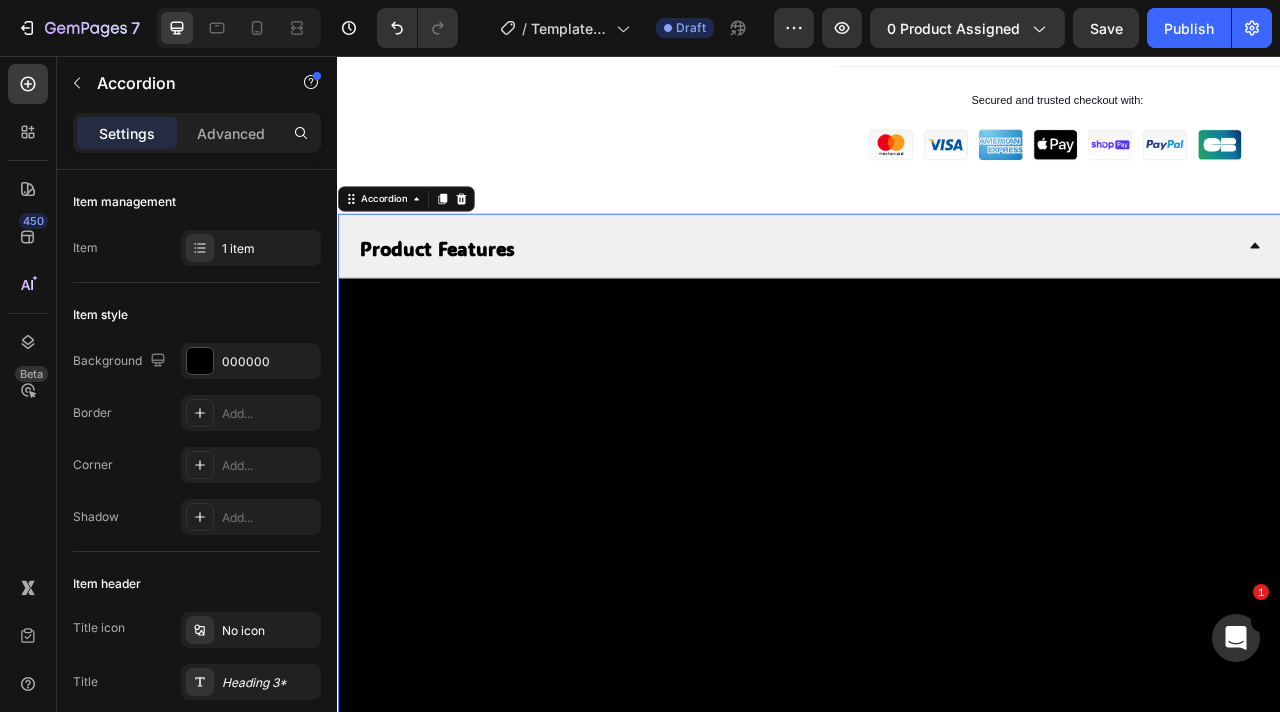 click on "Product Features" at bounding box center [463, 299] 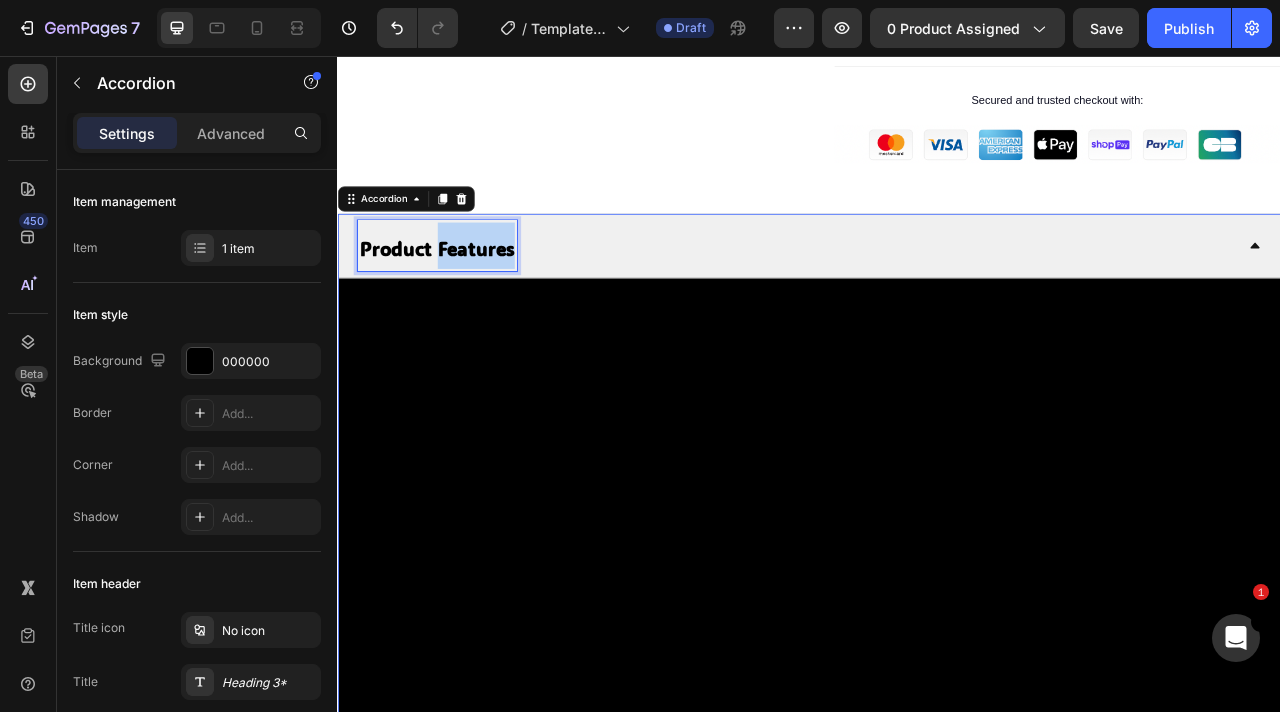 click on "Product Features" at bounding box center (463, 299) 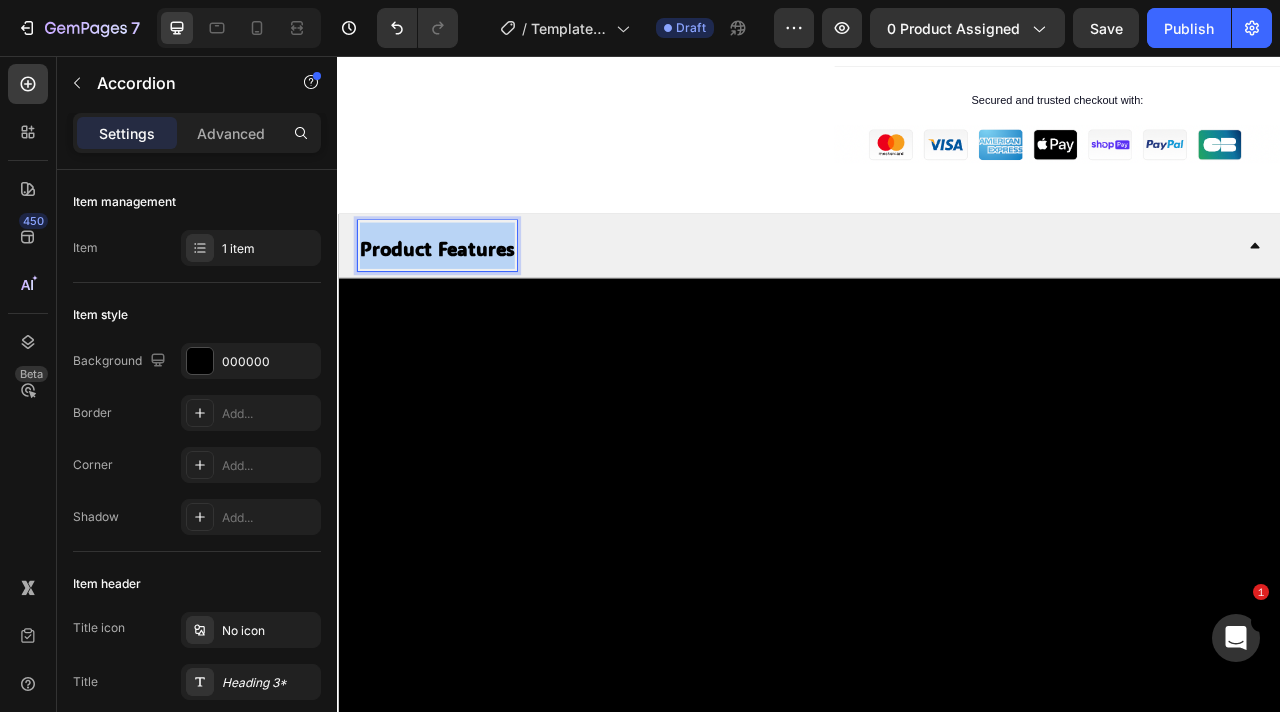 click on "Product Features" at bounding box center (463, 299) 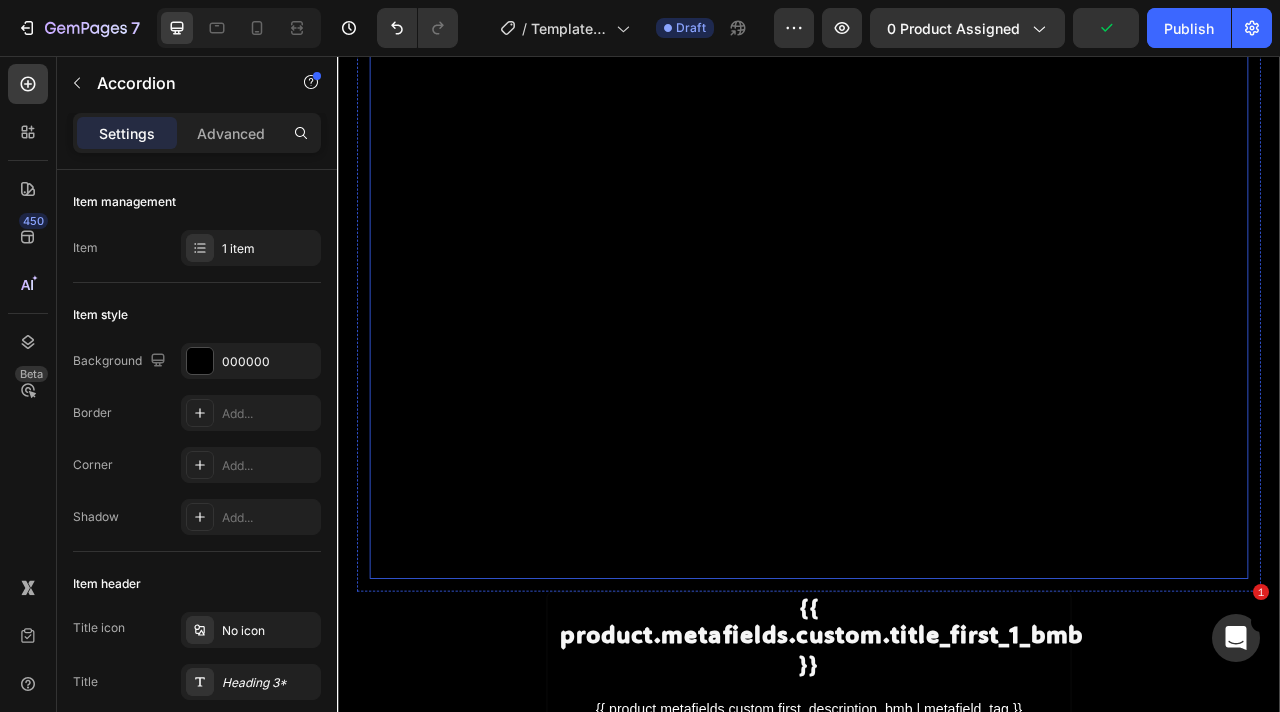 scroll, scrollTop: 1125, scrollLeft: 0, axis: vertical 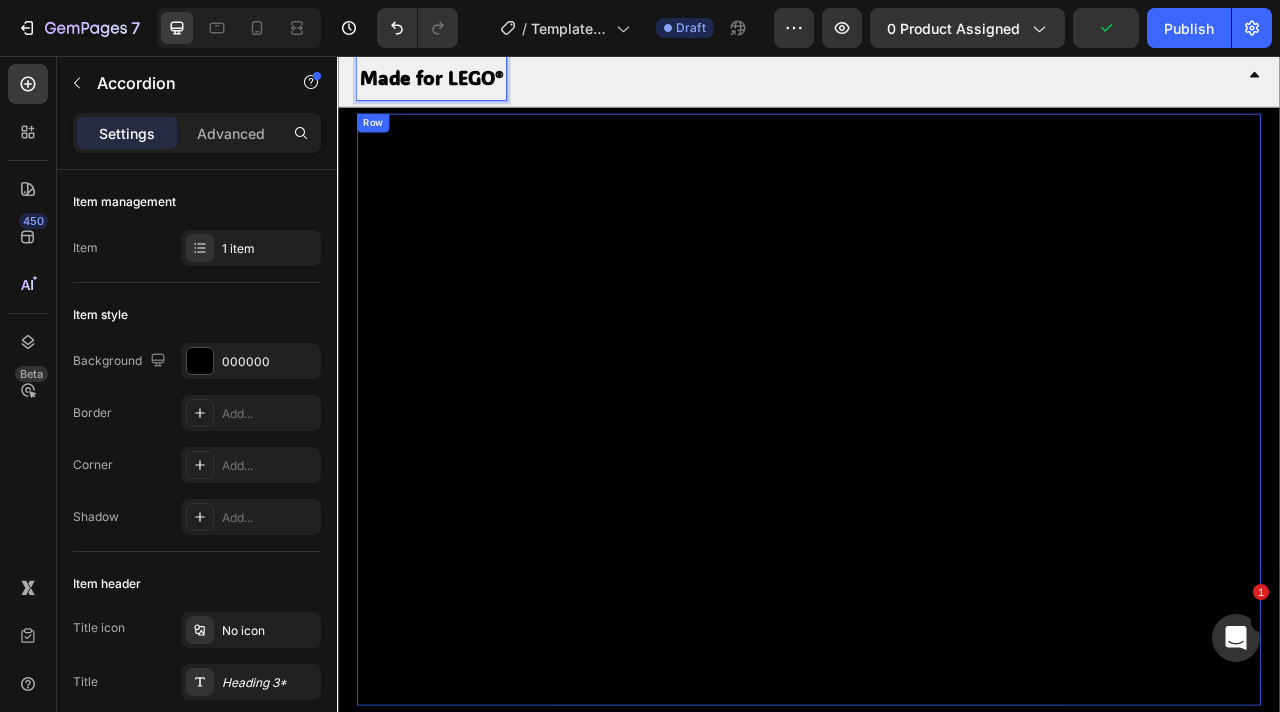 click on "{% if product.metafields.custom.url_yt %}
{% assign video_url = product.metafields.custom.url_yt %}
{% assign video_id = video_url | split: '/' | last | split: '?' | first %}
{% endif %} Custom Code Row" at bounding box center (937, 505) 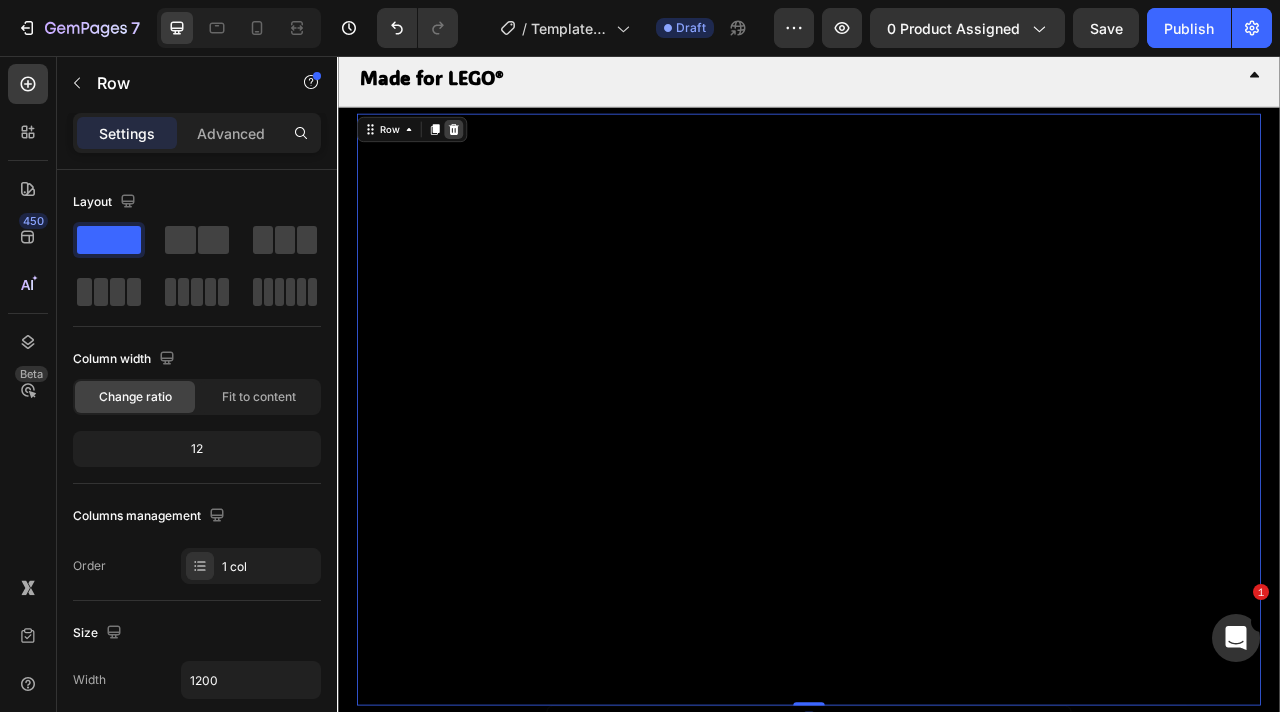 click 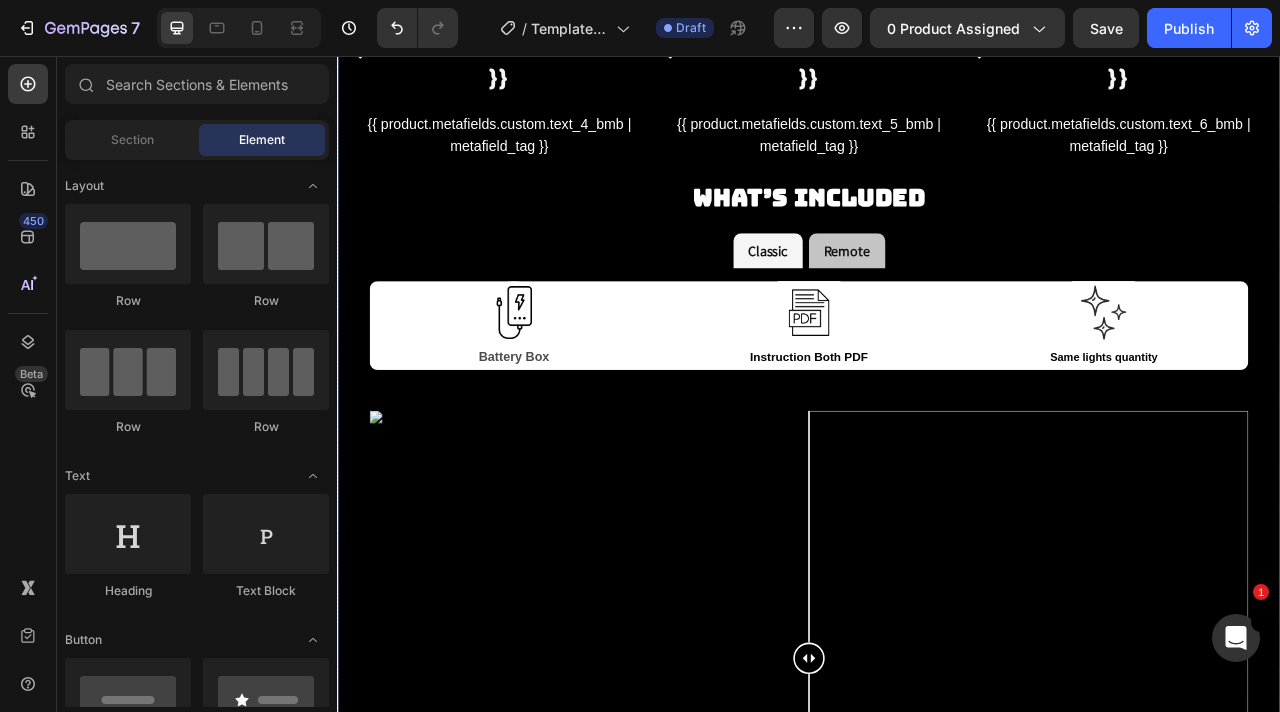 scroll, scrollTop: 2753, scrollLeft: 0, axis: vertical 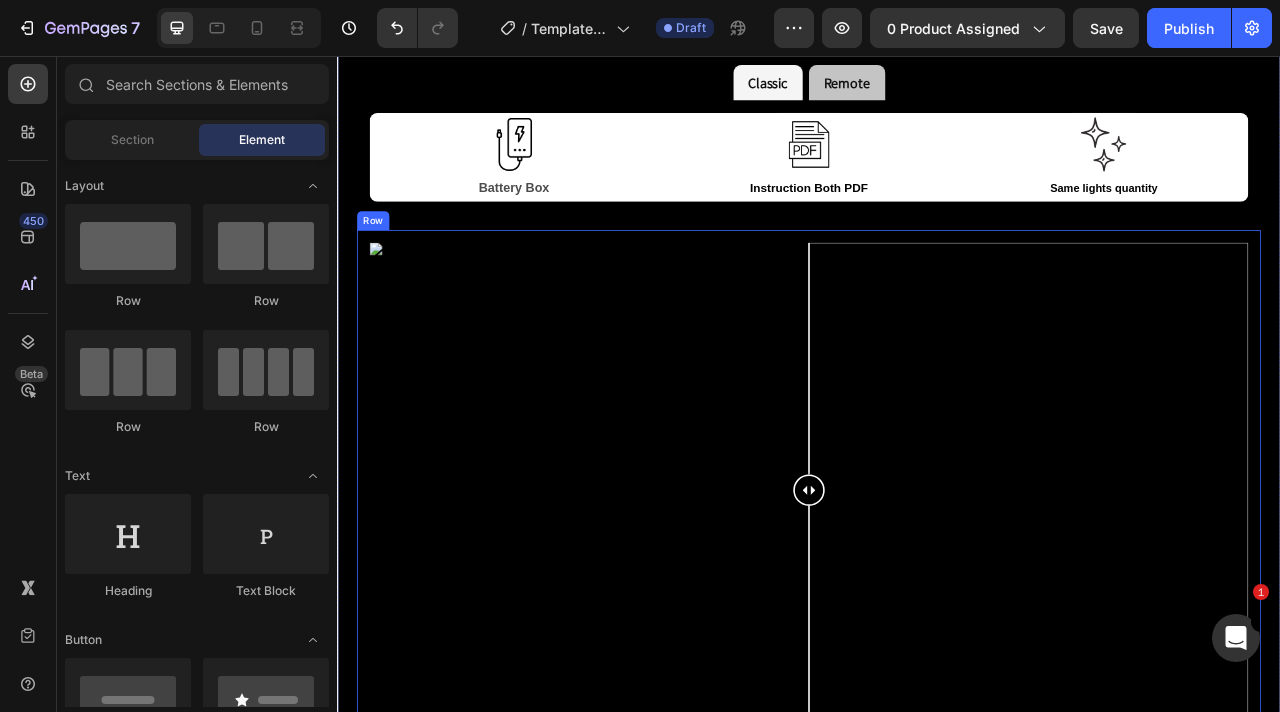 click on "Image Comparison Row" at bounding box center (937, 607) 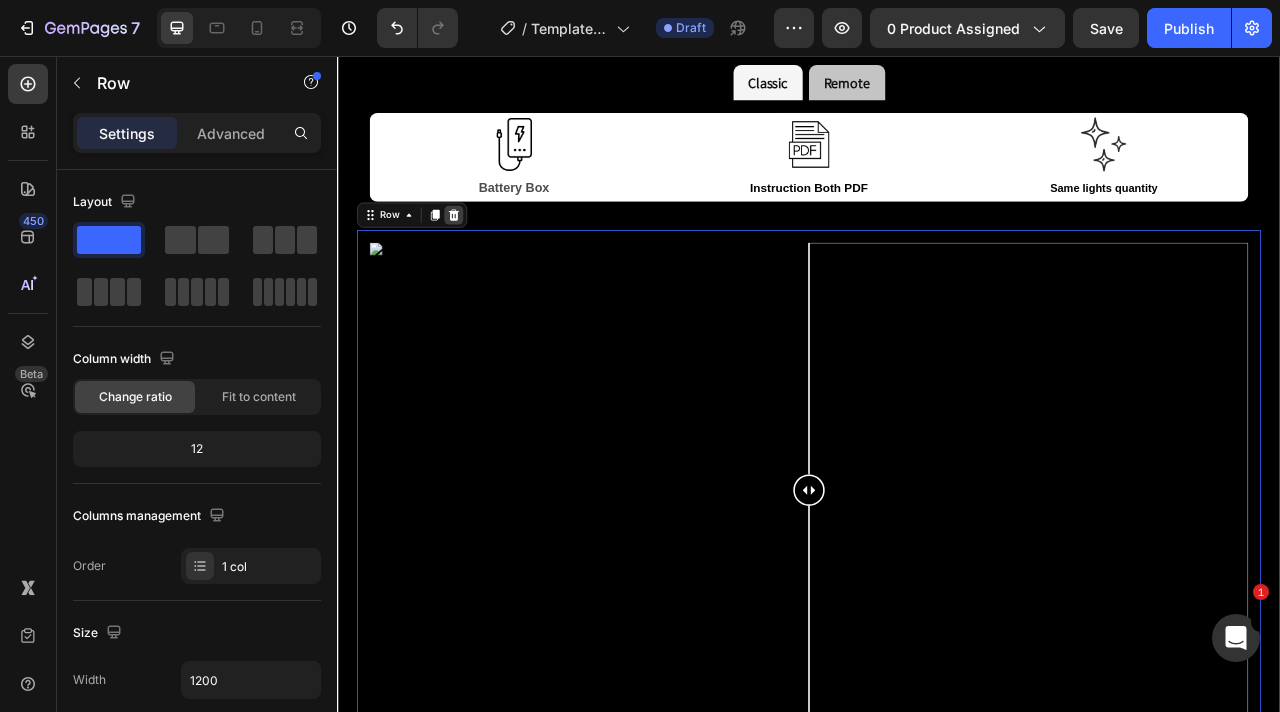 click 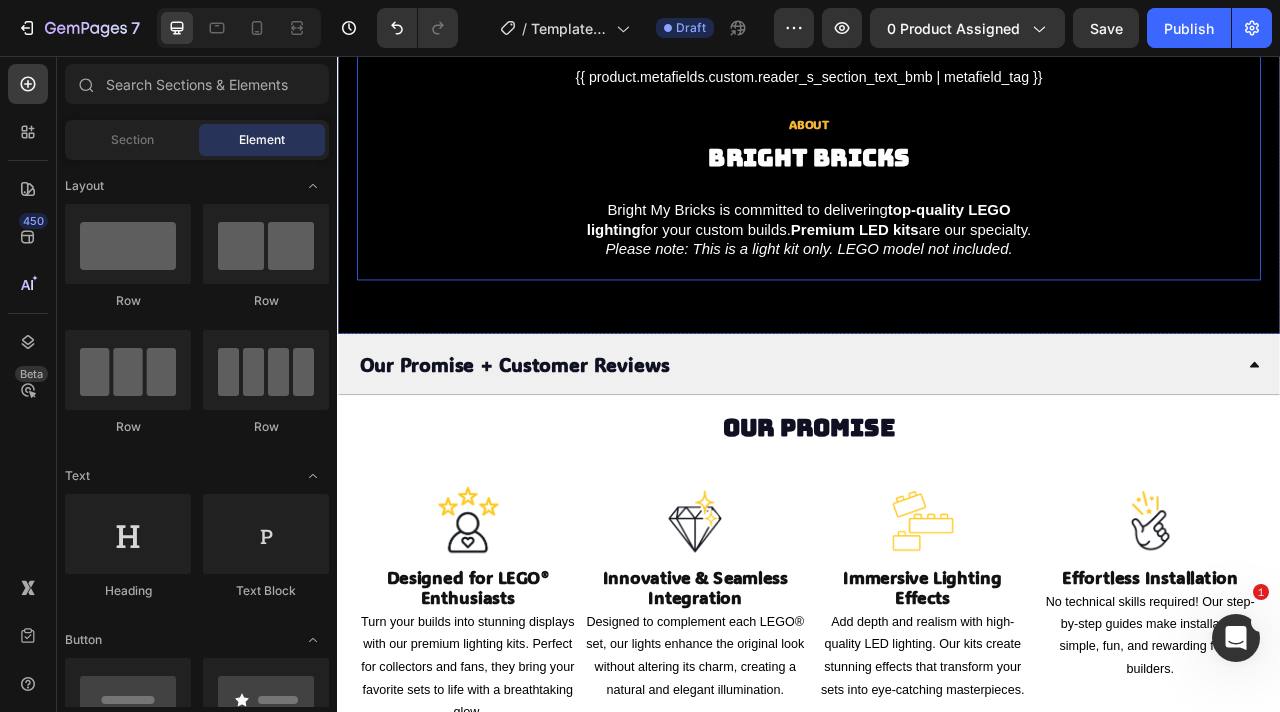 scroll, scrollTop: 3275, scrollLeft: 0, axis: vertical 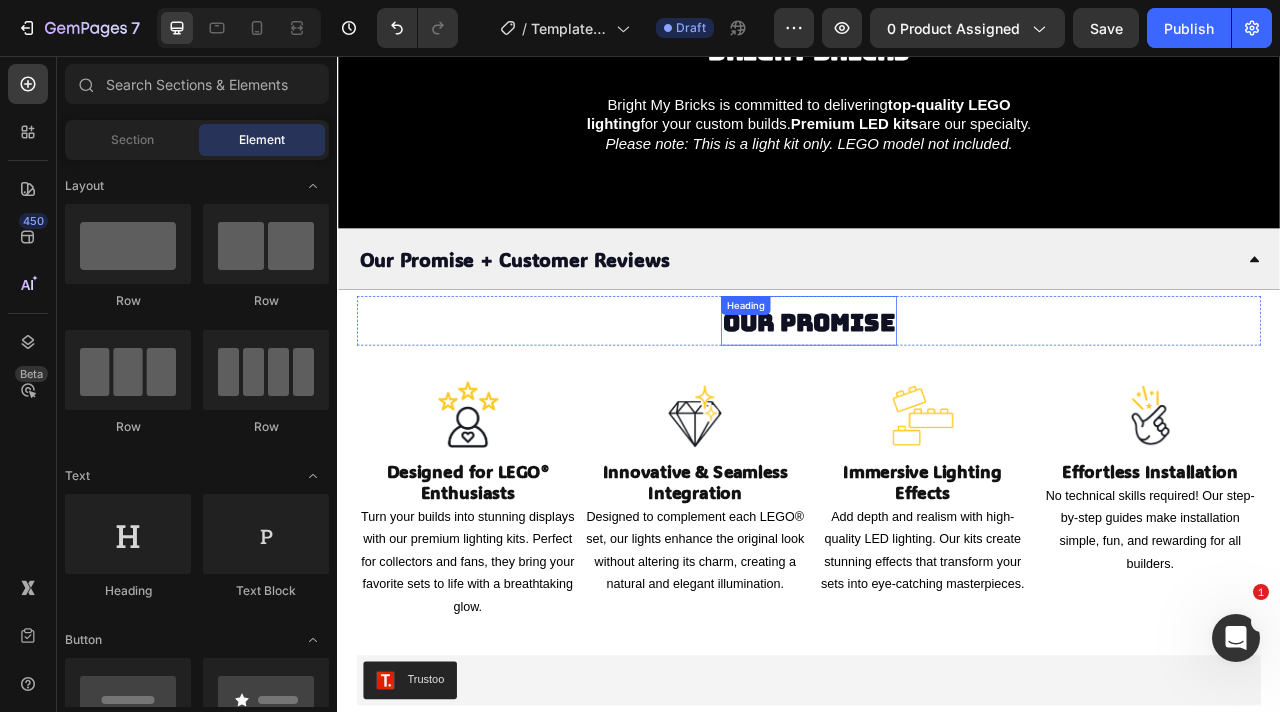 click on "Our Promise" at bounding box center [937, 394] 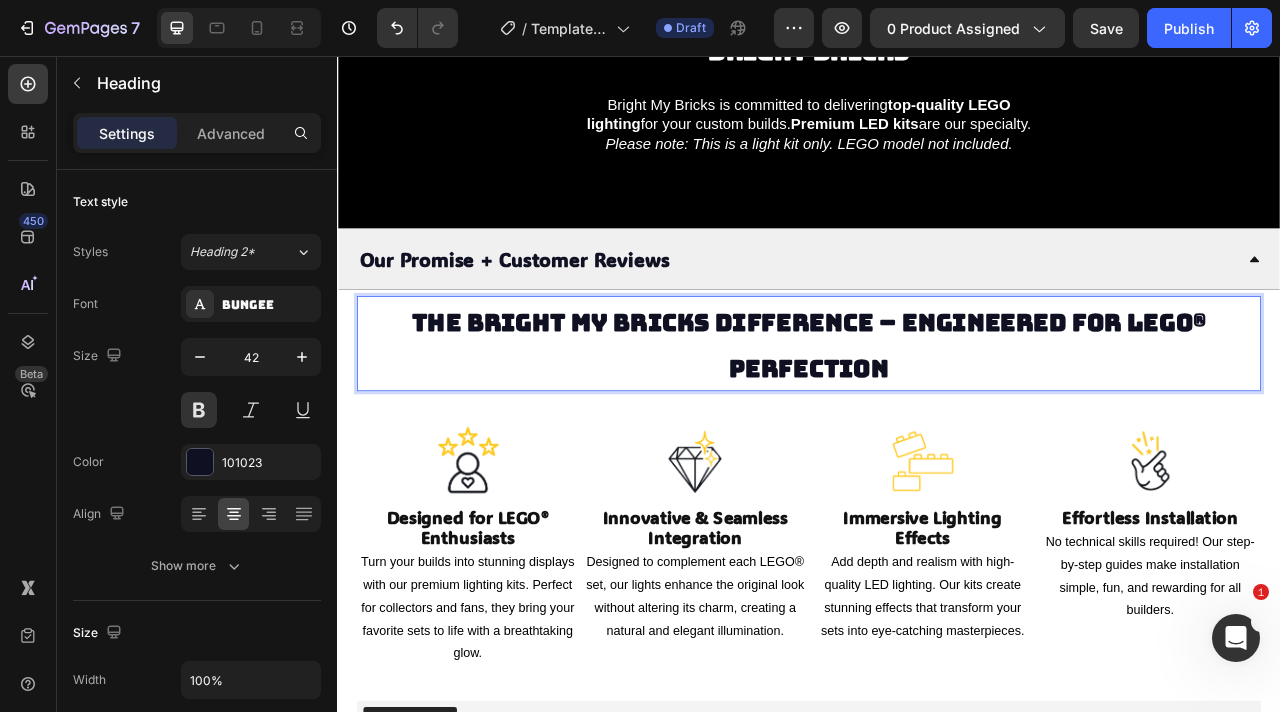 scroll, scrollTop: 3475, scrollLeft: 0, axis: vertical 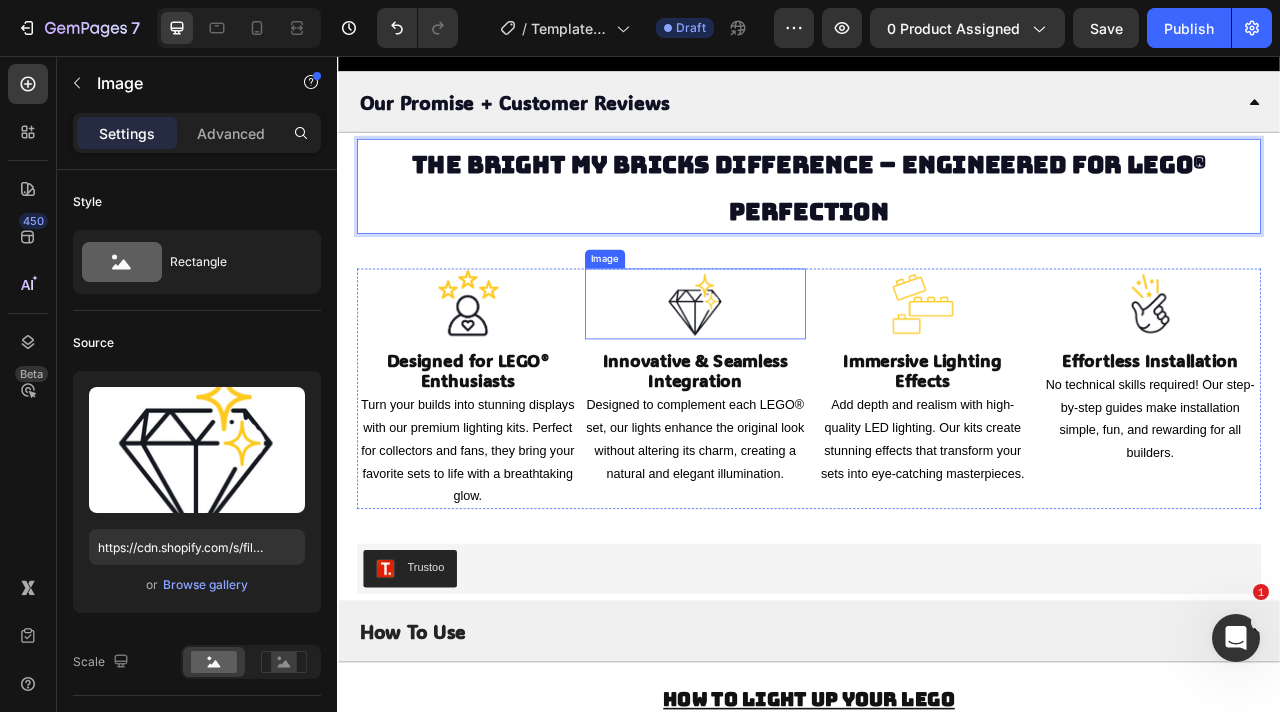 click at bounding box center [793, 371] 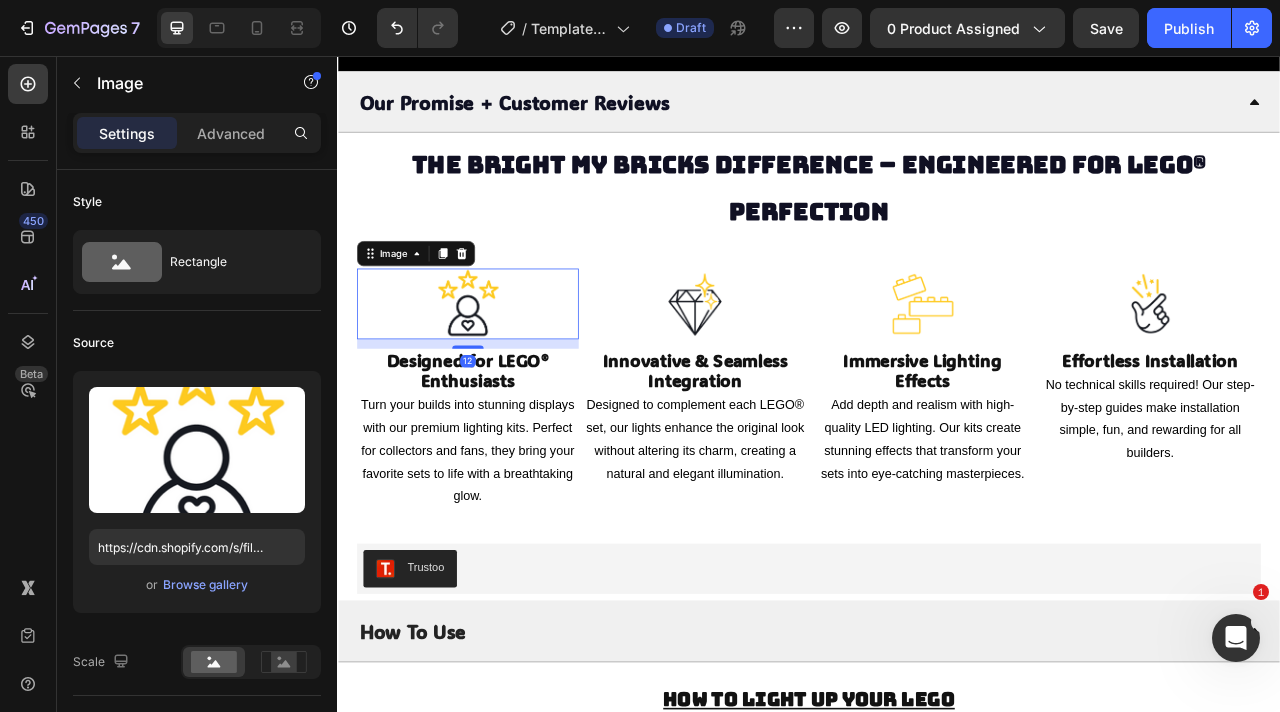 click at bounding box center [503, 371] 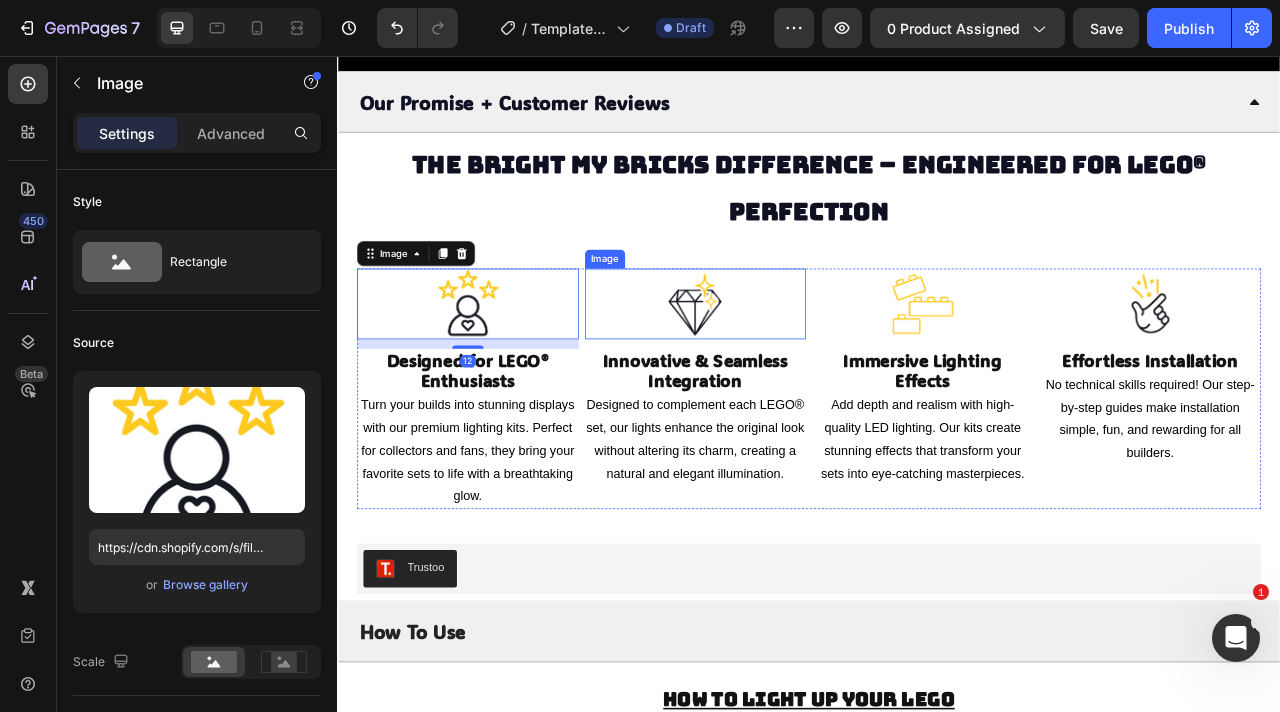 click at bounding box center (793, 371) 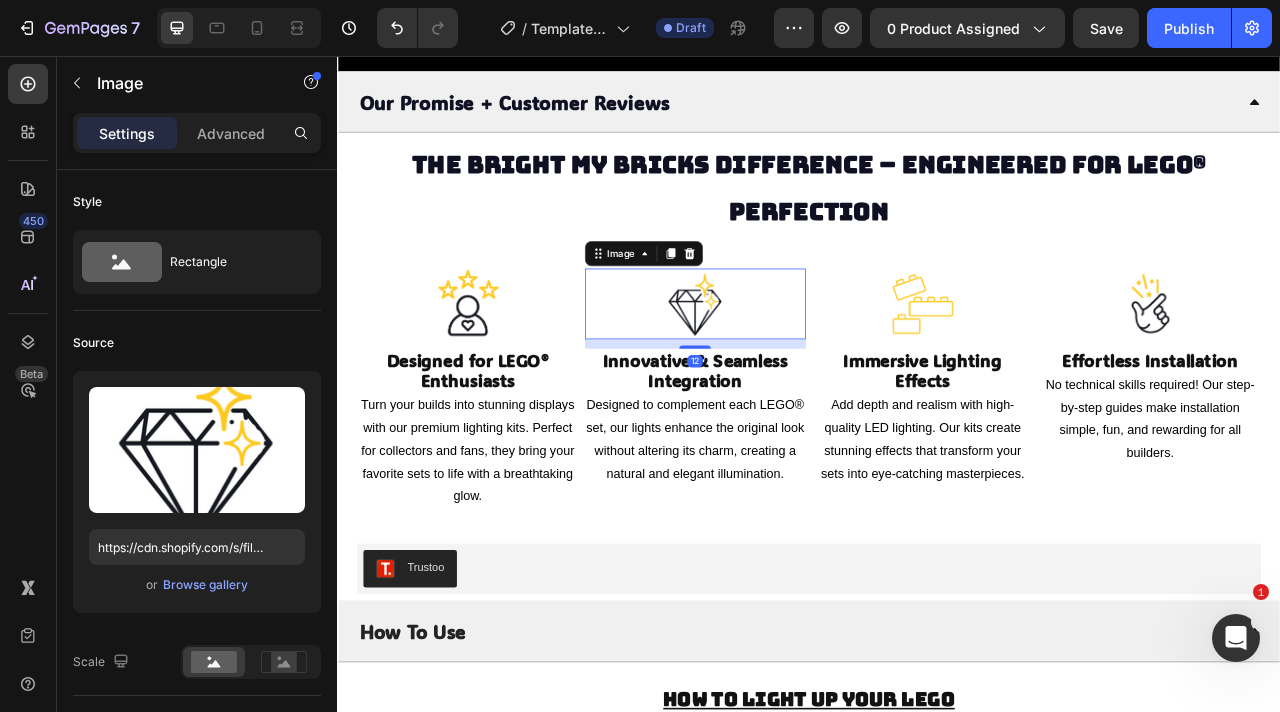 click at bounding box center (793, 371) 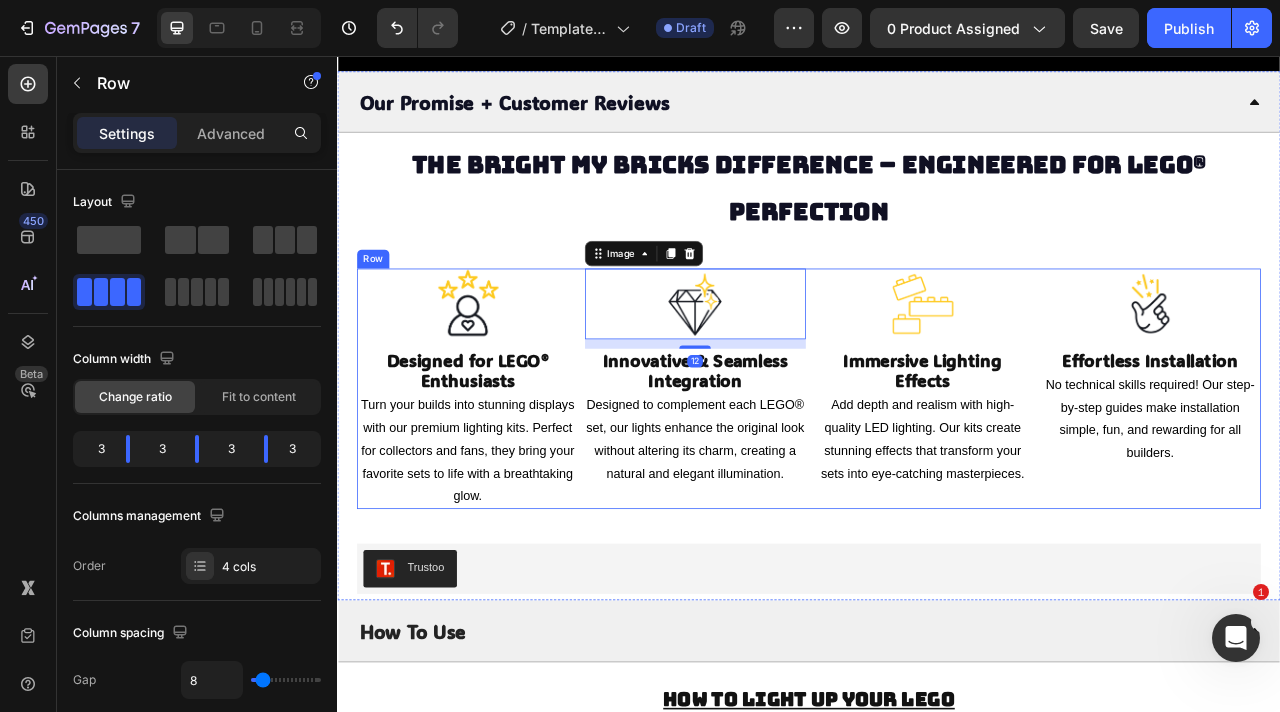 click on "Image Designed for LEGO® Enthusiasts Heading Turn your builds into stunning displays with our premium lighting kits. Perfect for collectors and fans, they bring your favorite sets to life with a breathtaking glow. Text Block Image   12 Innovative & Seamless Integration Heading Designed to complement each LEGO® set, our lights enhance the original look without altering its charm, creating a natural and elegant illumination. Text Block Image Immersive Lighting Effects Heading Add depth and realism with high-quality LED lighting. Our kits create stunning effects that transform your sets into eye-catching masterpieces. Text Block Image Effortless Installation  Heading No technical skills required! Our step-by-step guides make installation simple, fun, and rewarding for all builders. Text Block Row" at bounding box center [937, 479] 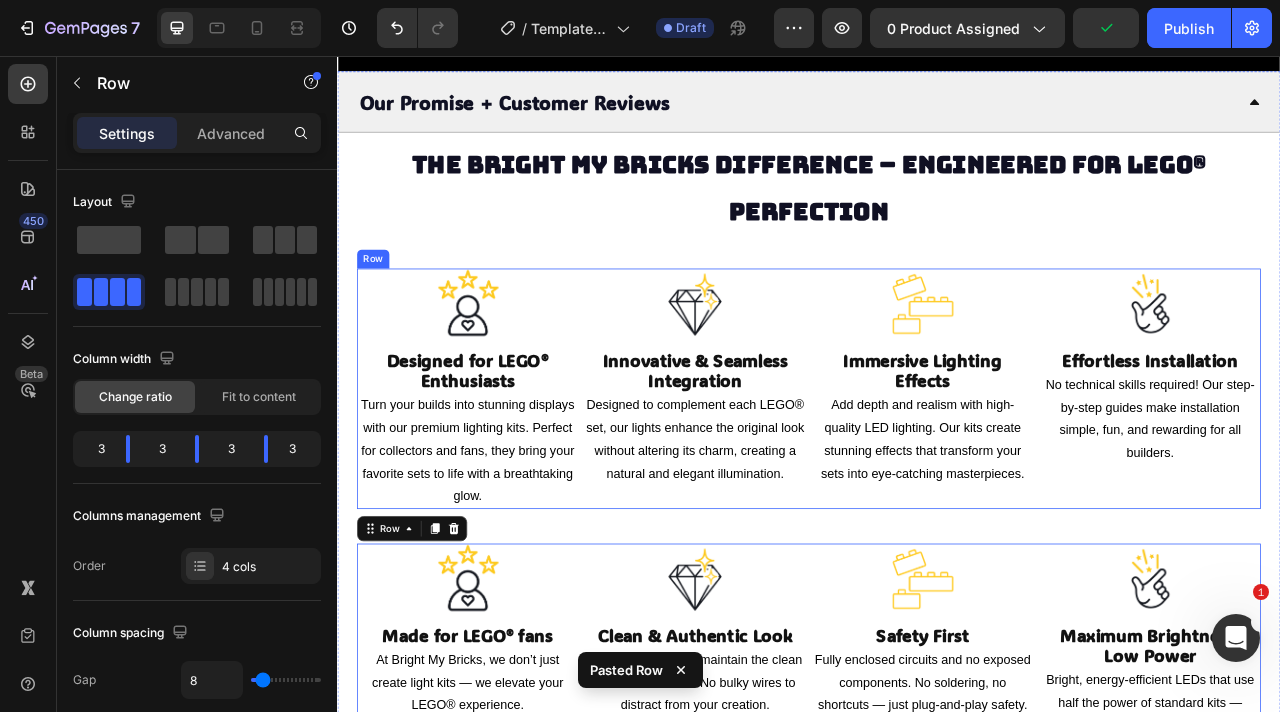 click on "Image Designed for LEGO® Enthusiasts Heading Turn your builds into stunning displays with our premium lighting kits. Perfect for collectors and fans, they bring your favorite sets to life with a breathtaking glow. Text Block Image Innovative & Seamless Integration Heading Designed to complement each LEGO® set, our lights enhance the original look without altering its charm, creating a natural and elegant illumination. Text Block Image Immersive Lighting Effects Heading Add depth and realism with high-quality LED lighting. Our kits create stunning effects that transform your sets into eye-catching masterpieces. Text Block Image Effortless Installation  Heading No technical skills required! Our step-by-step guides make installation simple, fun, and rewarding for all builders. Text Block Row" at bounding box center [937, 479] 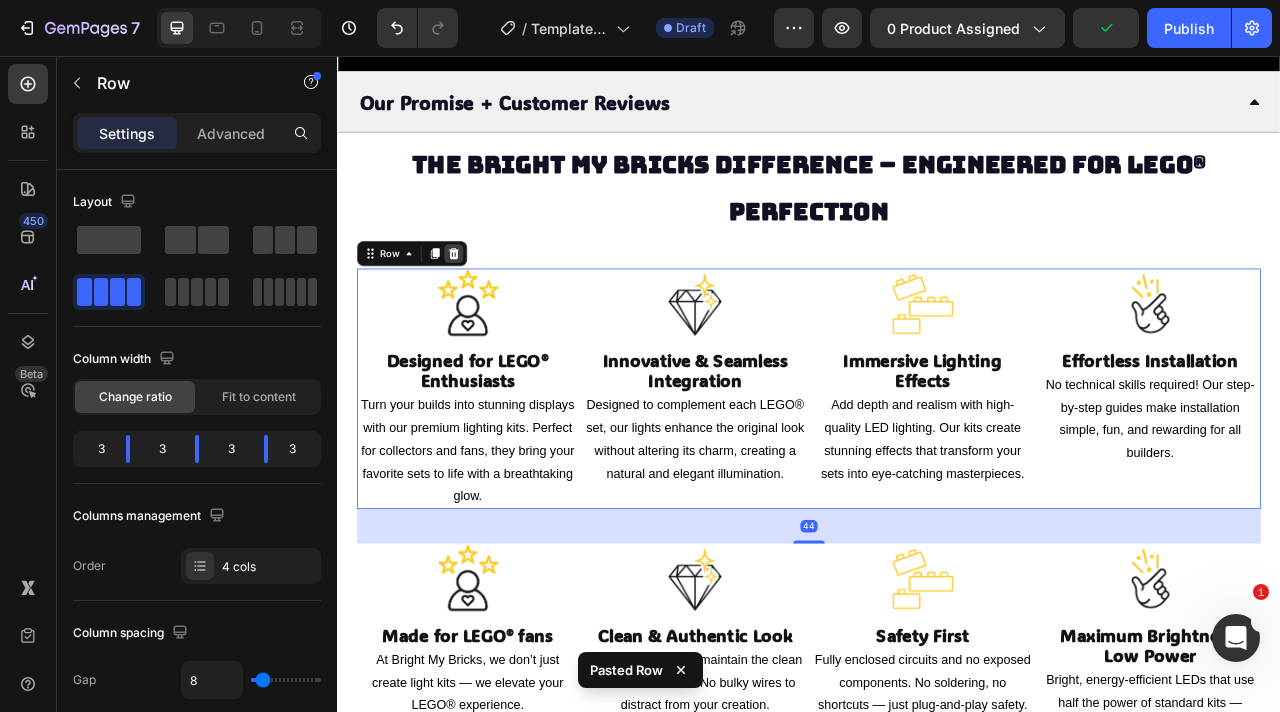 click 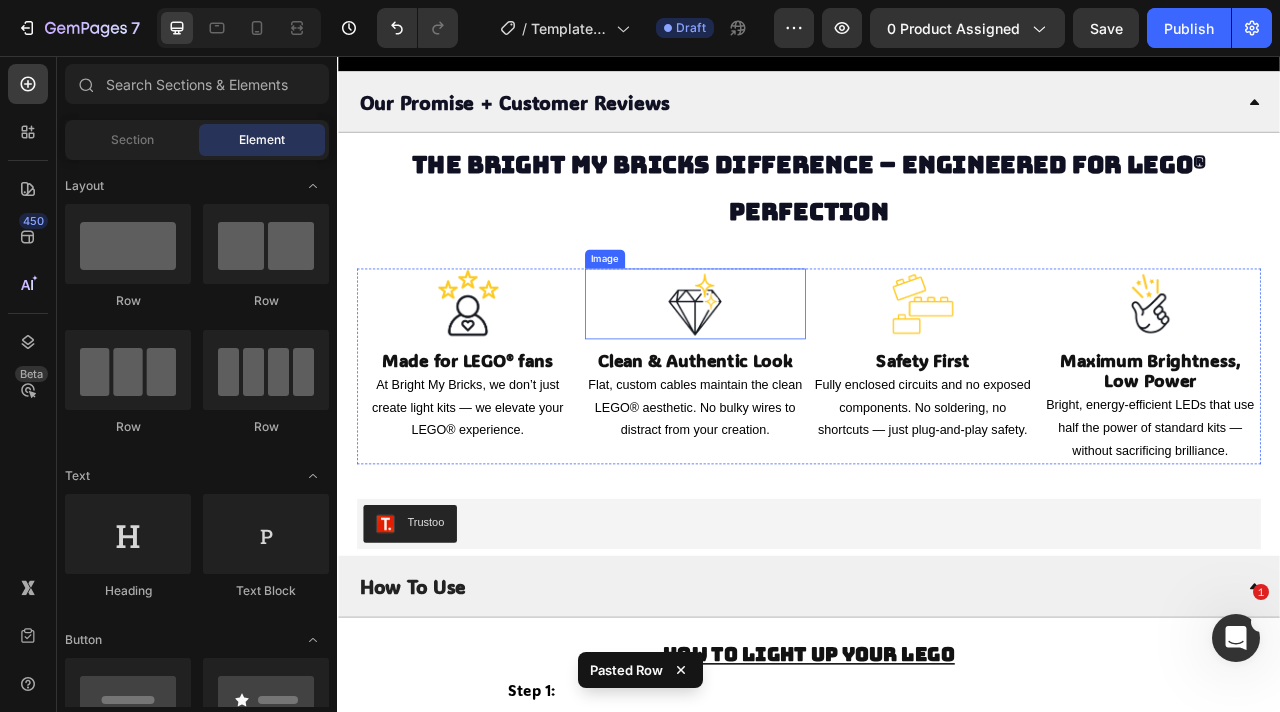 scroll, scrollTop: 3884, scrollLeft: 0, axis: vertical 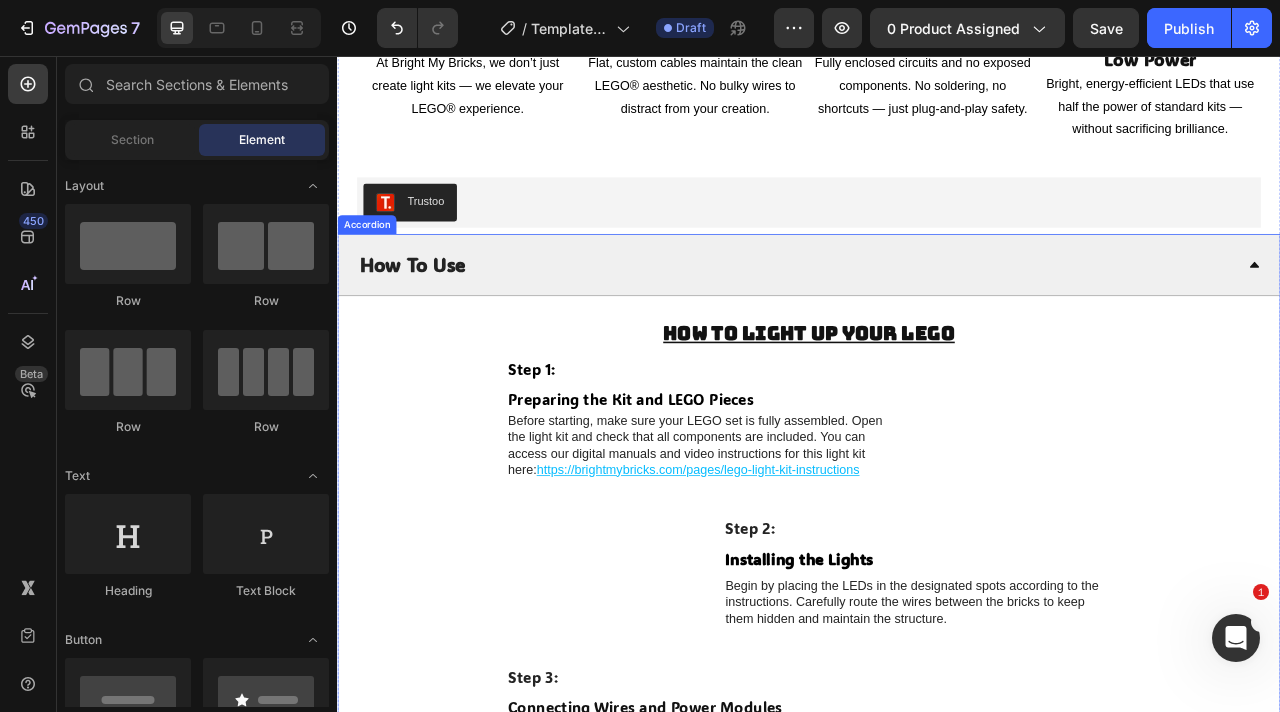 click on "How To Use" at bounding box center (921, 321) 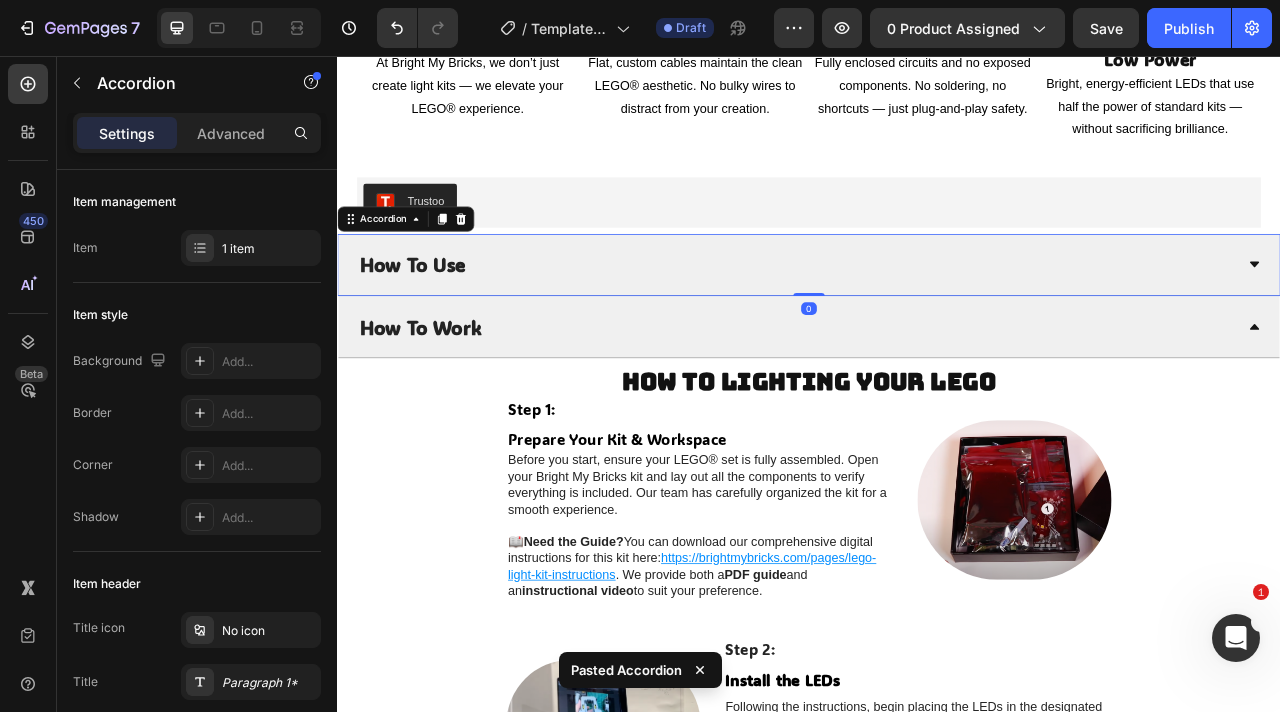 click on "How To Use" at bounding box center (921, 321) 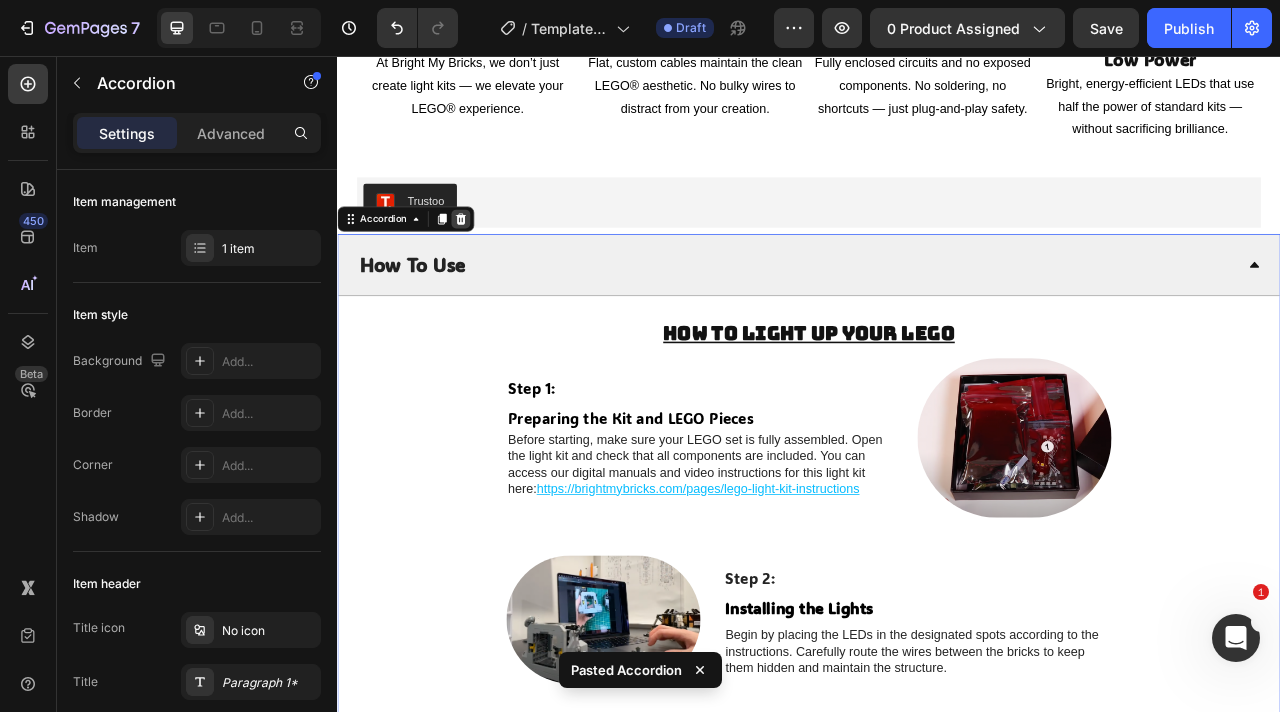 click 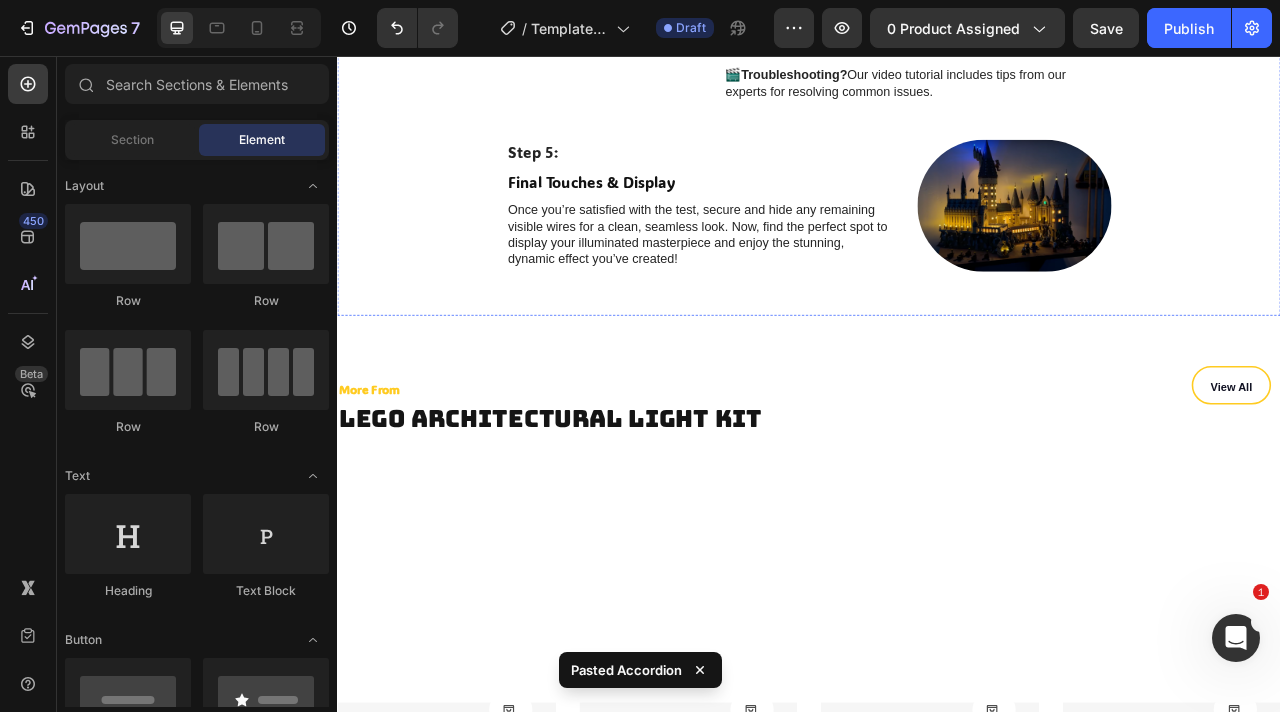 scroll, scrollTop: 5298, scrollLeft: 0, axis: vertical 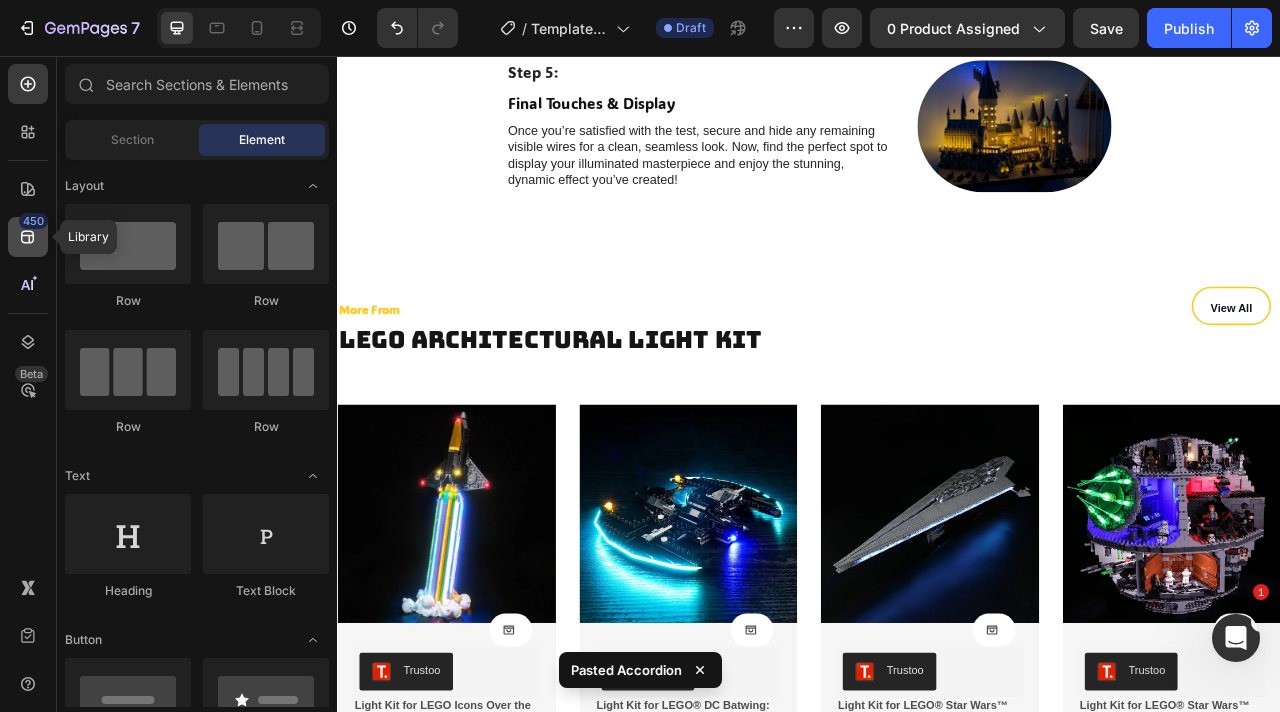 click 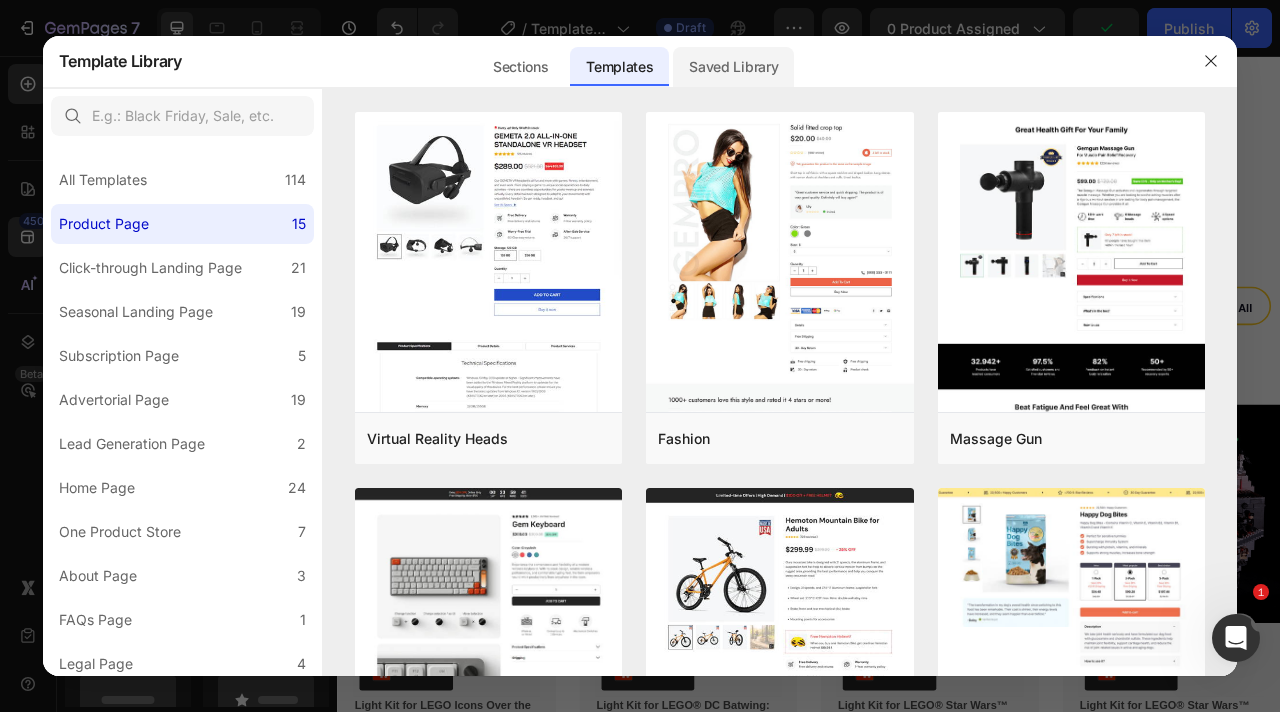 click on "Saved Library" 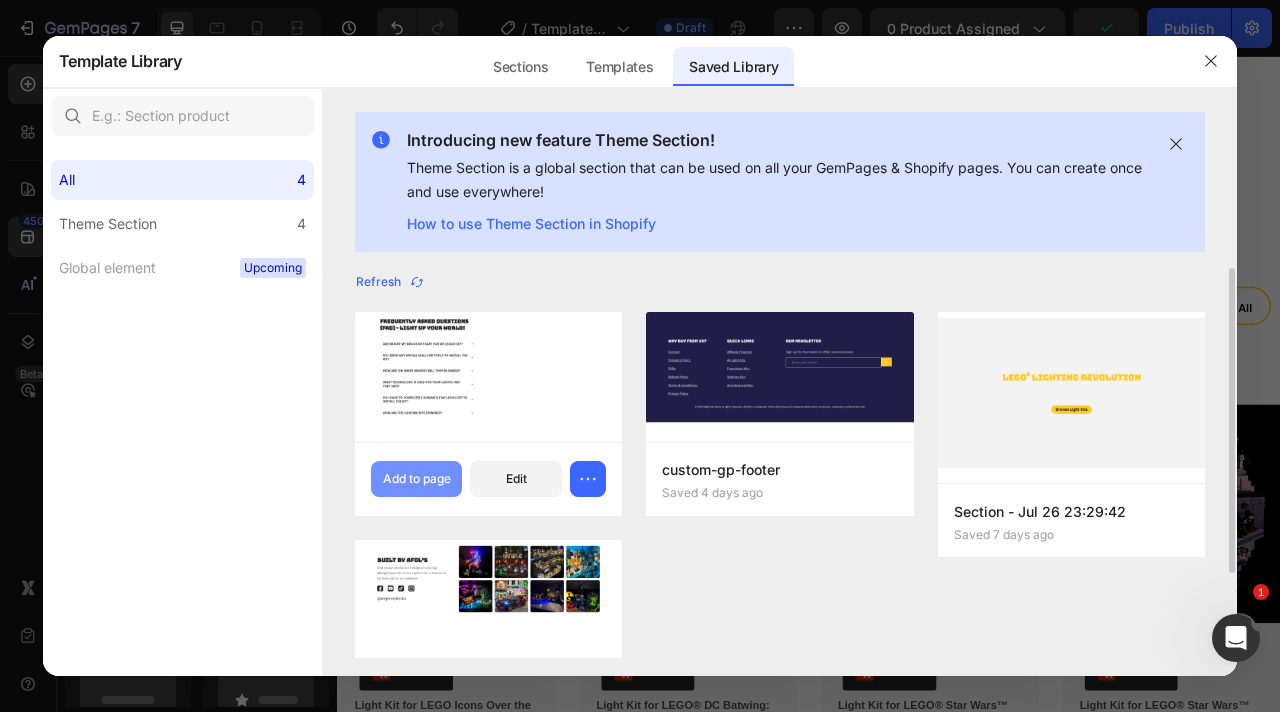 click on "Add to page" at bounding box center (417, 479) 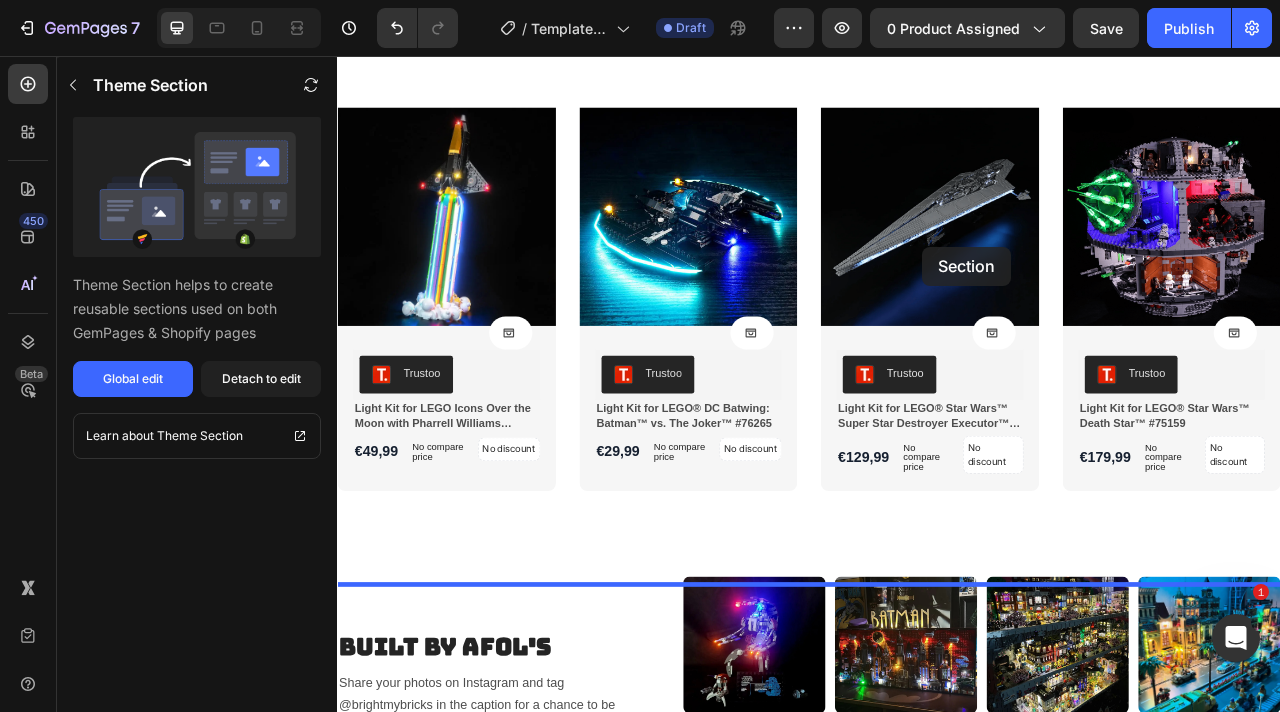 scroll, scrollTop: 5503, scrollLeft: 0, axis: vertical 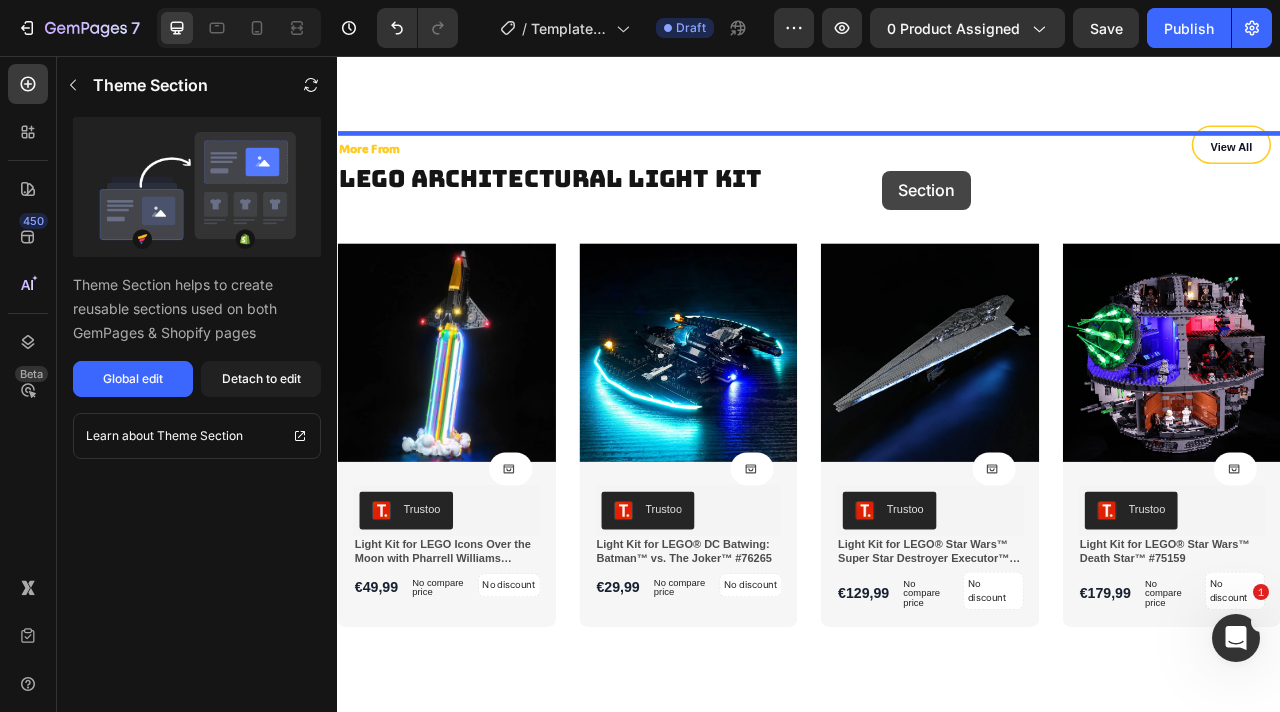 drag, startPoint x: 1403, startPoint y: 242, endPoint x: 1030, endPoint y: 202, distance: 375.13864 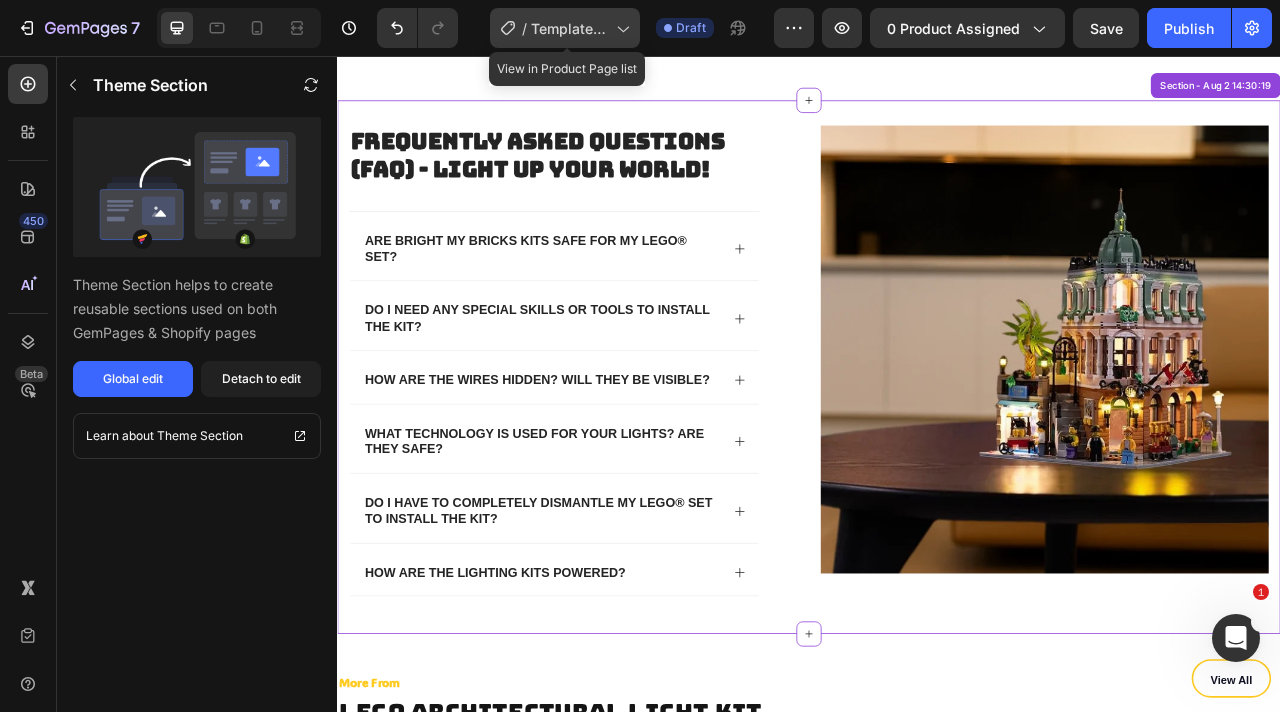 click on "Template Formula 1" at bounding box center (569, 28) 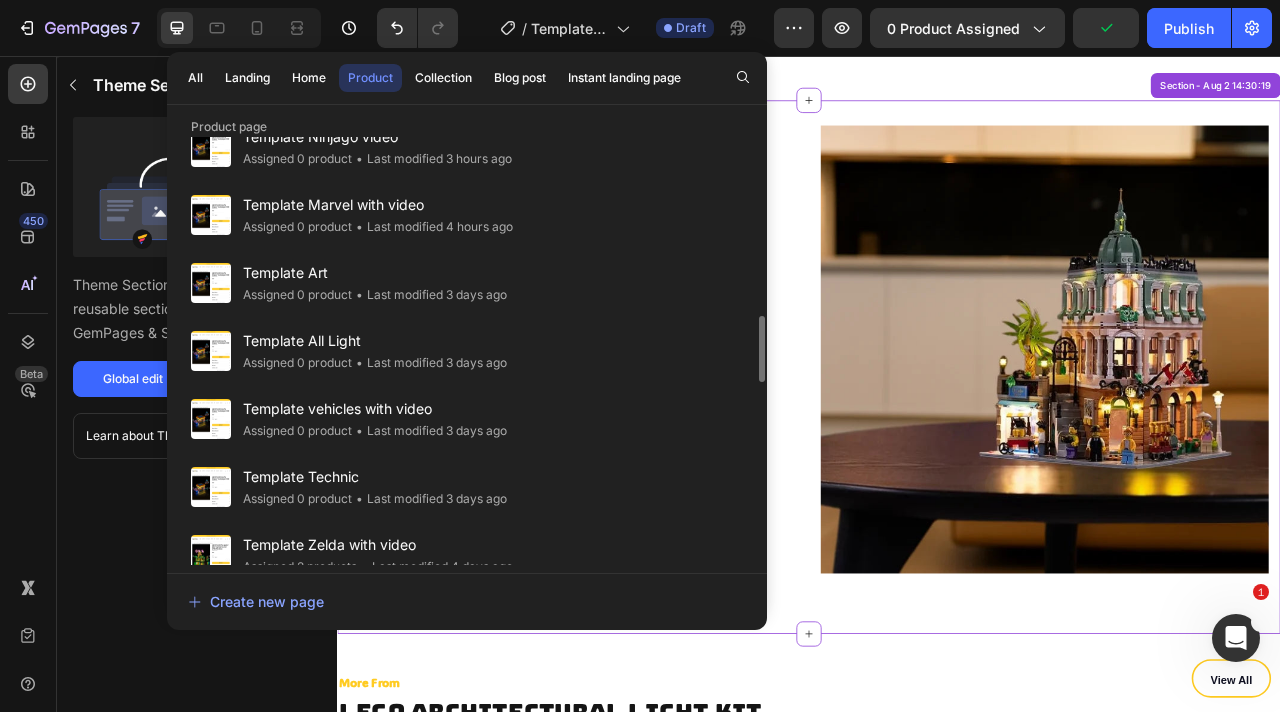 scroll, scrollTop: 1195, scrollLeft: 0, axis: vertical 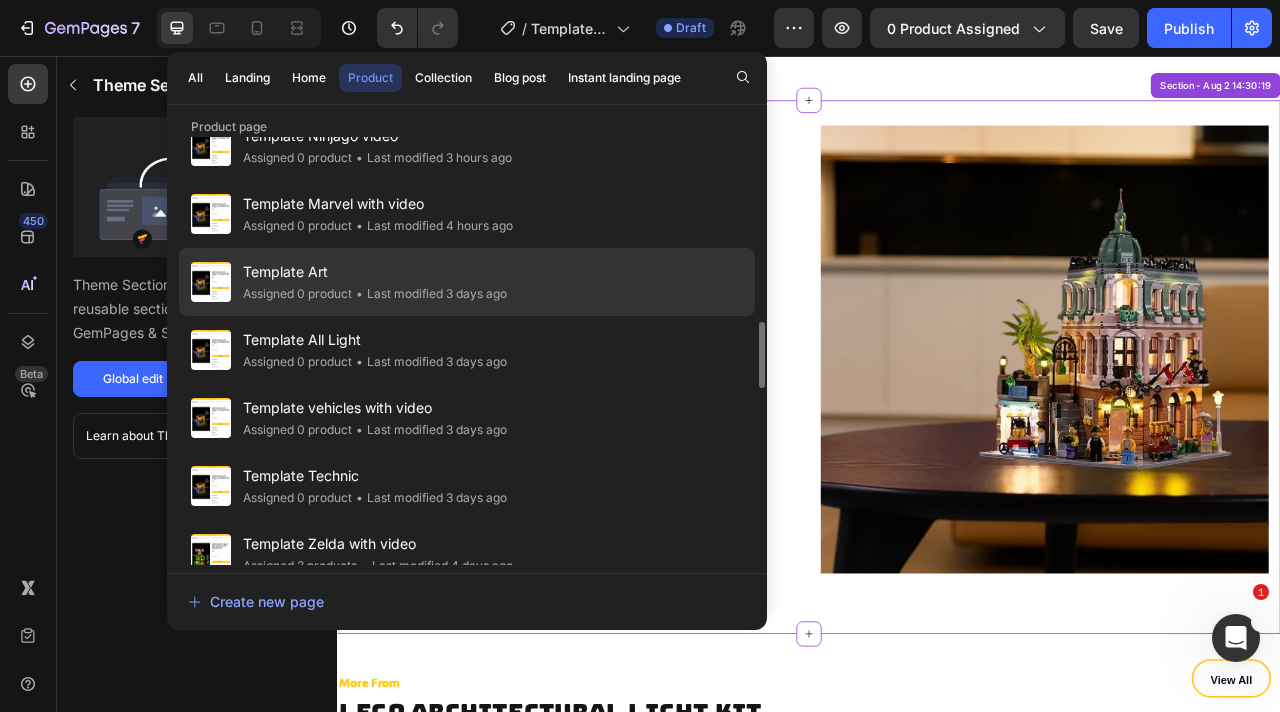 click on "Template Art Assigned 0 product • Last modified 3 days ago" 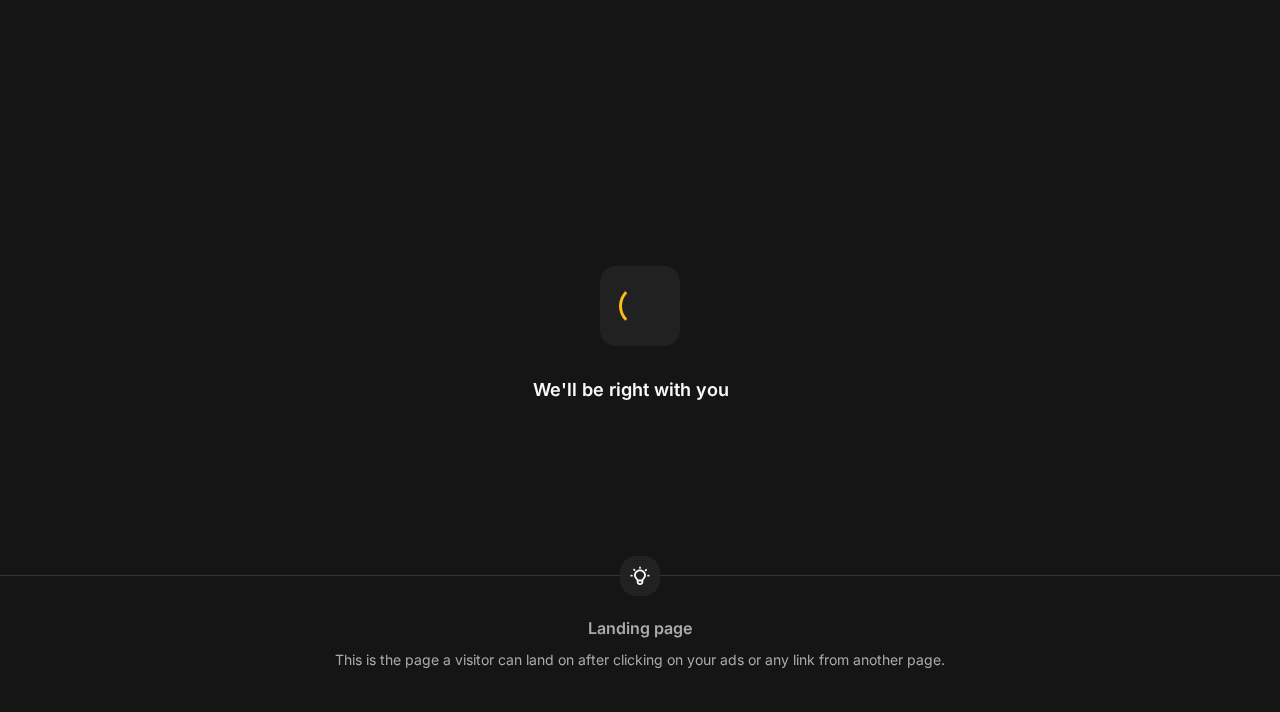 scroll, scrollTop: 0, scrollLeft: 0, axis: both 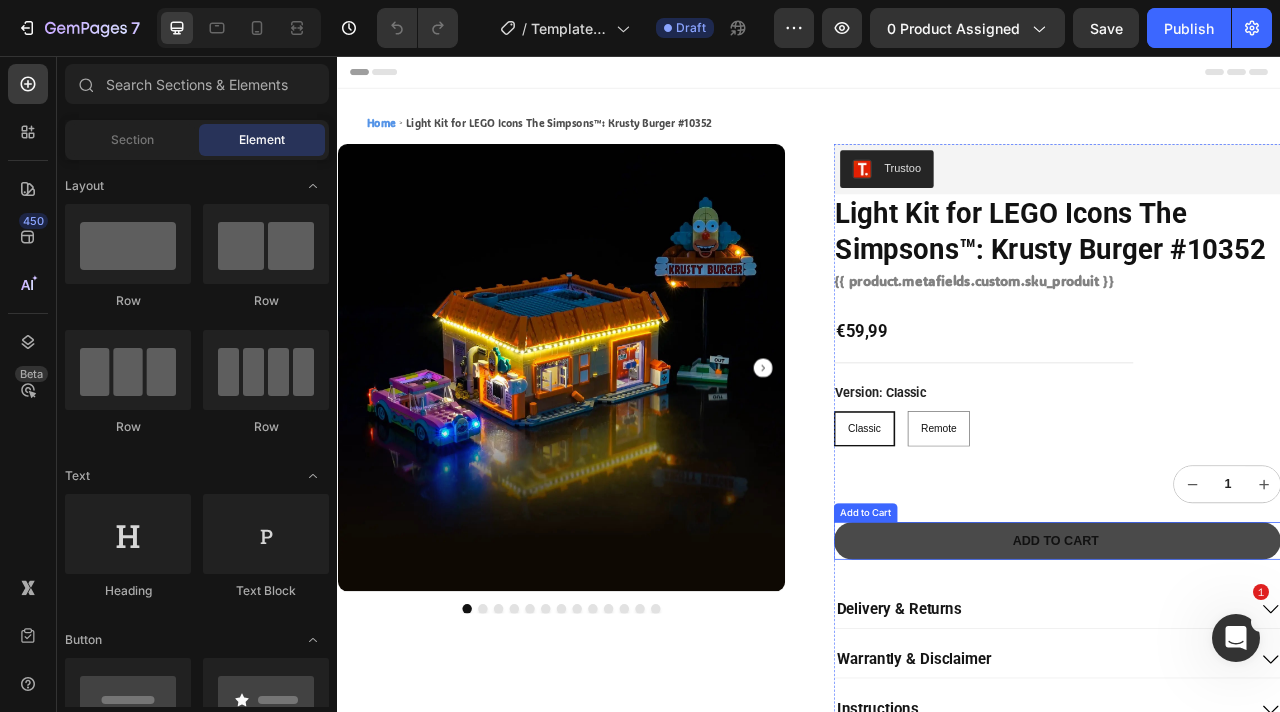 click on "Add to cart" at bounding box center (1252, 673) 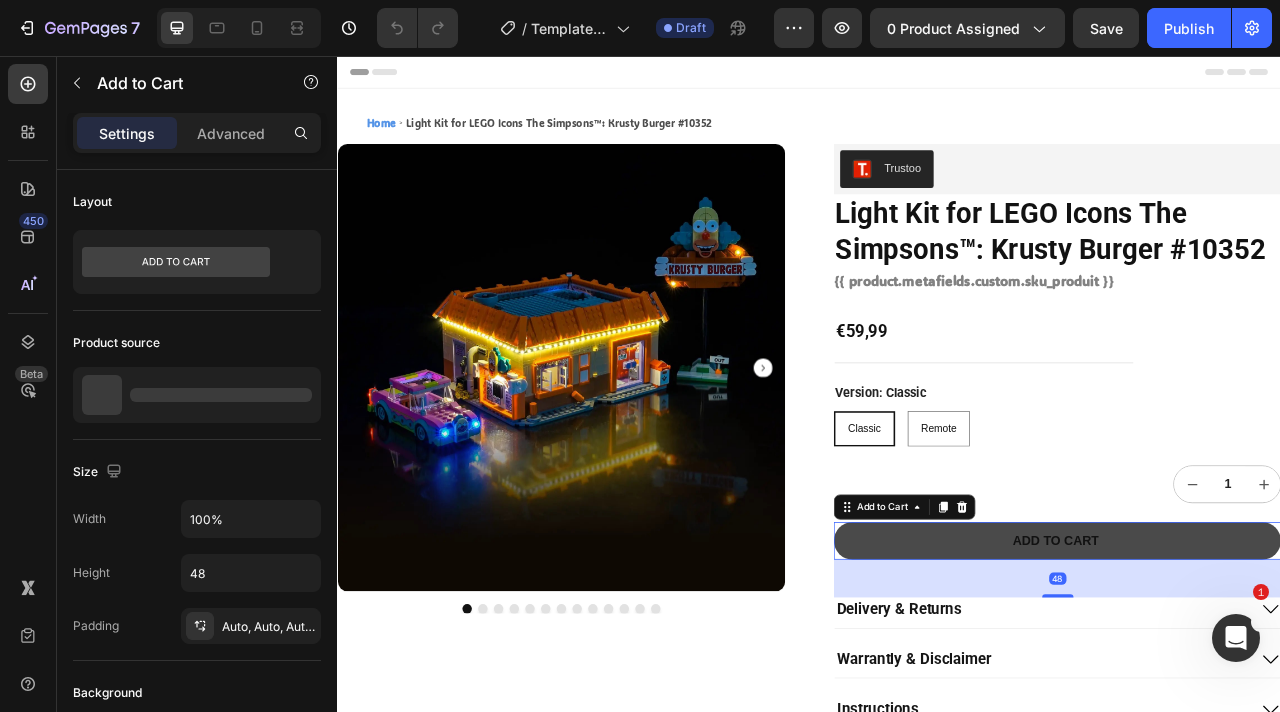 type 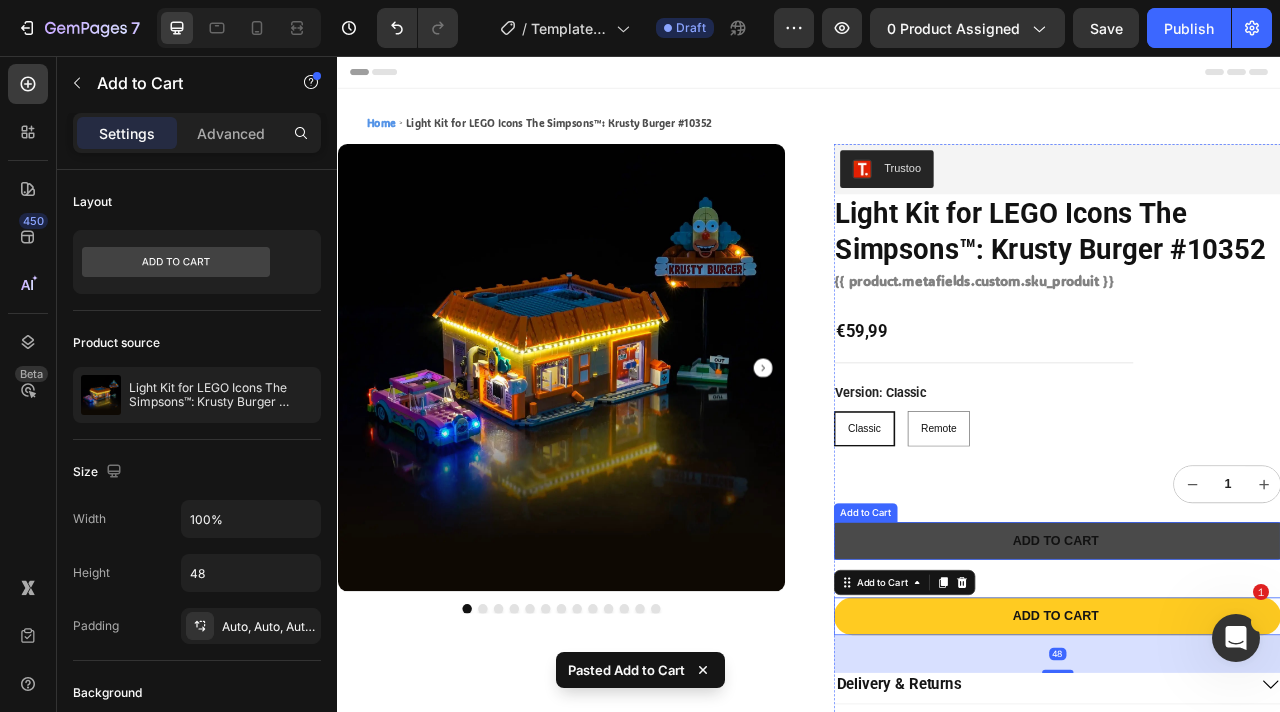 click on "Add to cart" at bounding box center [1252, 673] 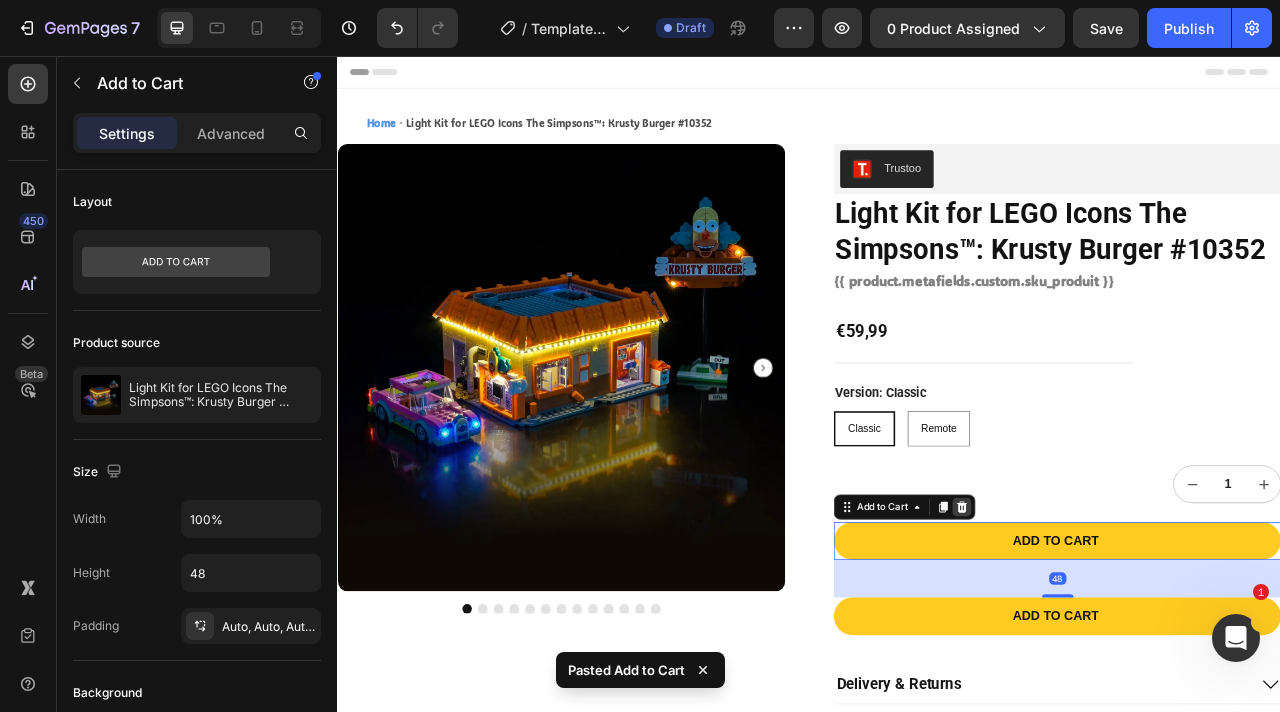 click at bounding box center [1131, 630] 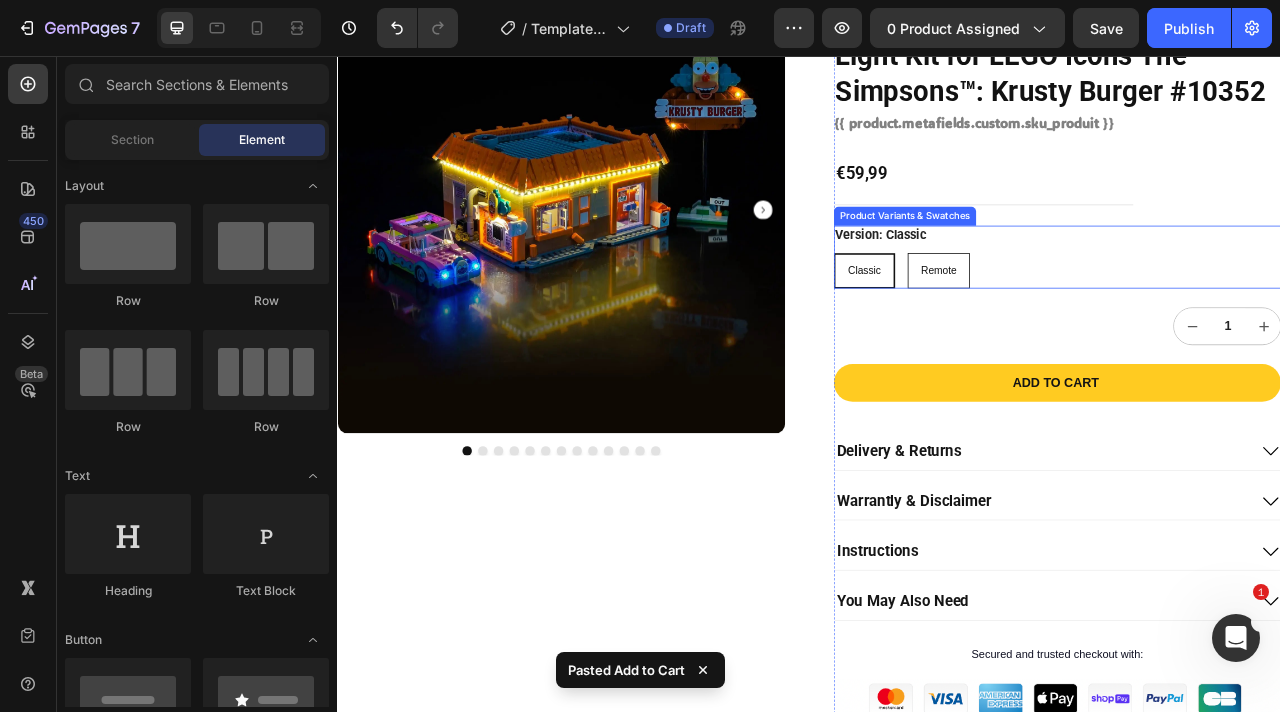 scroll, scrollTop: 250, scrollLeft: 0, axis: vertical 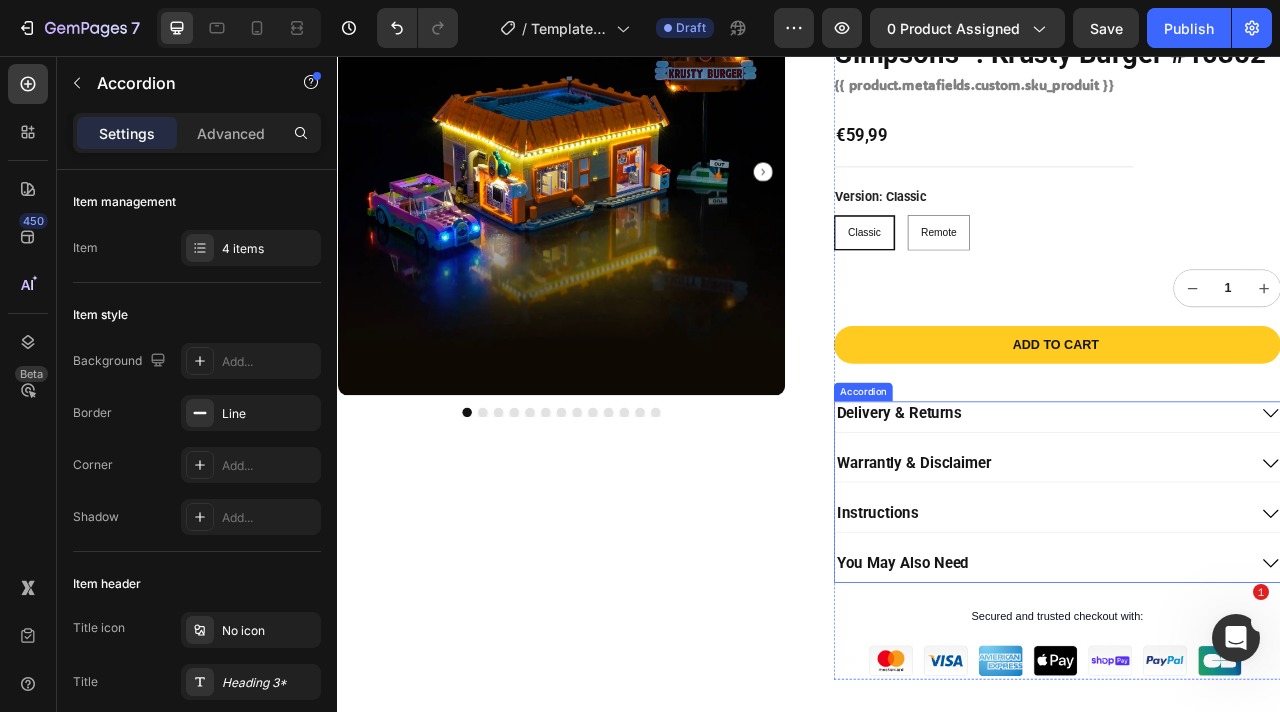 click on "Delivery & Returns" at bounding box center [1252, 515] 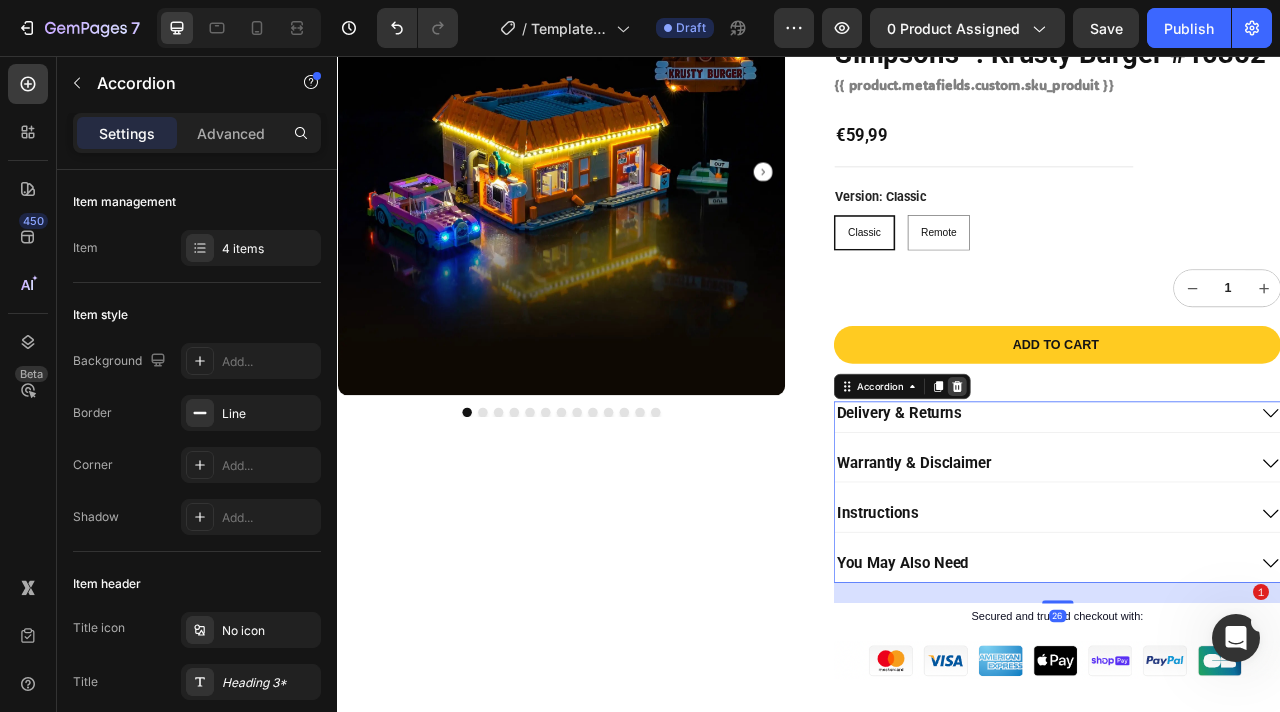 click 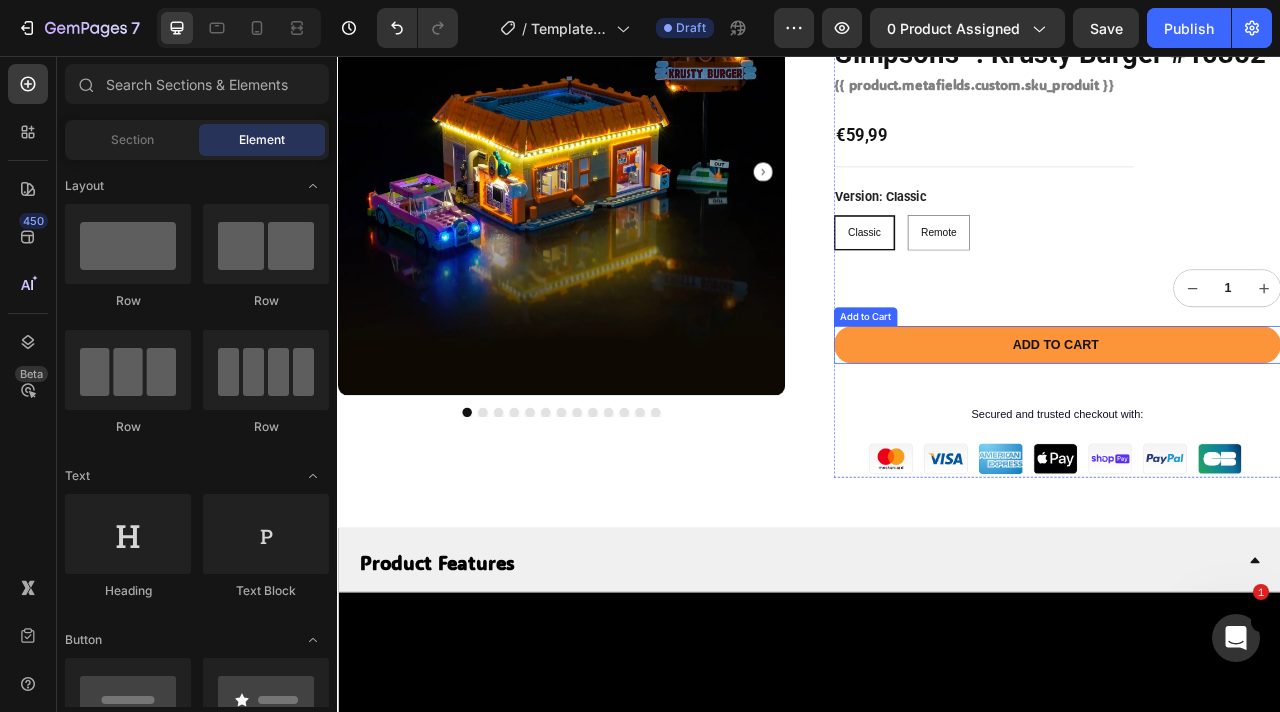 click on "Add to cart" at bounding box center [1252, 423] 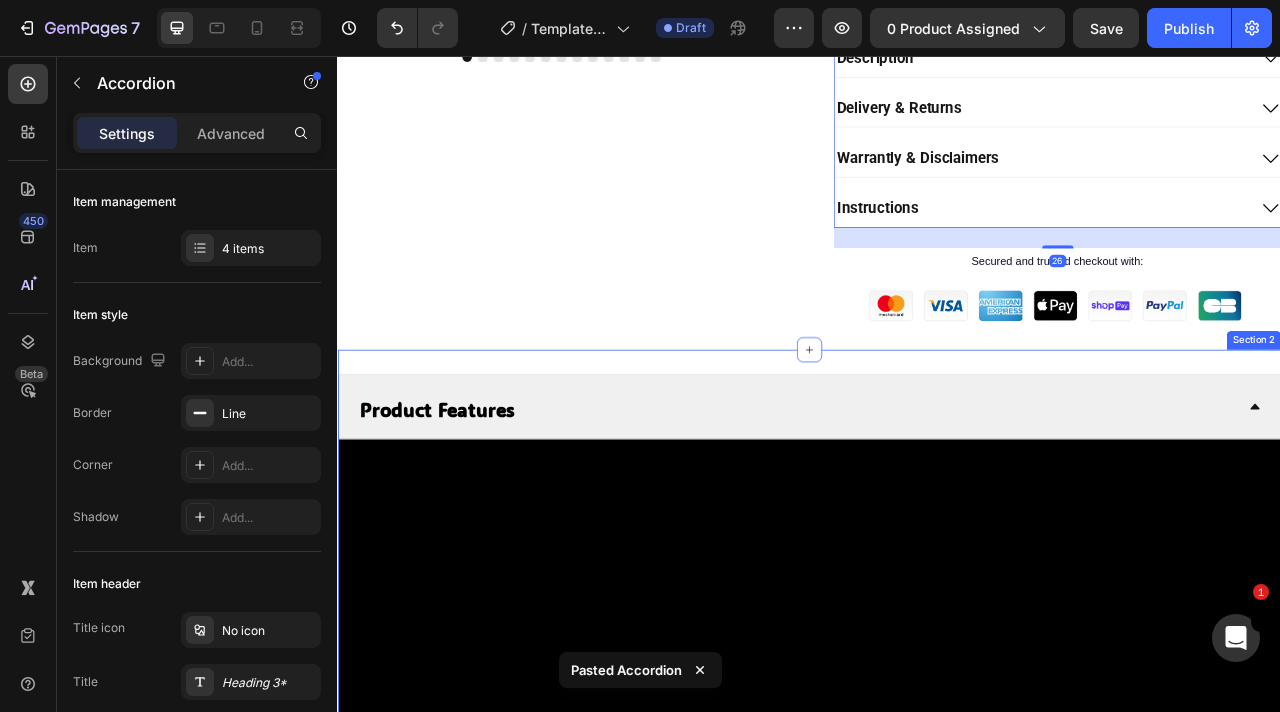 scroll, scrollTop: 898, scrollLeft: 0, axis: vertical 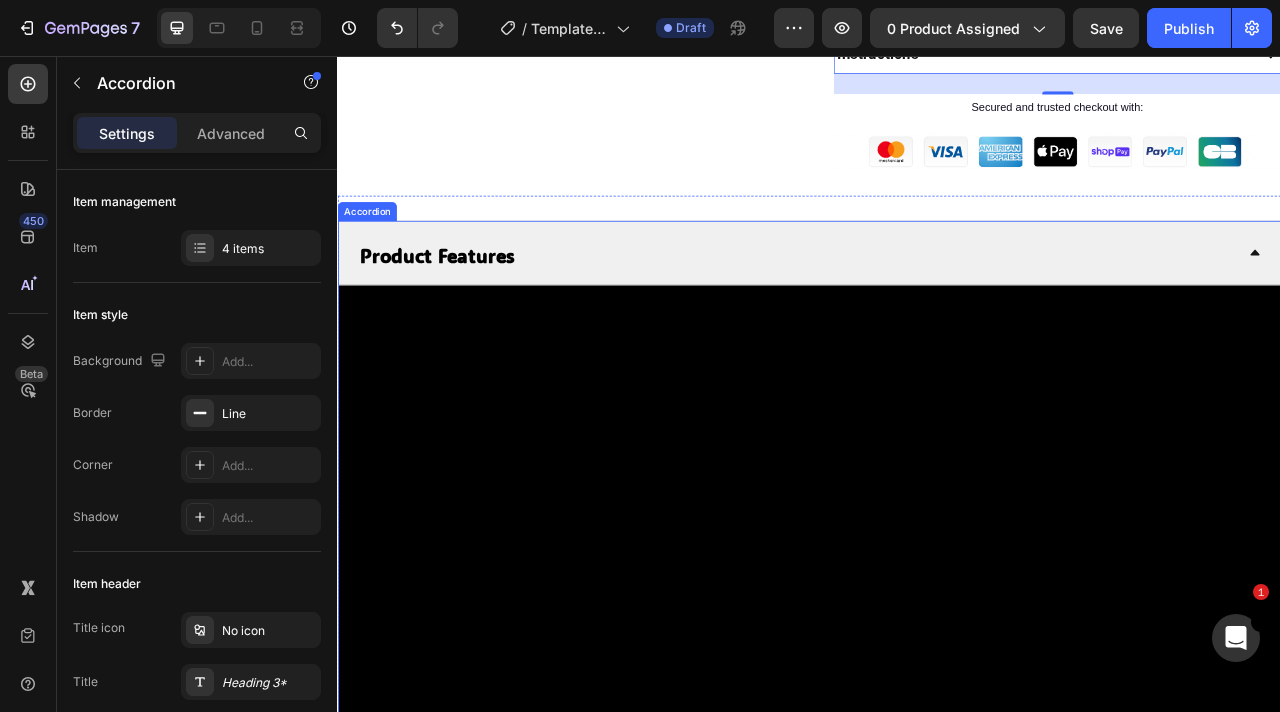 click on "Product Features" at bounding box center [463, 308] 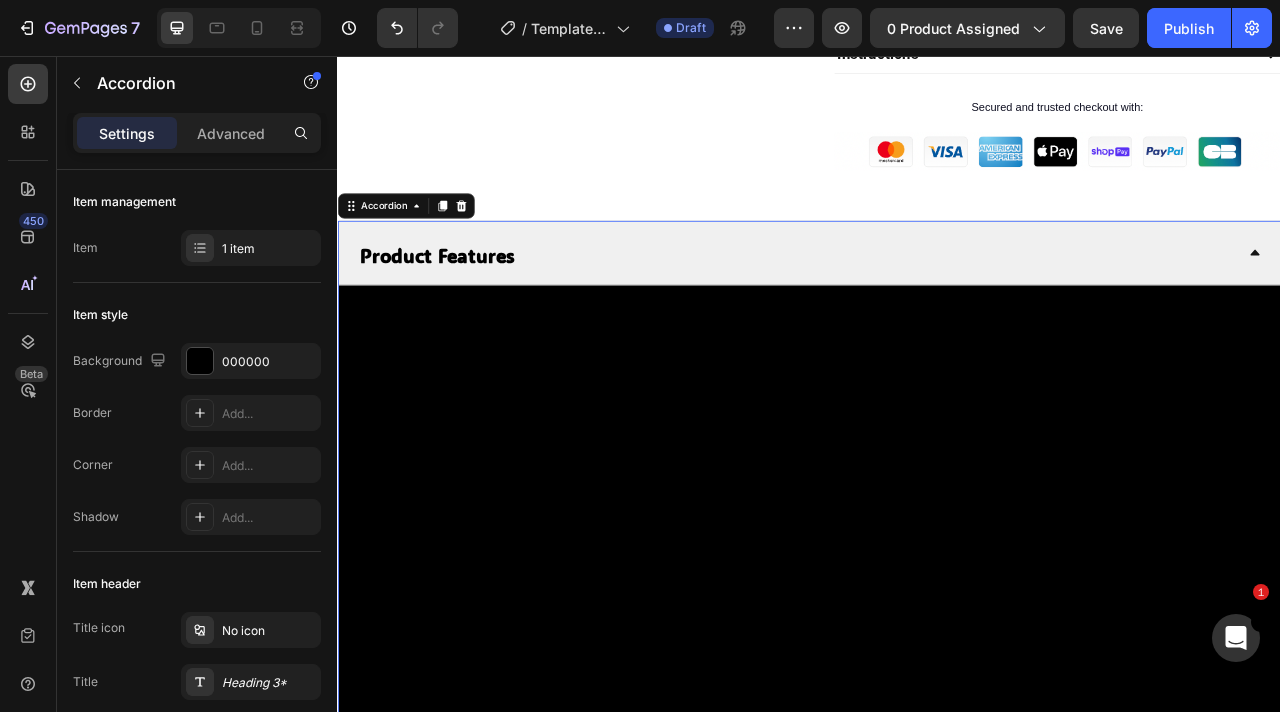 click on "Product Features" at bounding box center [463, 308] 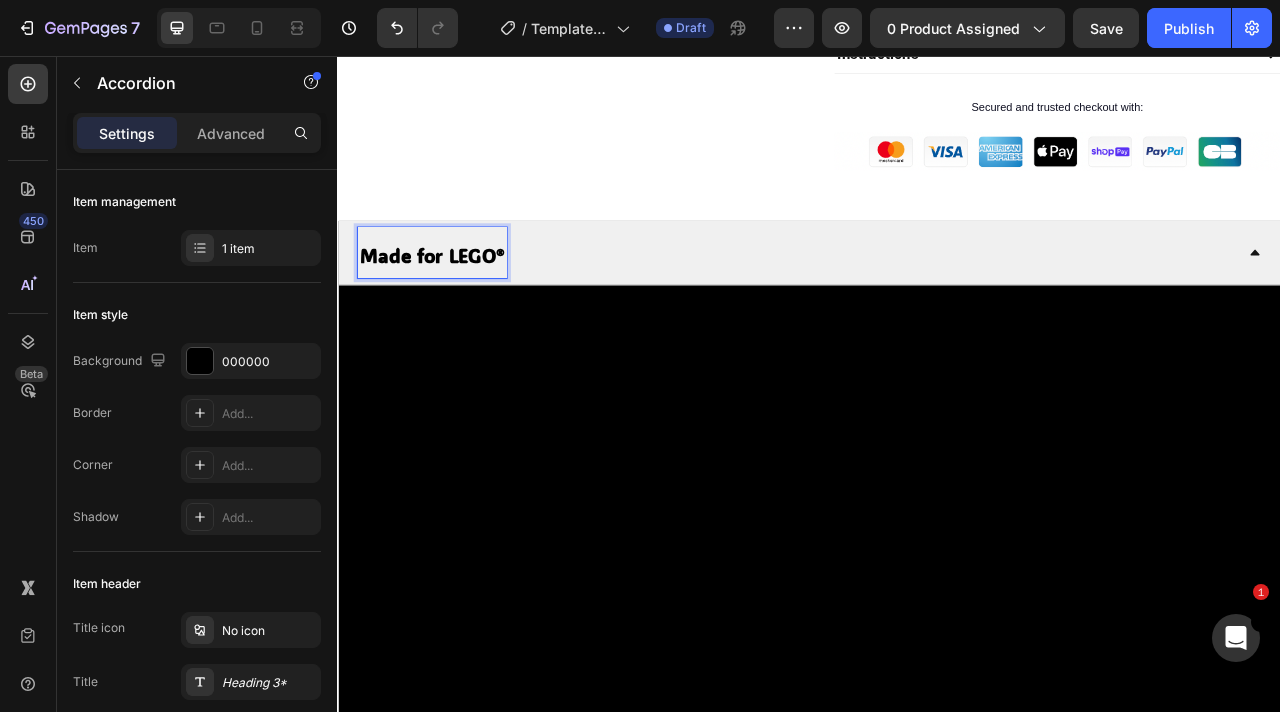 scroll, scrollTop: 1003, scrollLeft: 0, axis: vertical 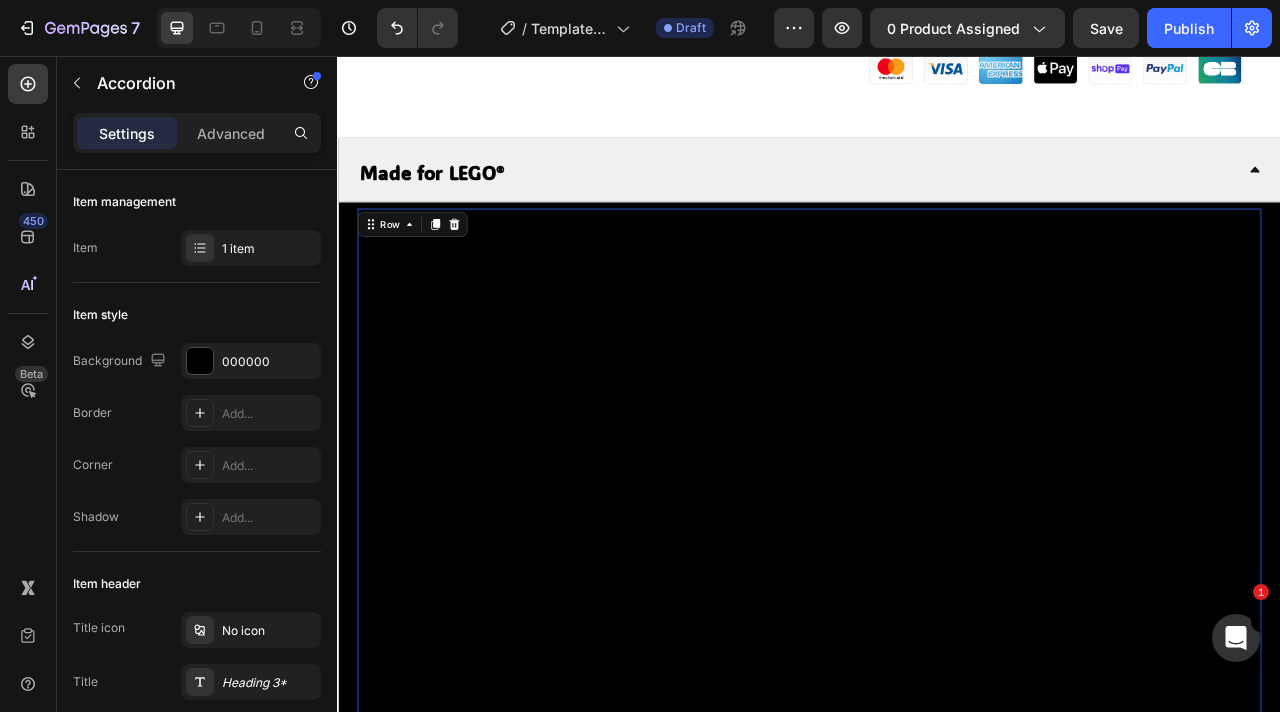 click on "{% if product.metafields.custom.url_yt %}
{% assign video_url = product.metafields.custom.url_yt %}
{% assign video_id = video_url | split: '/' | last | split: '?' | first %}
{% endif %} Custom Code Row   0" at bounding box center [937, 626] 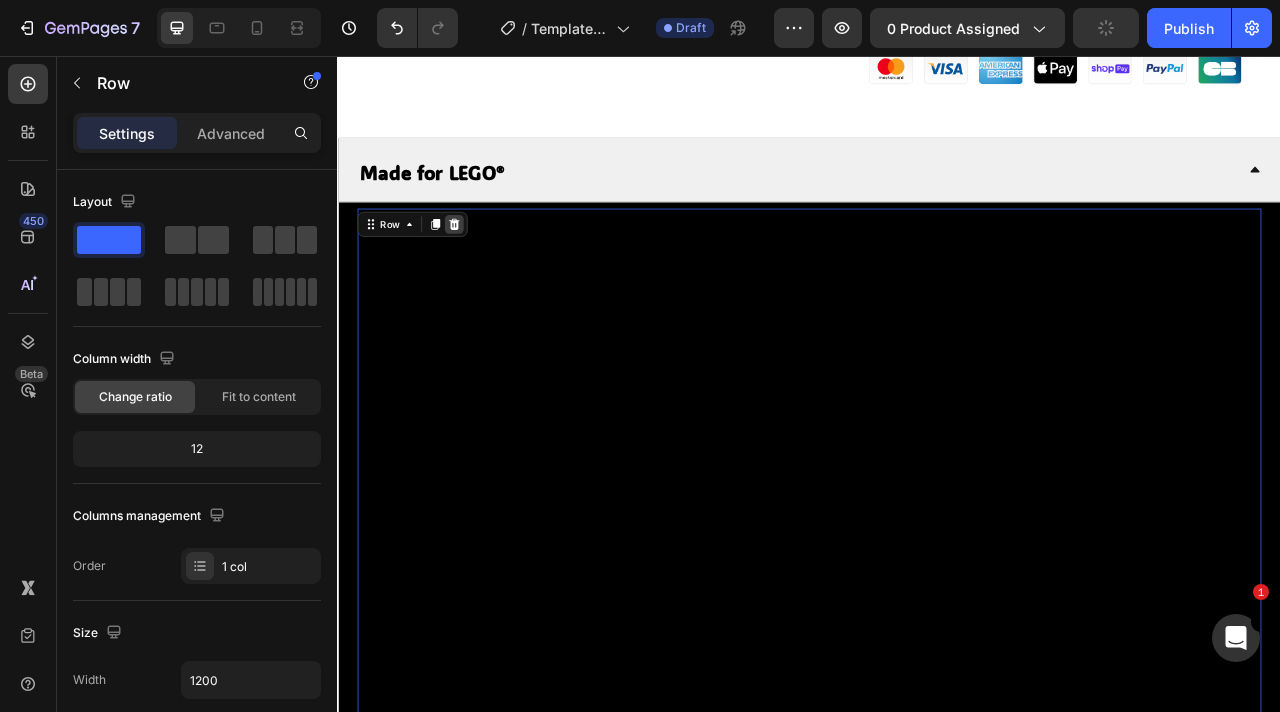 click 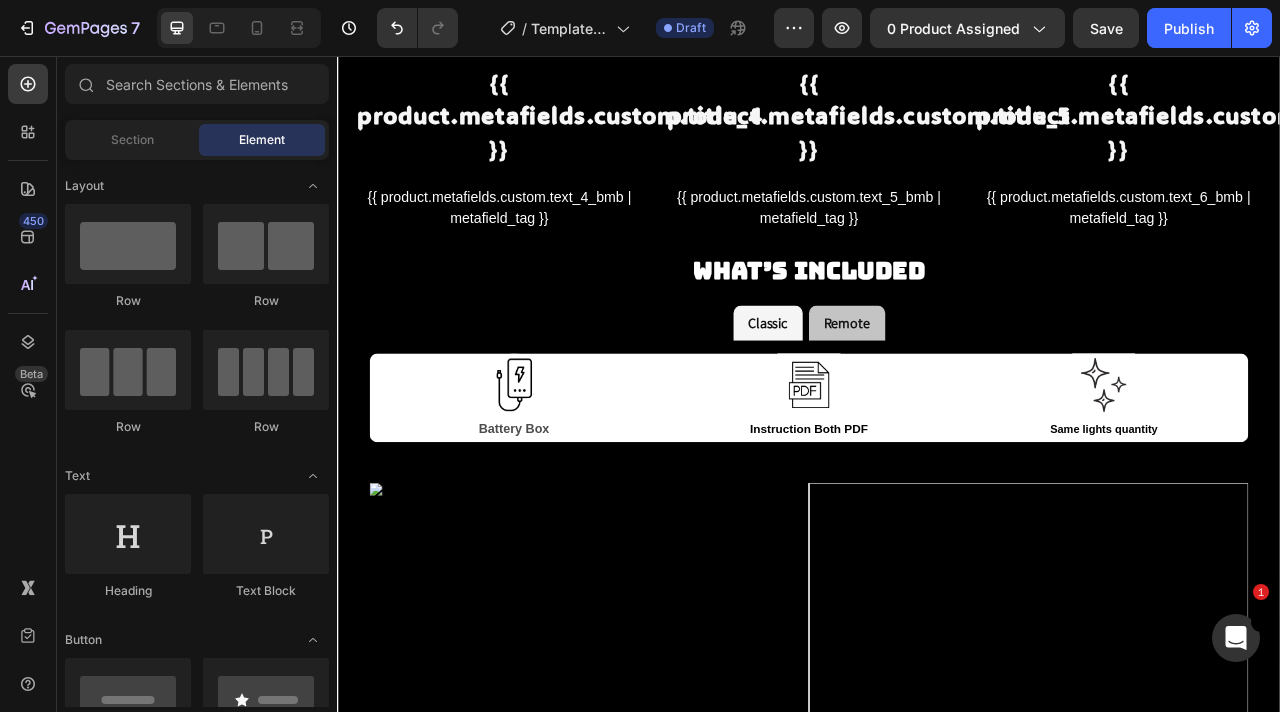 scroll, scrollTop: 2814, scrollLeft: 0, axis: vertical 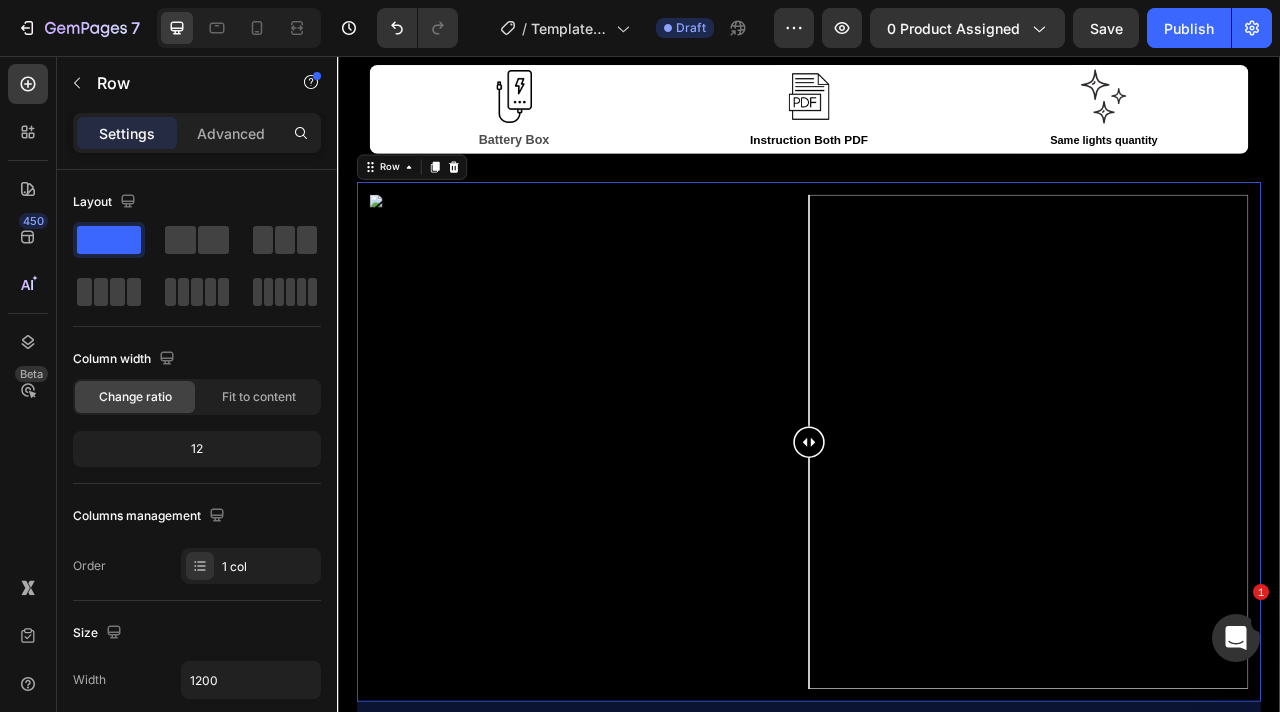 click on "Image Comparison Row   28" at bounding box center (937, 546) 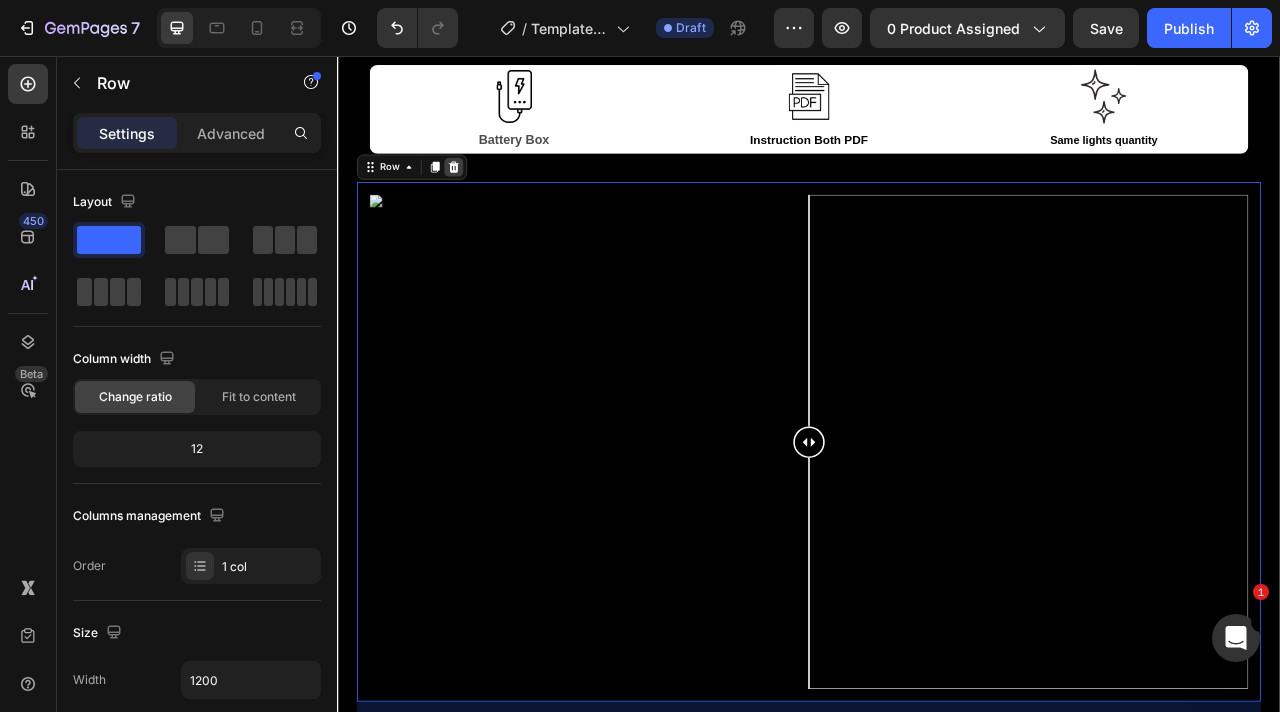 click 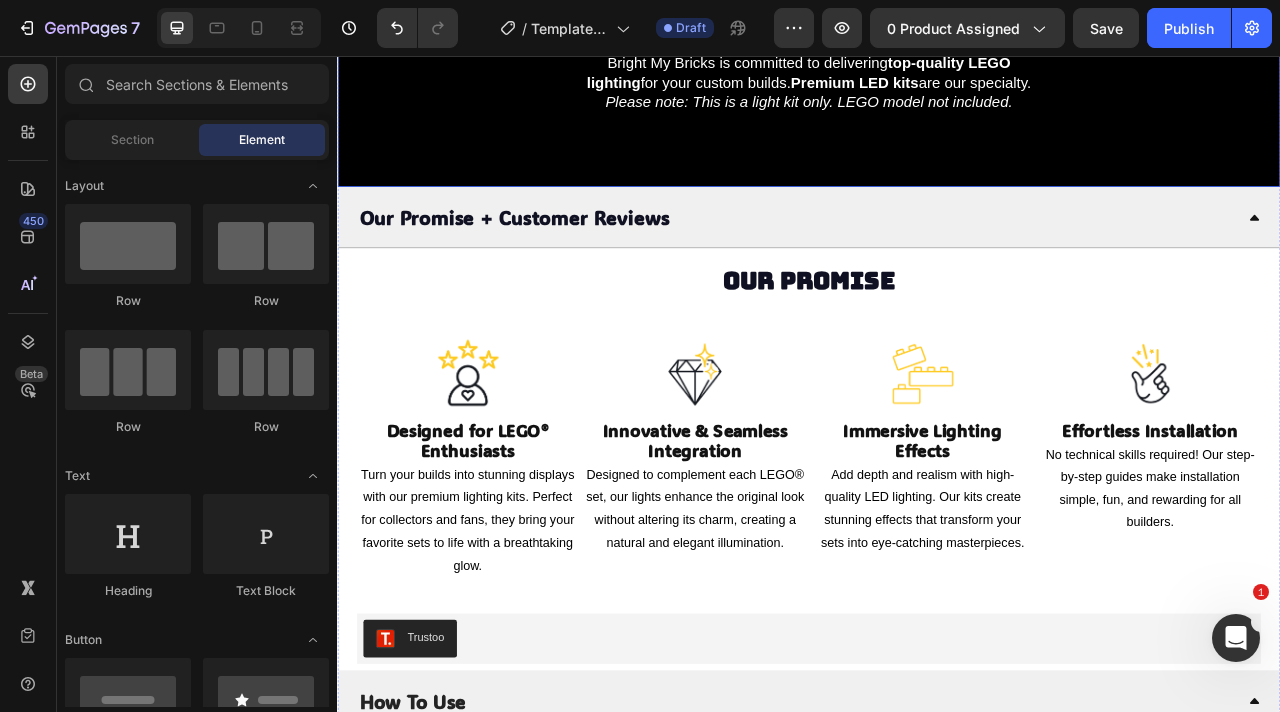 scroll, scrollTop: 3373, scrollLeft: 0, axis: vertical 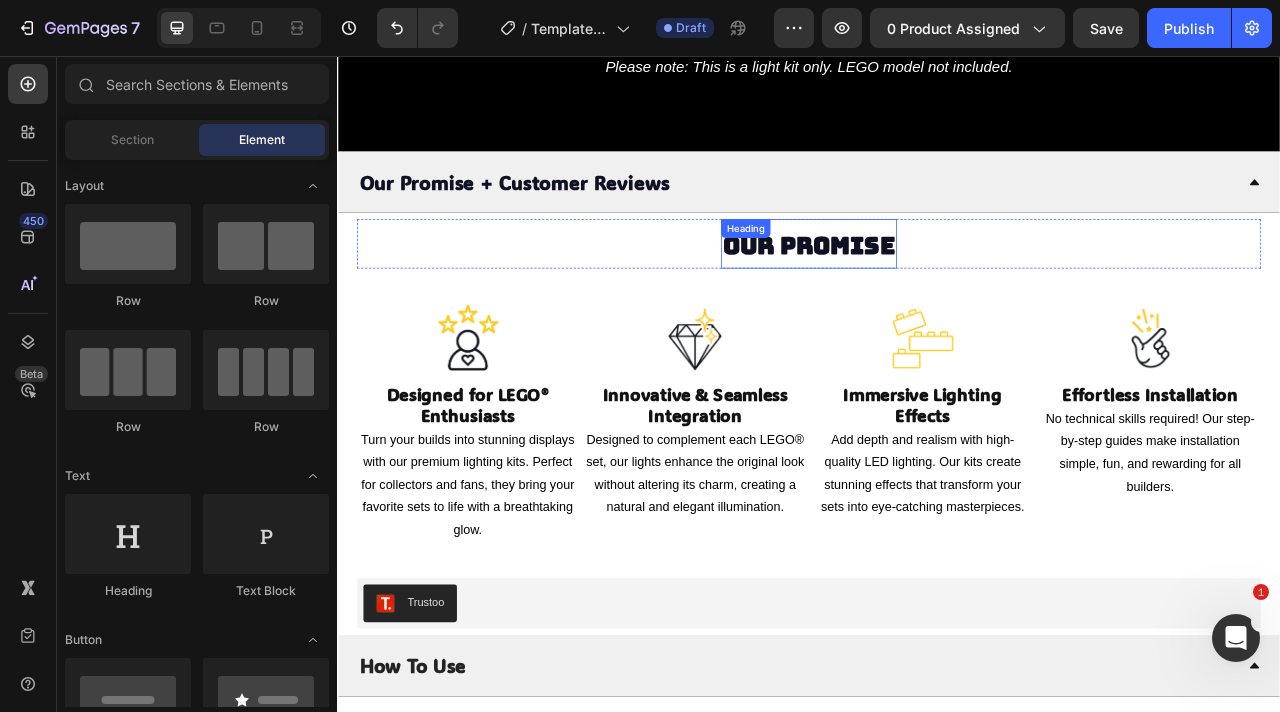click on "Our Promise" at bounding box center (937, 296) 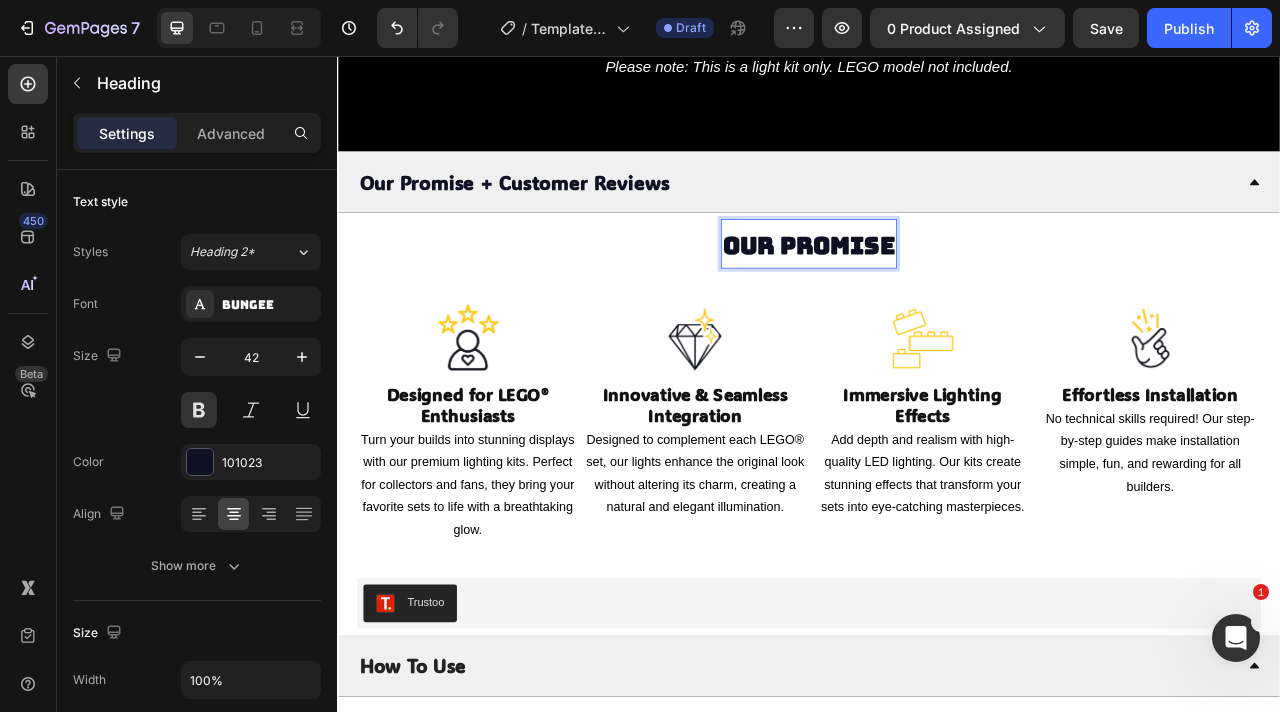 click on "Our Promise" at bounding box center [937, 296] 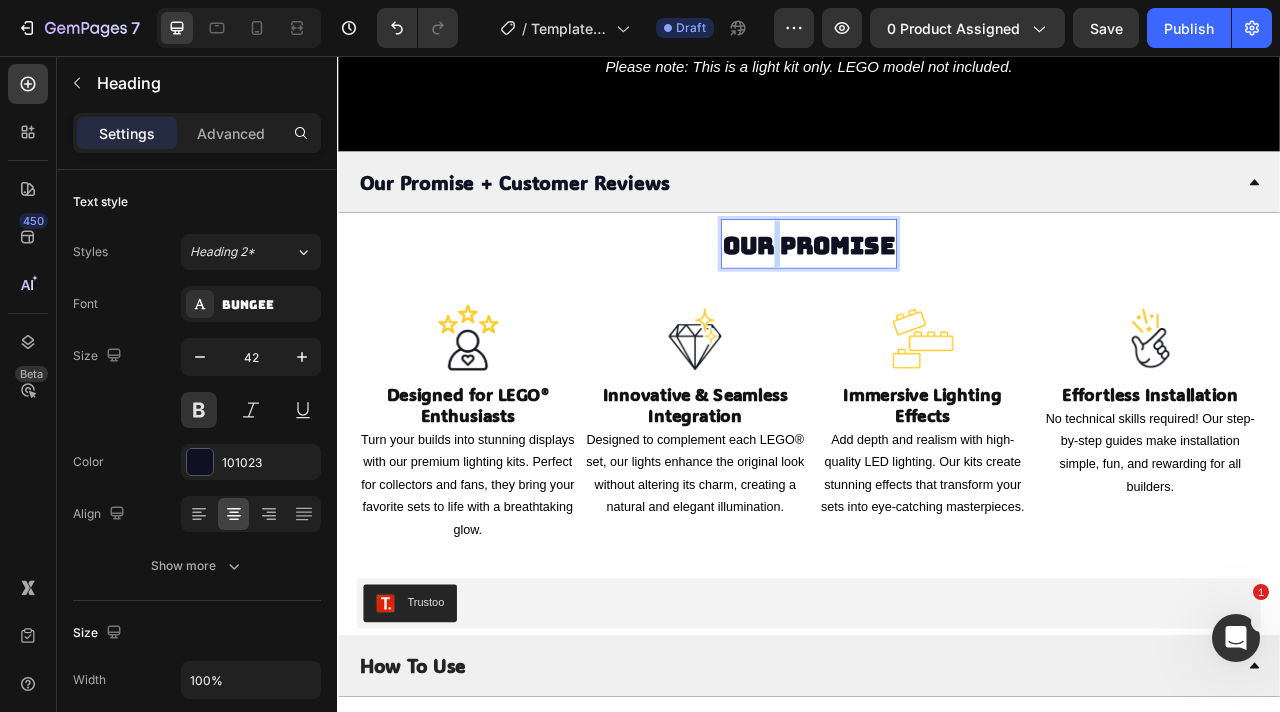 click on "Our Promise" at bounding box center (937, 296) 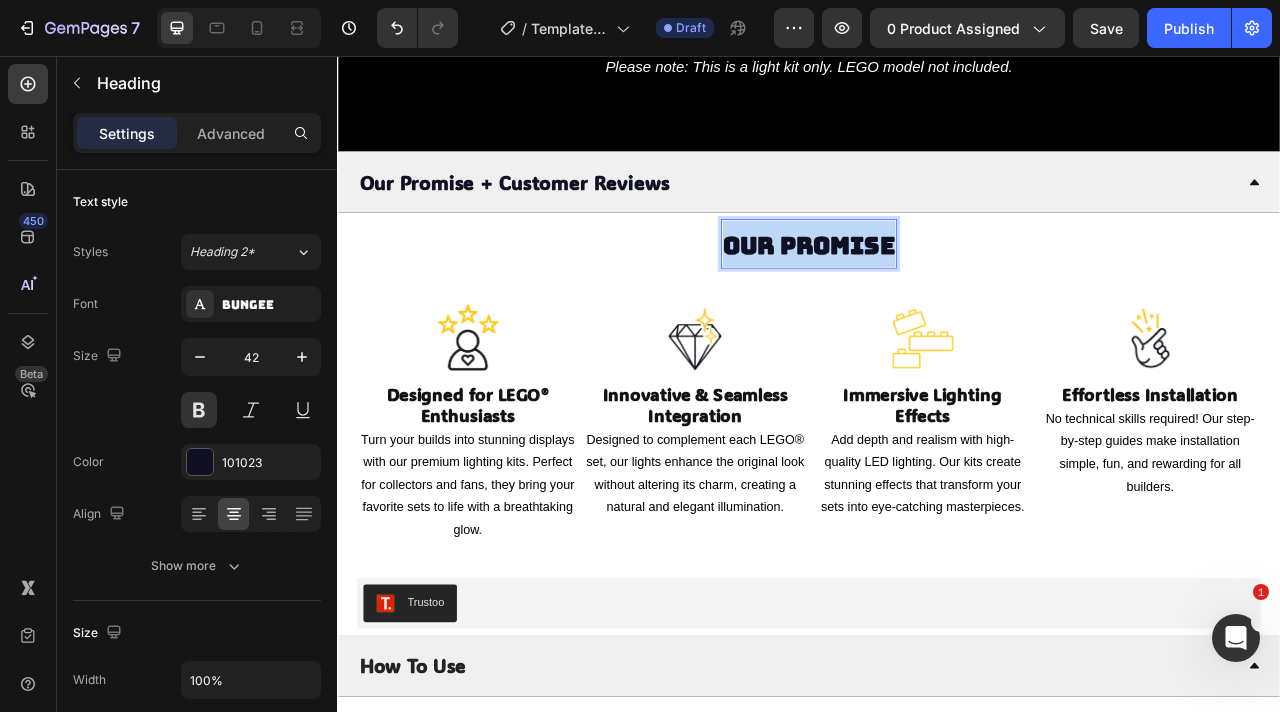 click on "Our Promise" at bounding box center [937, 296] 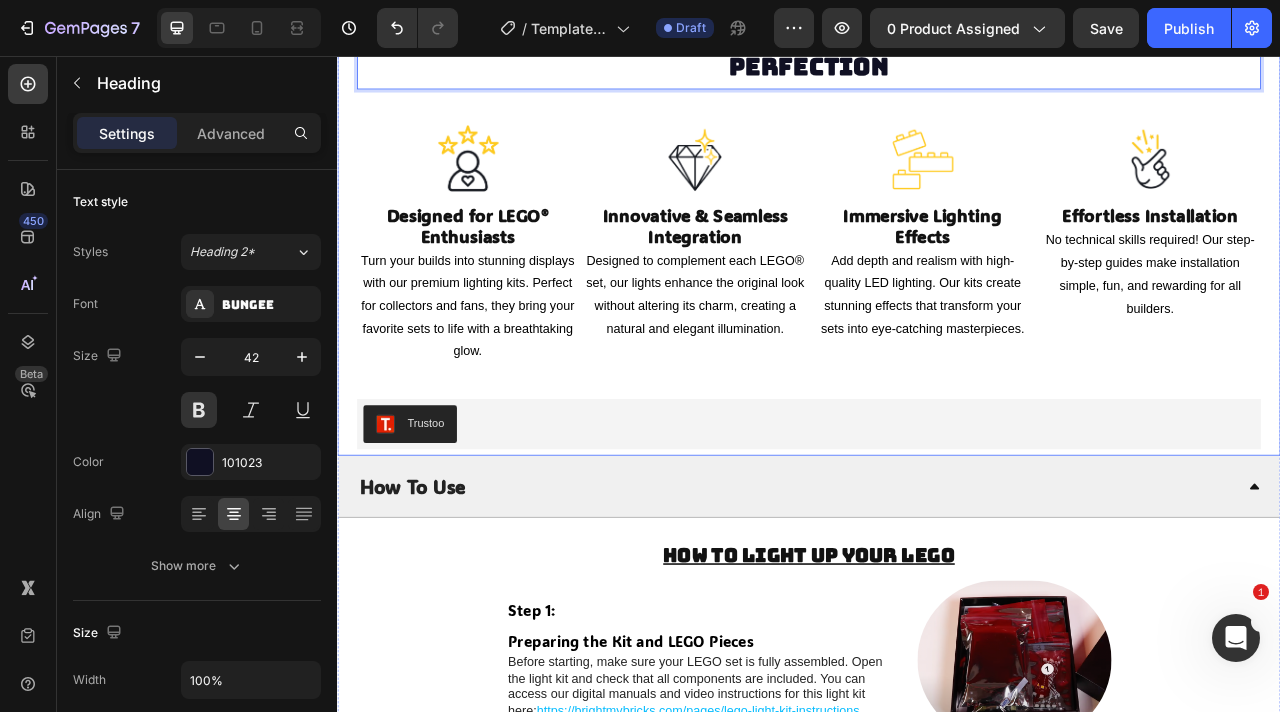 scroll, scrollTop: 3696, scrollLeft: 0, axis: vertical 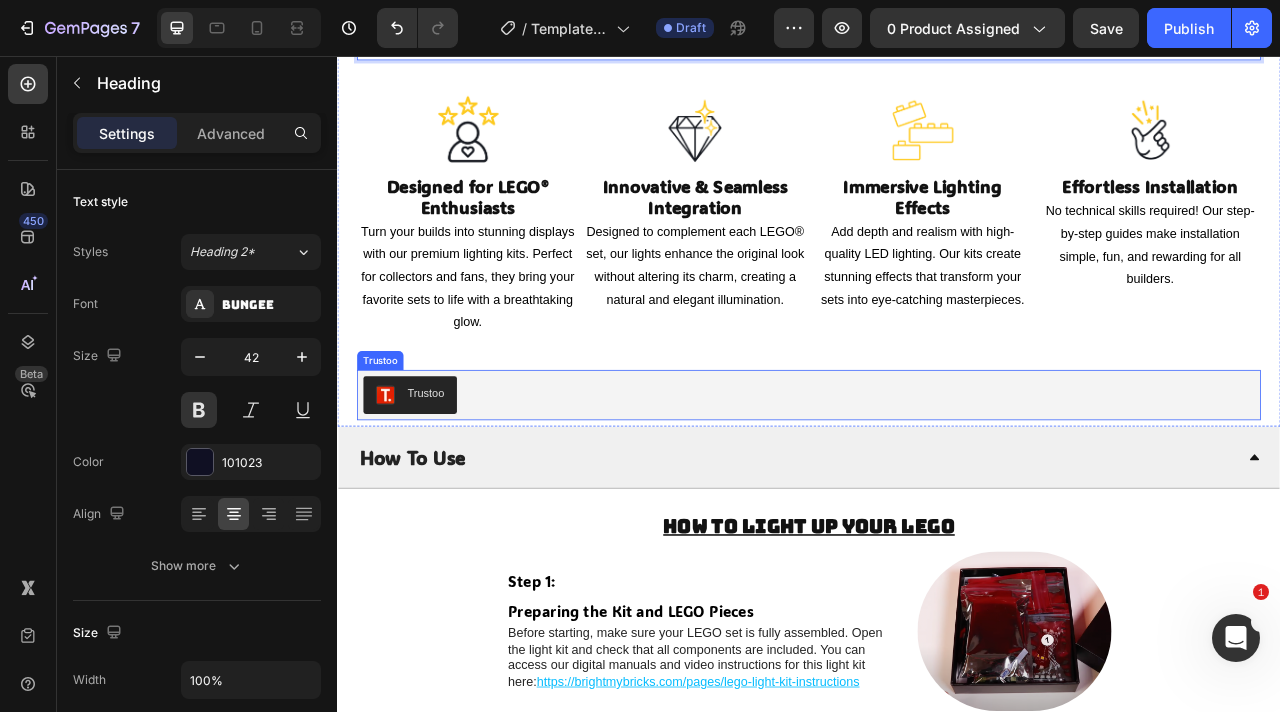 click on "How To Use" at bounding box center [937, 566] 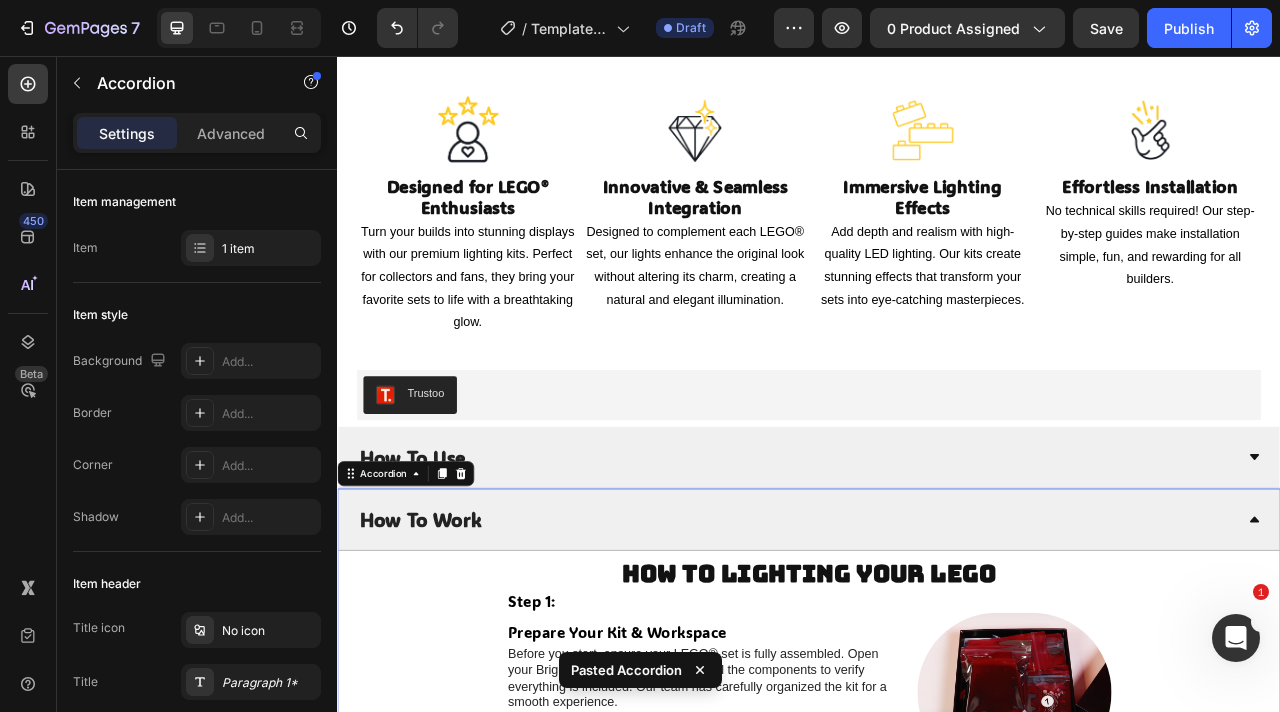 click on "How To Use" at bounding box center (921, 566) 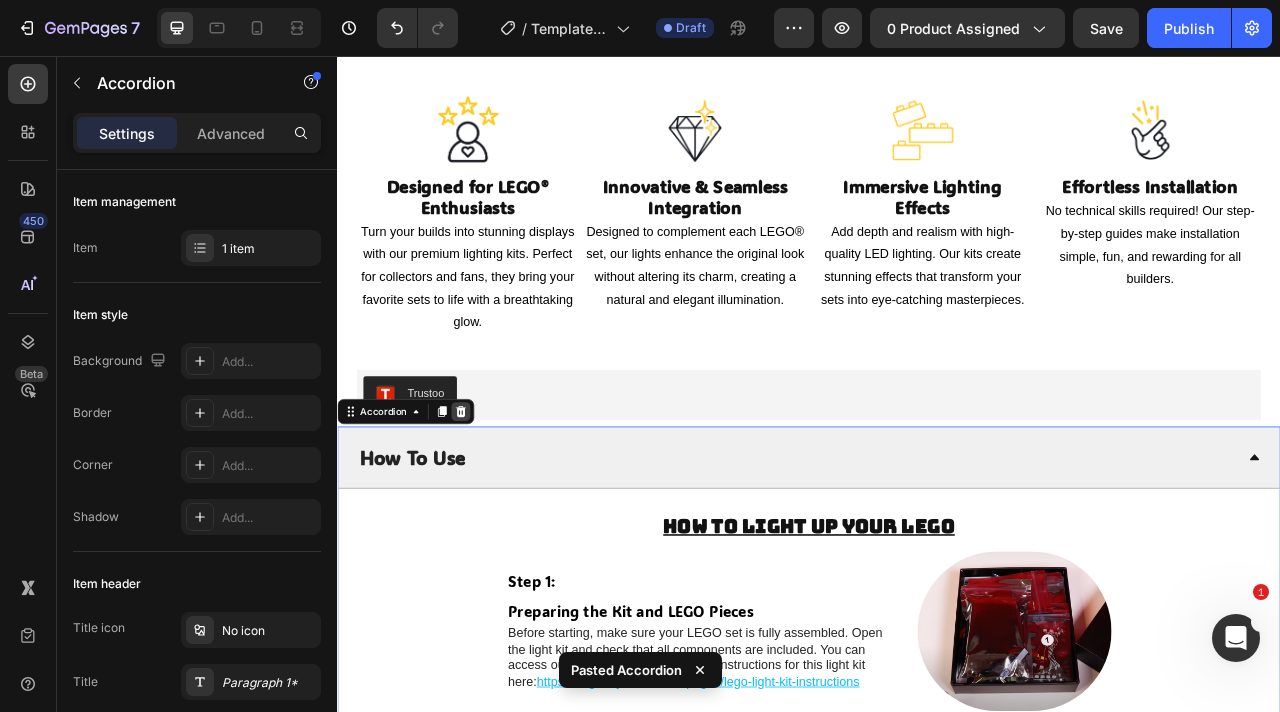 click 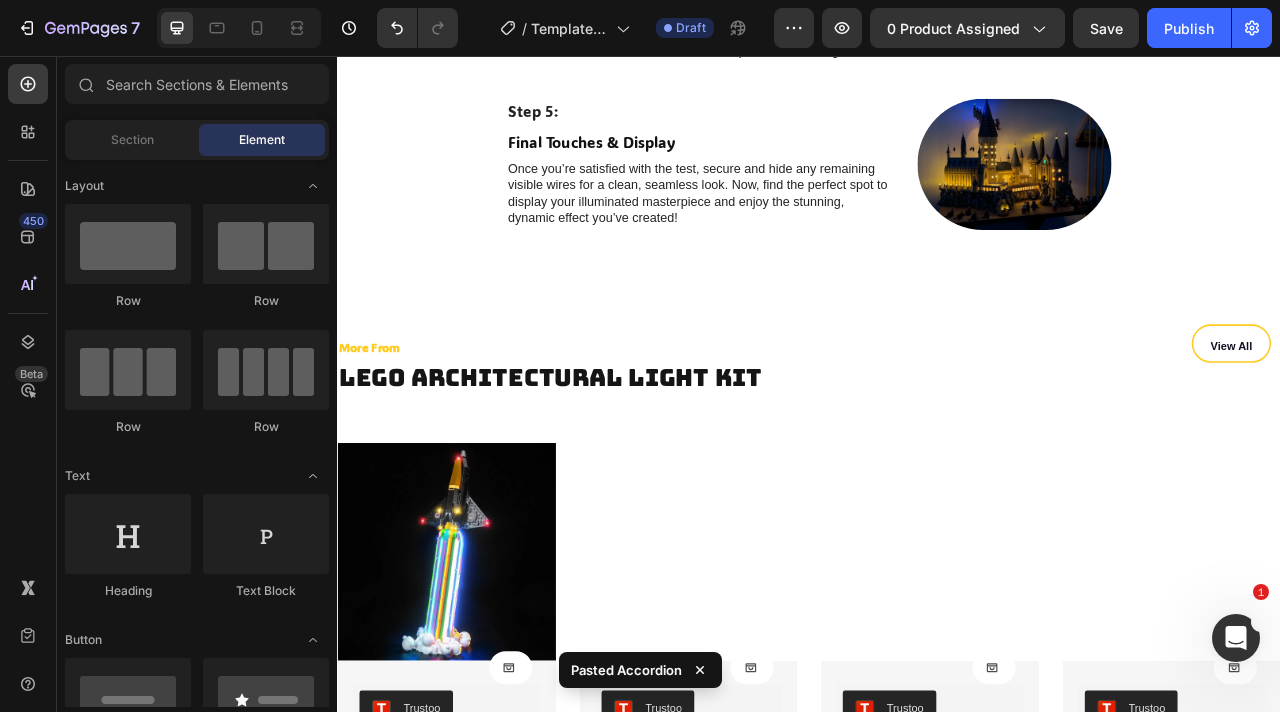 scroll, scrollTop: 5364, scrollLeft: 0, axis: vertical 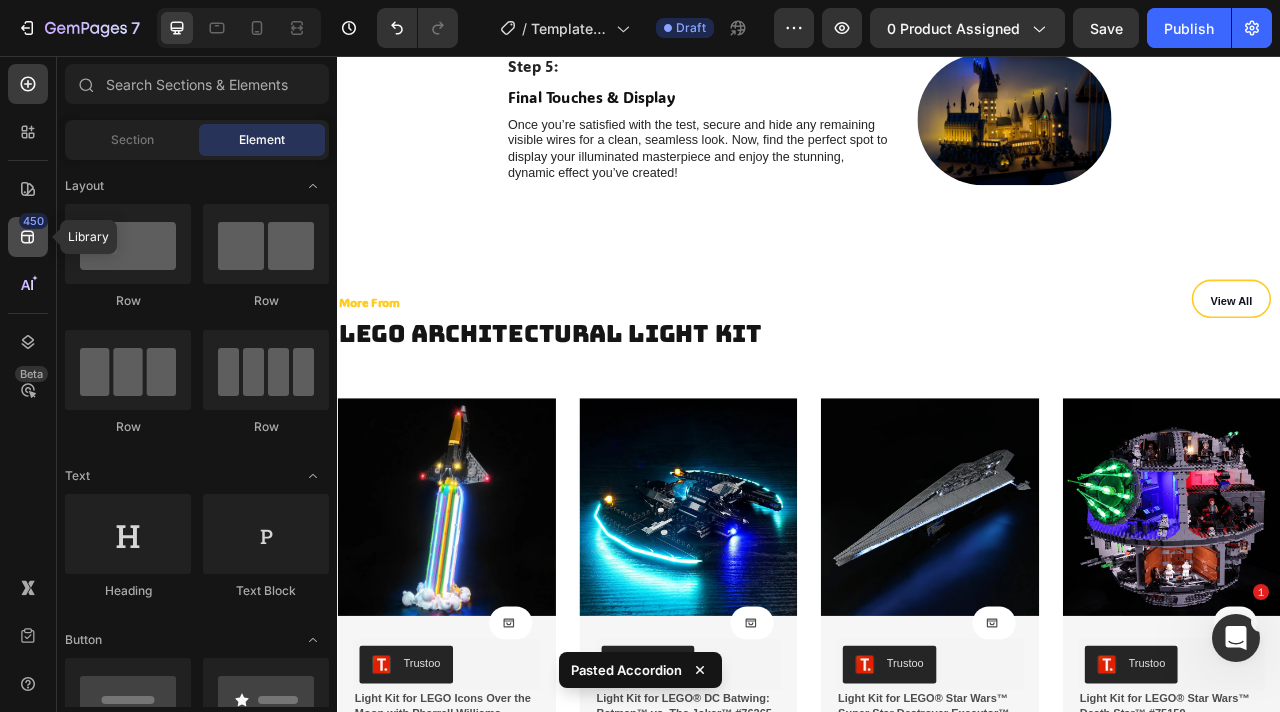click 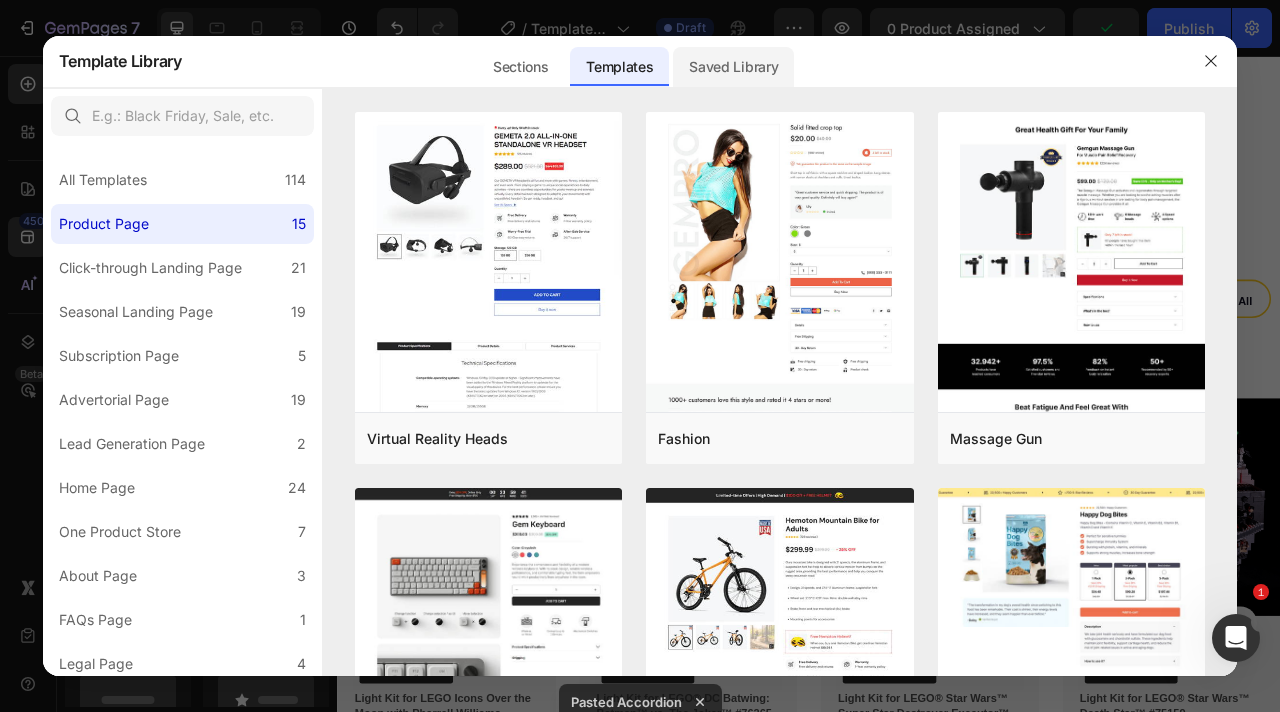 click on "Saved Library" 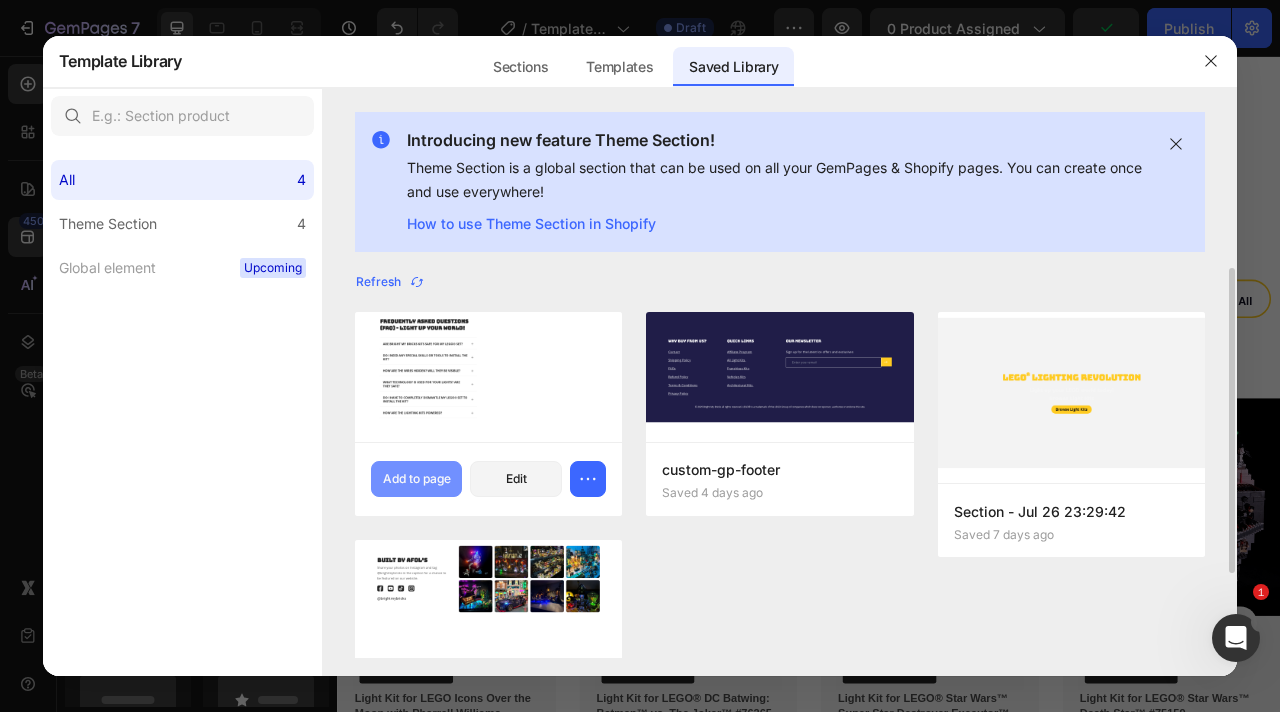 click on "Add to page" at bounding box center [417, 479] 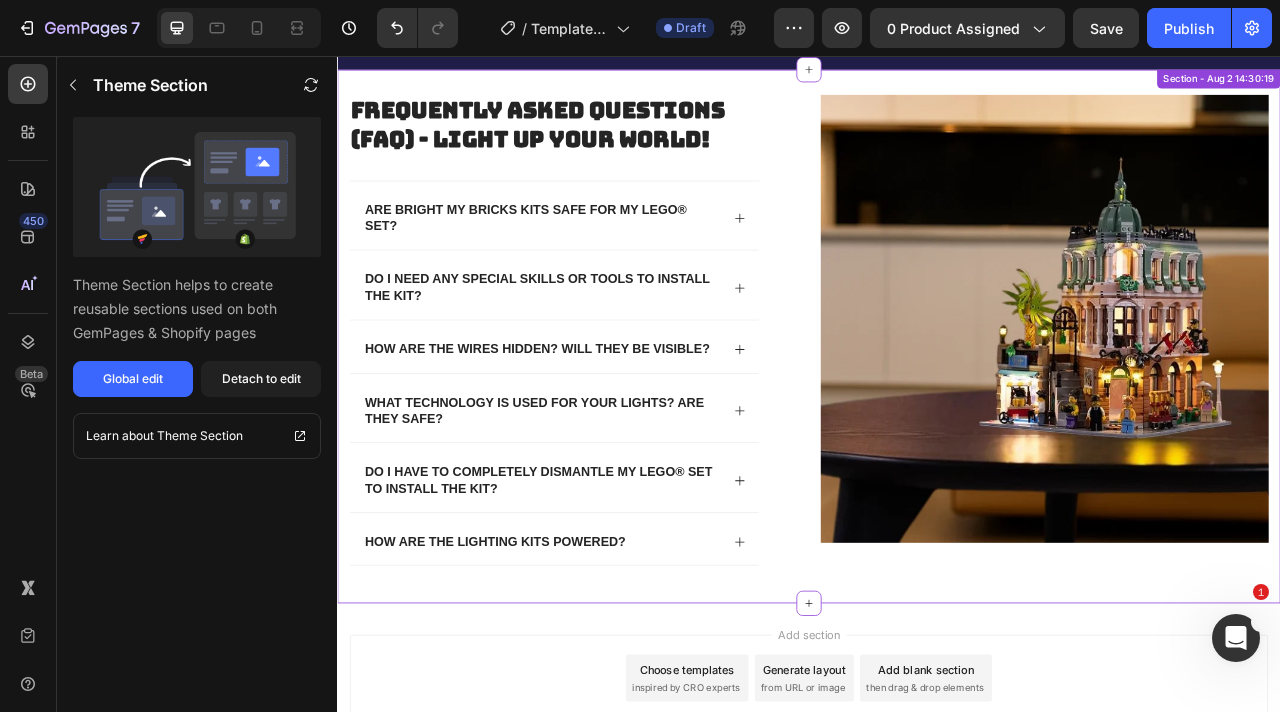 scroll, scrollTop: 7387, scrollLeft: 0, axis: vertical 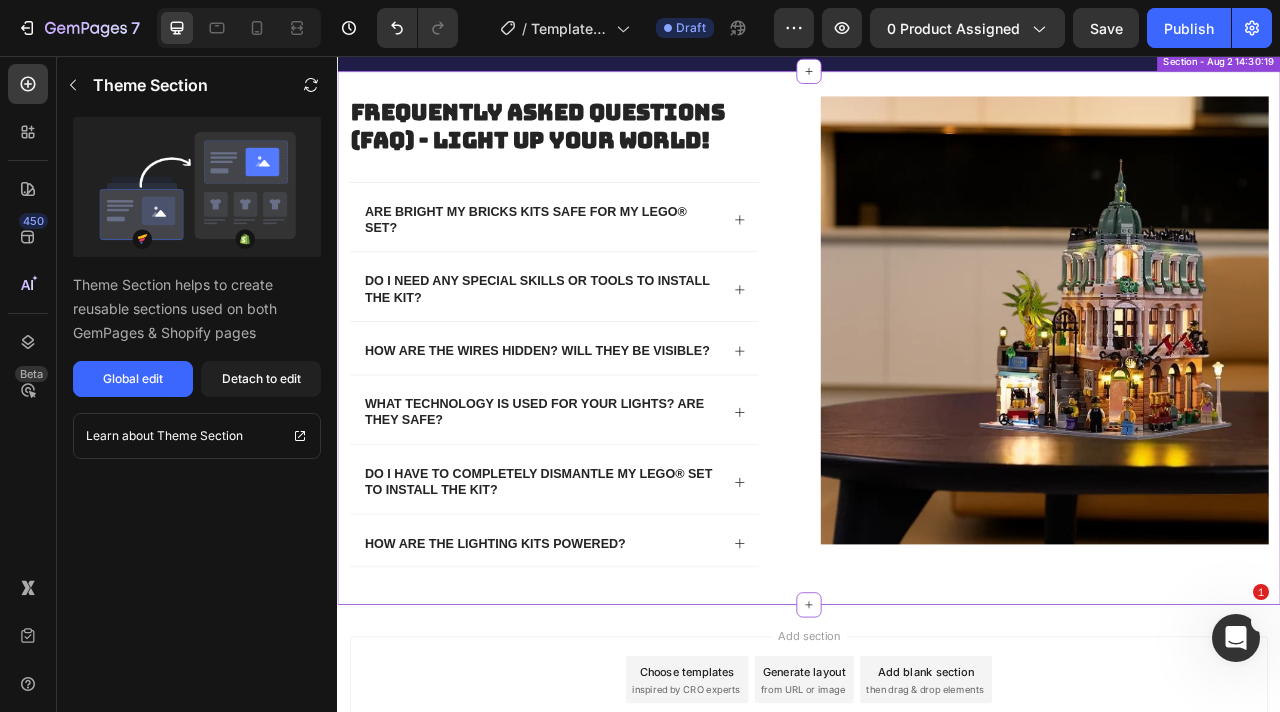 click on "Frequently Asked Questions (FAQ) - Light Up Your World! Heading
Are Bright My Bricks kits safe for my LEGO® set?
Do I need any special skills or tools to install the kit?
How are the wires hidden? Will they be visible?
What technology is used for your lights? Are they safe?
Do I have to completely dismantle my LEGO® set to install the kit?
How are the lighting kits powered? Accordion Row Image Row Section - Aug 2 14:30:19" at bounding box center (937, 415) 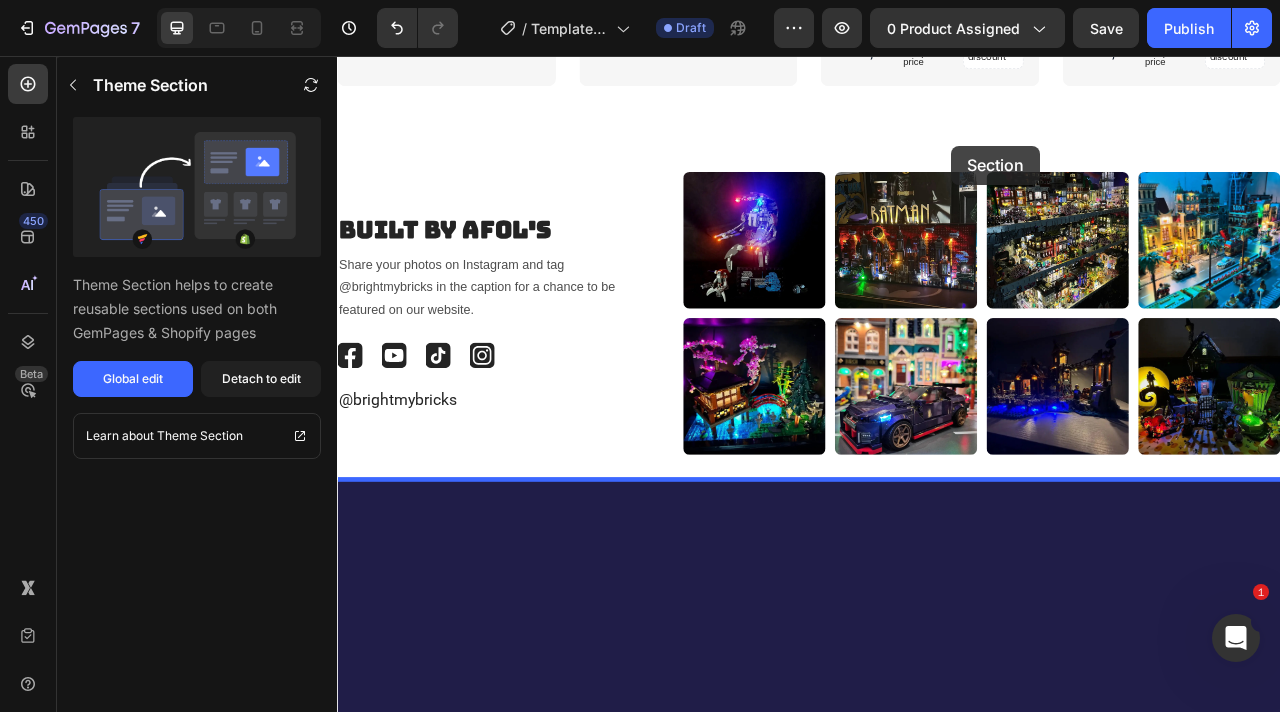 scroll, scrollTop: 5552, scrollLeft: 0, axis: vertical 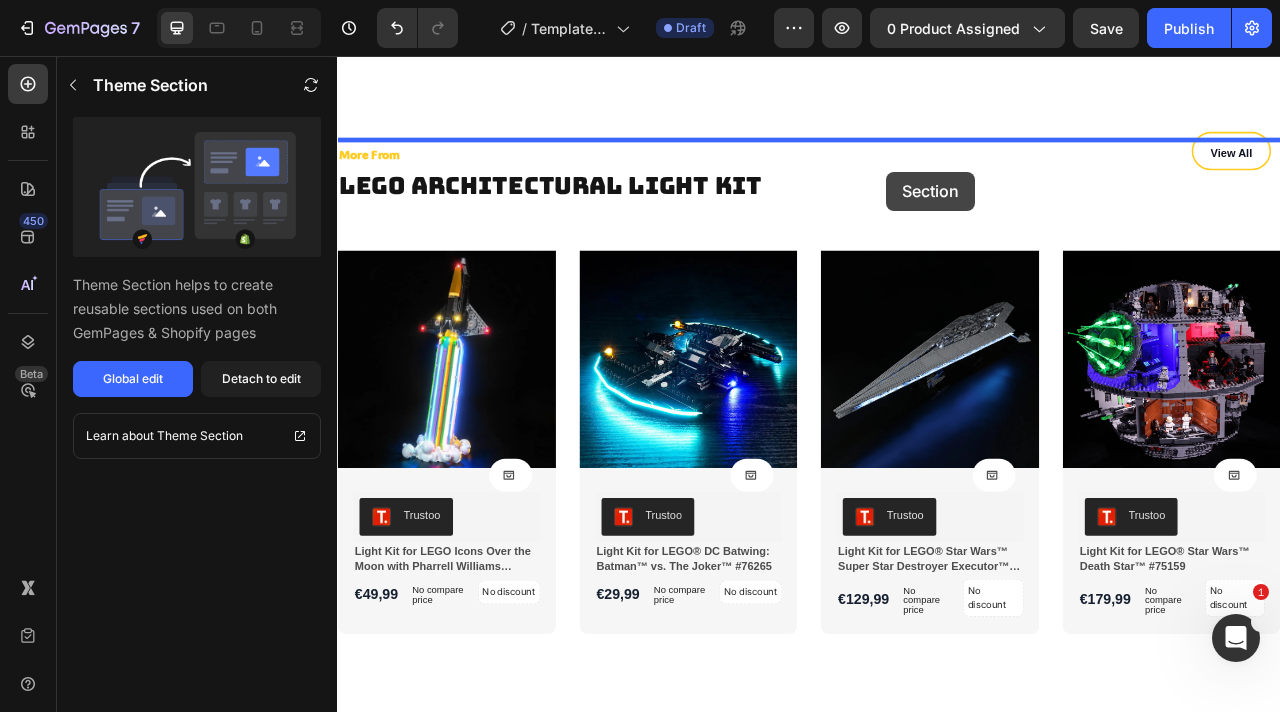 drag, startPoint x: 1453, startPoint y: 143, endPoint x: 1036, endPoint y: 203, distance: 421.29443 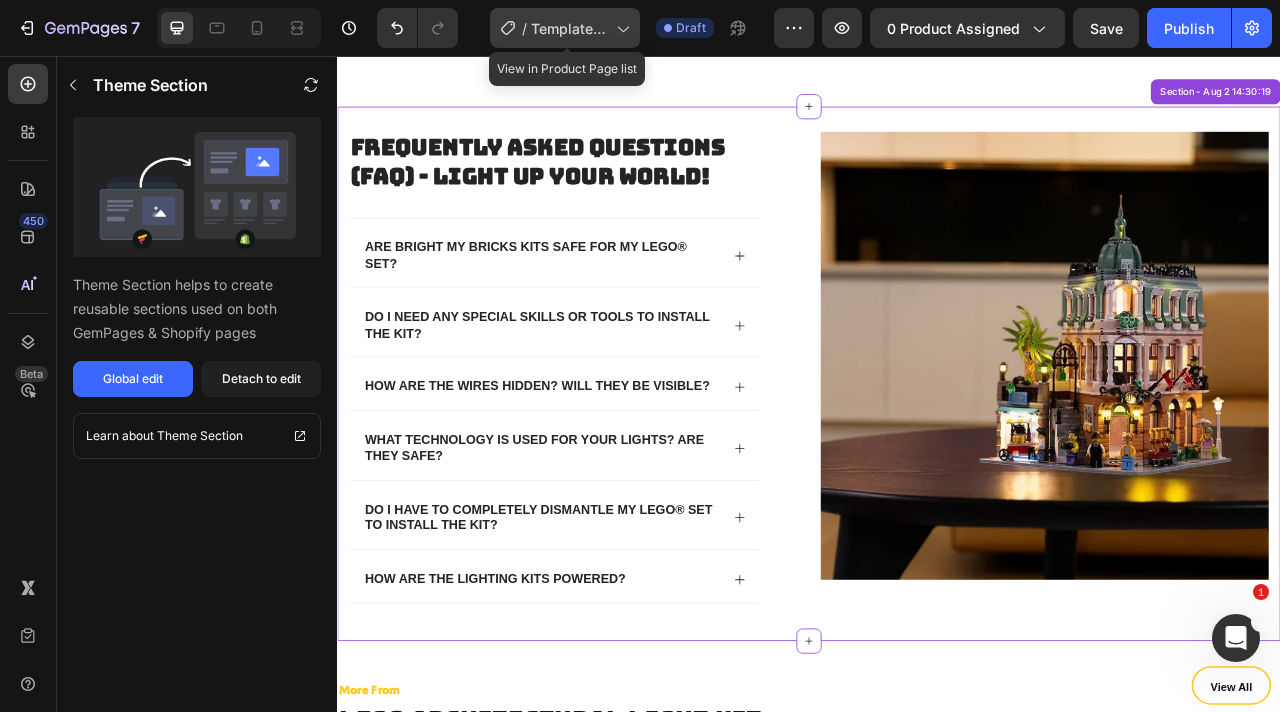 click on "Template Art" at bounding box center (569, 28) 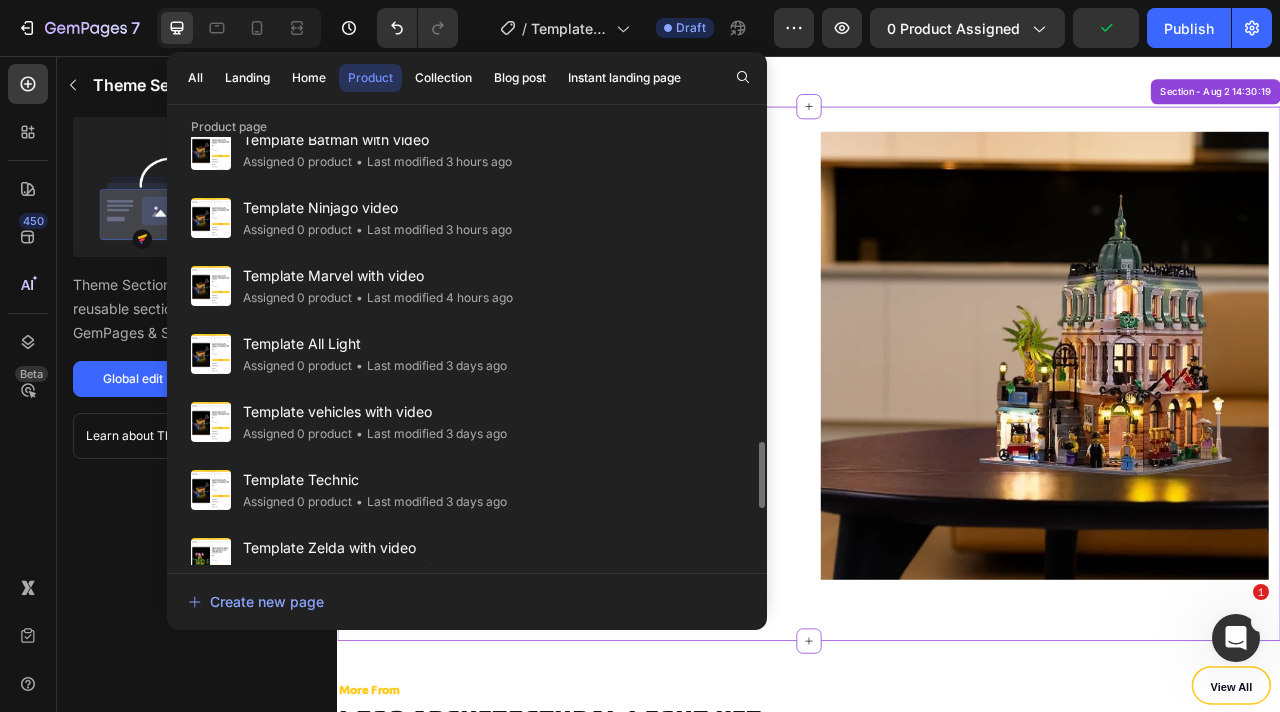 scroll, scrollTop: 1325, scrollLeft: 0, axis: vertical 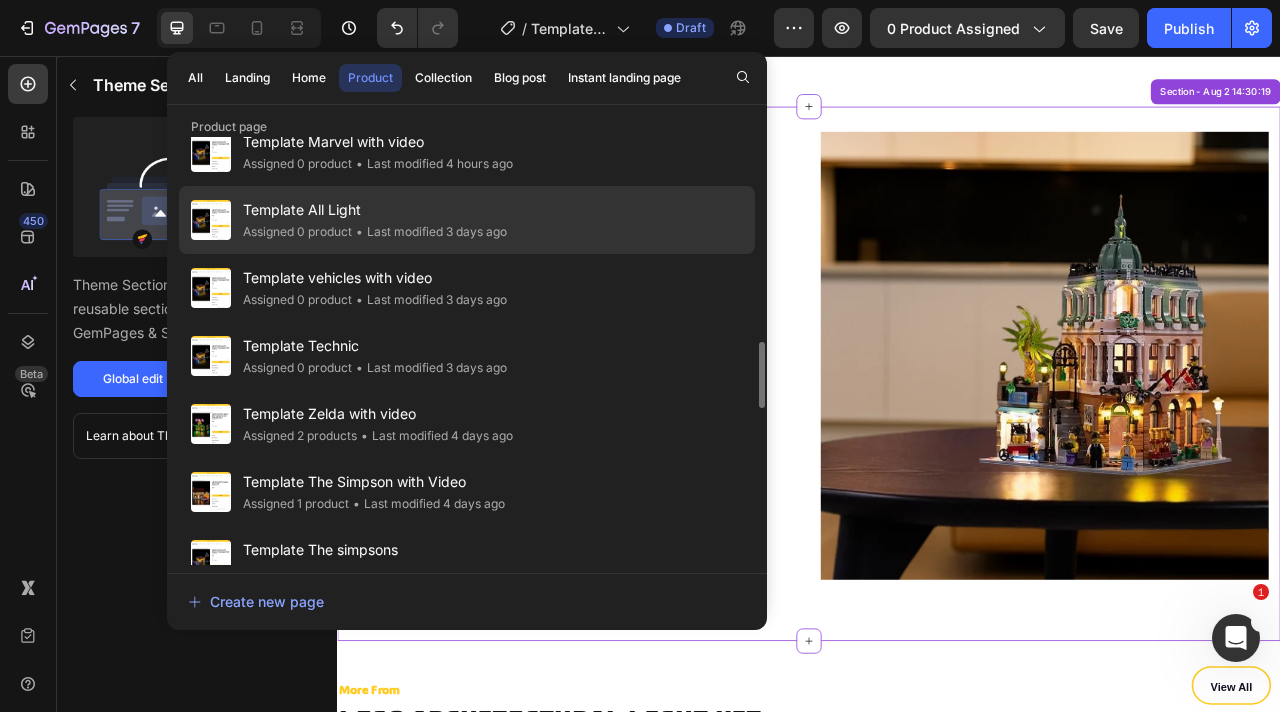 click on "Template All Light Assigned 0 product • Last modified 3 days ago" 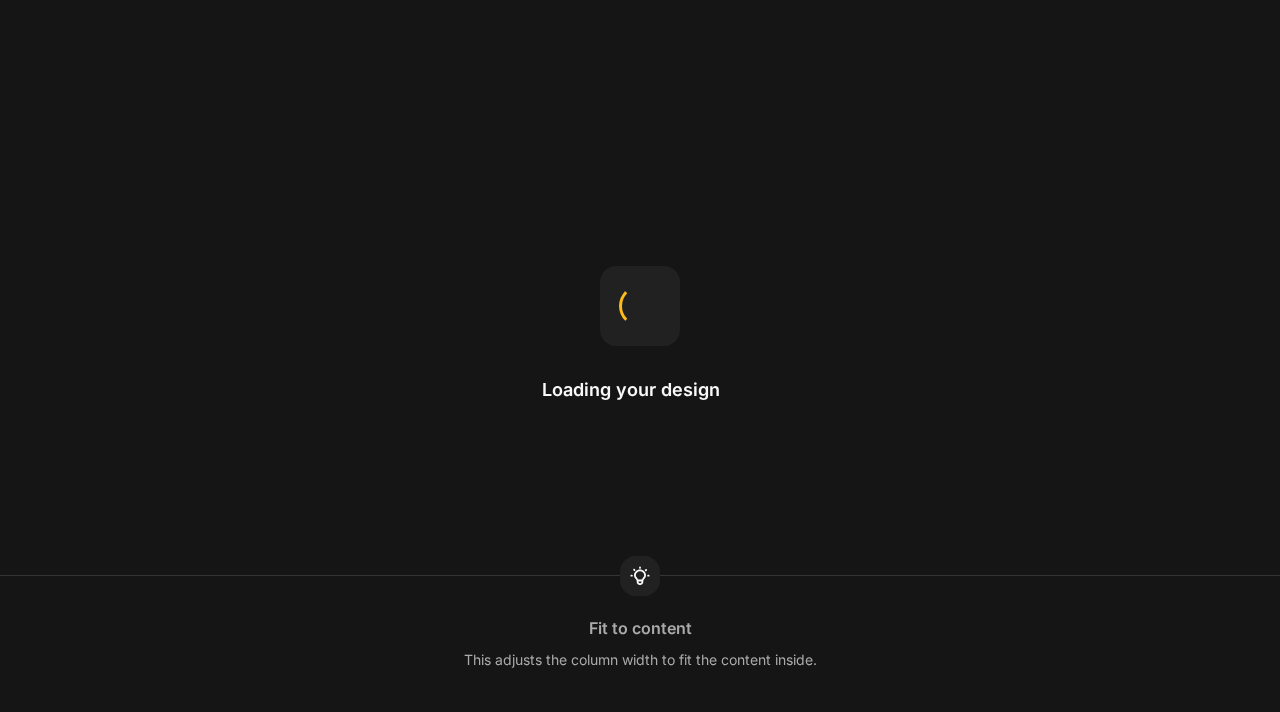 scroll, scrollTop: 0, scrollLeft: 0, axis: both 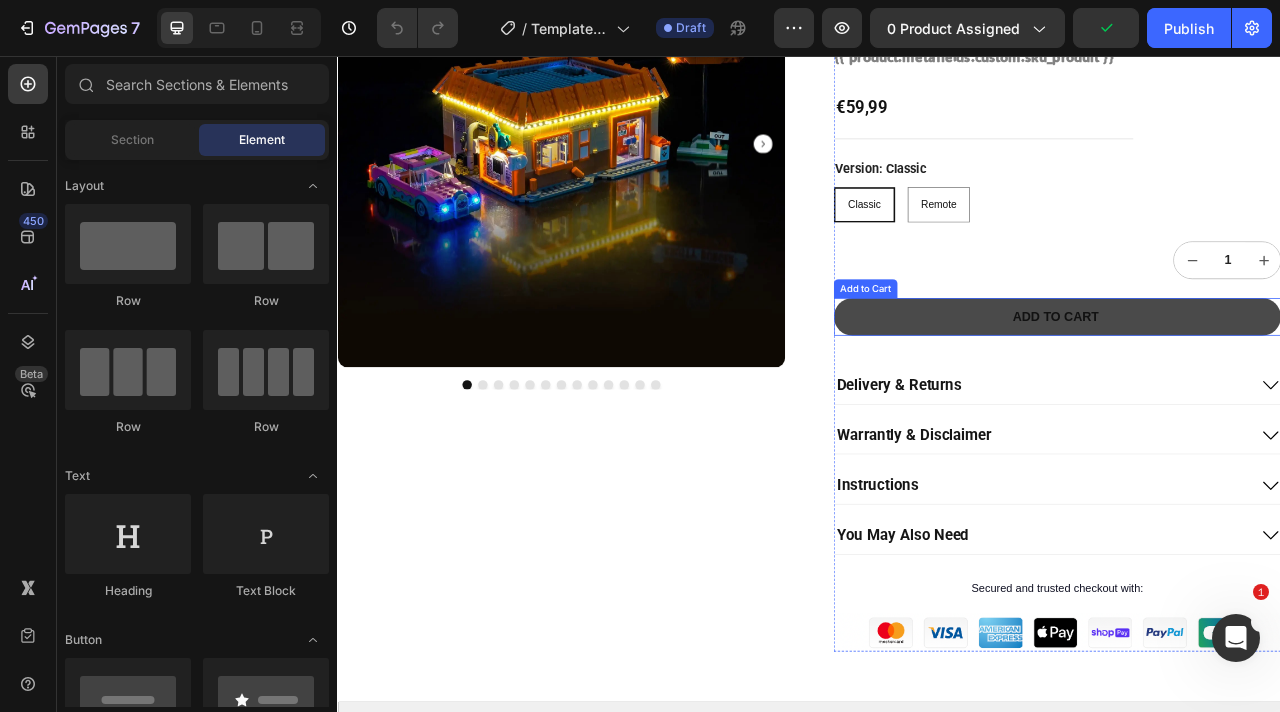 click on "Add to cart" at bounding box center [1252, 388] 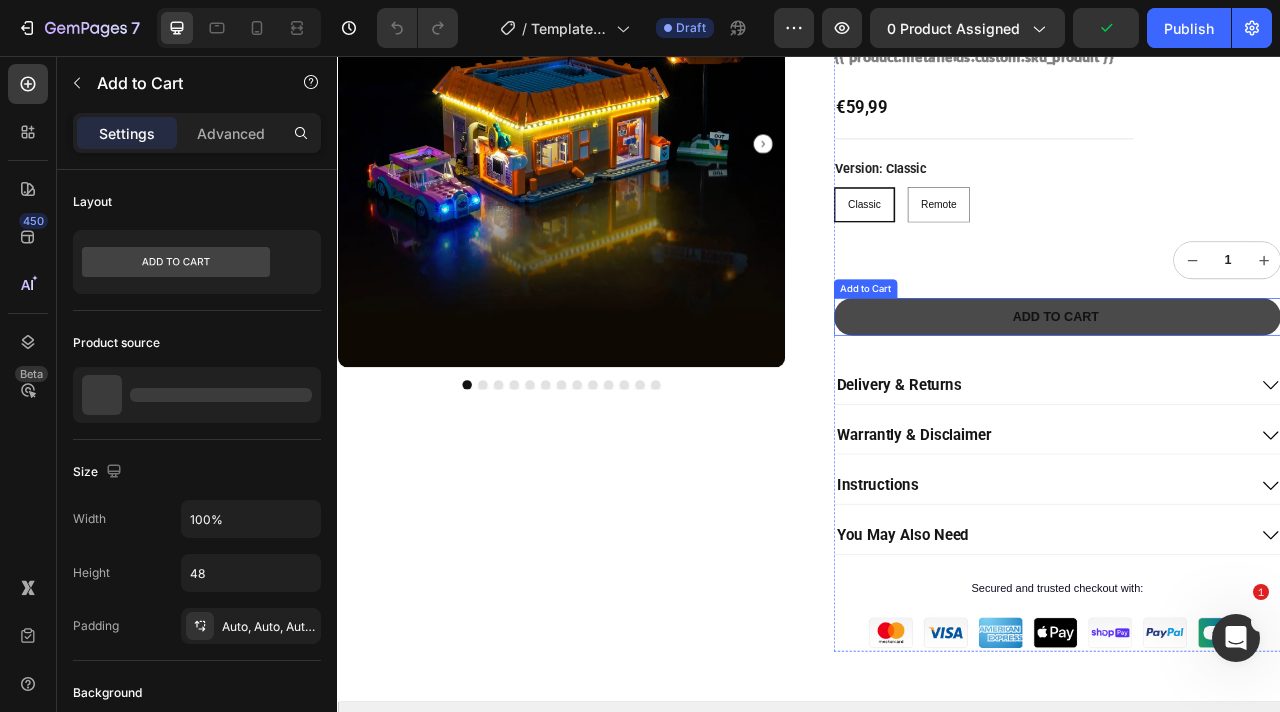 type 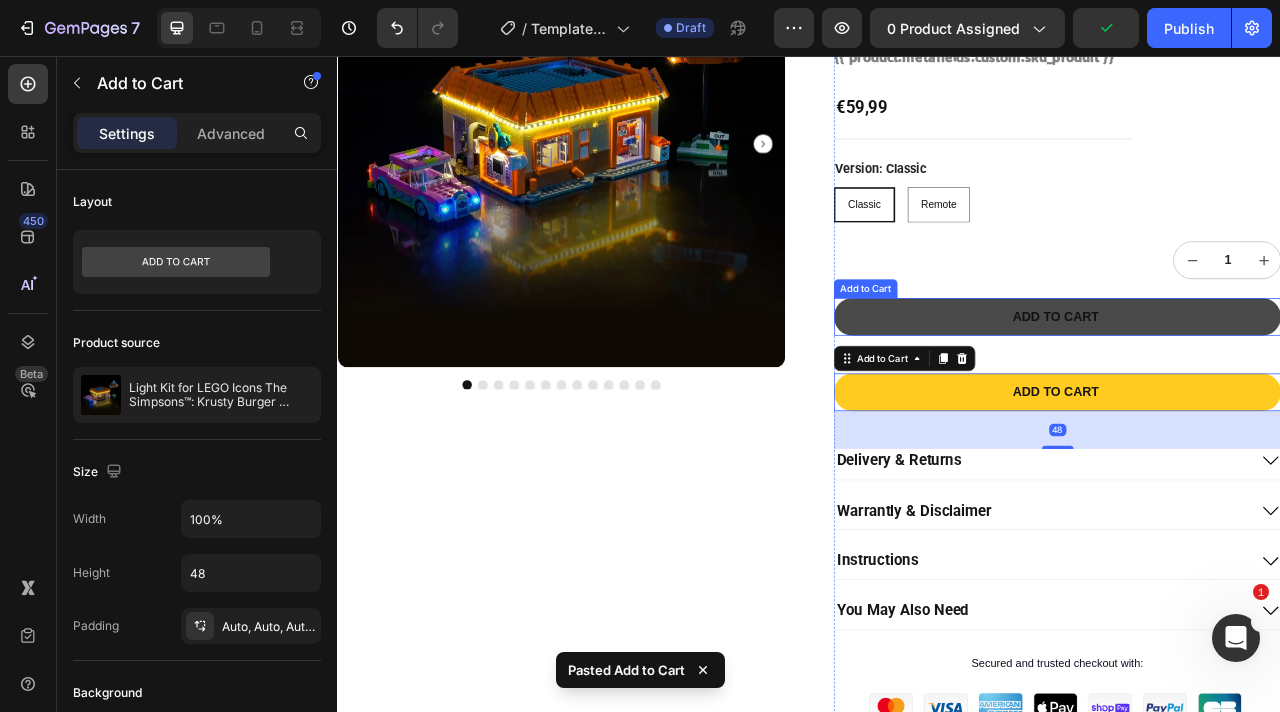 click on "Add to cart" at bounding box center (1252, 388) 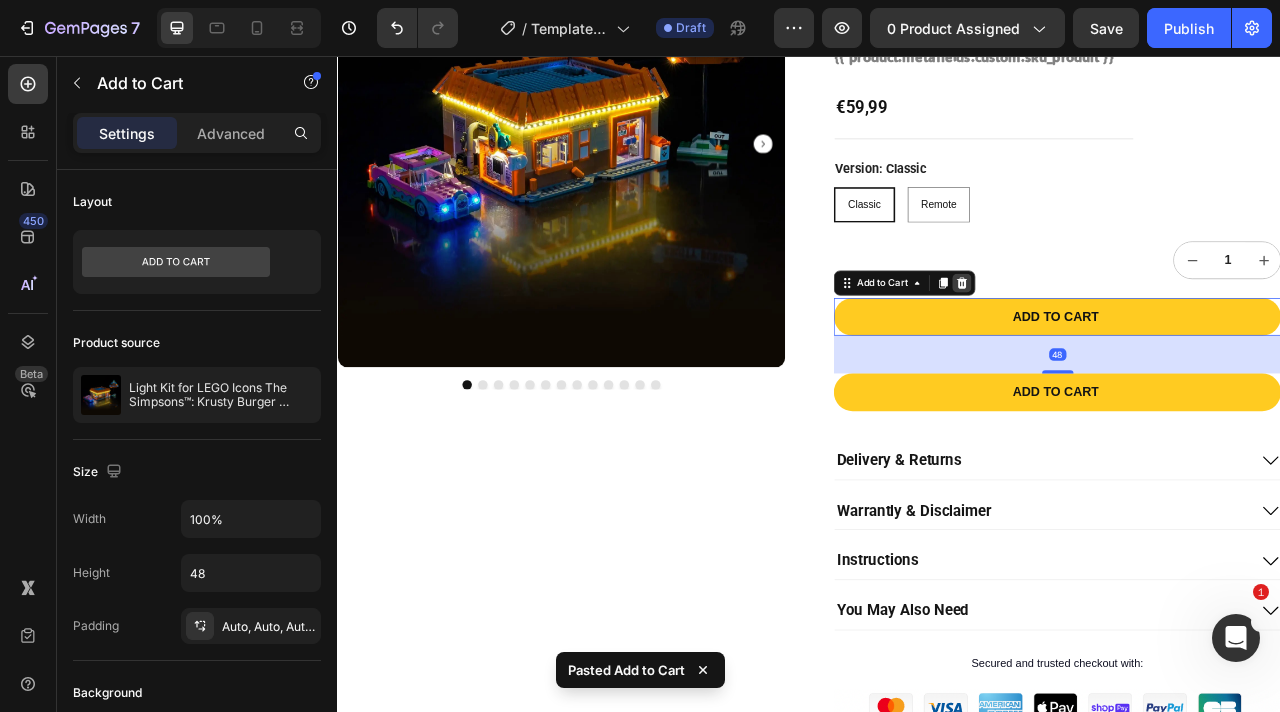 click 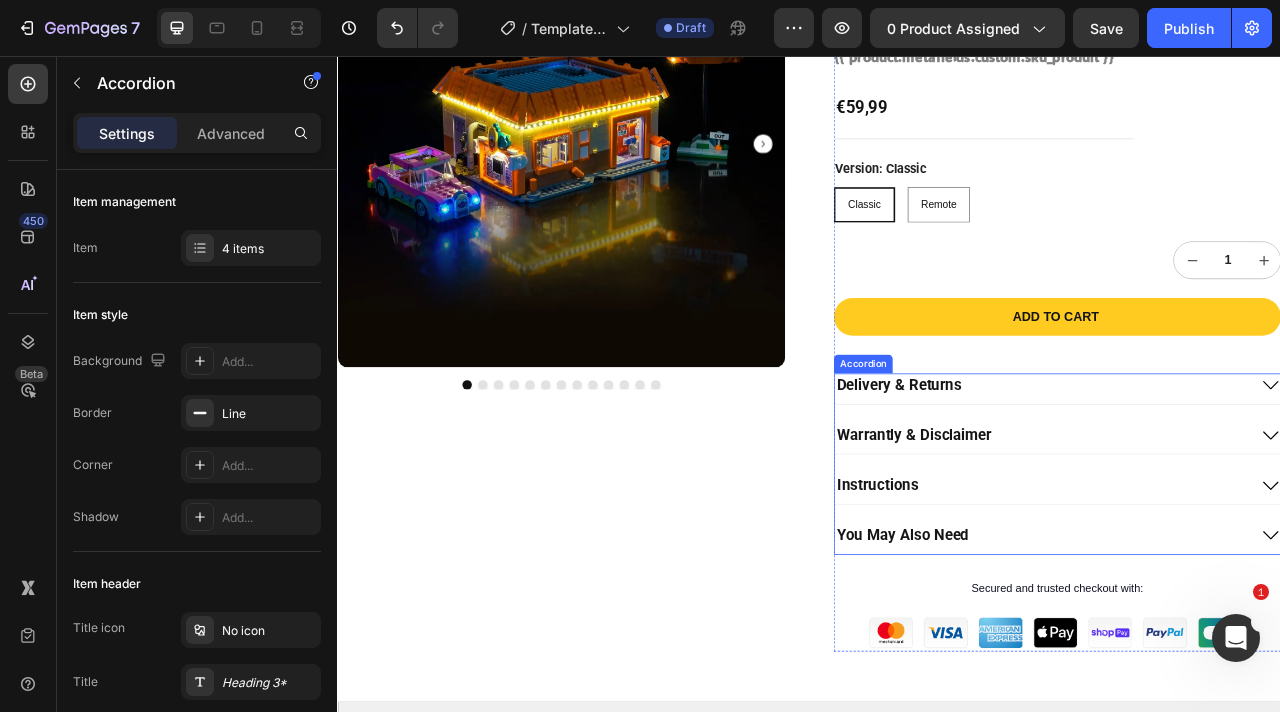 click on "Delivery & Returns" at bounding box center [1232, 475] 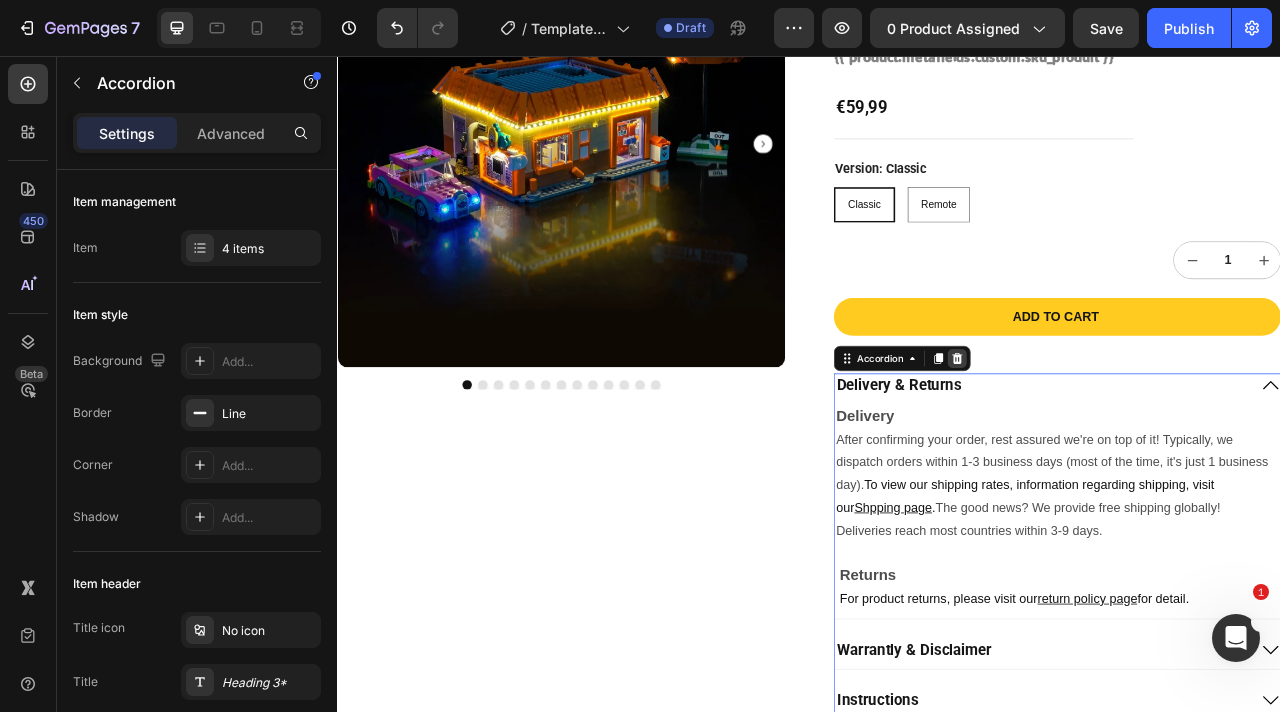 click 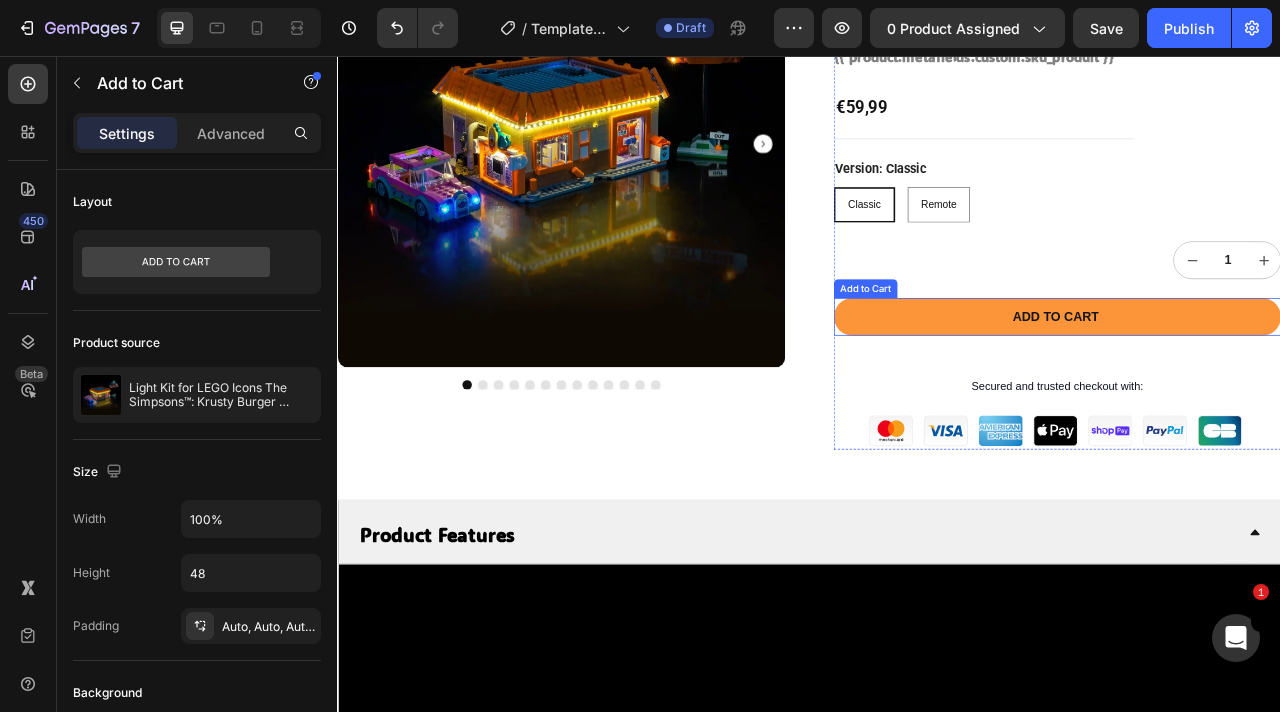 click on "Add to cart" at bounding box center [1252, 388] 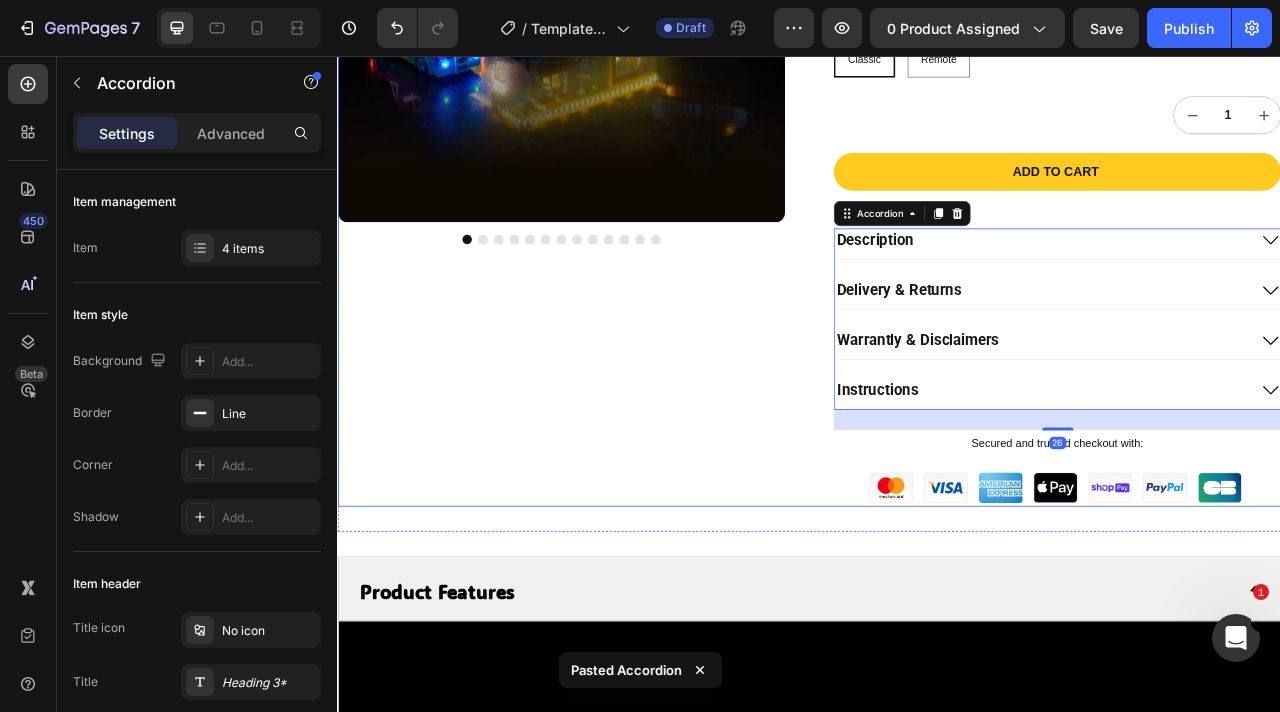 scroll, scrollTop: 850, scrollLeft: 0, axis: vertical 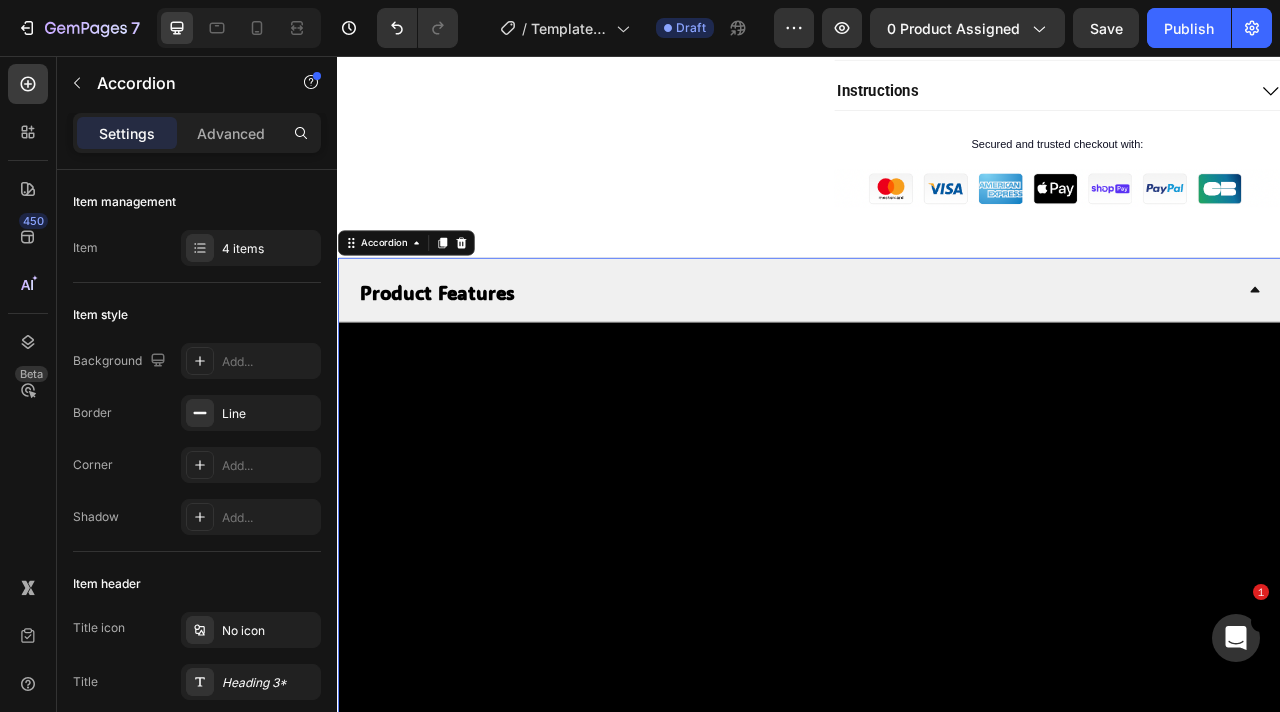 click on "Product Features" at bounding box center [463, 356] 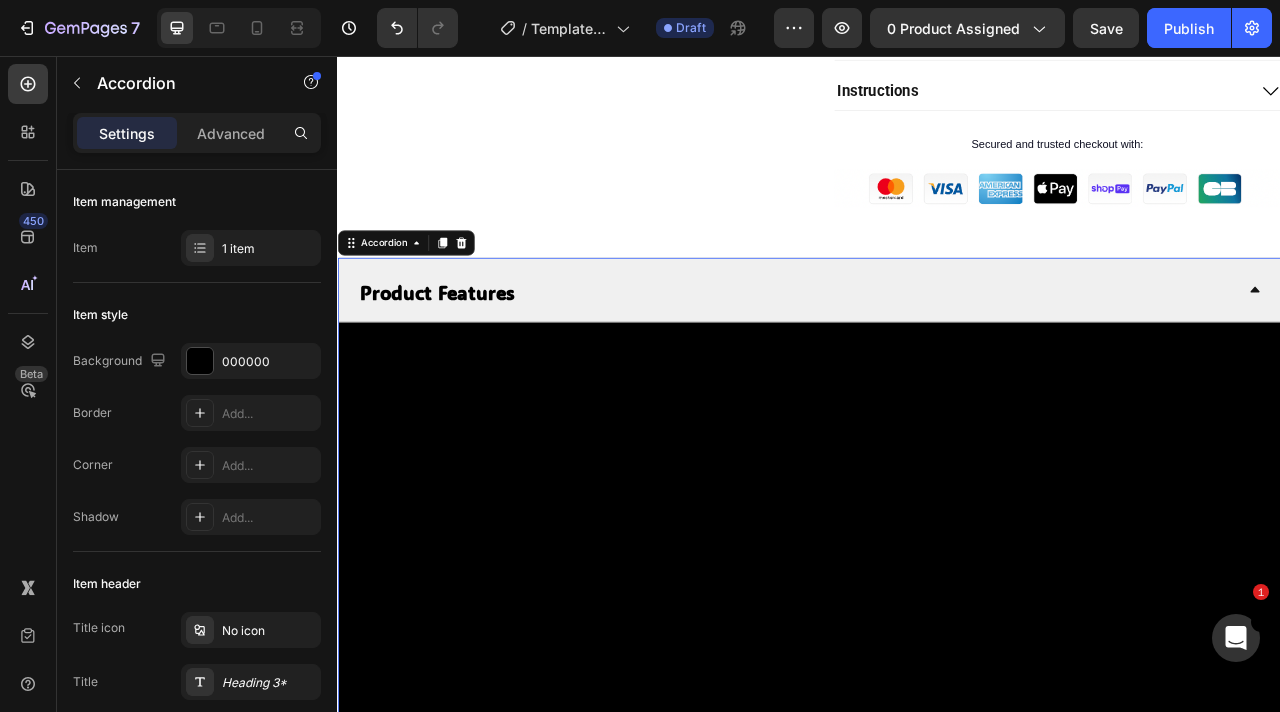click on "Product Features" at bounding box center [463, 356] 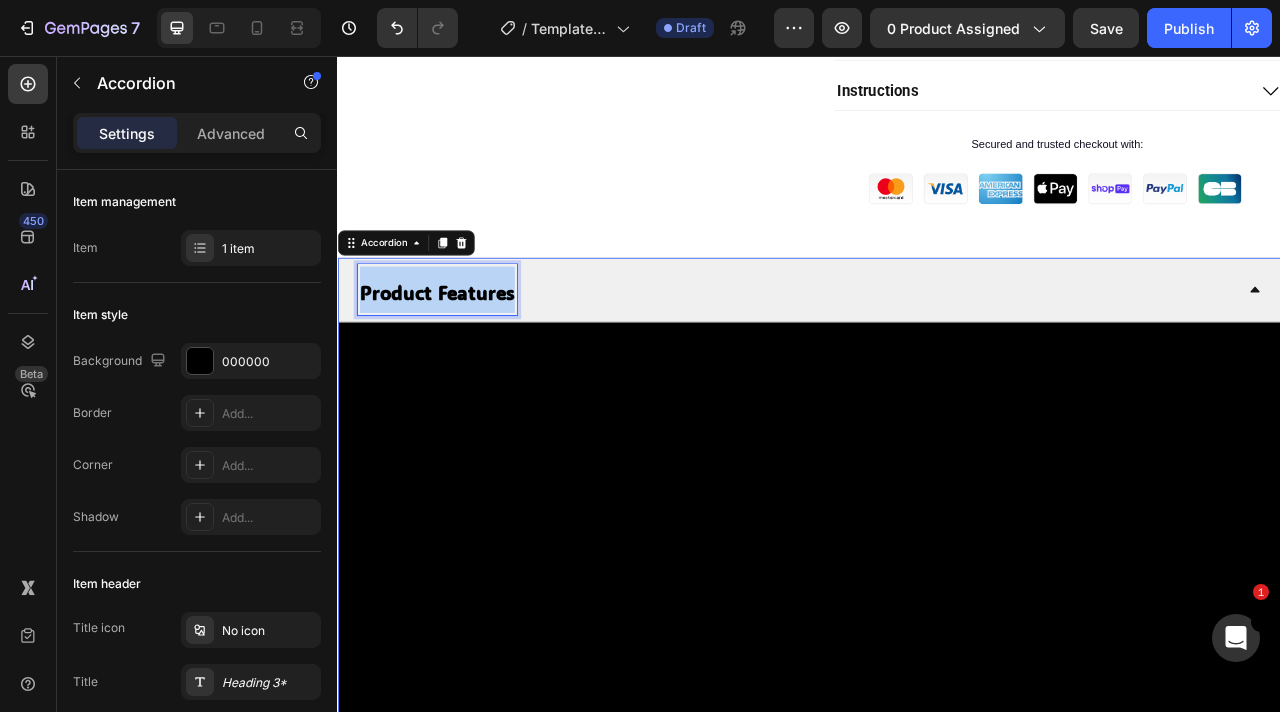 click on "Product Features" at bounding box center [463, 356] 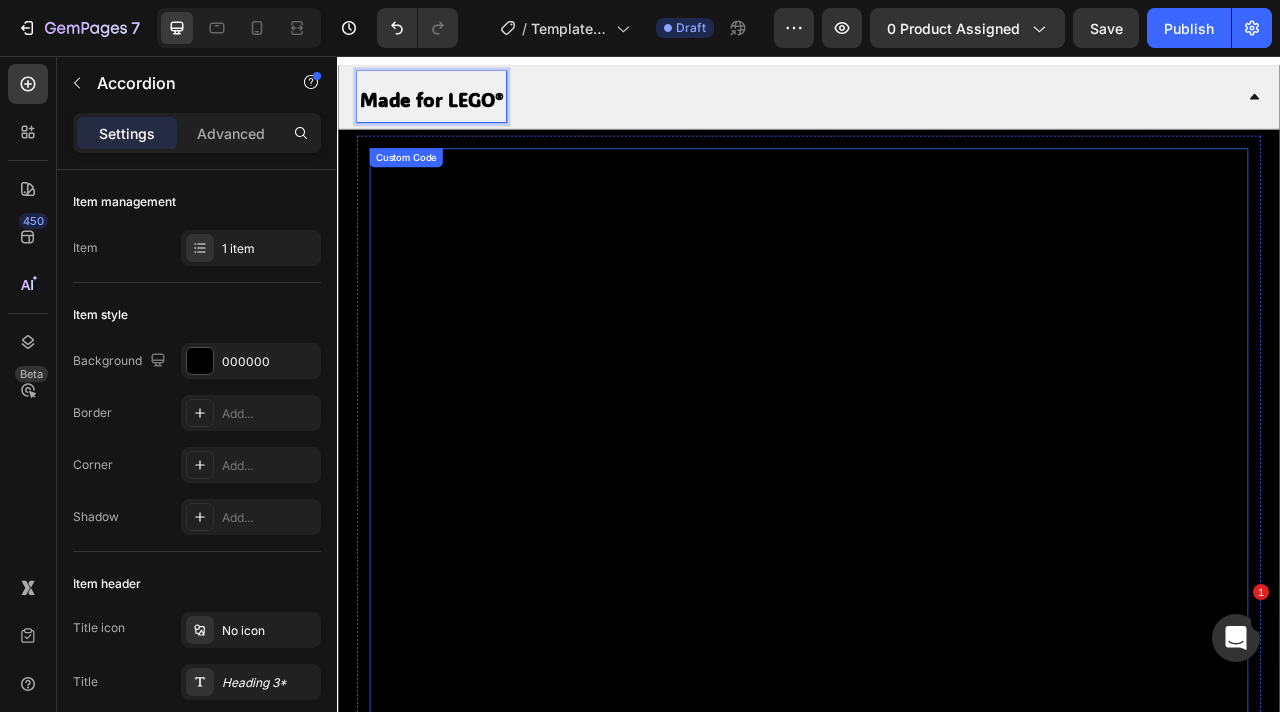 scroll, scrollTop: 1095, scrollLeft: 0, axis: vertical 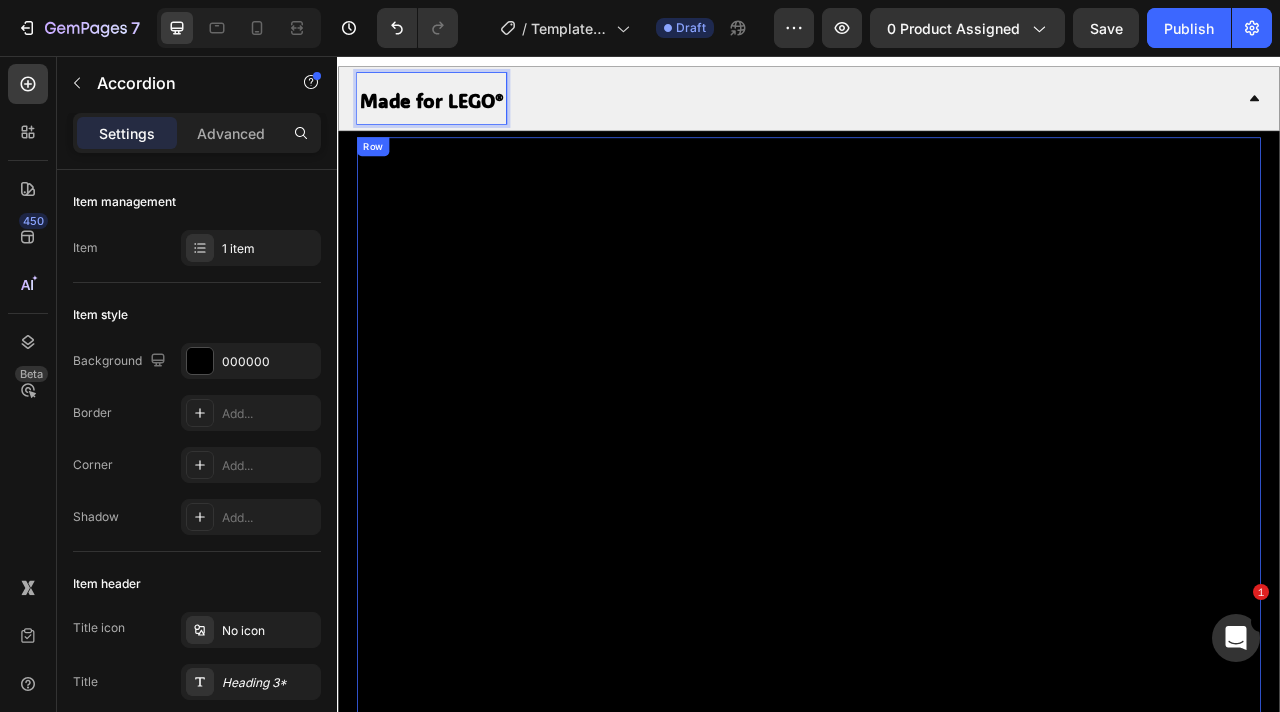 click on "{% if product.metafields.custom.url_yt %}
{% assign video_url = product.metafields.custom.url_yt %}
{% assign video_id = video_url | split: '/' | last | split: '?' | first %}
{% endif %} Custom Code Row" at bounding box center (937, 535) 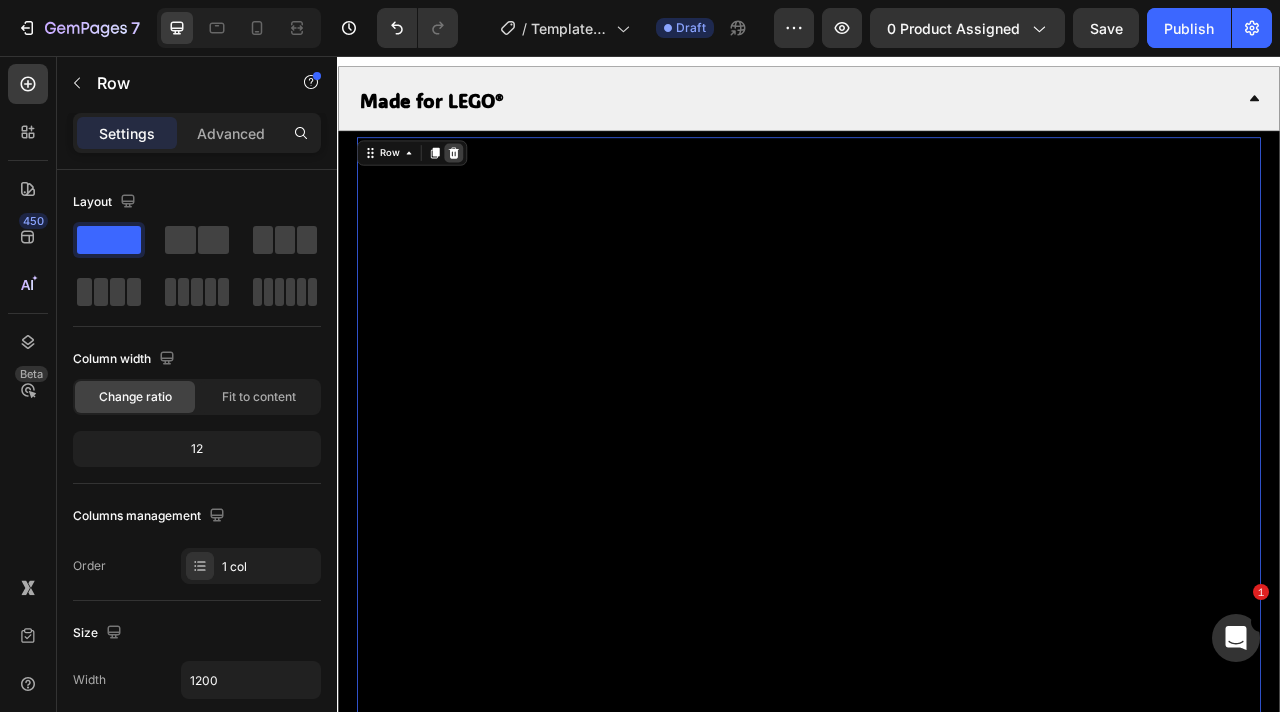 click 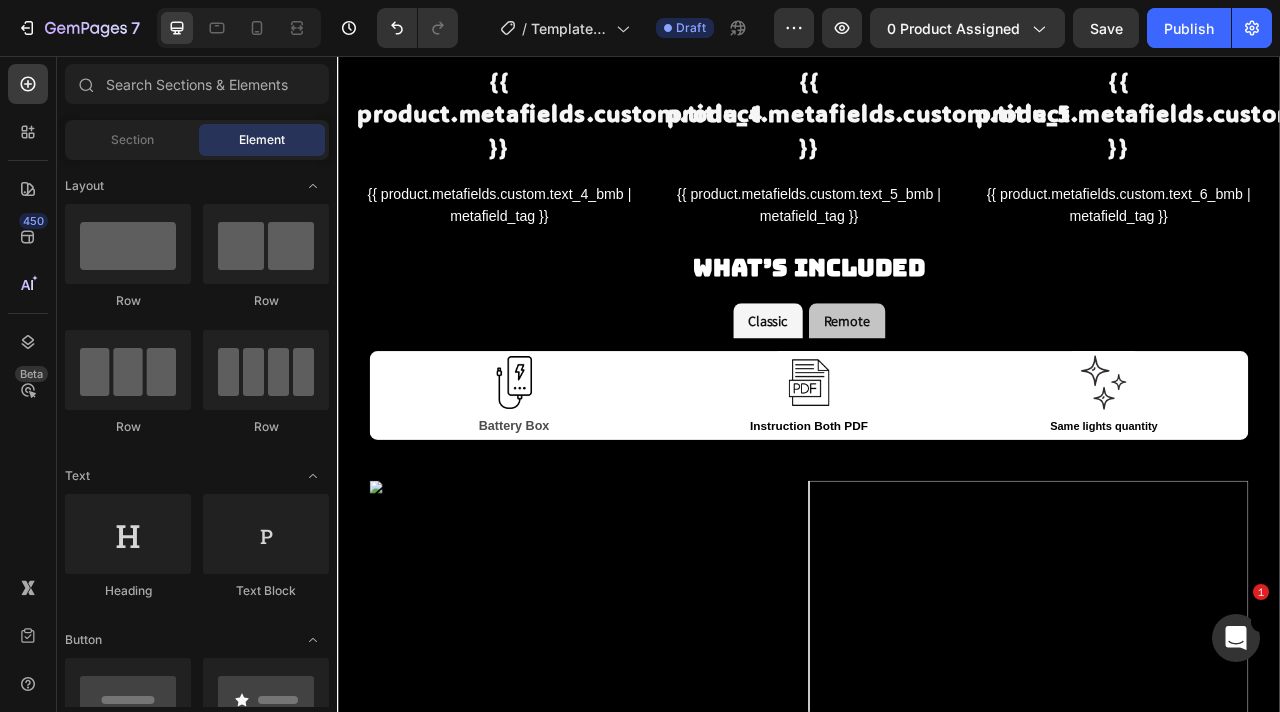 scroll, scrollTop: 2729, scrollLeft: 0, axis: vertical 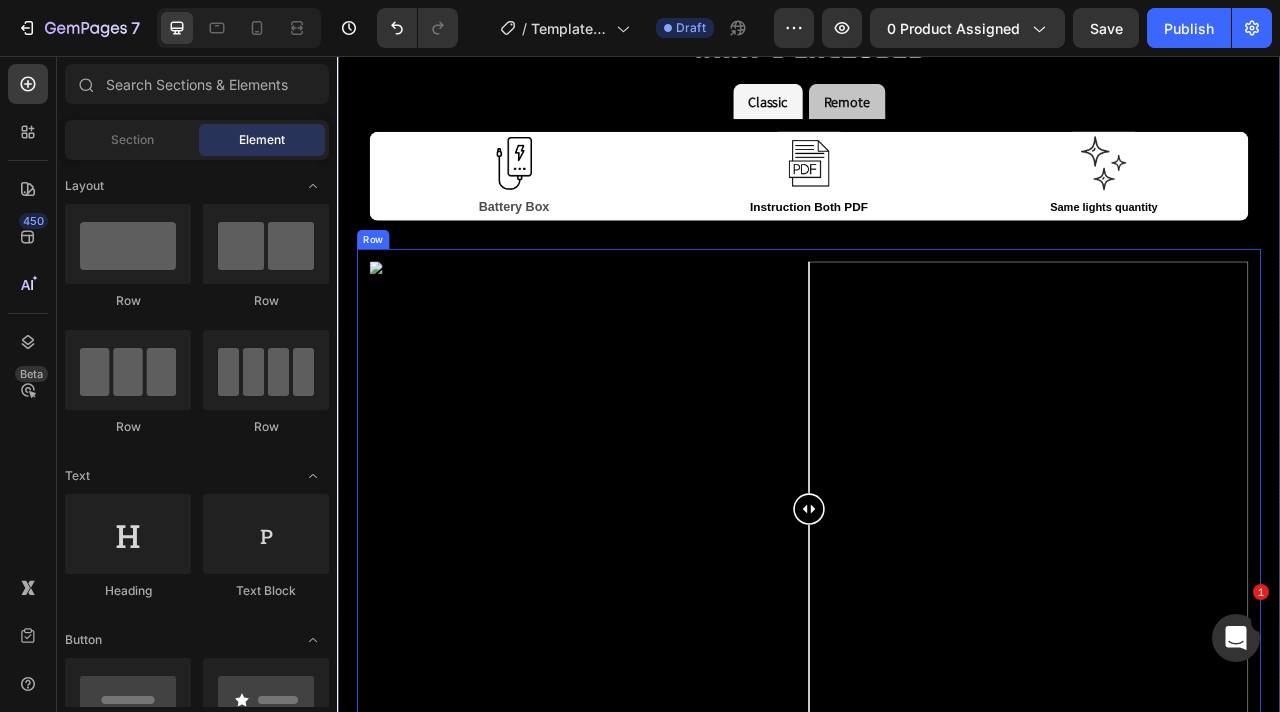 click on "Image Comparison Row" at bounding box center (937, 631) 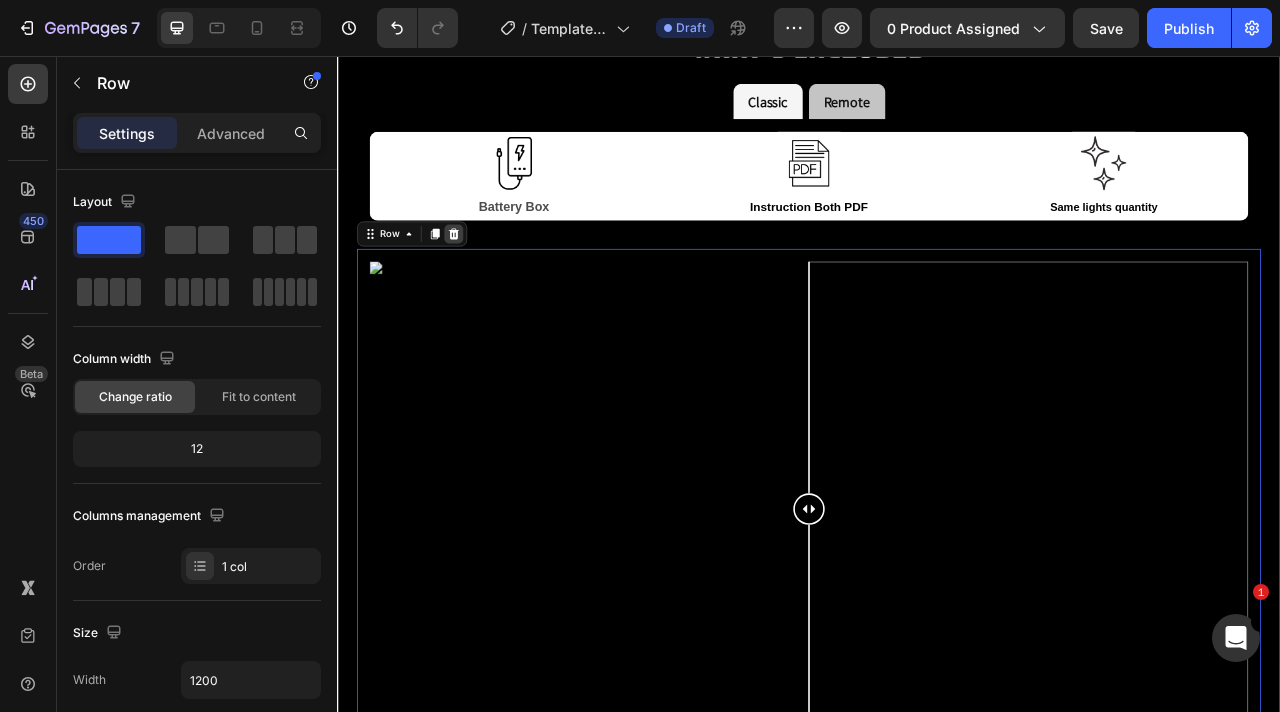 click at bounding box center (485, 282) 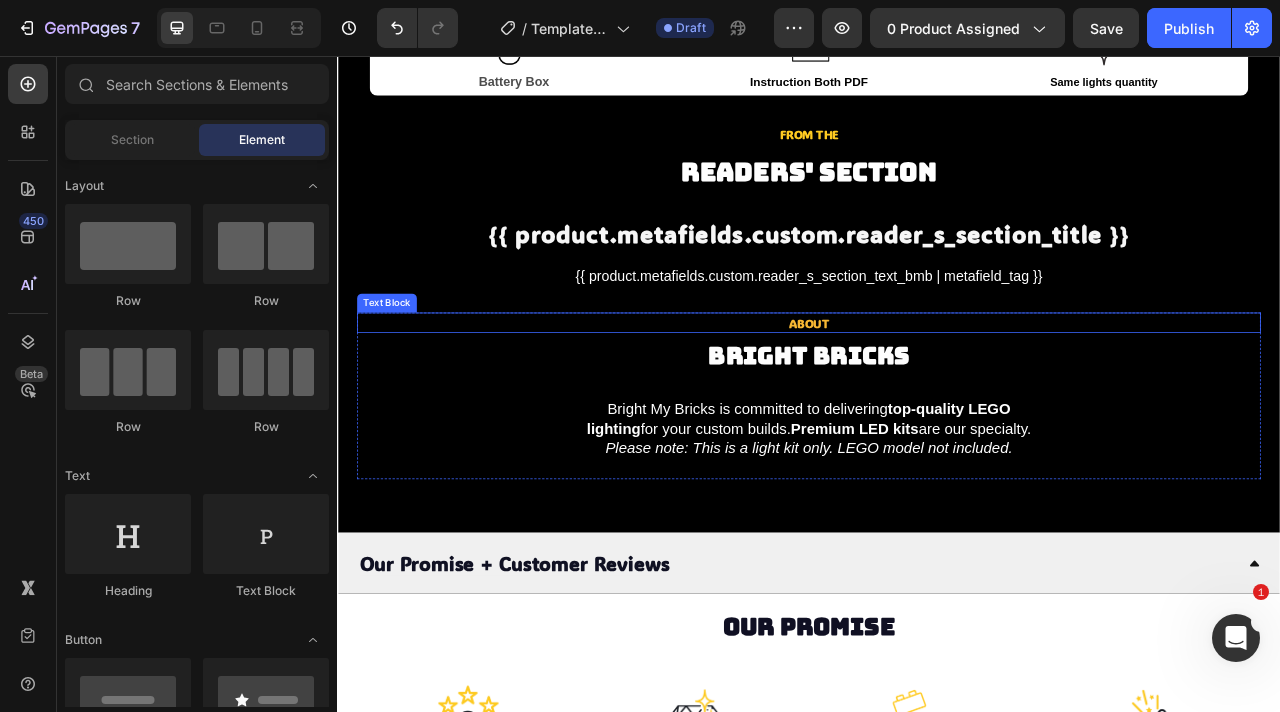scroll, scrollTop: 3383, scrollLeft: 0, axis: vertical 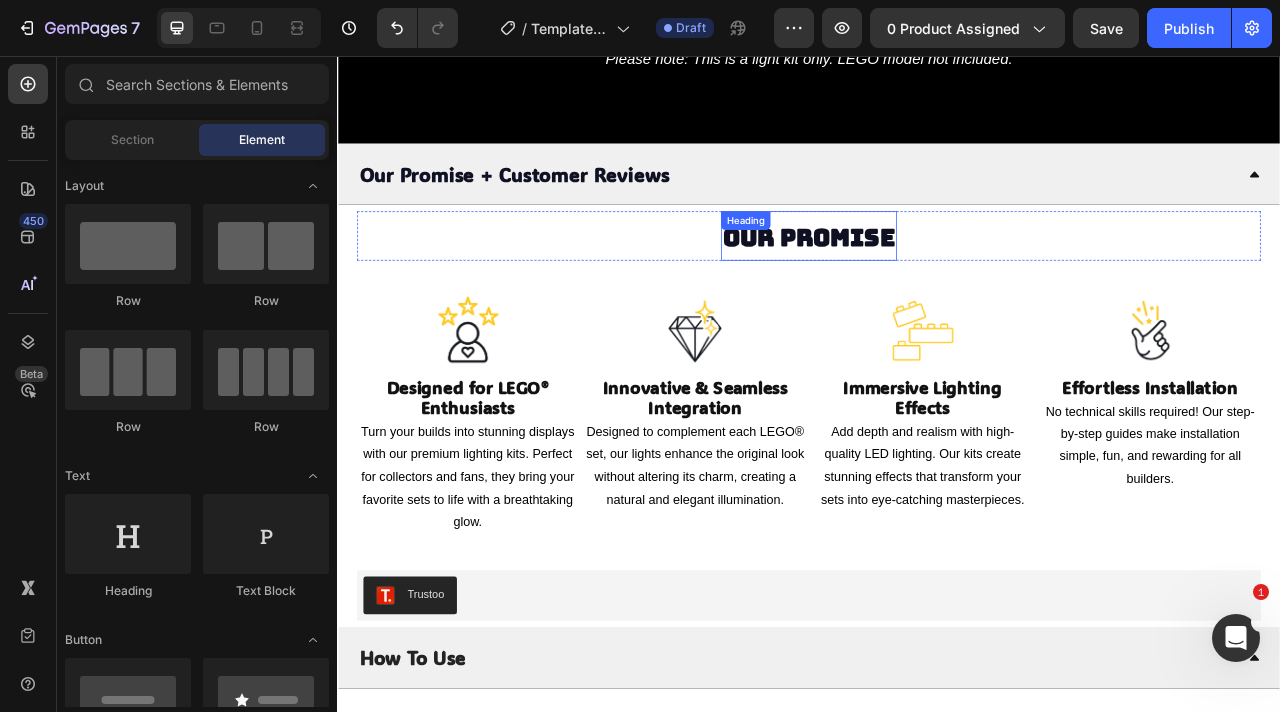click on "Our Promise" at bounding box center [937, 286] 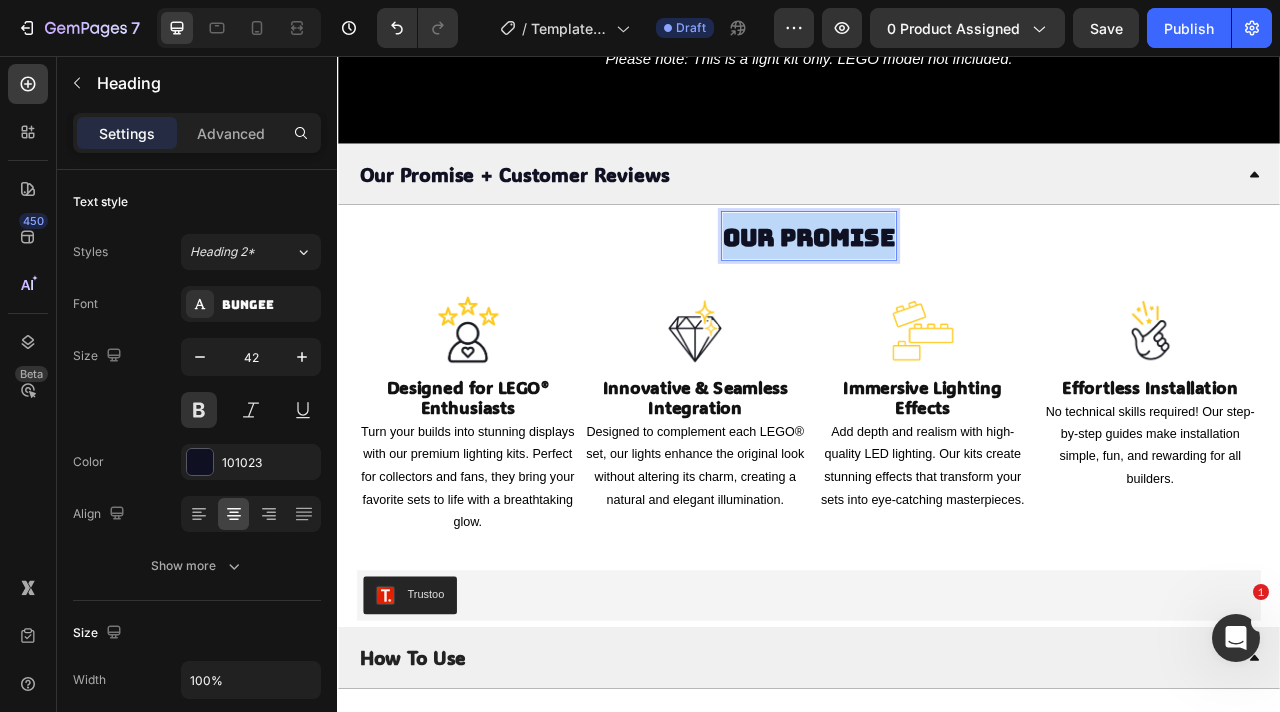 click on "Our Promise" at bounding box center (937, 286) 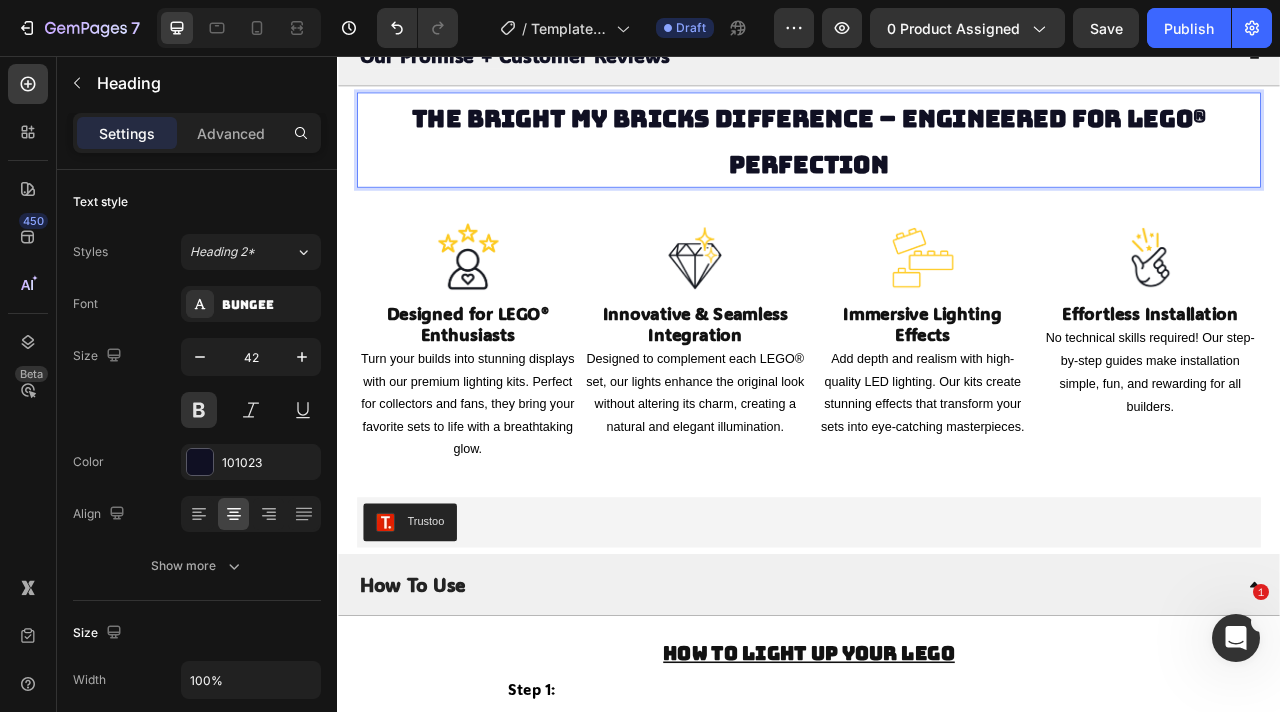 scroll, scrollTop: 3670, scrollLeft: 0, axis: vertical 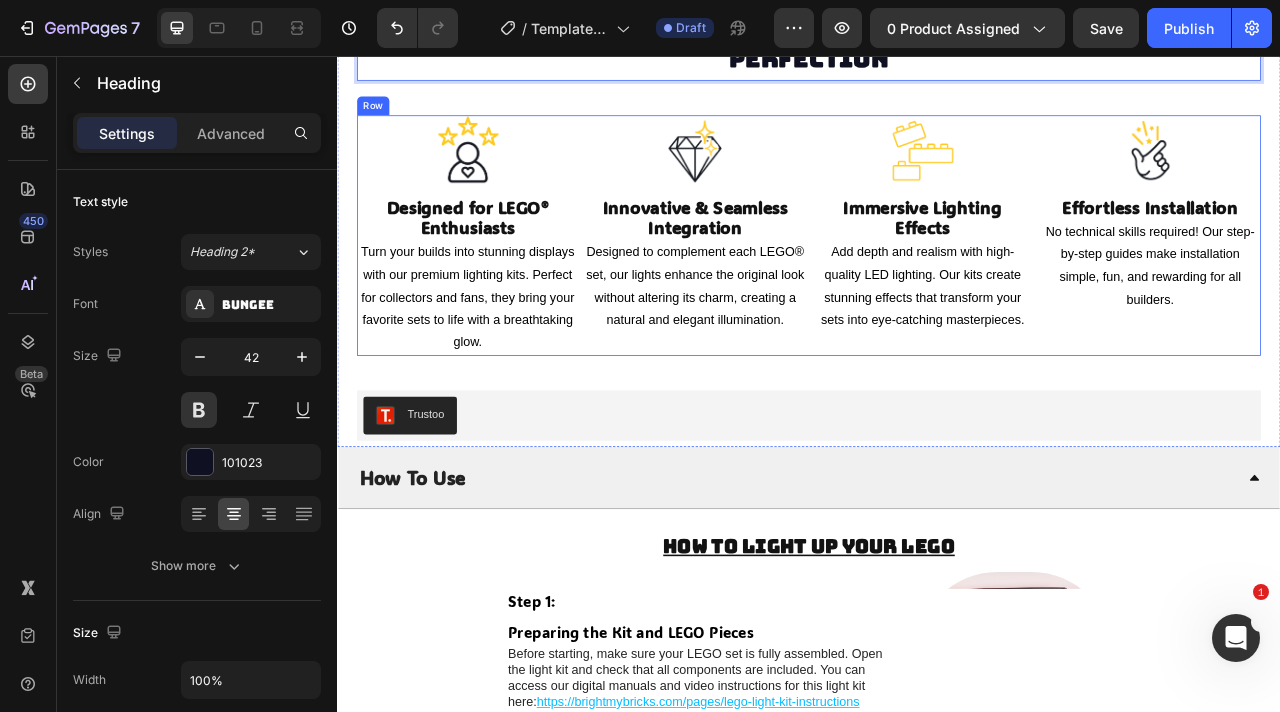click on "Image Designed for LEGO® Enthusiasts Heading Turn your builds into stunning displays with our premium lighting kits. Perfect for collectors and fans, they bring your favorite sets to life with a breathtaking glow. Text Block Image Innovative & Seamless Integration Heading Designed to complement each LEGO® set, our lights enhance the original look without altering its charm, creating a natural and elegant illumination. Text Block Image Immersive Lighting Effects Heading Add depth and realism with high-quality LED lighting. Our kits create stunning effects that transform your sets into eye-catching masterpieces. Text Block Image Effortless Installation  Heading No technical skills required! Our step-by-step guides make installation simple, fun, and rewarding for all builders. Text Block Row" at bounding box center (937, 284) 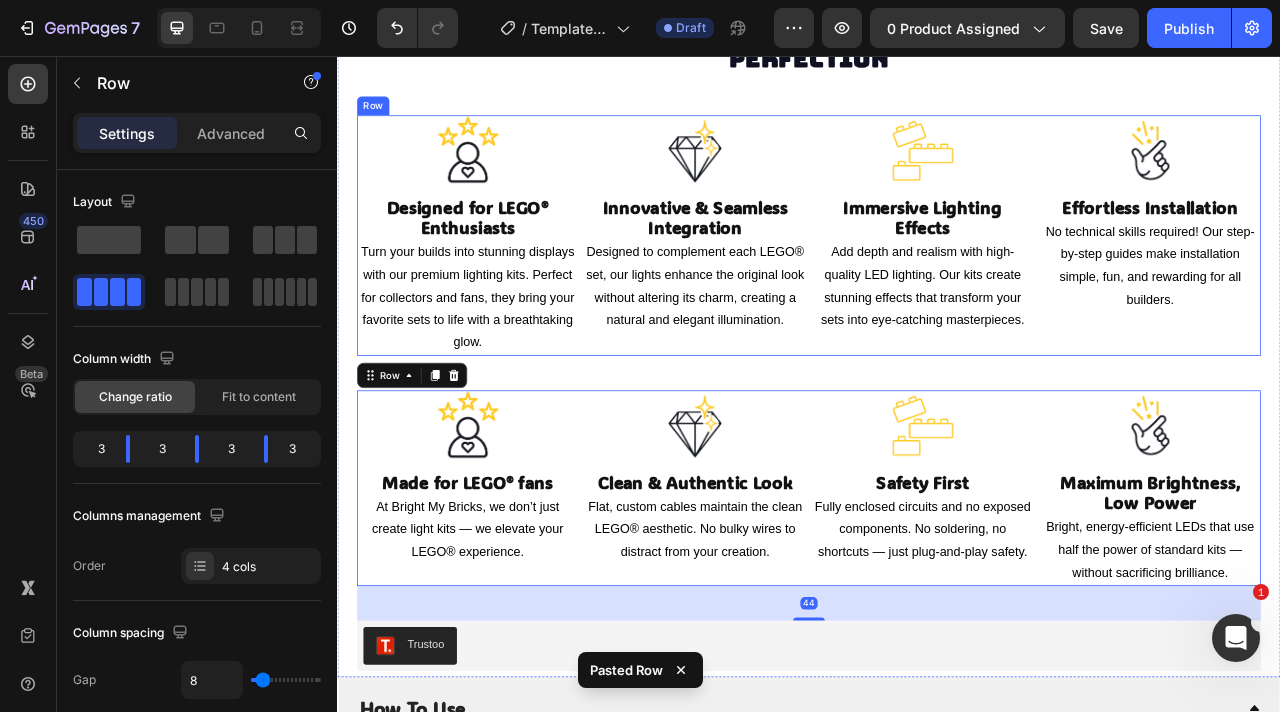 click on "Image Designed for LEGO® Enthusiasts Heading Turn your builds into stunning displays with our premium lighting kits. Perfect for collectors and fans, they bring your favorite sets to life with a breathtaking glow. Text Block Image Innovative & Seamless Integration Heading Designed to complement each LEGO® set, our lights enhance the original look without altering its charm, creating a natural and elegant illumination. Text Block Image Immersive Lighting Effects Heading Add depth and realism with high-quality LED lighting. Our kits create stunning effects that transform your sets into eye-catching masterpieces. Text Block Image Effortless Installation  Heading No technical skills required! Our step-by-step guides make installation simple, fun, and rewarding for all builders. Text Block Row" at bounding box center [937, 284] 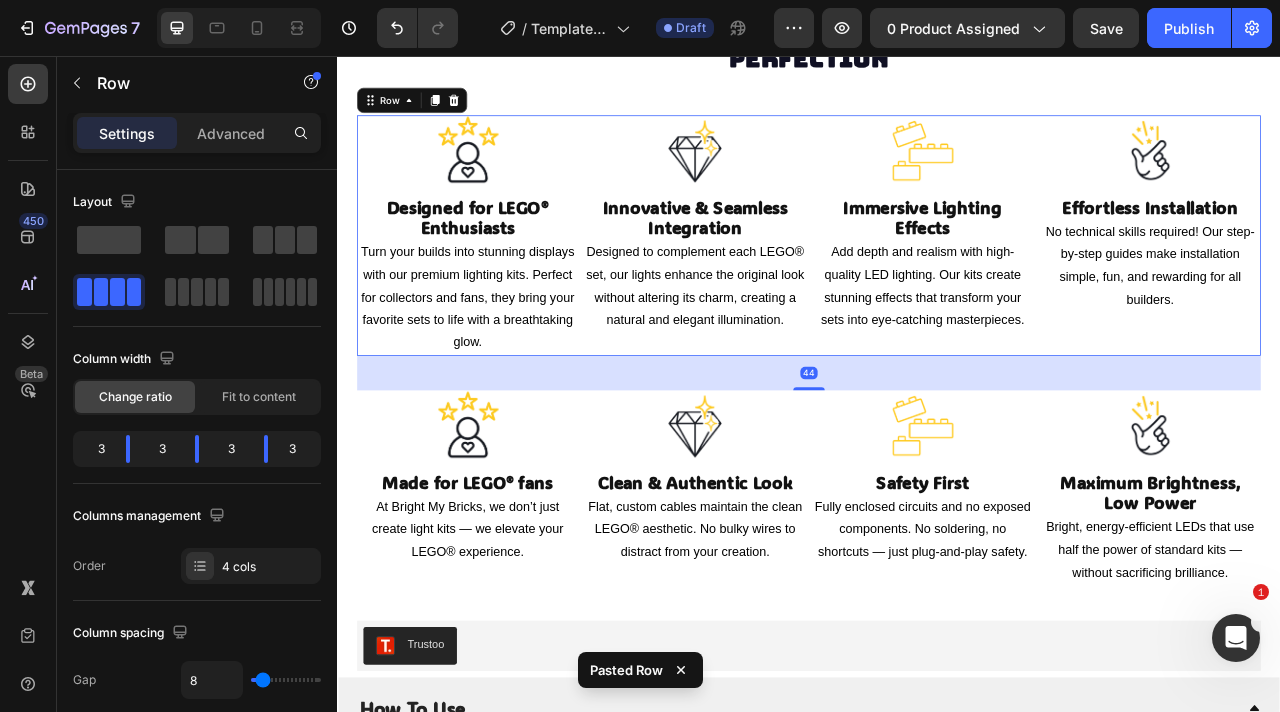 click on "Row" at bounding box center (432, 112) 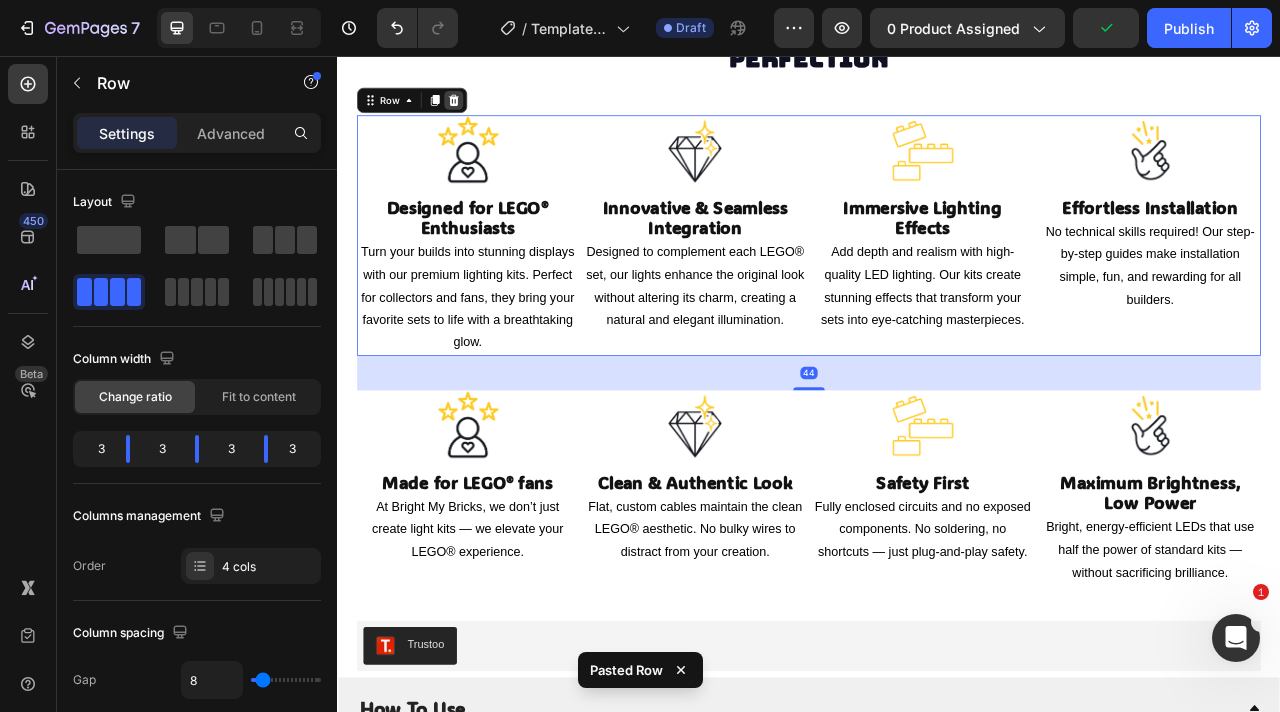 click 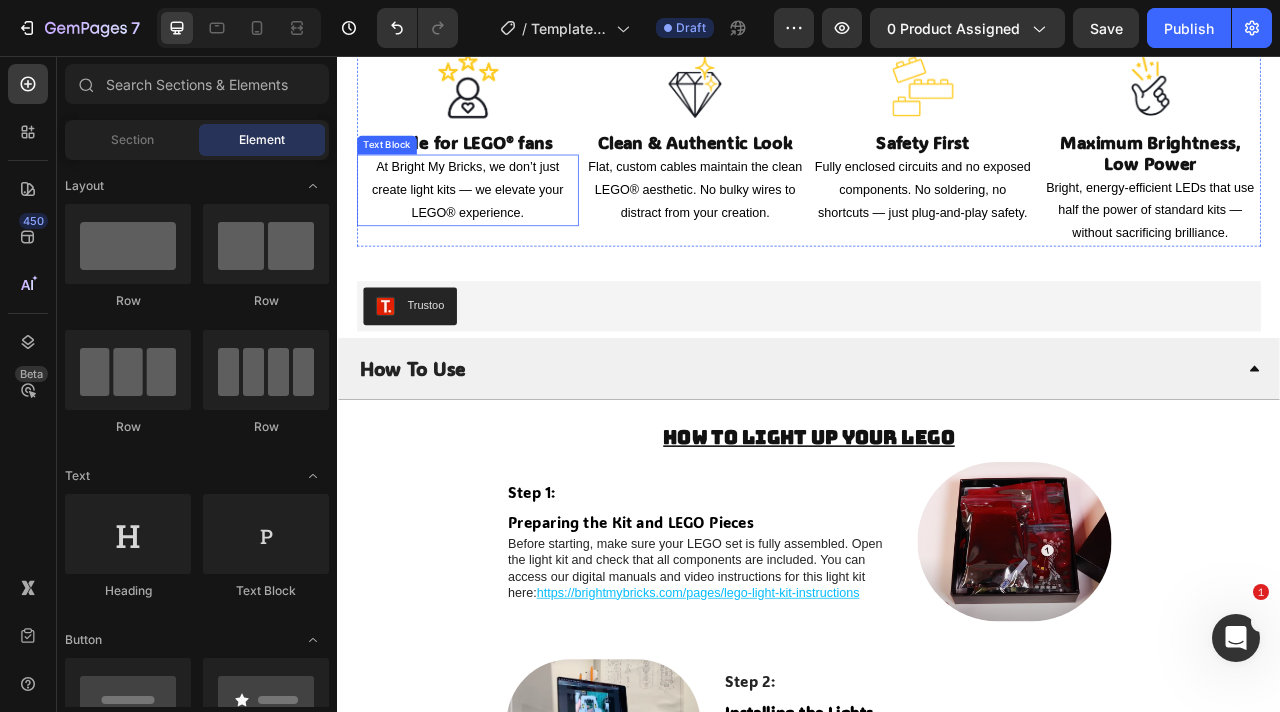scroll, scrollTop: 3818, scrollLeft: 0, axis: vertical 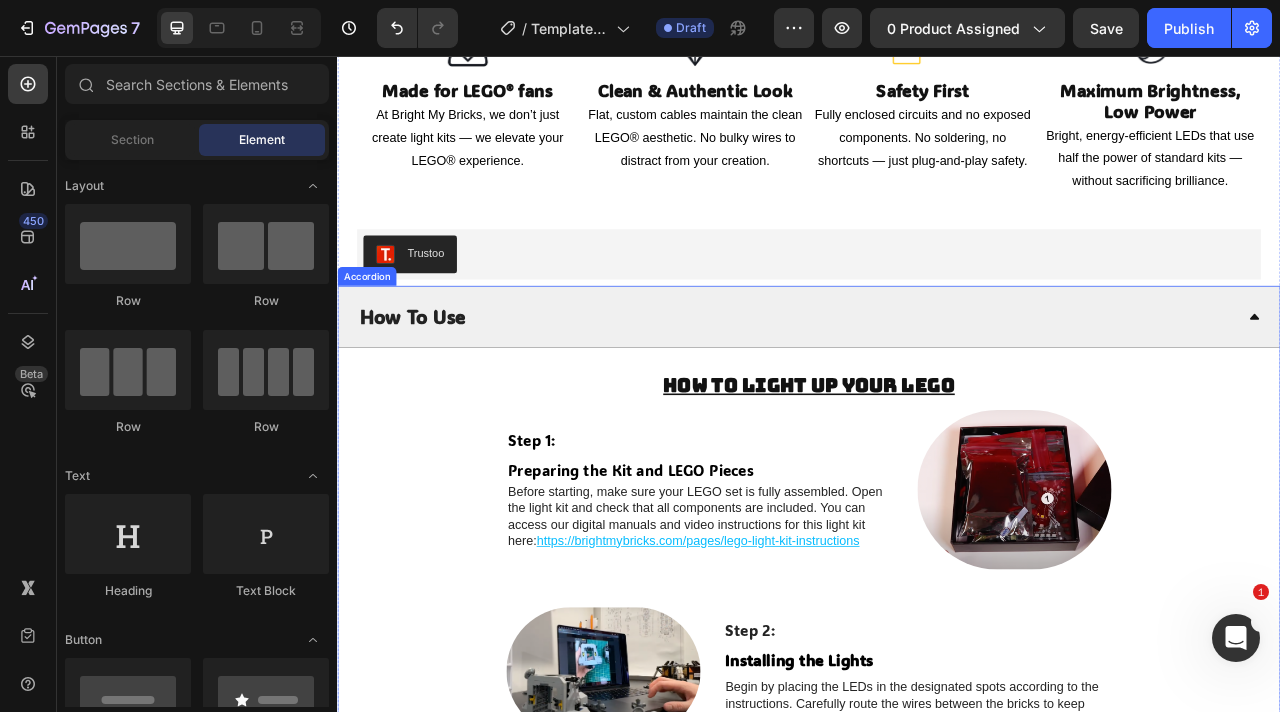 click on "How To Use" at bounding box center [921, 387] 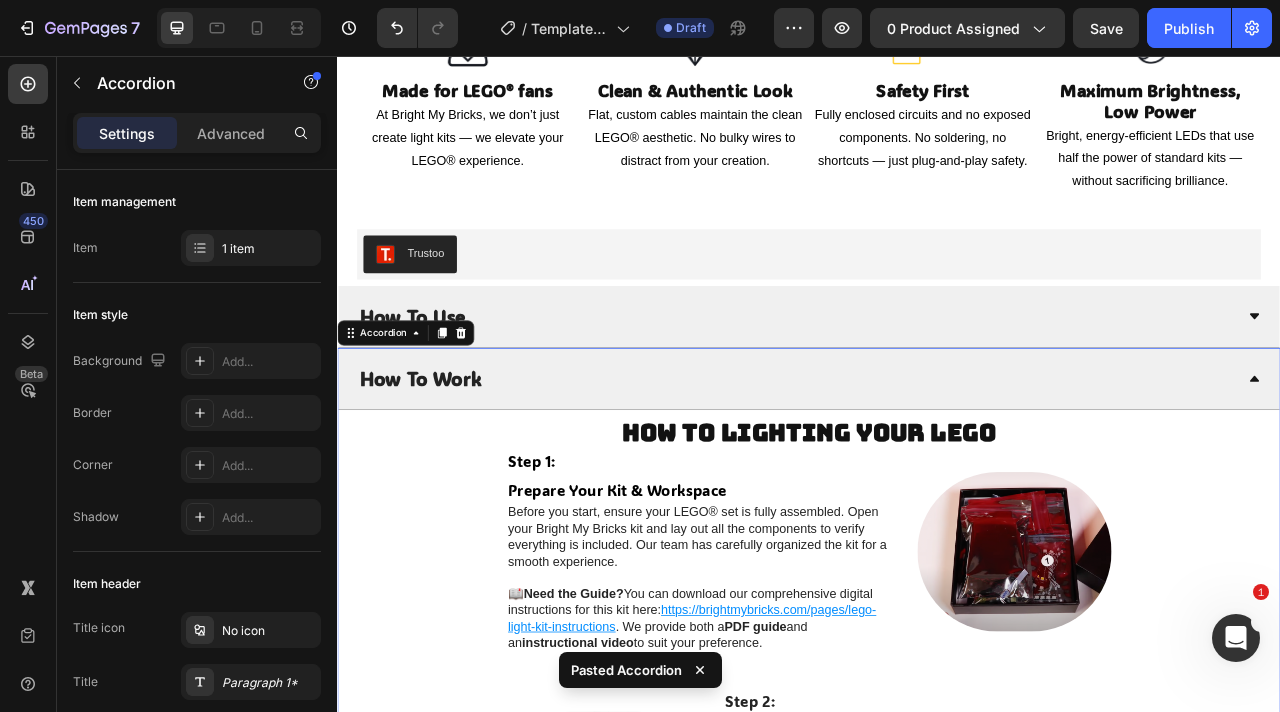 click on "How To Use" at bounding box center [921, 387] 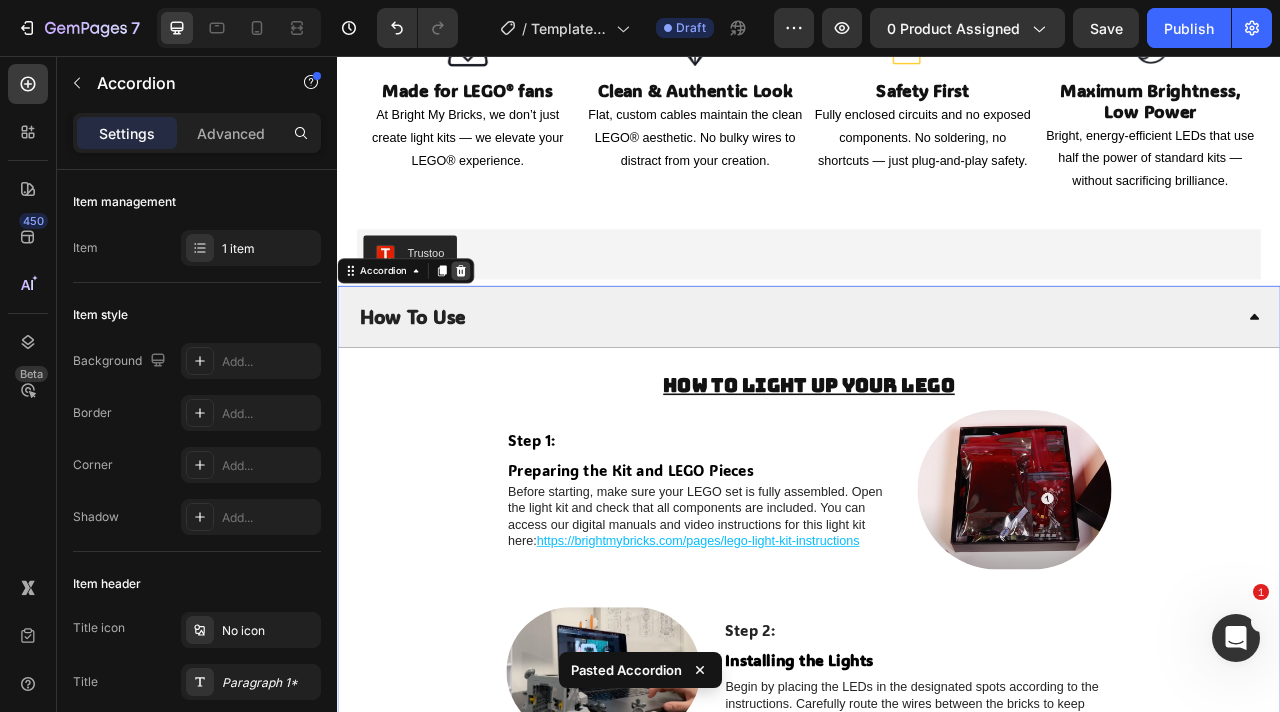 click 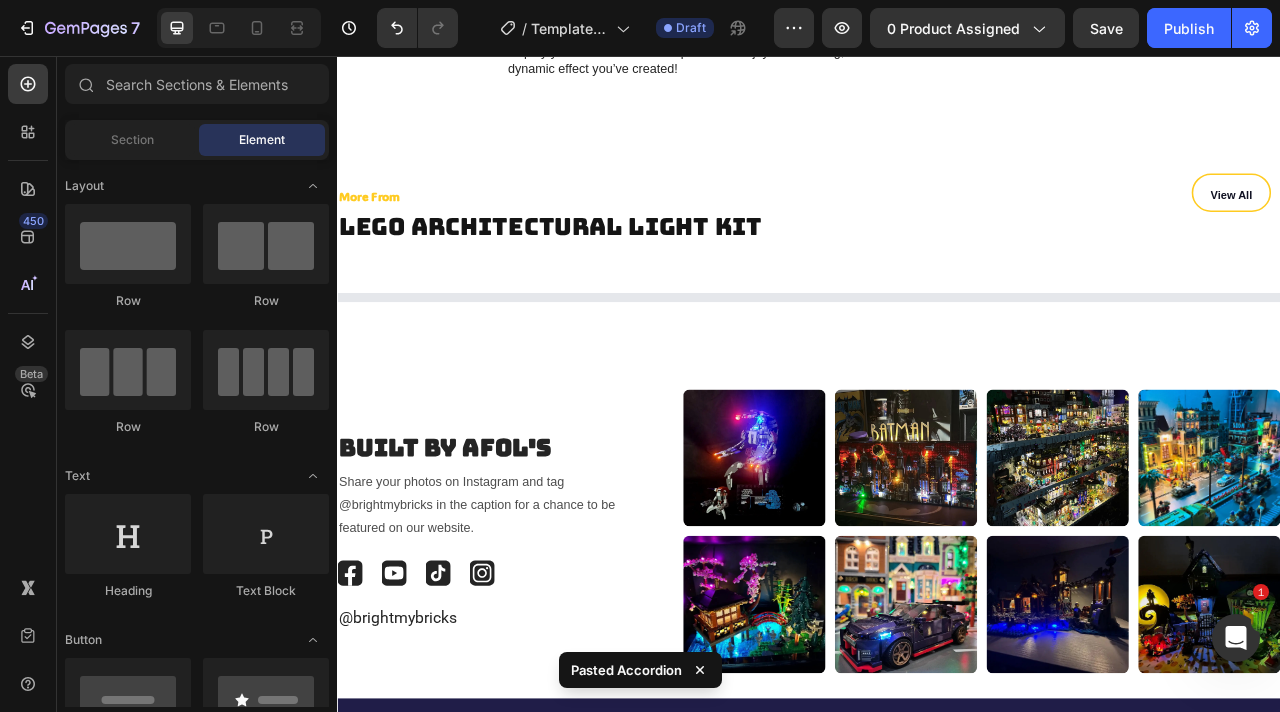 scroll, scrollTop: 5598, scrollLeft: 0, axis: vertical 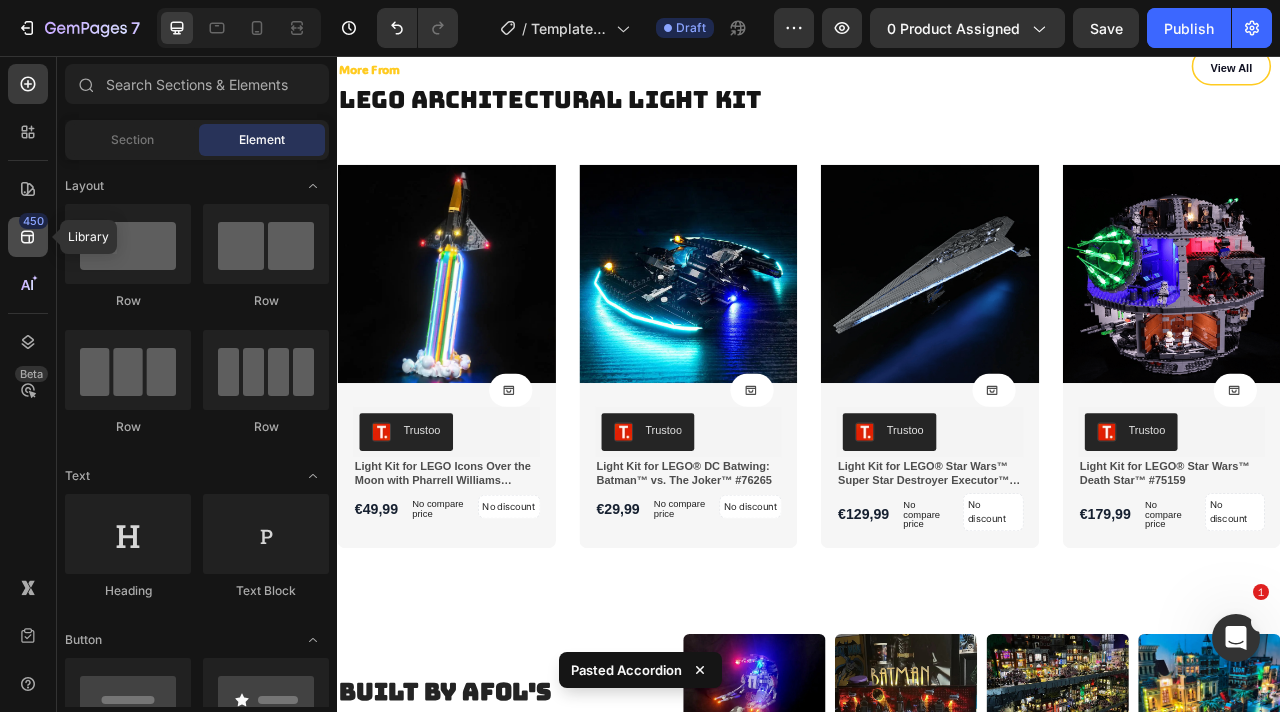 click 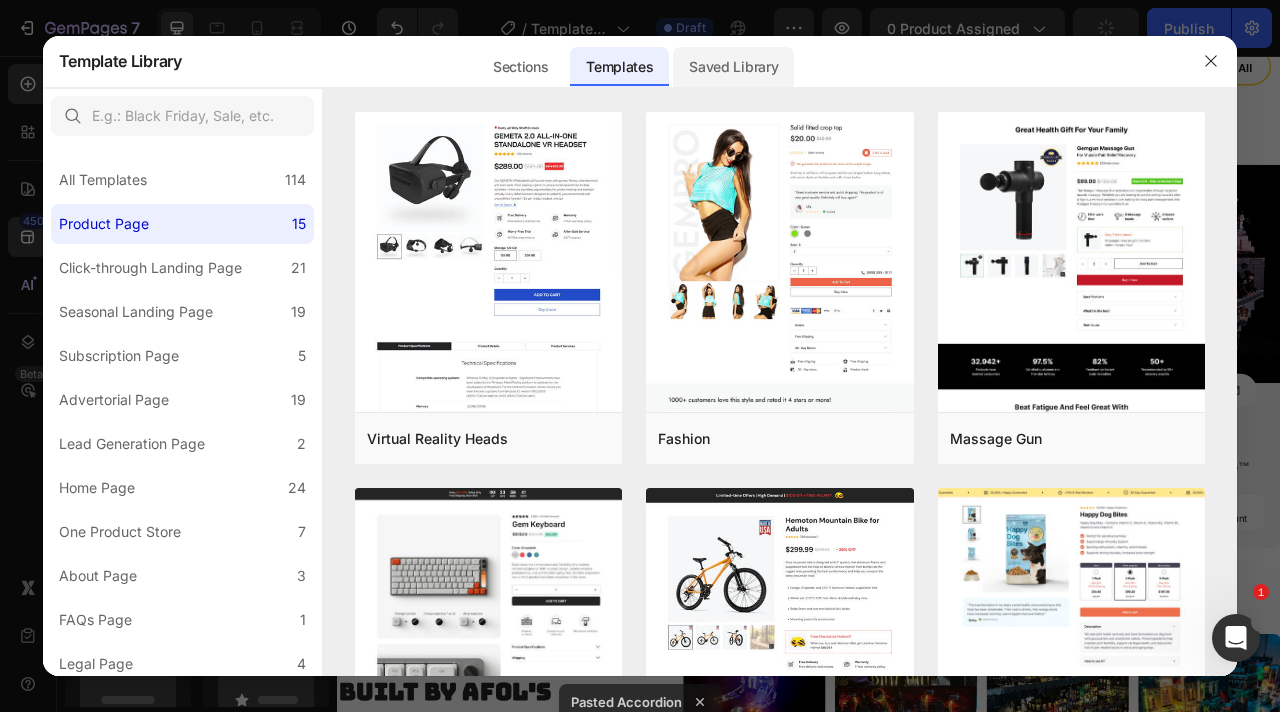 click on "Saved Library" 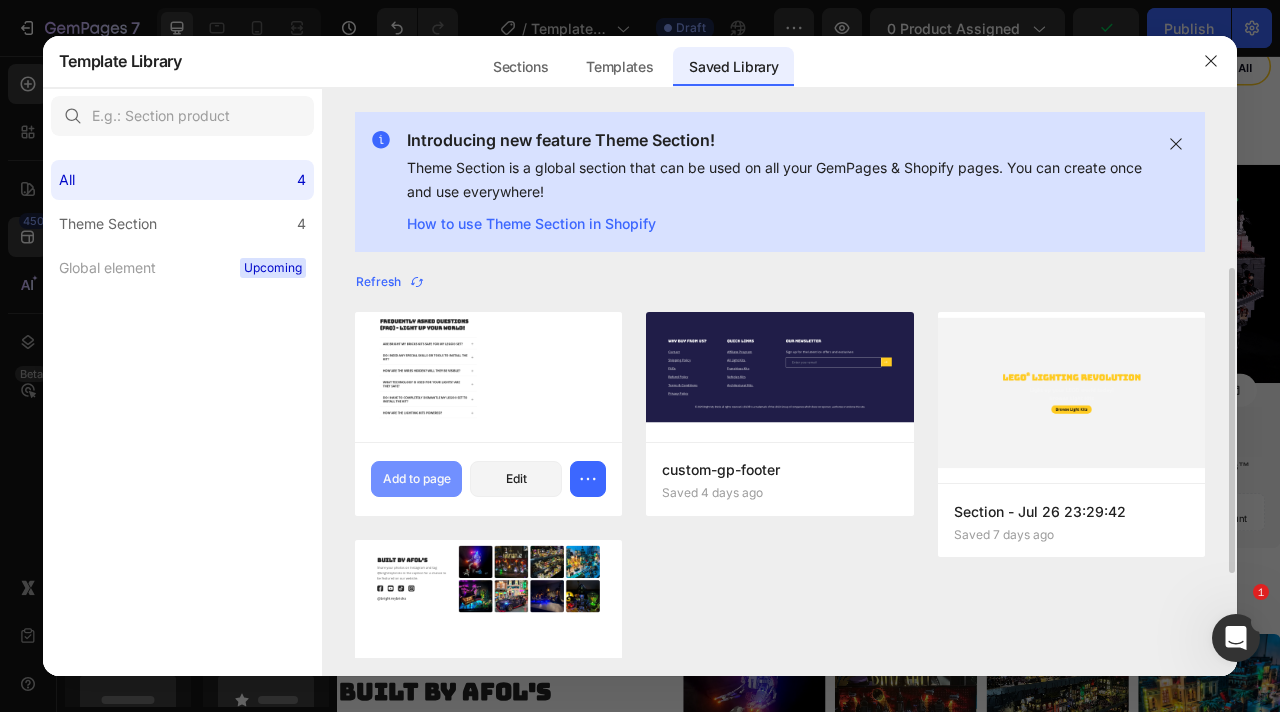 click on "Add to page" at bounding box center [417, 479] 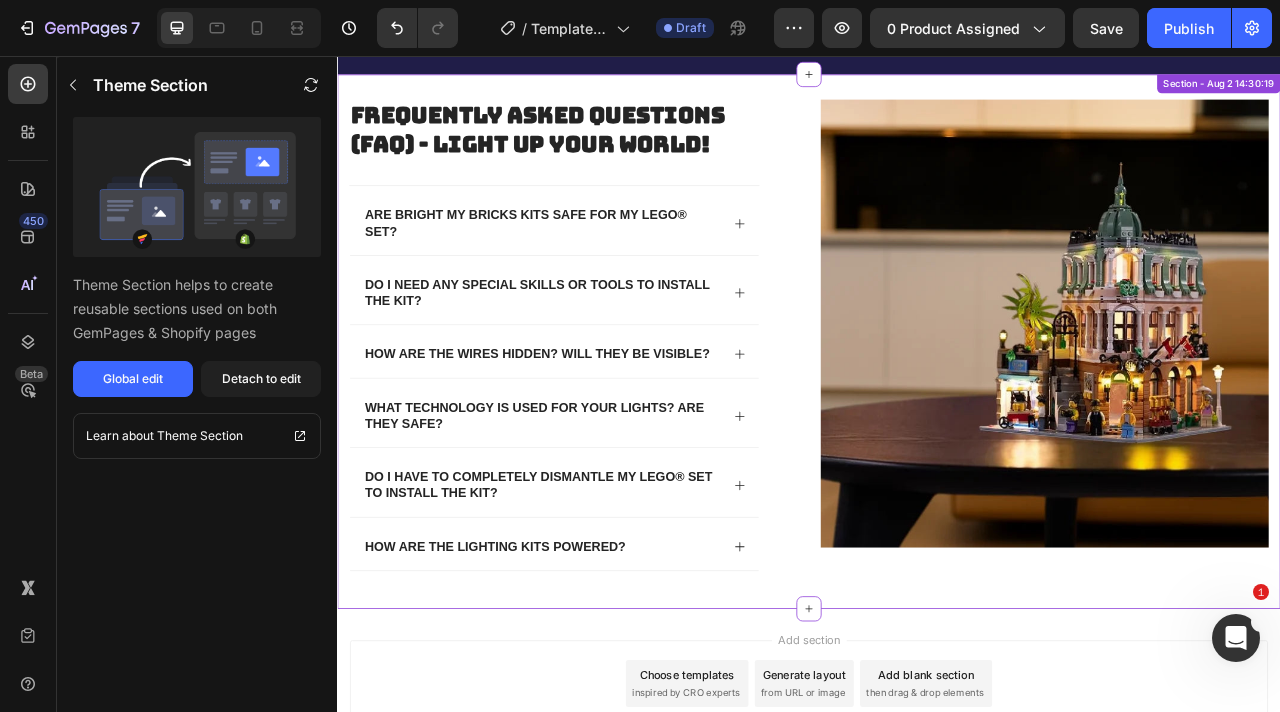 scroll, scrollTop: 7306, scrollLeft: 0, axis: vertical 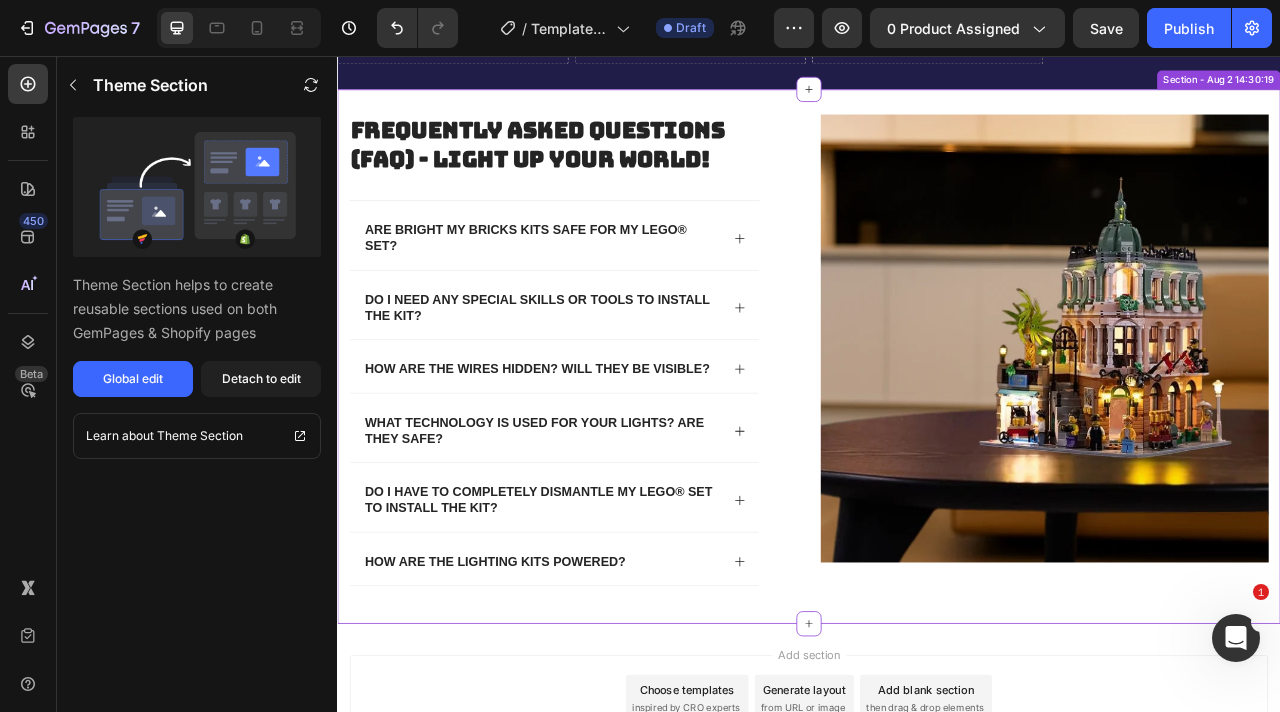 click on "Frequently Asked Questions (FAQ) - Light Up Your World! Heading
Are Bright My Bricks kits safe for my LEGO® set?
Do I need any special skills or tools to install the kit?
How are the wires hidden? Will they be visible?
What technology is used for your lights? Are they safe?
Do I have to completely dismantle my LEGO® set to install the kit?
How are the lighting kits powered? Accordion Row Image Row Section - Aug 2 14:30:19" at bounding box center [937, 438] 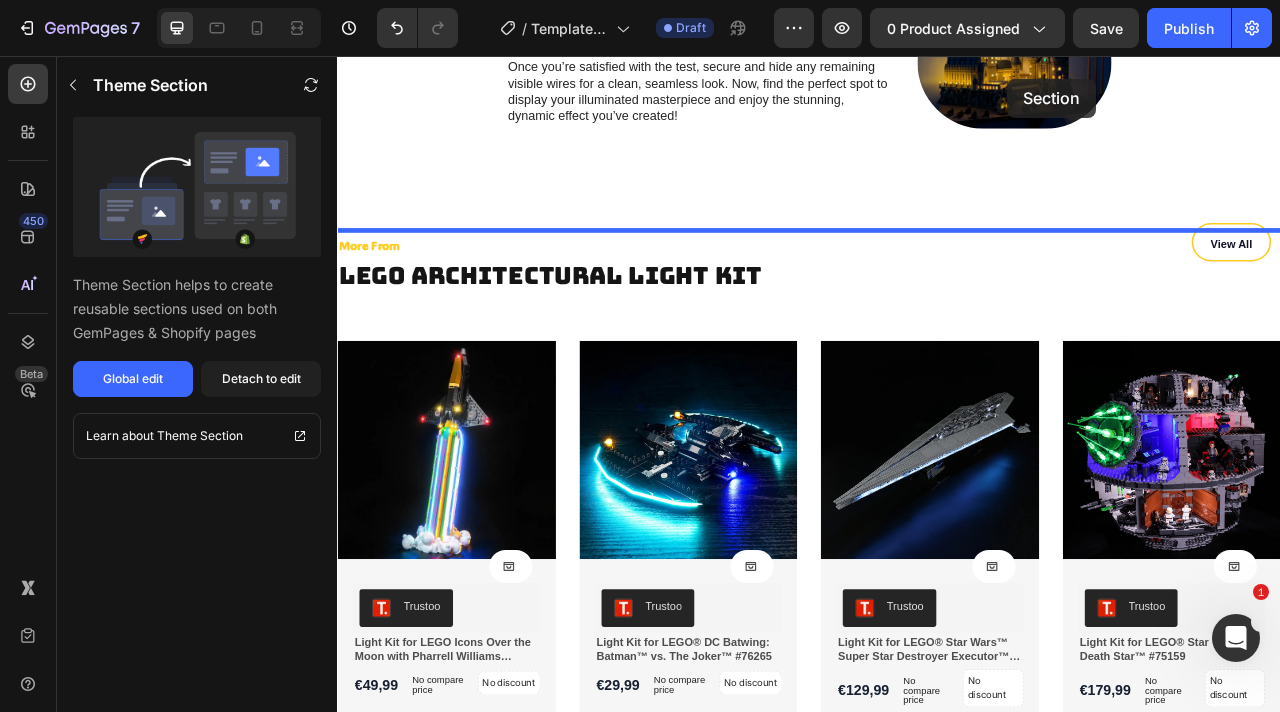 scroll, scrollTop: 5373, scrollLeft: 0, axis: vertical 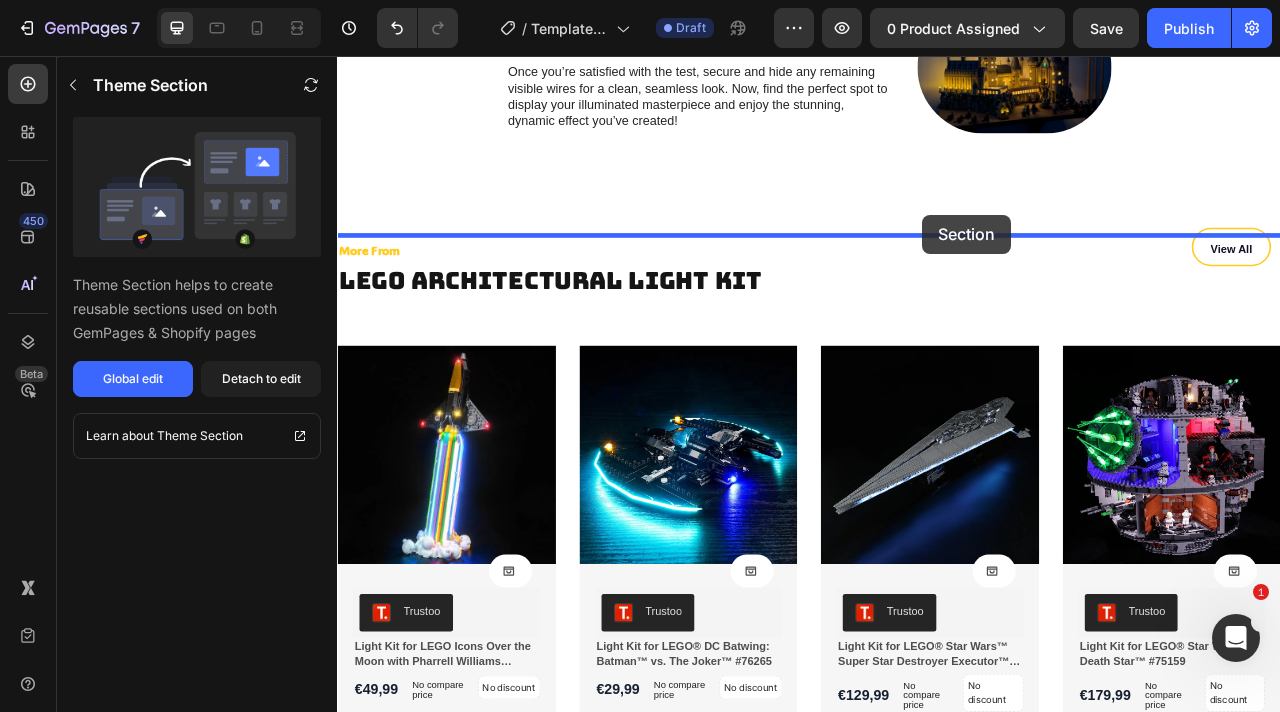 drag, startPoint x: 1429, startPoint y: 163, endPoint x: 1082, endPoint y: 258, distance: 359.76938 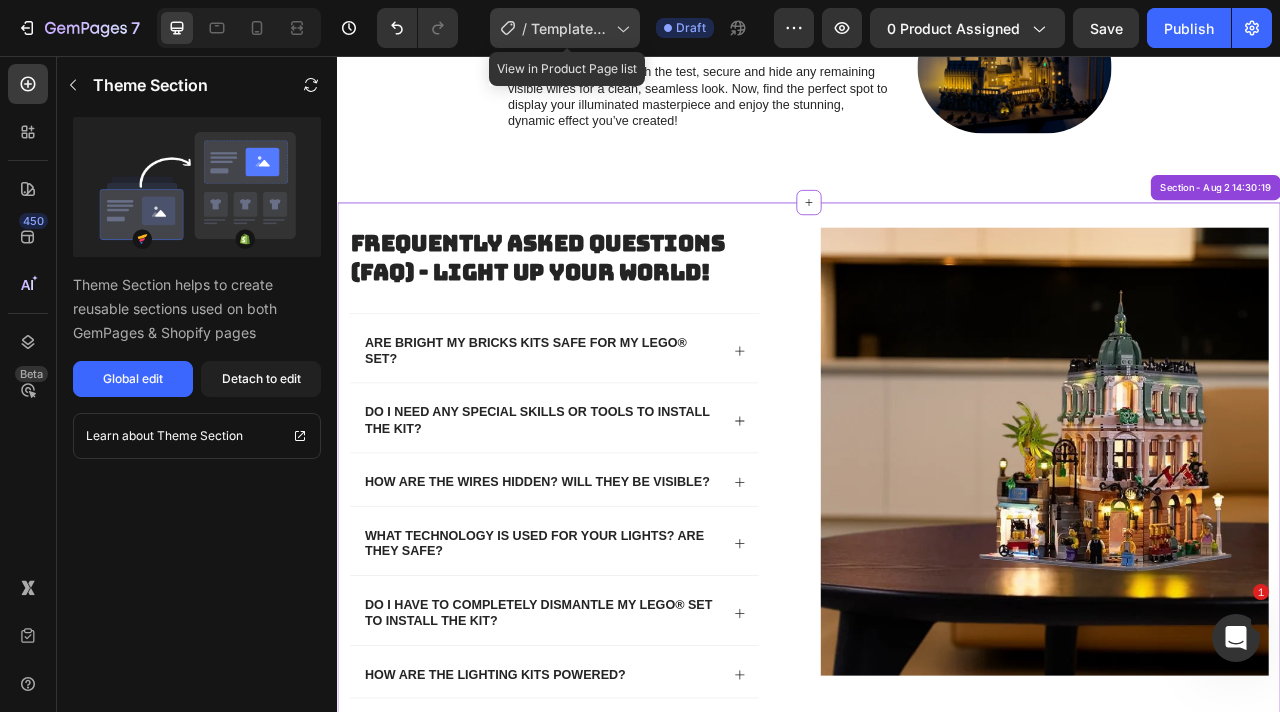 click on "/  Template All Light" 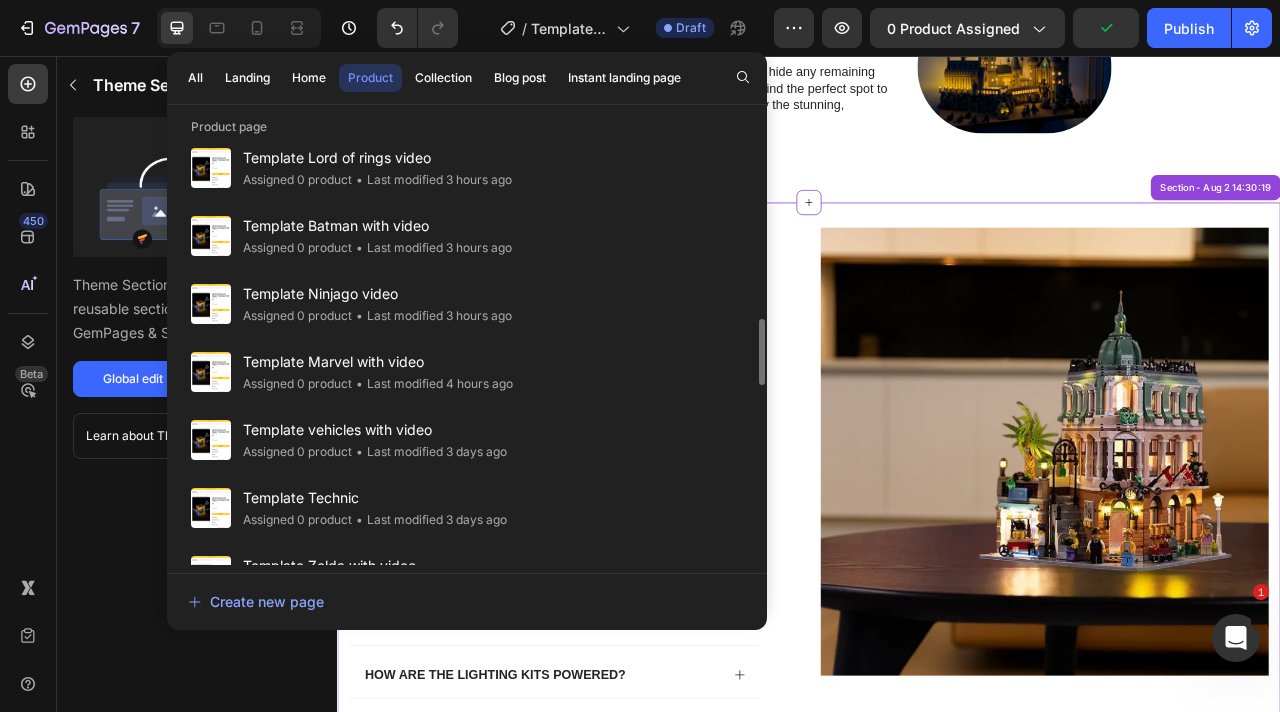 scroll, scrollTop: 1337, scrollLeft: 0, axis: vertical 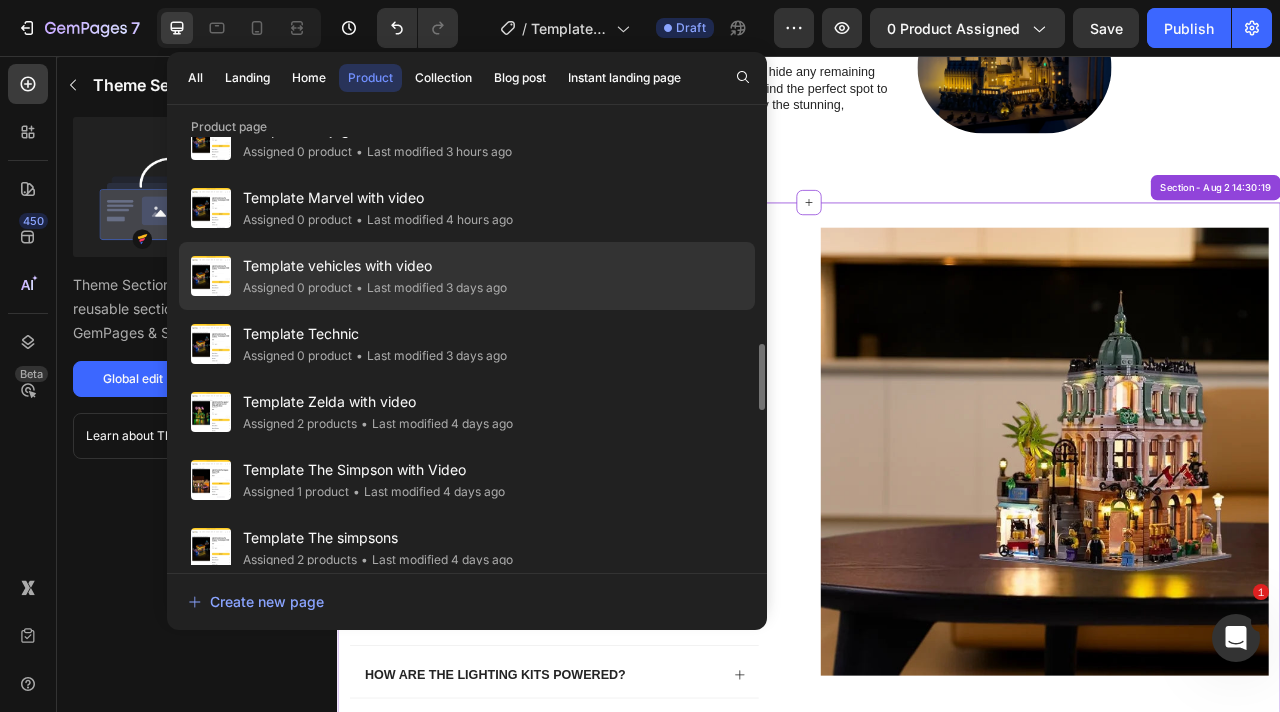 click on "Template vehicles with video Assigned 0 product • Last modified 3 days ago" 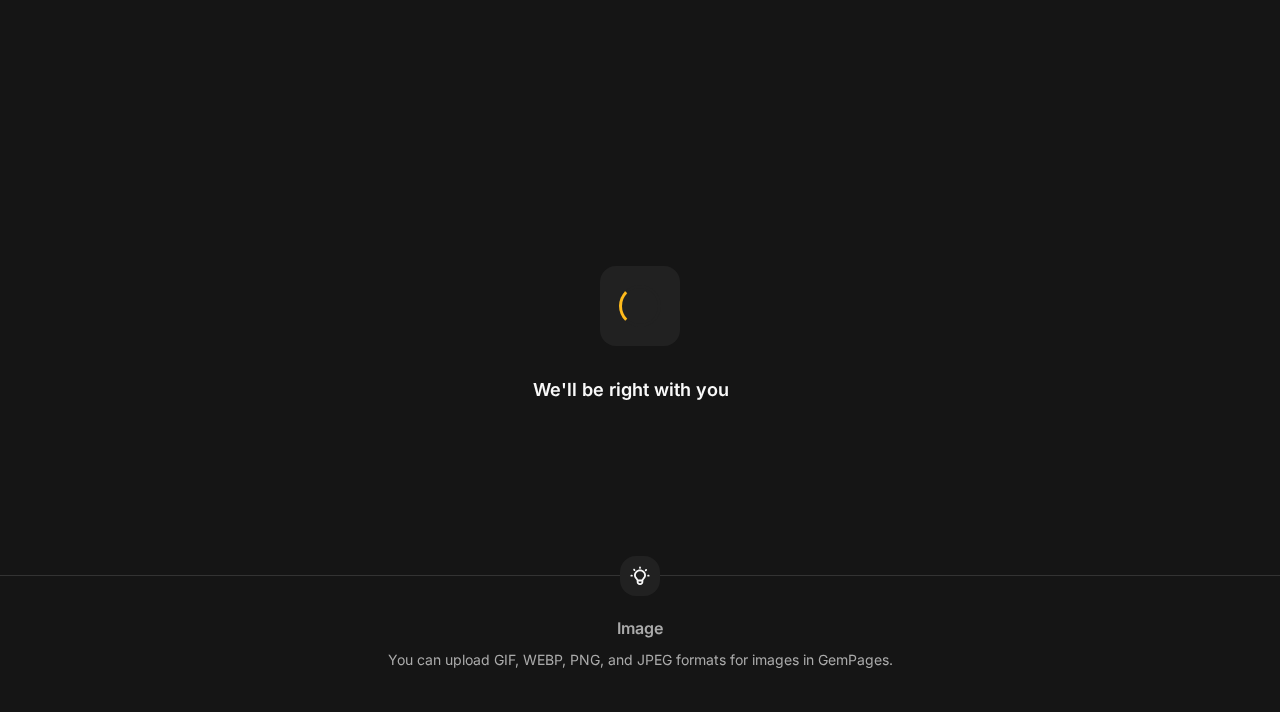 scroll, scrollTop: 0, scrollLeft: 0, axis: both 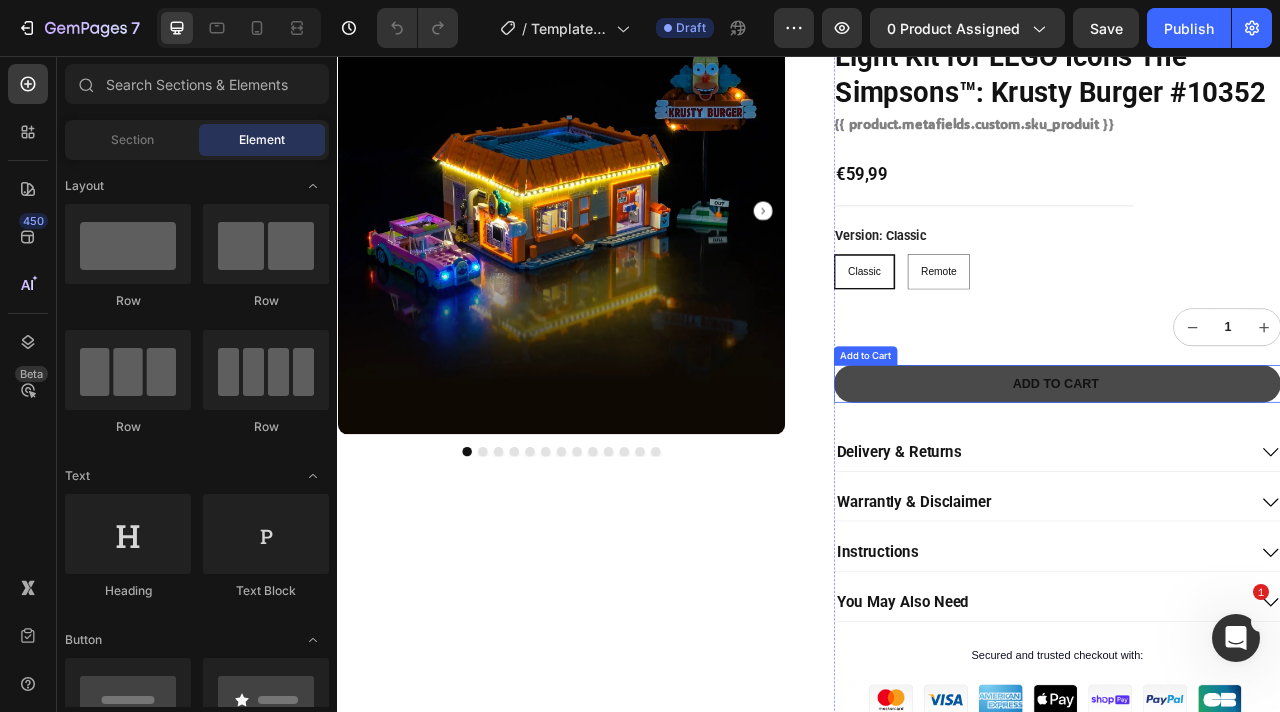 click on "Add to cart" at bounding box center [1252, 473] 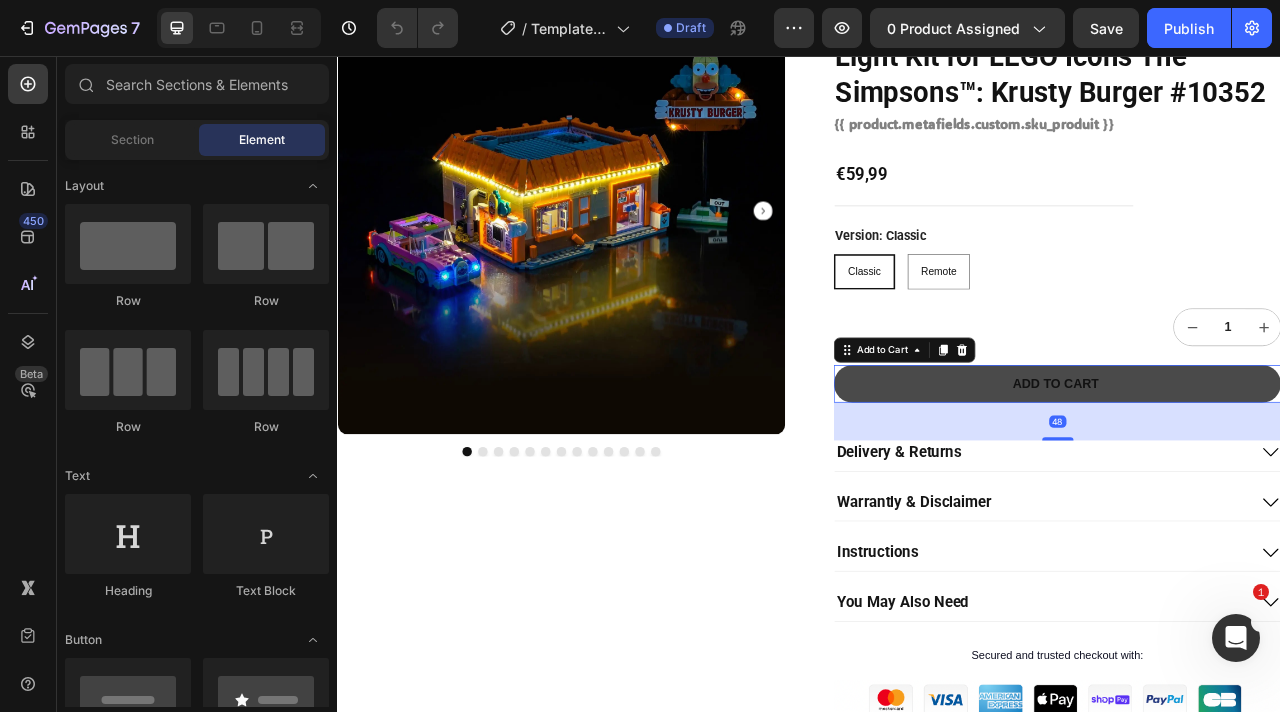type 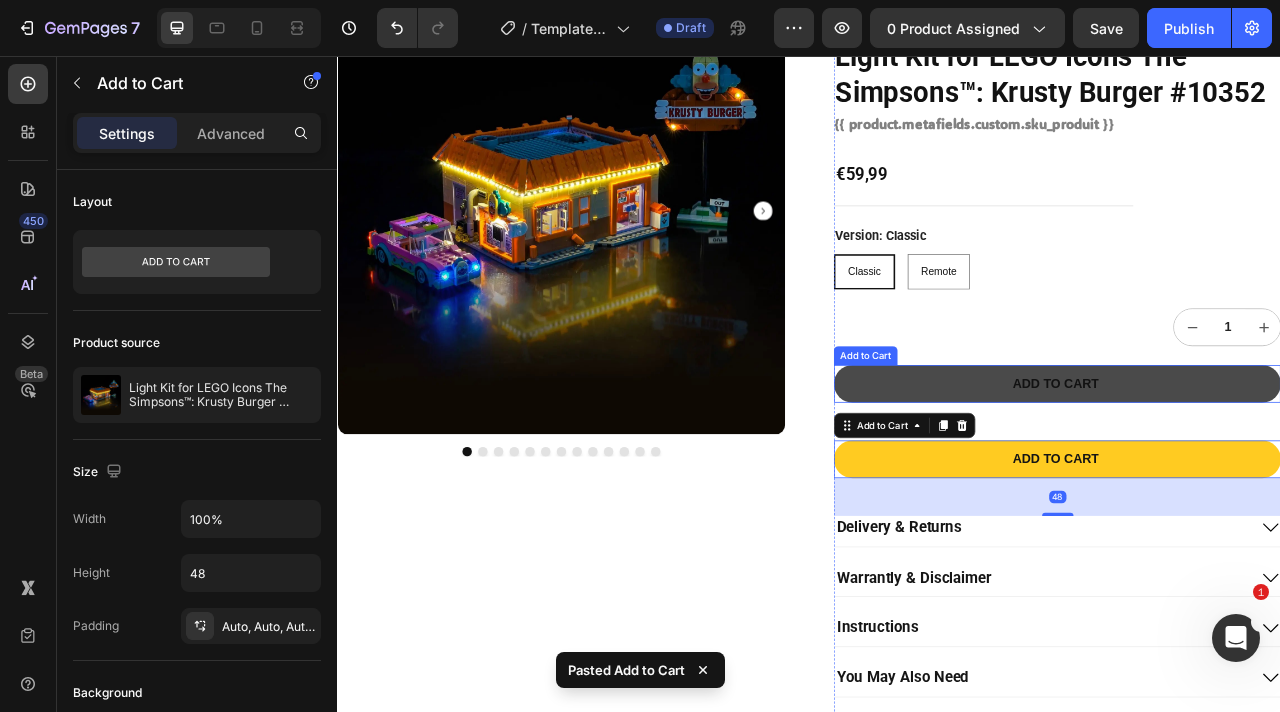 click on "Add to cart" at bounding box center [1252, 473] 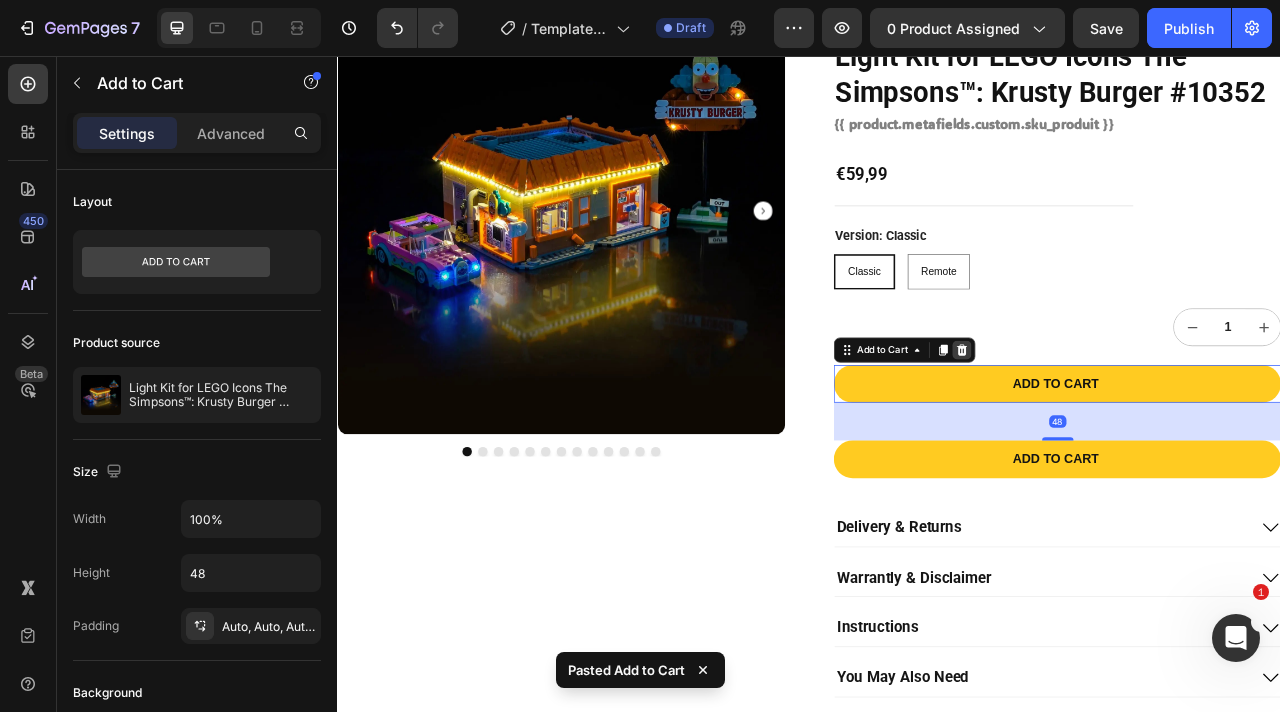 click 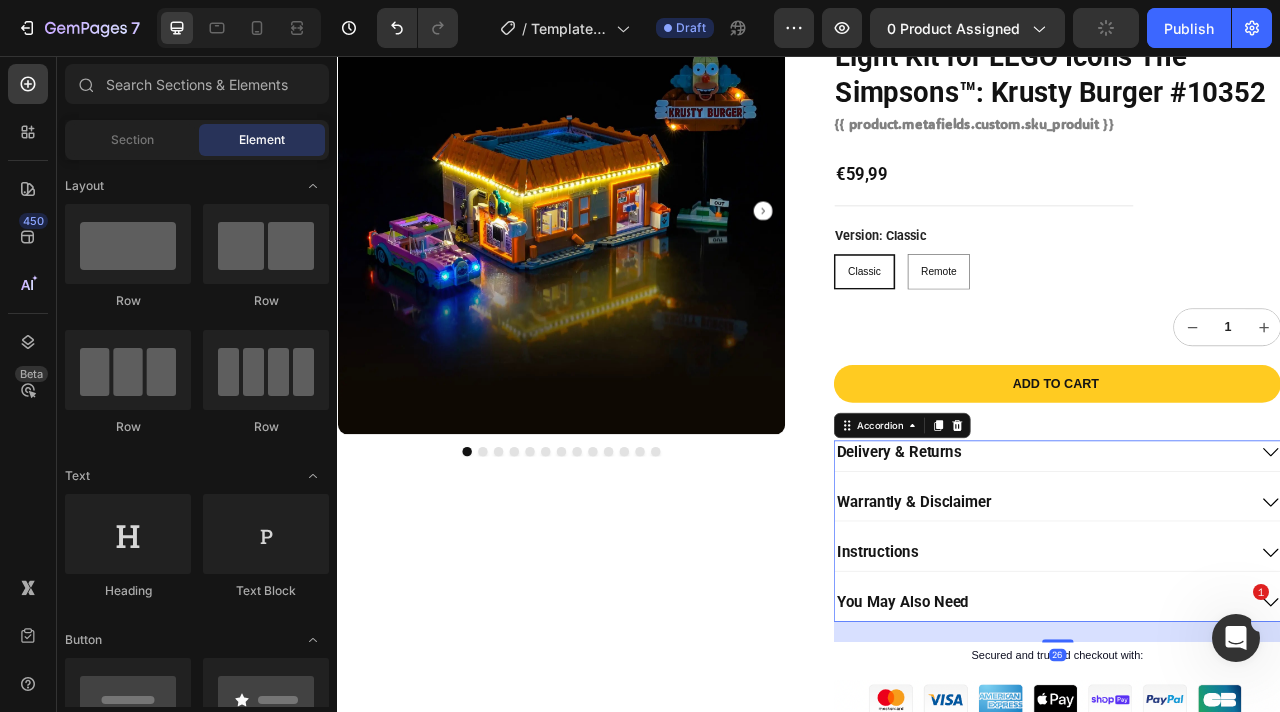 click on "Delivery & Returns
Warrantly & Disclaimer
Instructions
You May Also Need" at bounding box center (1252, 660) 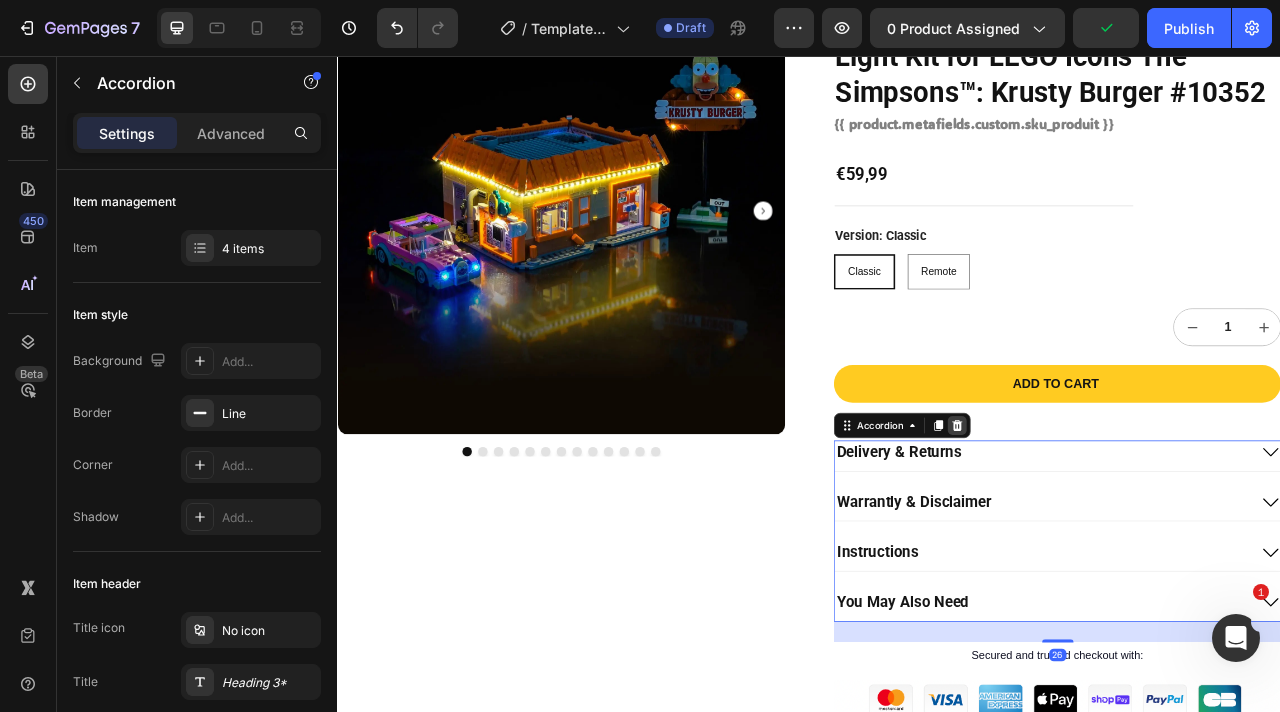 click 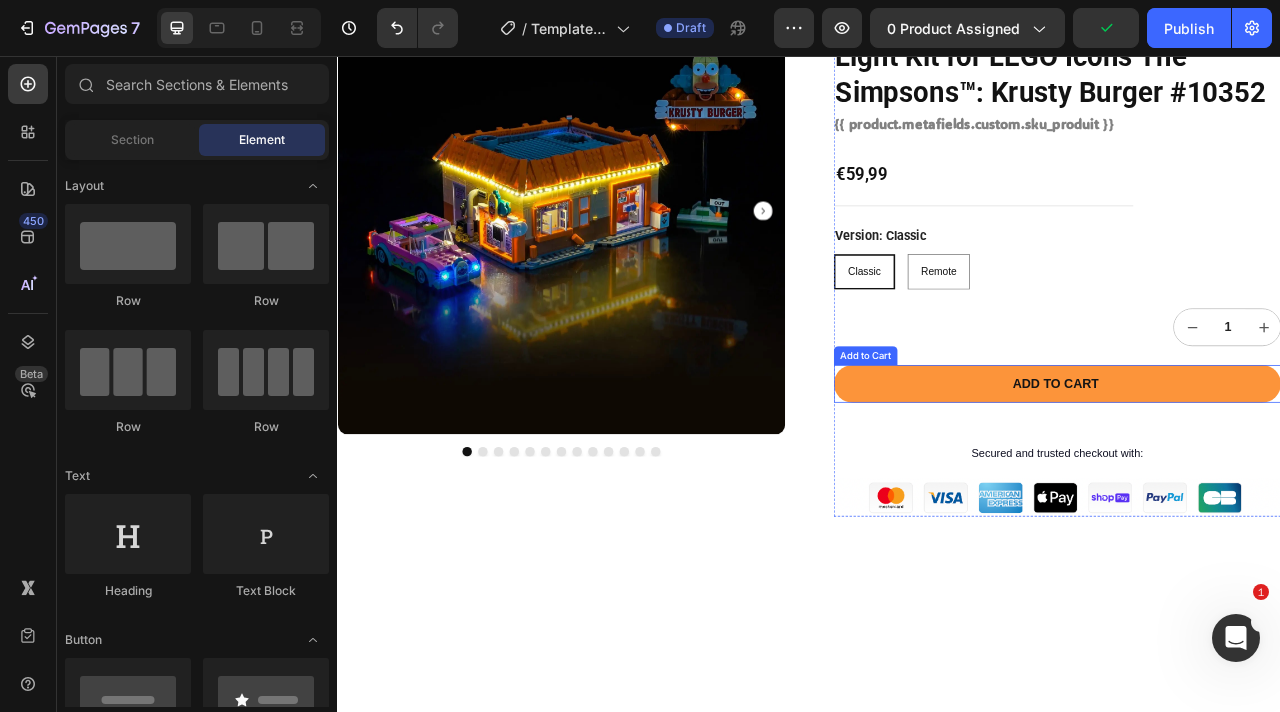 click on "Add to cart" at bounding box center [1252, 473] 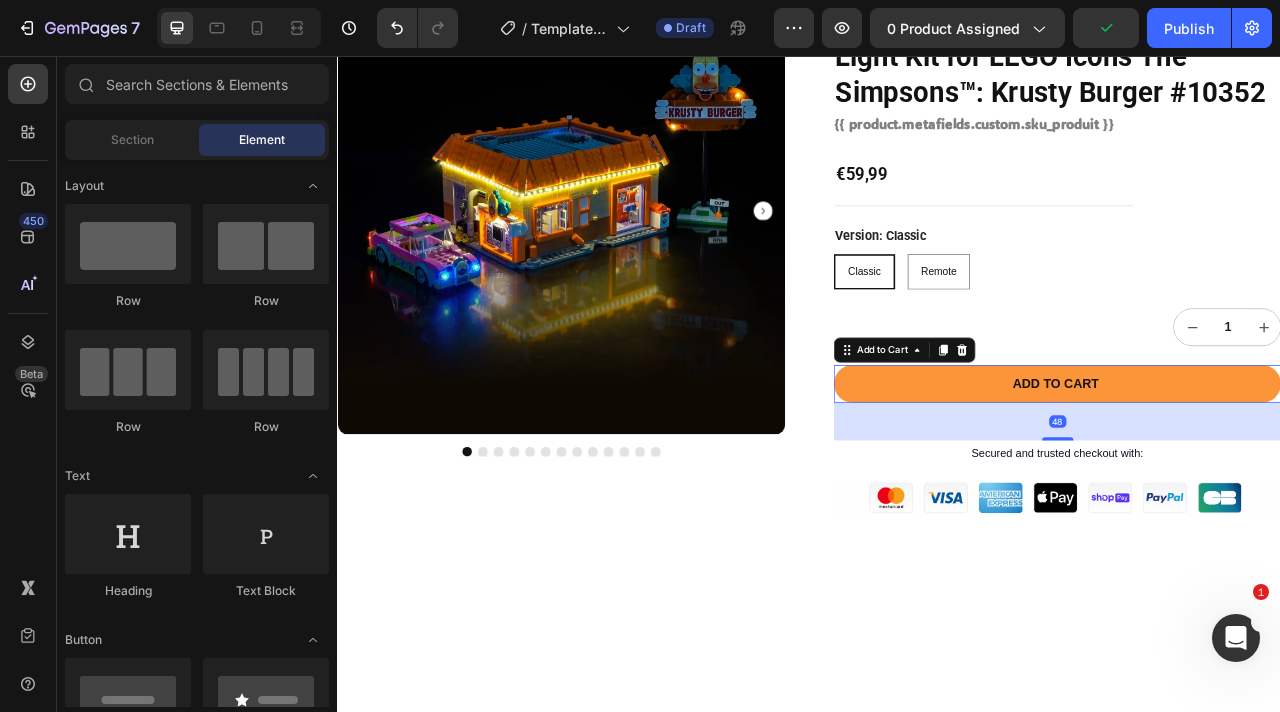 type 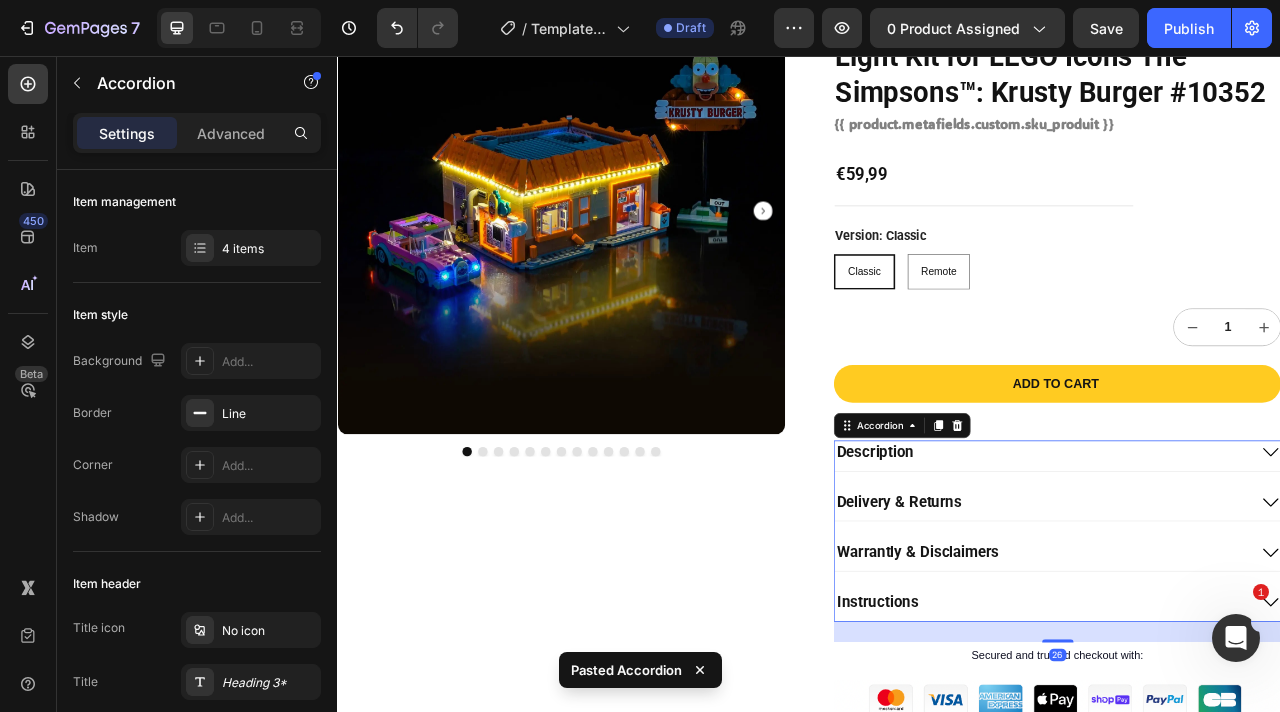 scroll, scrollTop: 557, scrollLeft: 0, axis: vertical 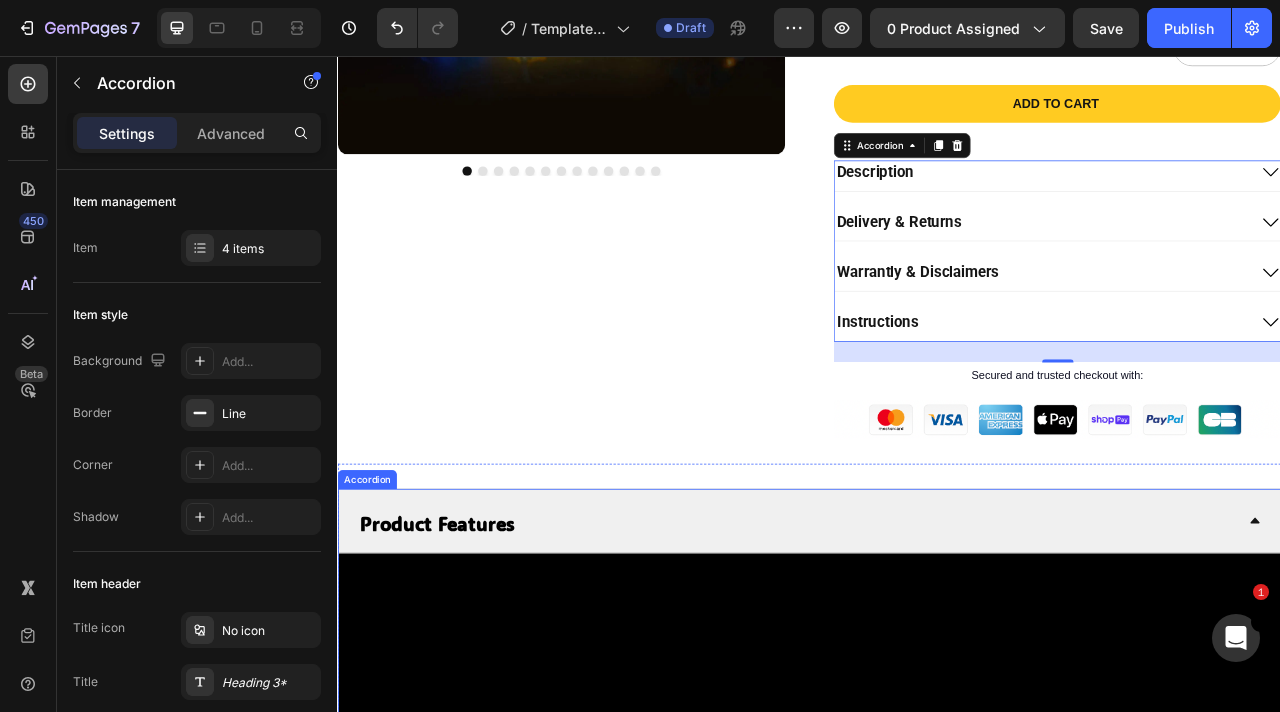 click on "Product Features" at bounding box center (463, 649) 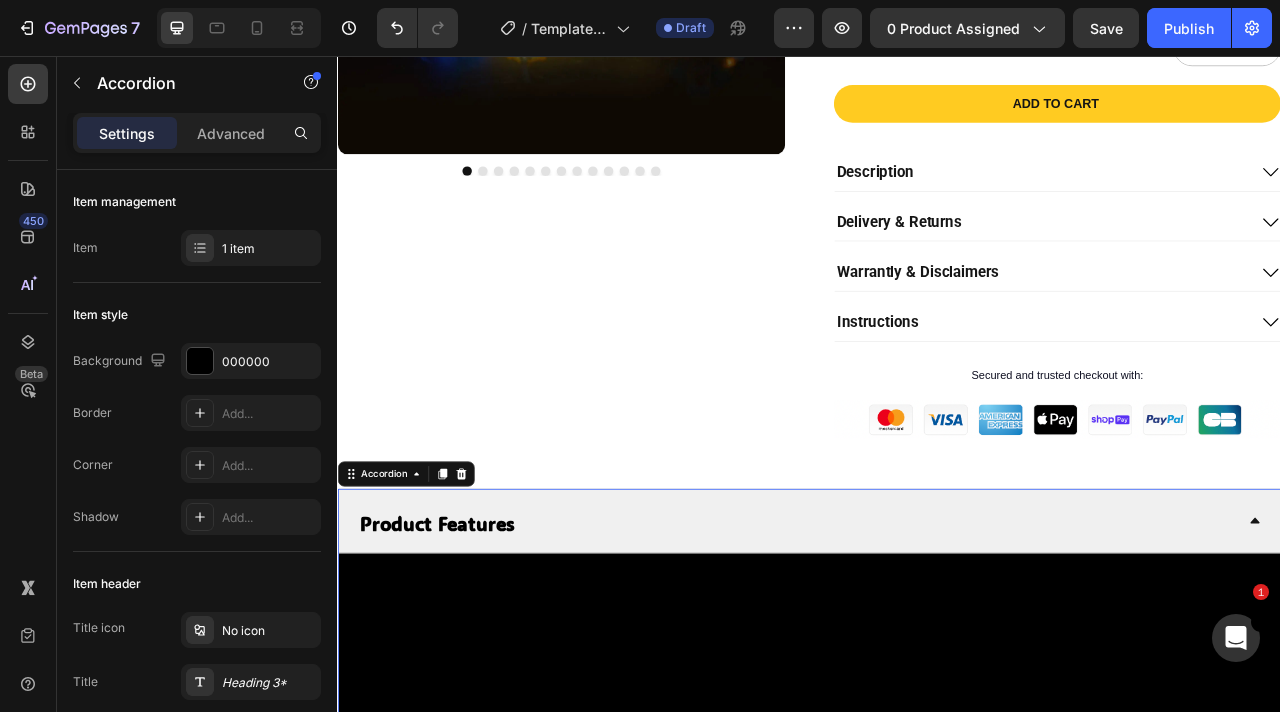 click on "Product Features" at bounding box center (463, 649) 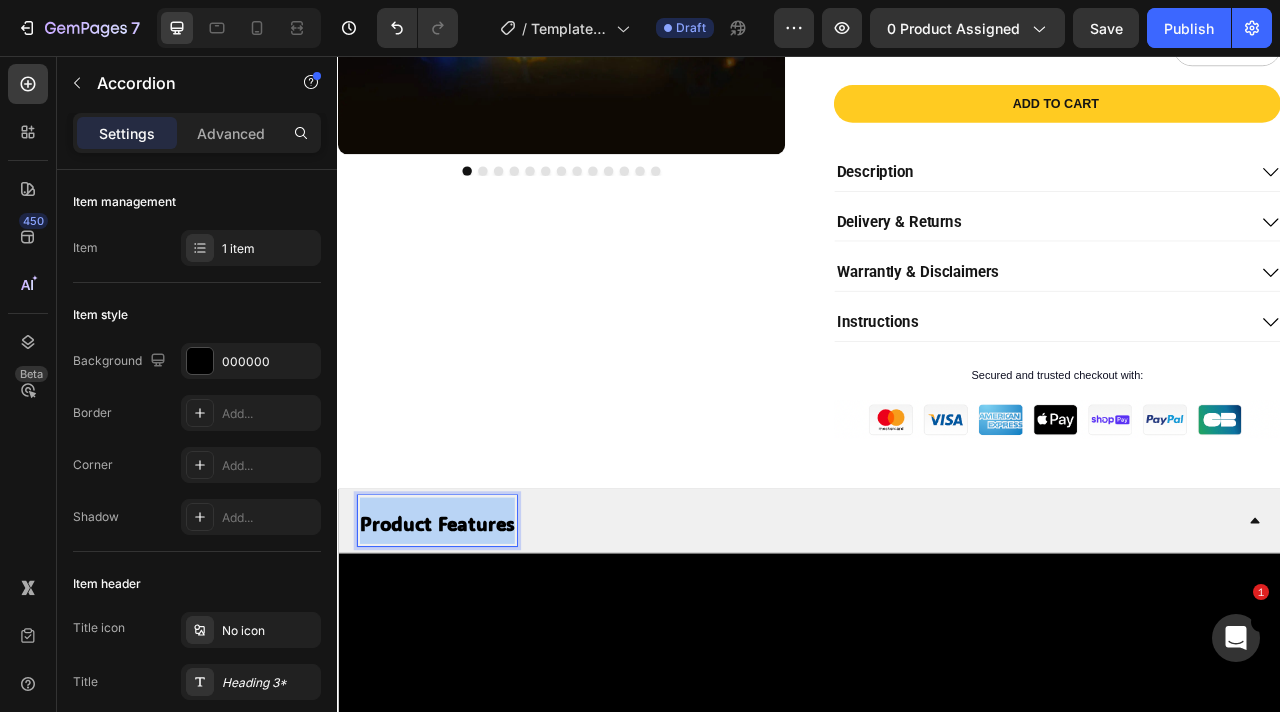 click on "Product Features" at bounding box center (463, 649) 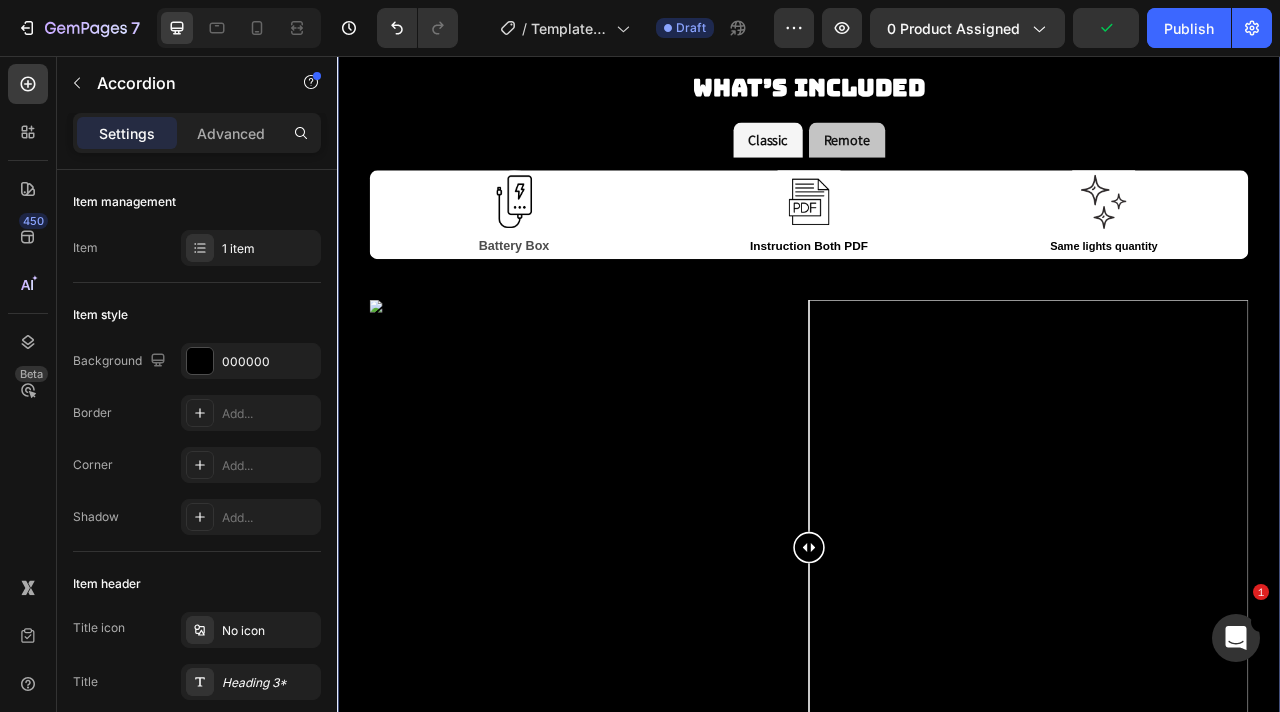 scroll, scrollTop: 3534, scrollLeft: 0, axis: vertical 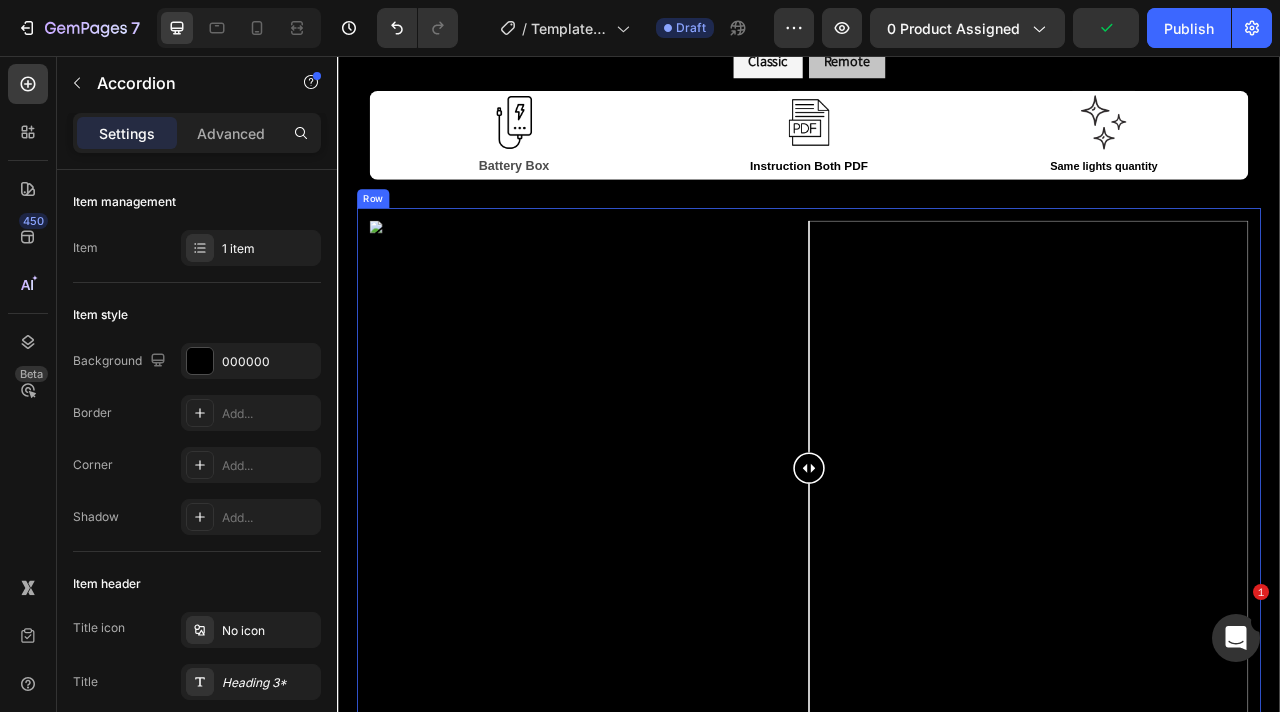 click on "Image Comparison Row" at bounding box center [937, 579] 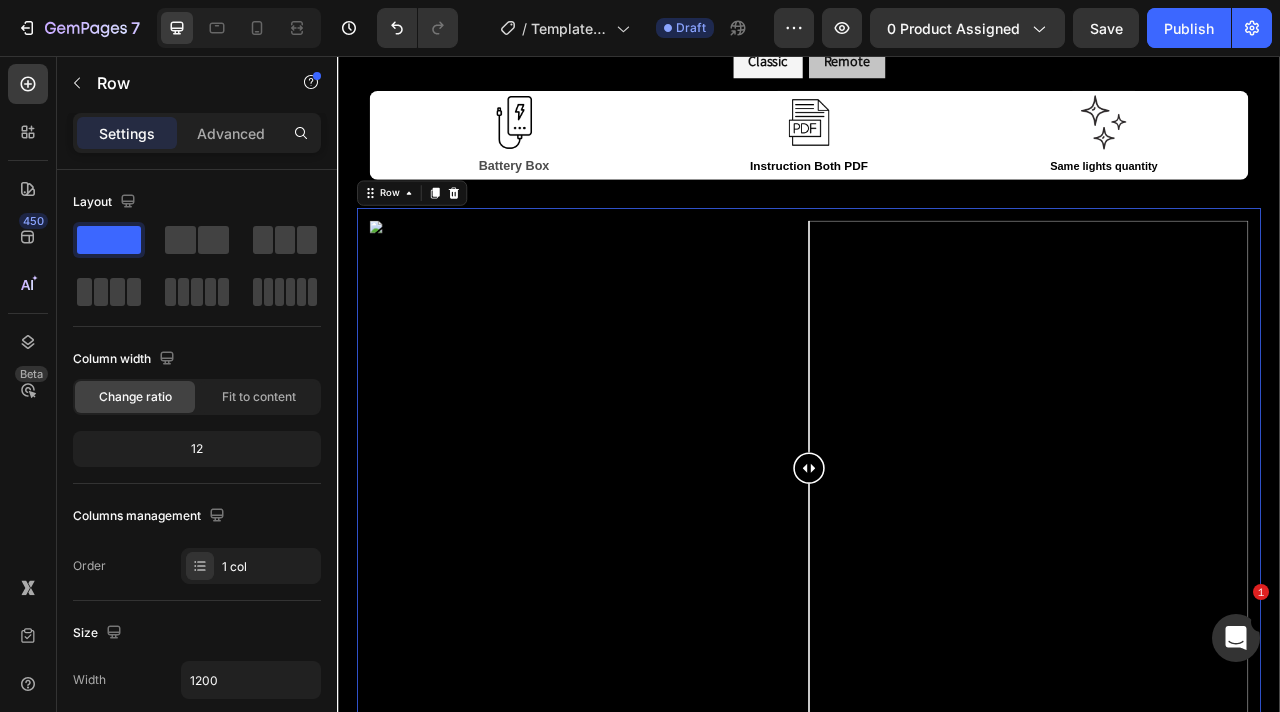 drag, startPoint x: 487, startPoint y: 228, endPoint x: 512, endPoint y: 228, distance: 25 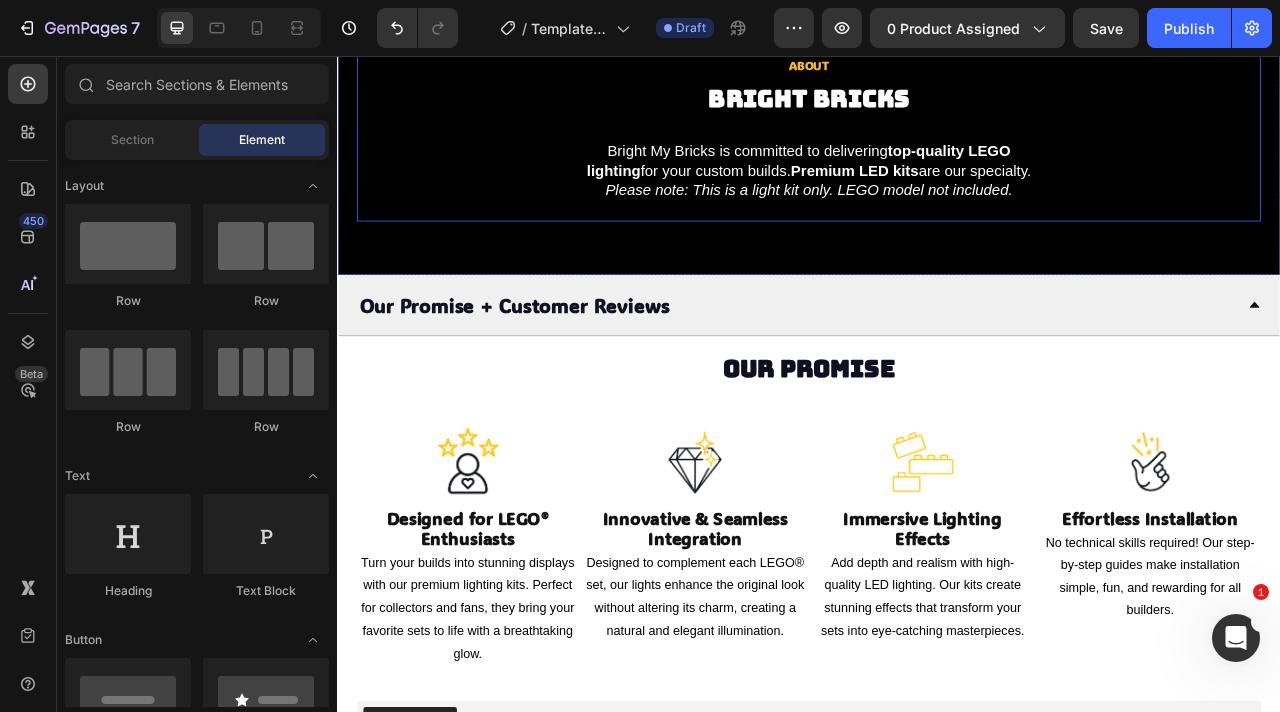 scroll, scrollTop: 4070, scrollLeft: 0, axis: vertical 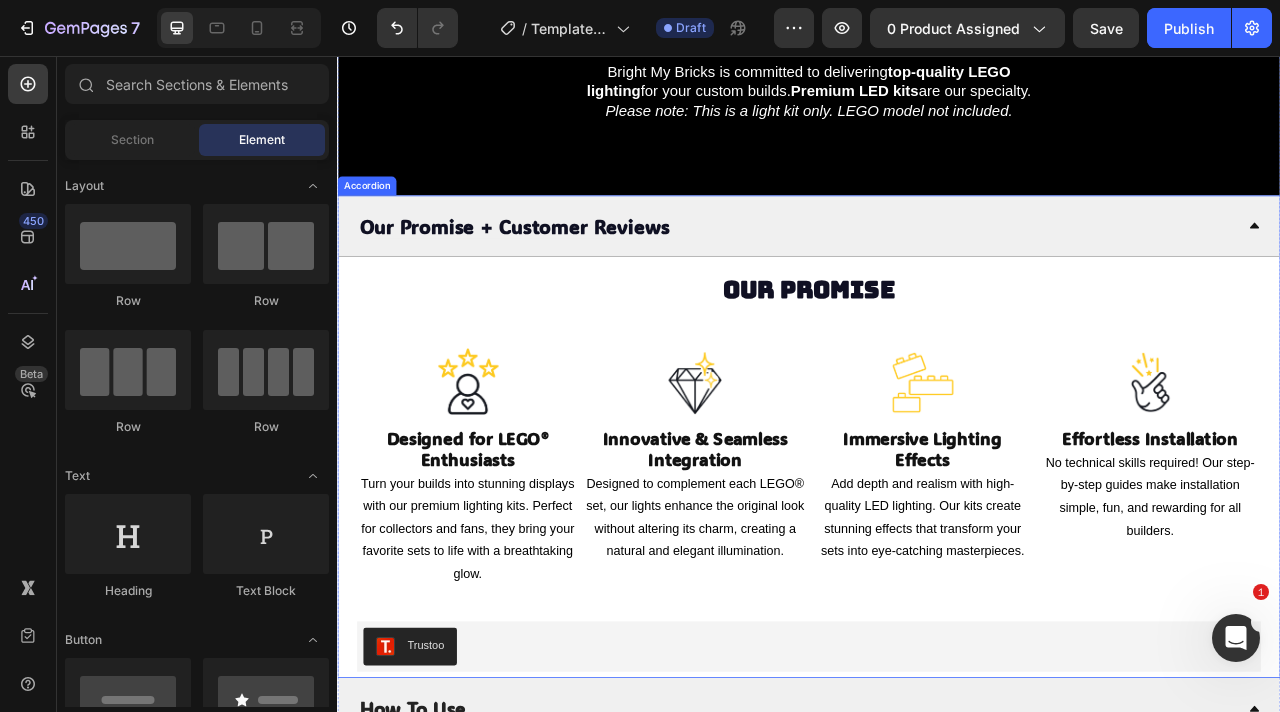 click on "Our Promise" at bounding box center [937, 352] 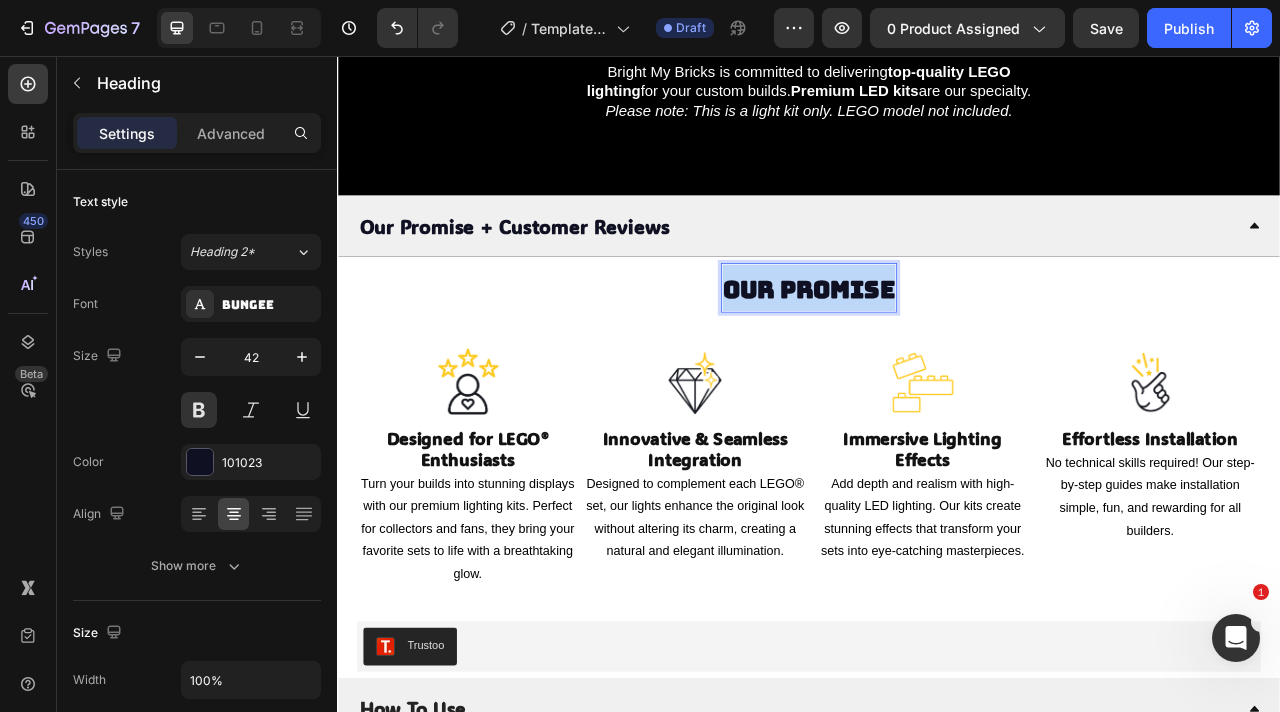 click on "Our Promise" at bounding box center [937, 352] 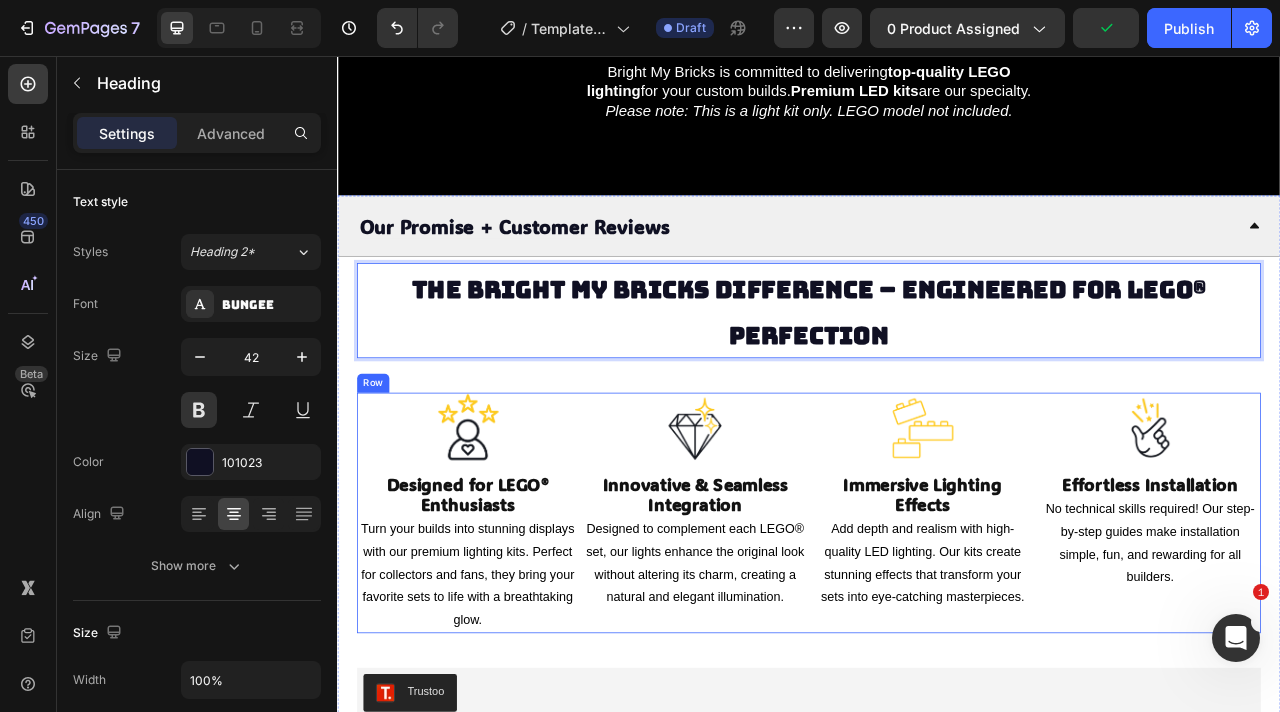 click on "Image Designed for LEGO® Enthusiasts Heading Turn your builds into stunning displays with our premium lighting kits. Perfect for collectors and fans, they bring your favorite sets to life with a breathtaking glow. Text Block Image Innovative & Seamless Integration Heading Designed to complement each LEGO® set, our lights enhance the original look without altering its charm, creating a natural and elegant illumination. Text Block Image Immersive Lighting Effects Heading Add depth and realism with high-quality LED lighting. Our kits create stunning effects that transform your sets into eye-catching masterpieces. Text Block Image Effortless Installation  Heading No technical skills required! Our step-by-step guides make installation simple, fun, and rewarding for all builders. Text Block Row" at bounding box center (937, 637) 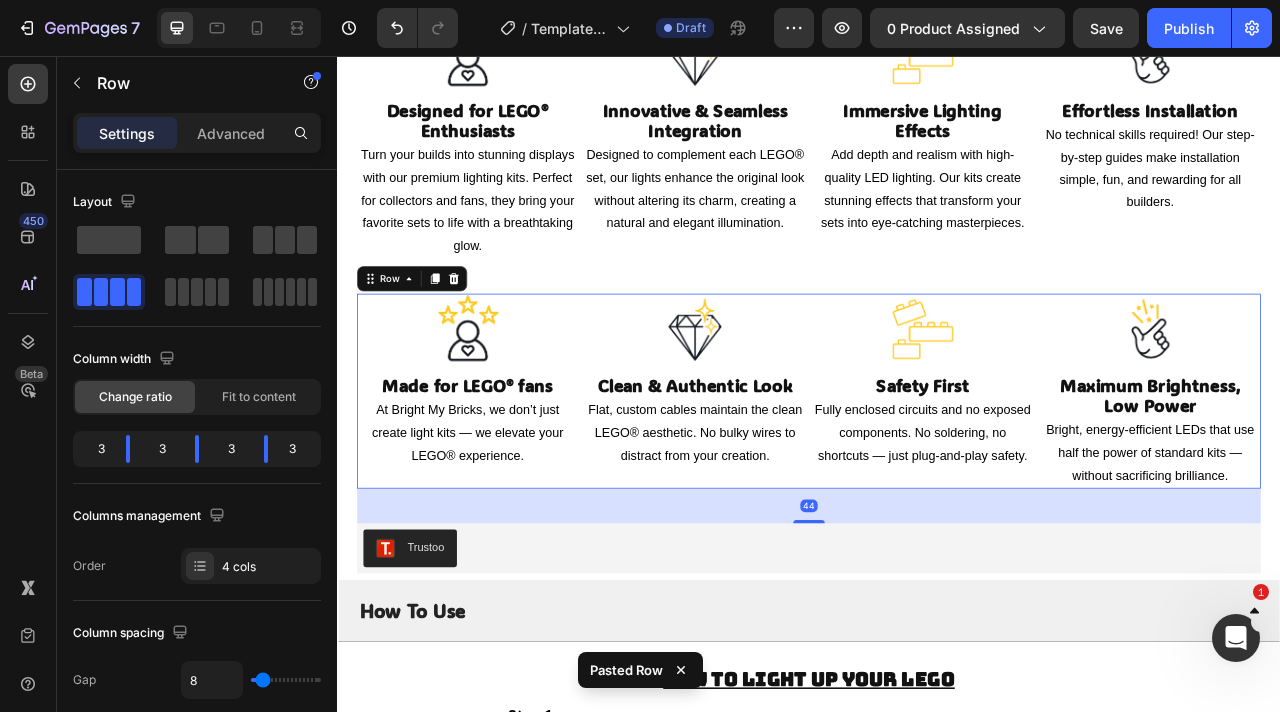scroll, scrollTop: 4400, scrollLeft: 0, axis: vertical 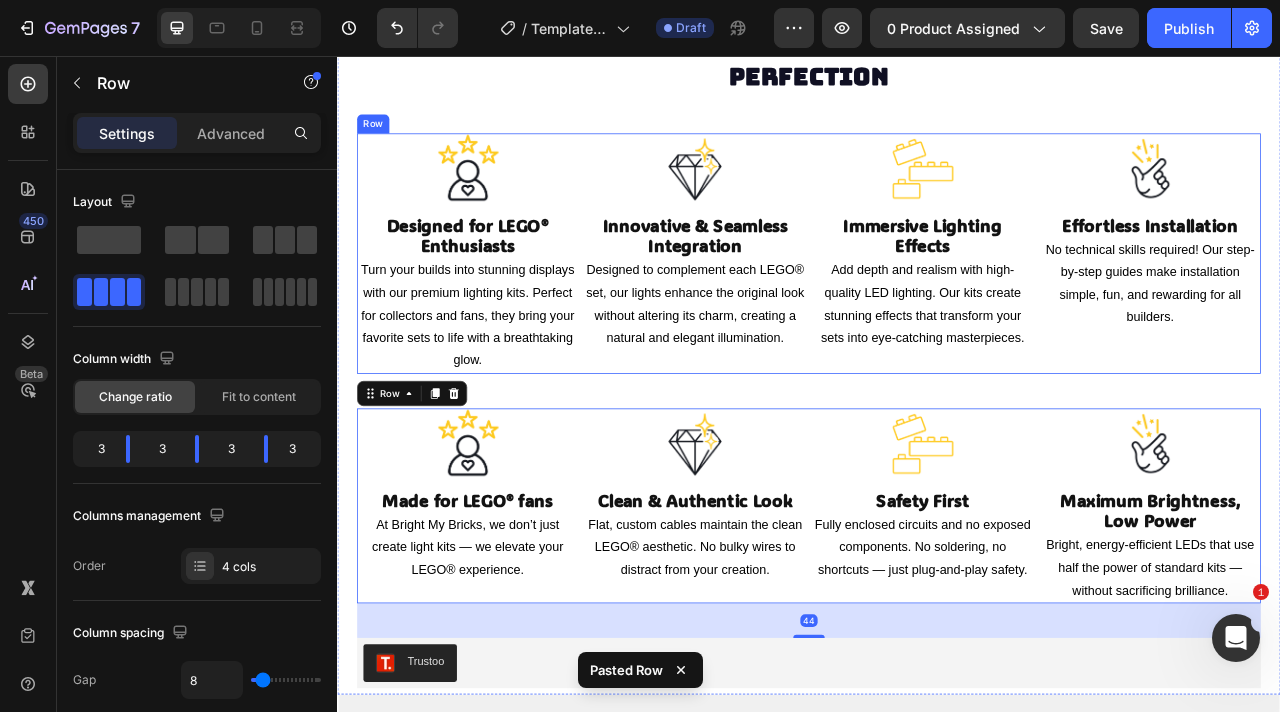 click on "Image Designed for LEGO® Enthusiasts Heading Turn your builds into stunning displays with our premium lighting kits. Perfect for collectors and fans, they bring your favorite sets to life with a breathtaking glow. Text Block Image Innovative & Seamless Integration Heading Designed to complement each LEGO® set, our lights enhance the original look without altering its charm, creating a natural and elegant illumination. Text Block Image Immersive Lighting Effects Heading Add depth and realism with high-quality LED lighting. Our kits create stunning effects that transform your sets into eye-catching masterpieces. Text Block Image Effortless Installation  Heading No technical skills required! Our step-by-step guides make installation simple, fun, and rewarding for all builders. Text Block Row" at bounding box center (937, 307) 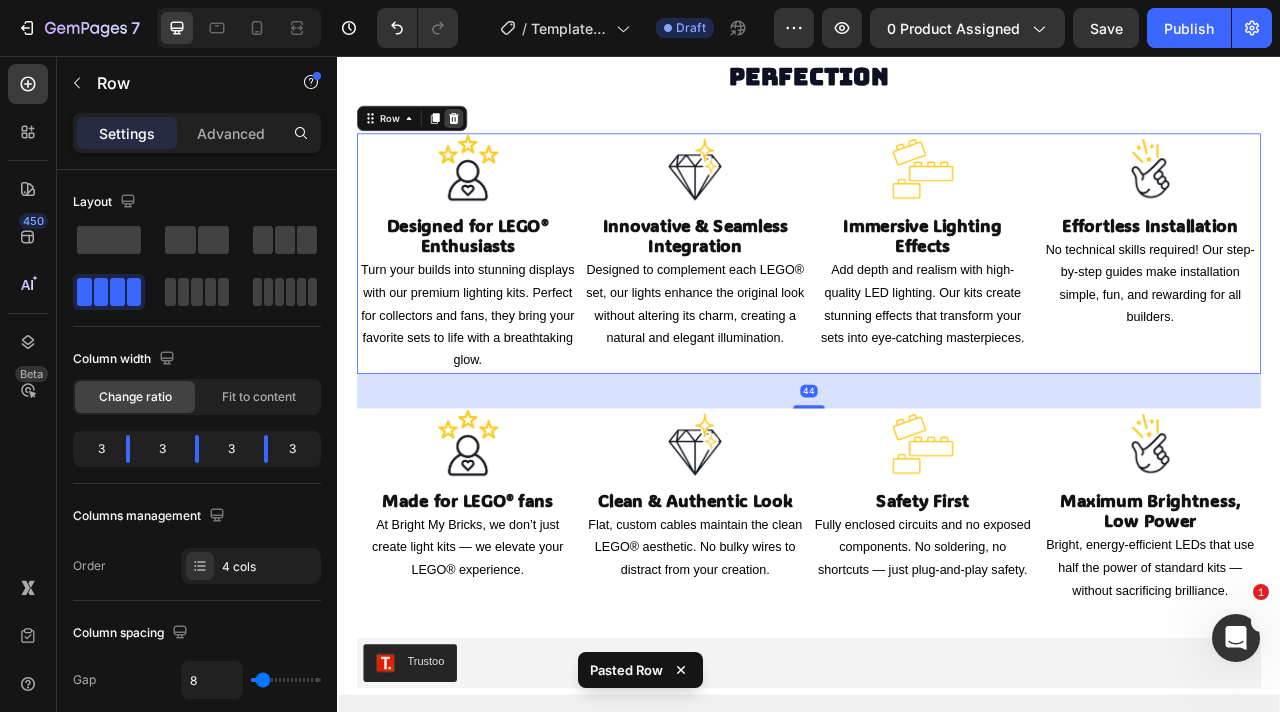 click at bounding box center (485, 135) 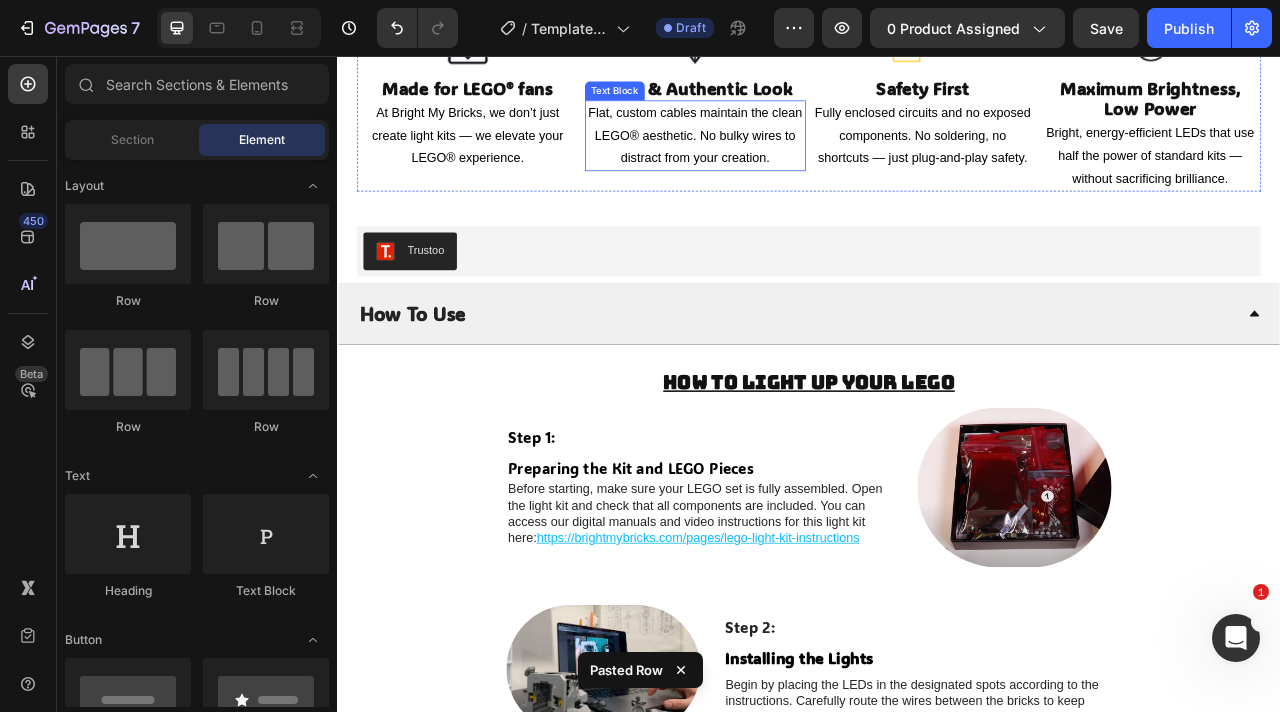 scroll, scrollTop: 4661, scrollLeft: 0, axis: vertical 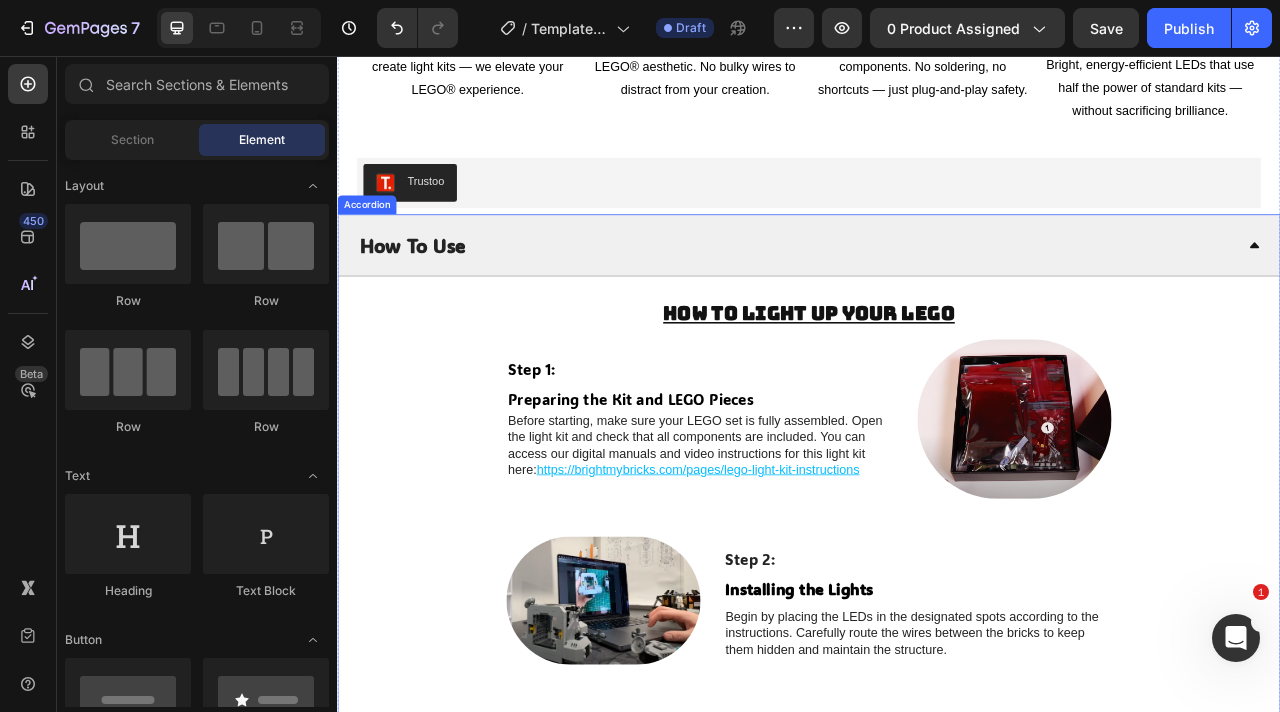click on "How To Use" at bounding box center [921, 296] 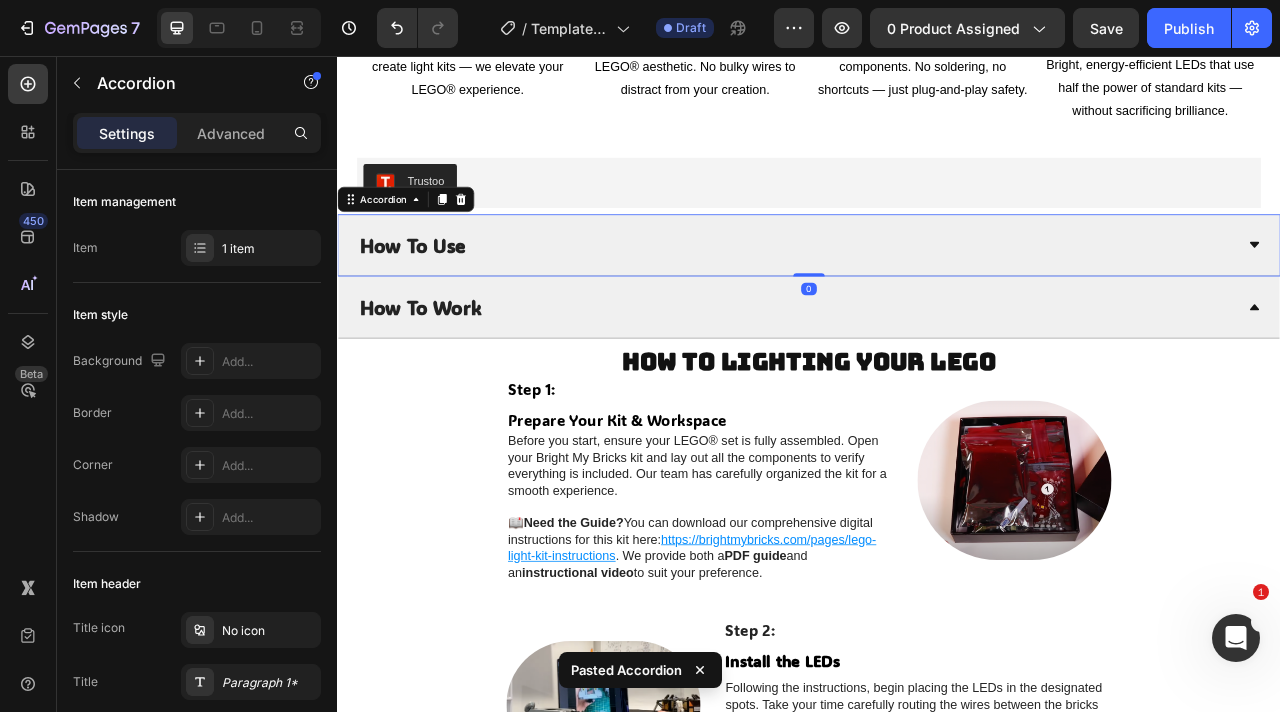 click on "How To Use" at bounding box center (921, 296) 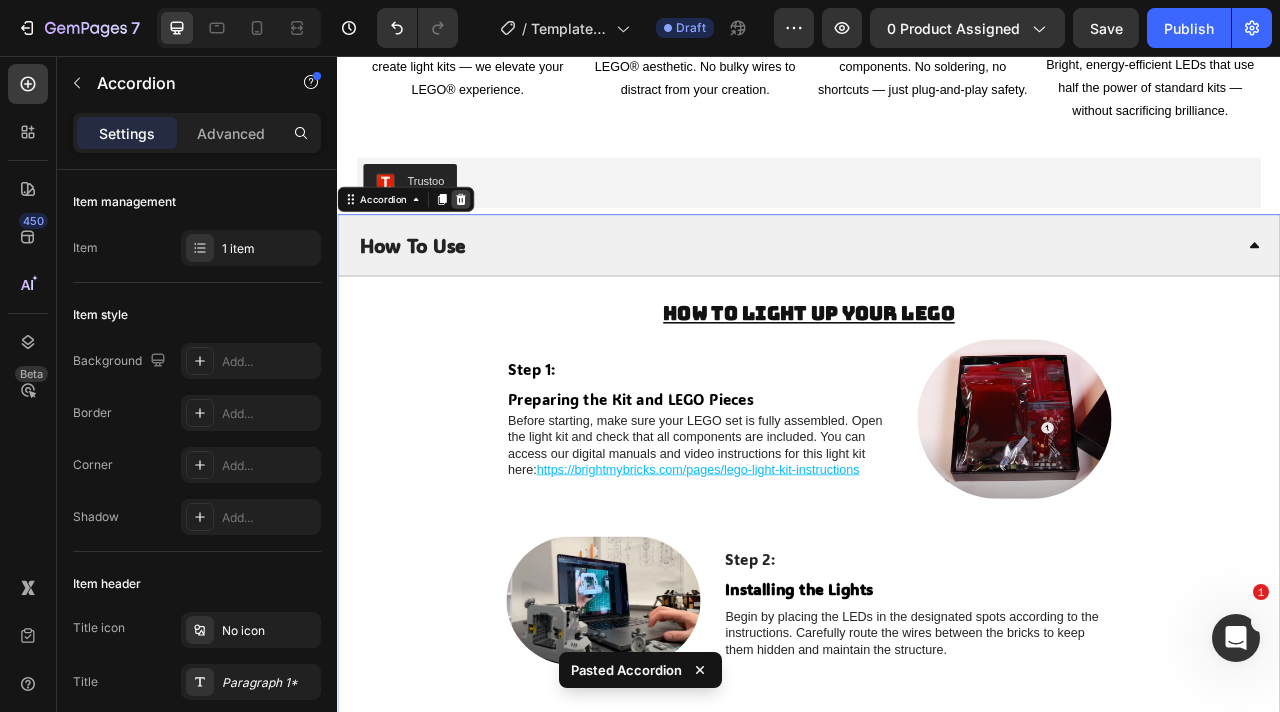 click 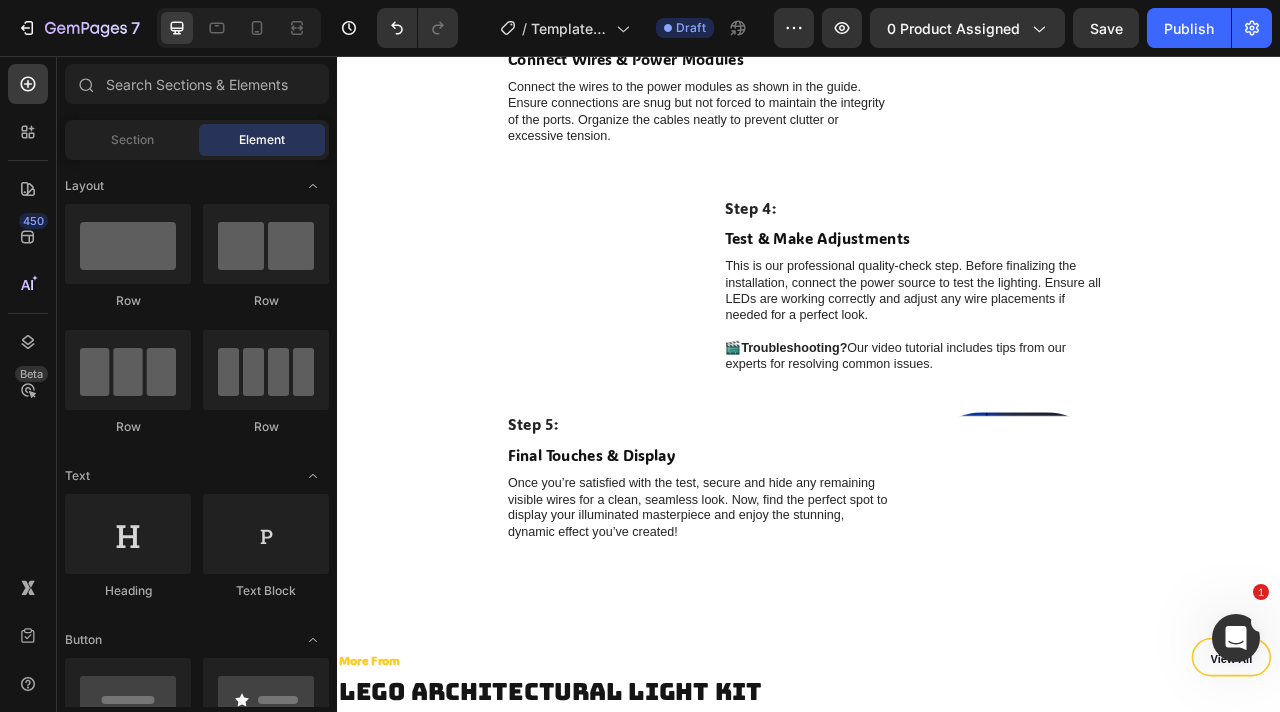 scroll, scrollTop: 6117, scrollLeft: 0, axis: vertical 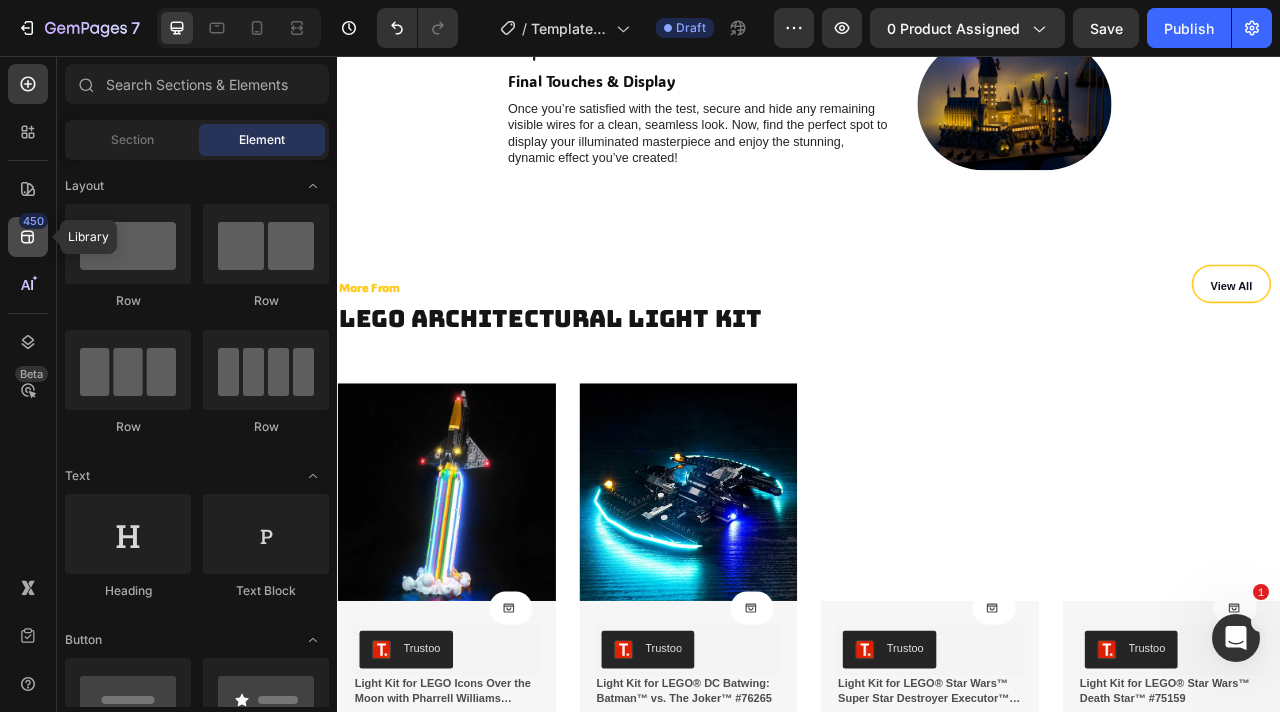 click 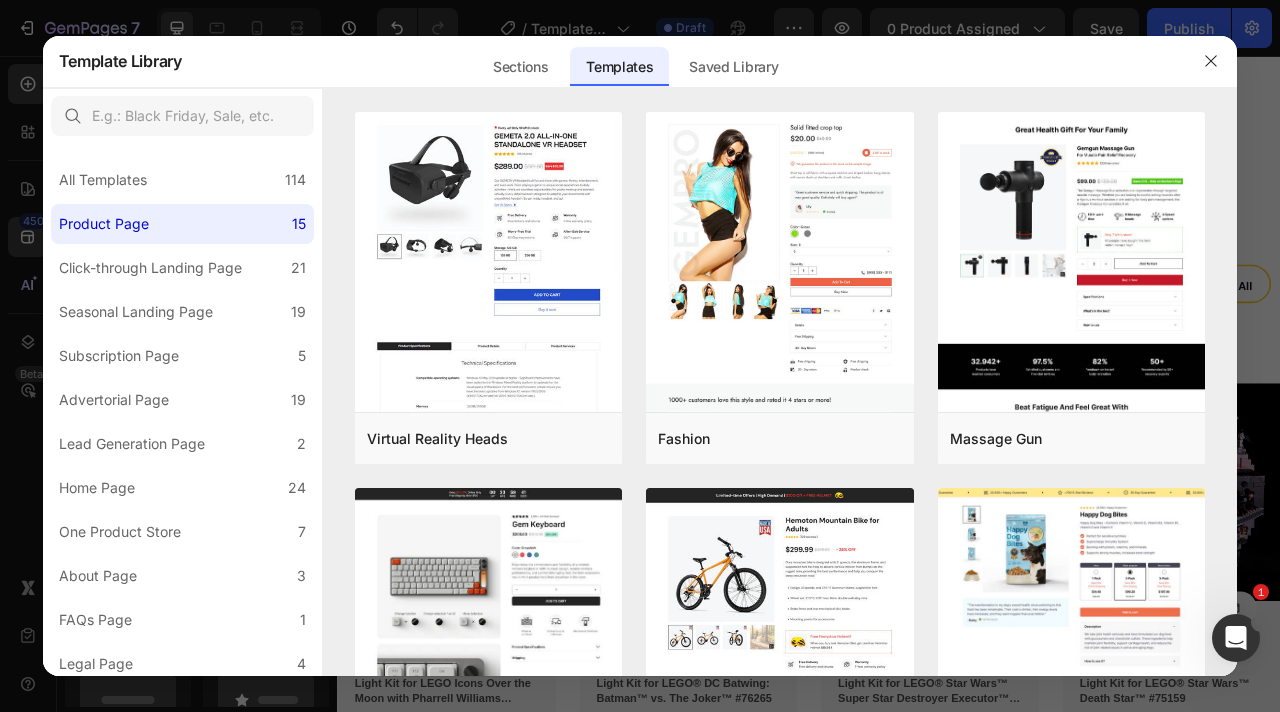 click at bounding box center [780, 100] 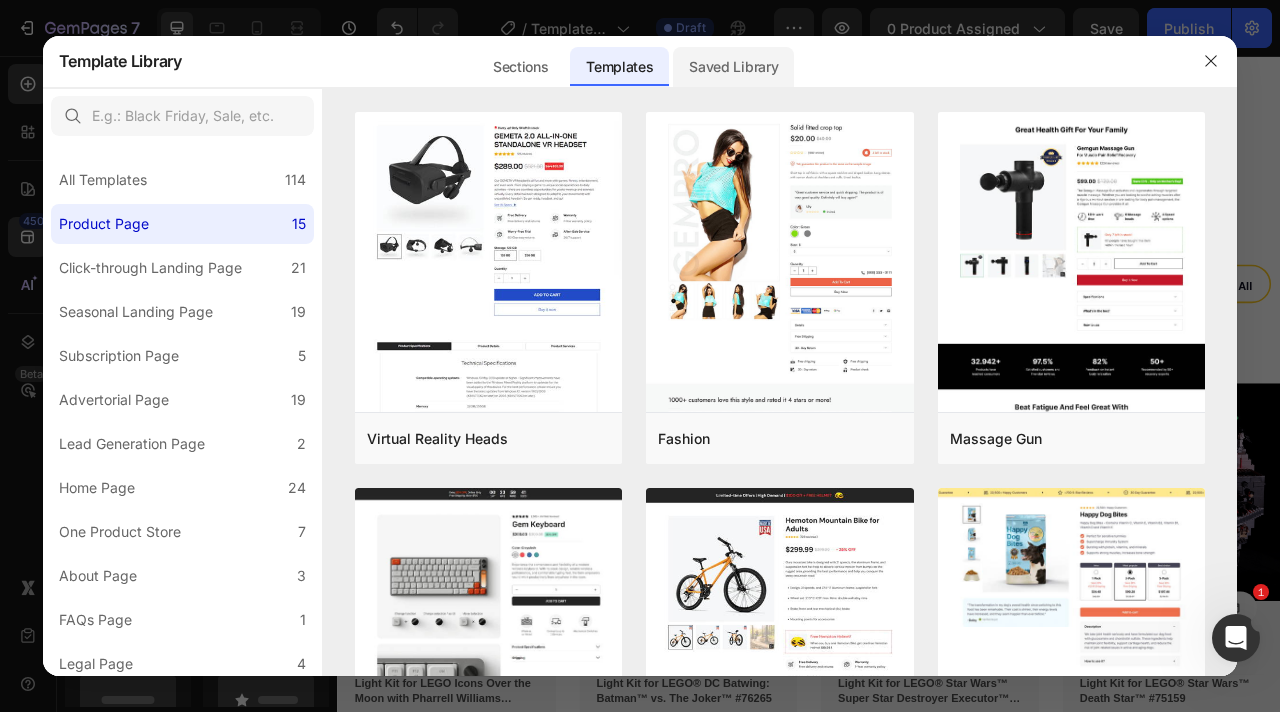 click on "Saved Library" 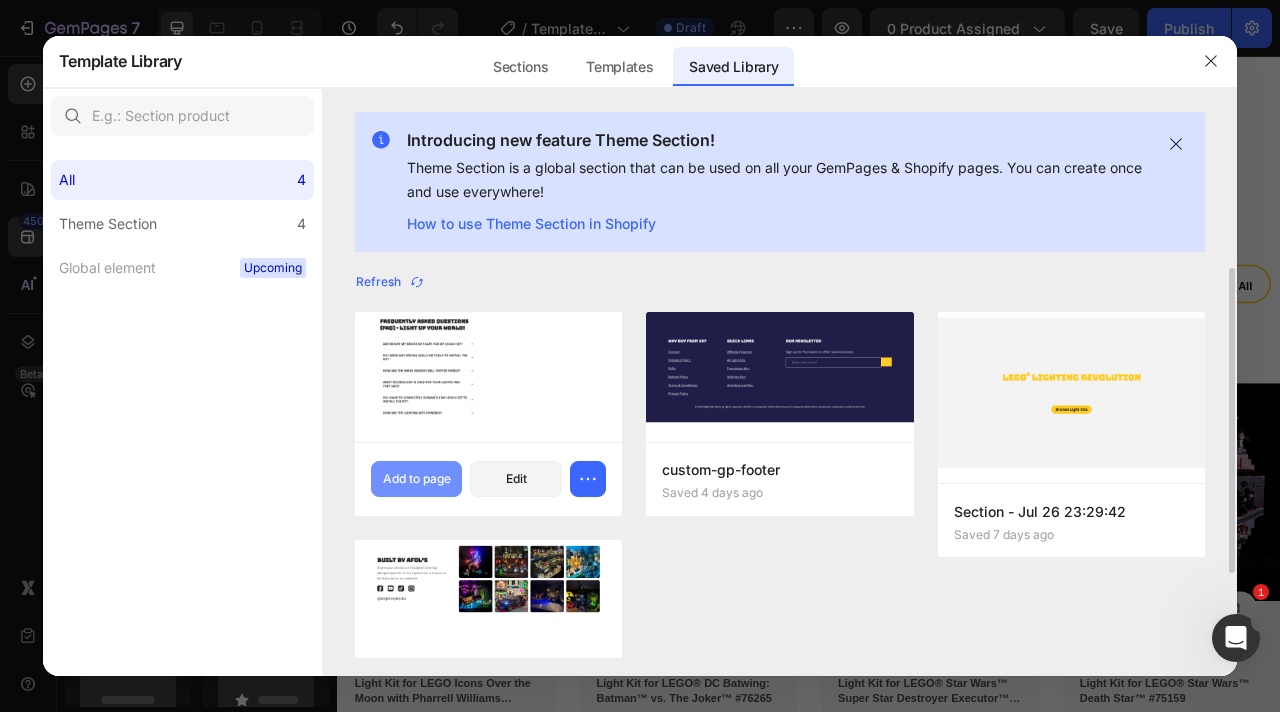 click on "Add to page" at bounding box center [417, 479] 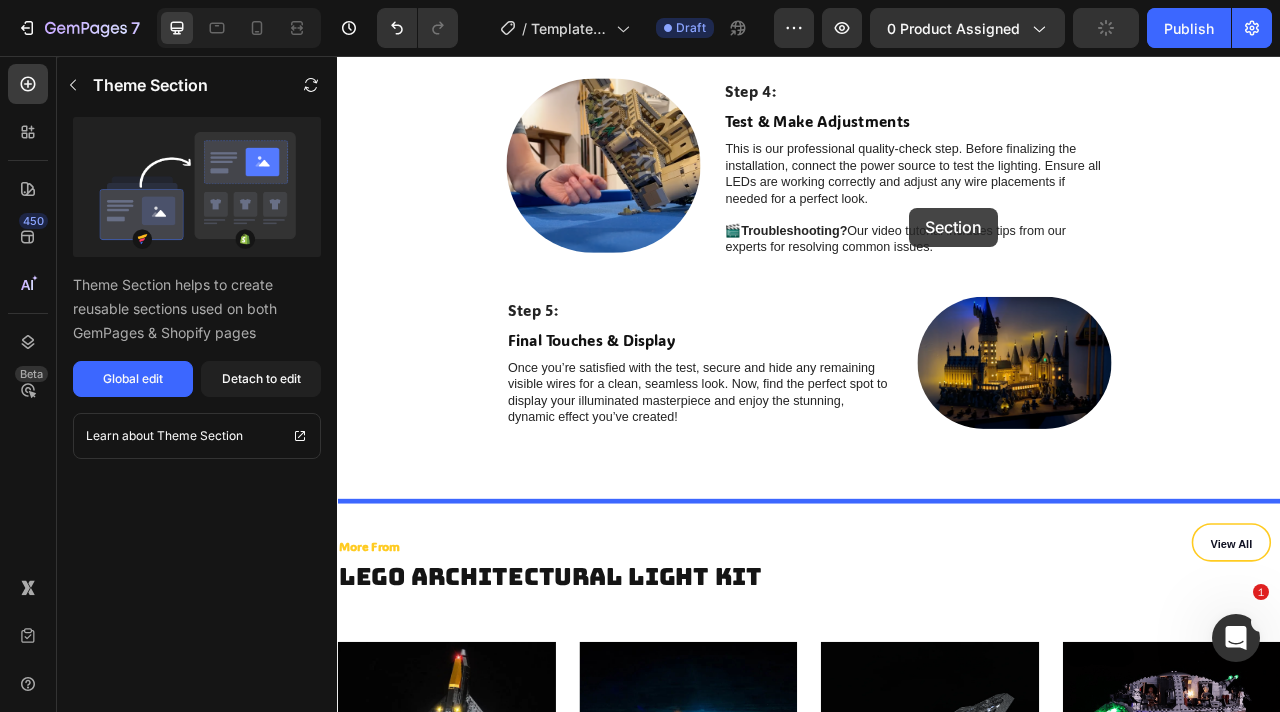 scroll, scrollTop: 5805, scrollLeft: 0, axis: vertical 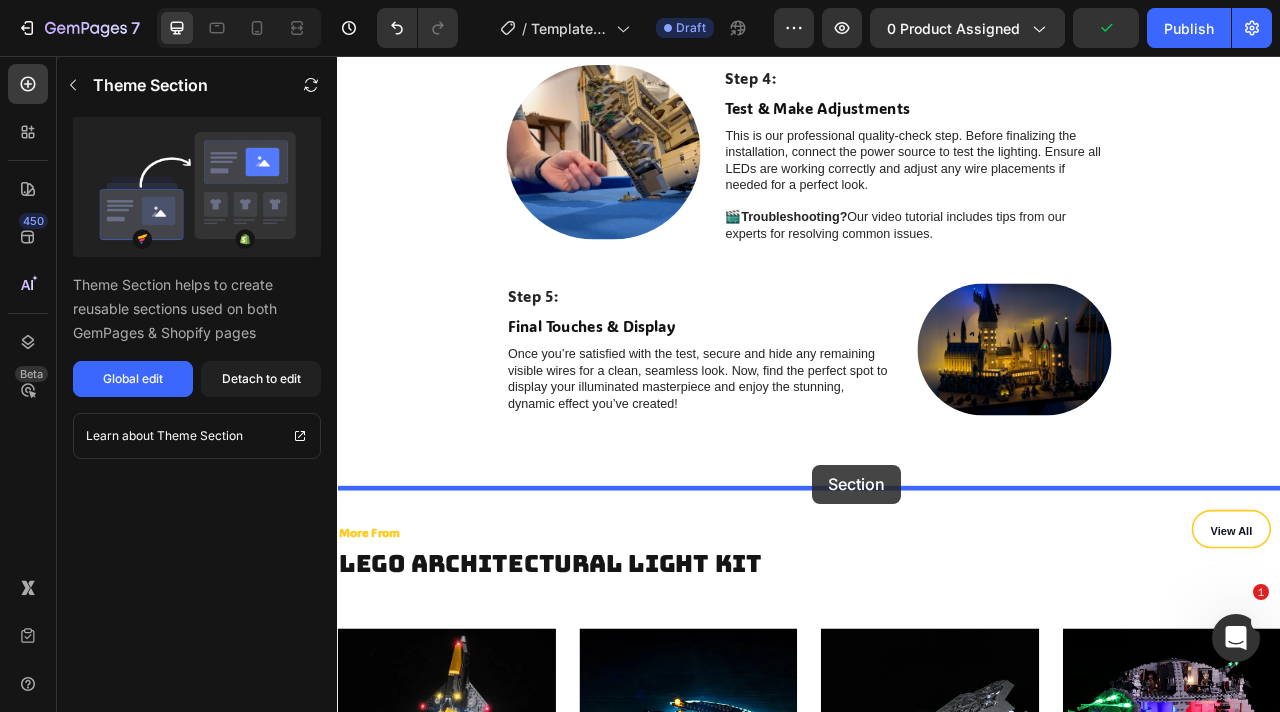 drag, startPoint x: 1411, startPoint y: 360, endPoint x: 941, endPoint y: 576, distance: 517.2582 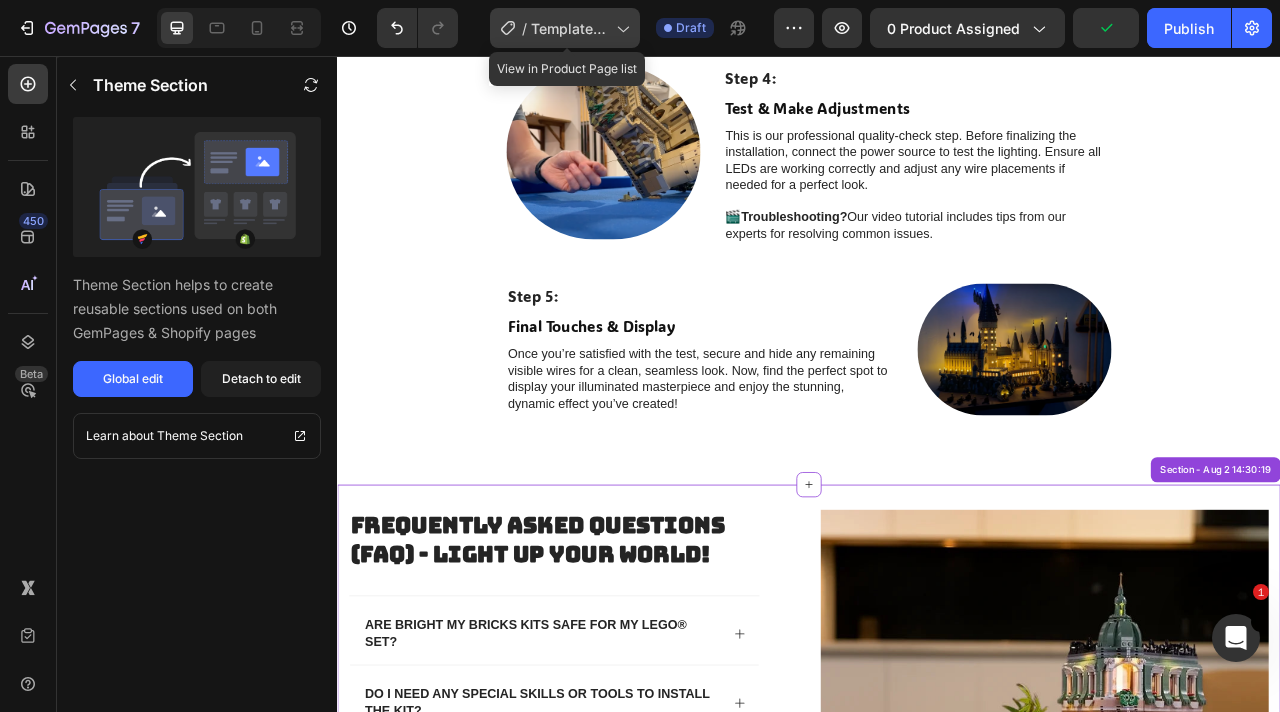 click on "Template vehicles with video" at bounding box center [569, 28] 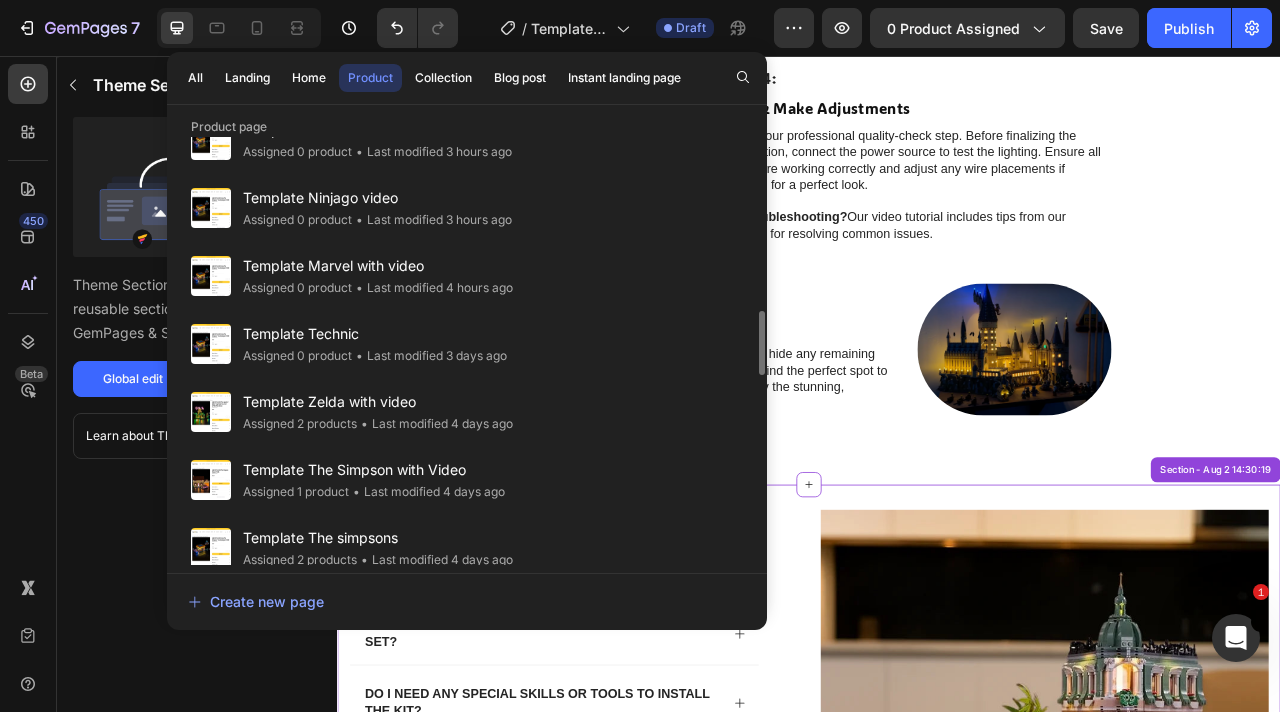 scroll, scrollTop: 1343, scrollLeft: 0, axis: vertical 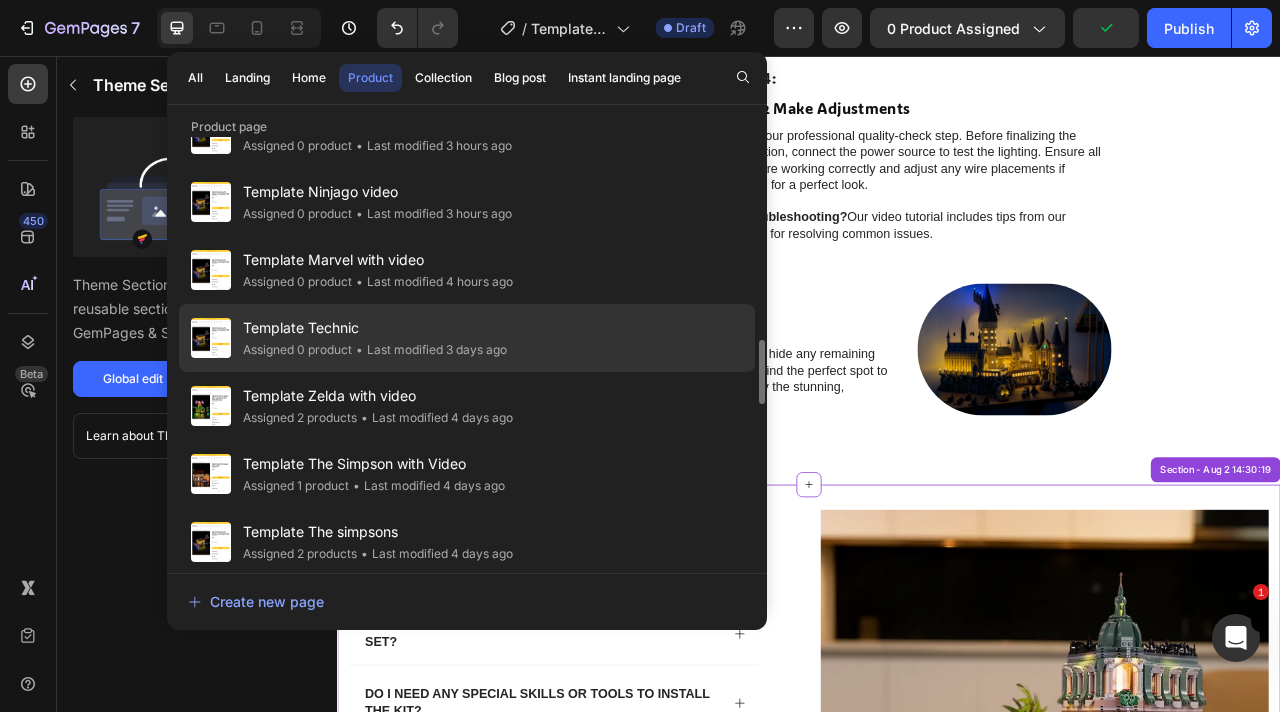 click on "Template Technic Assigned 0 product • Last modified 3 days ago" 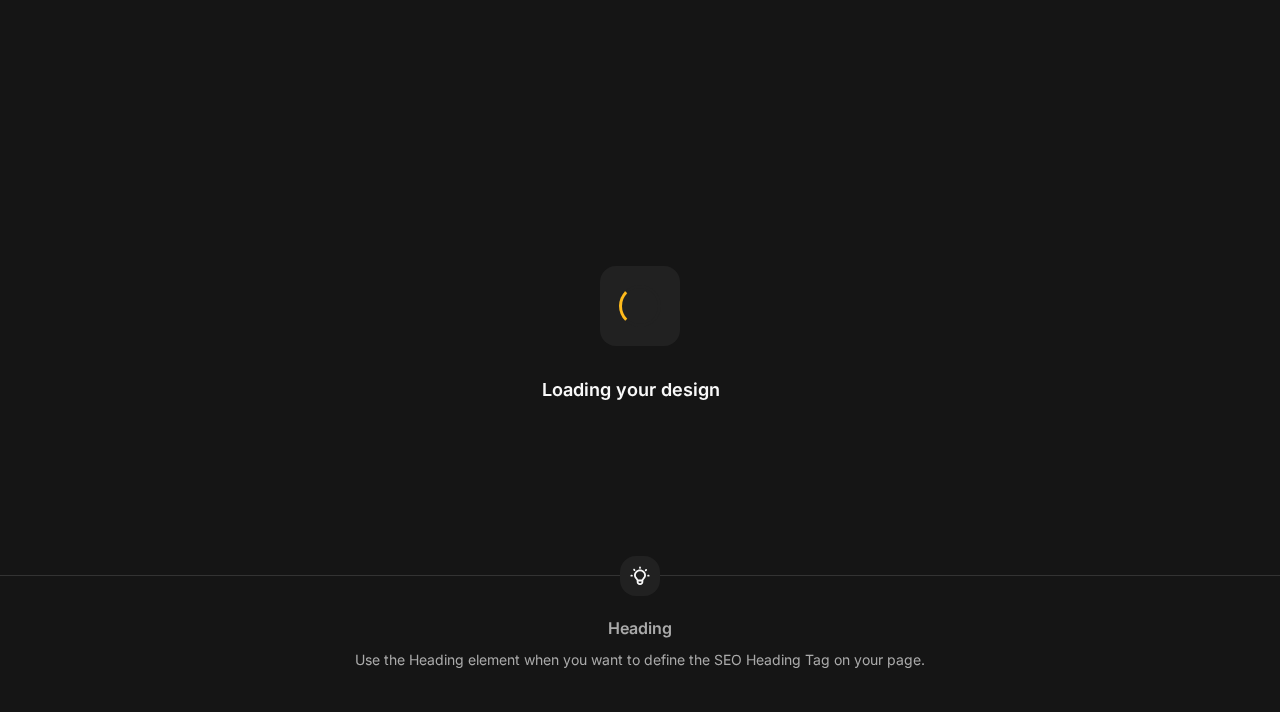 scroll, scrollTop: 0, scrollLeft: 0, axis: both 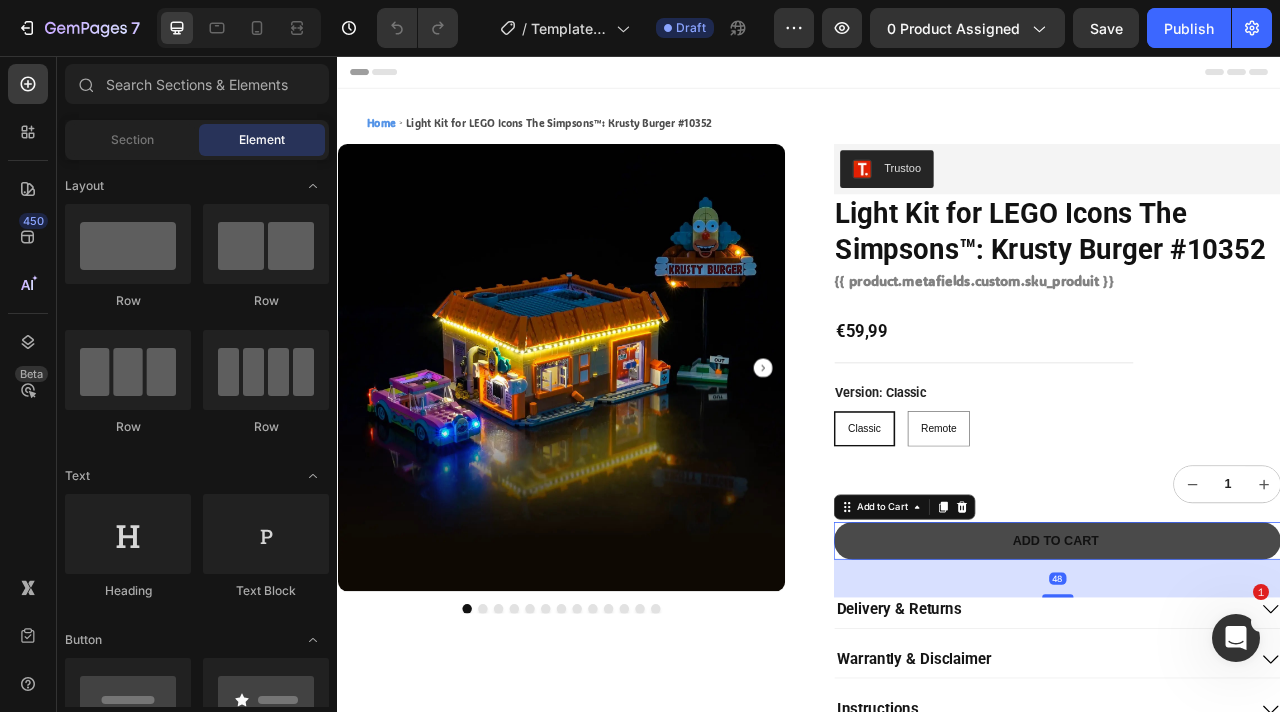 click on "Add to cart" at bounding box center [1252, 673] 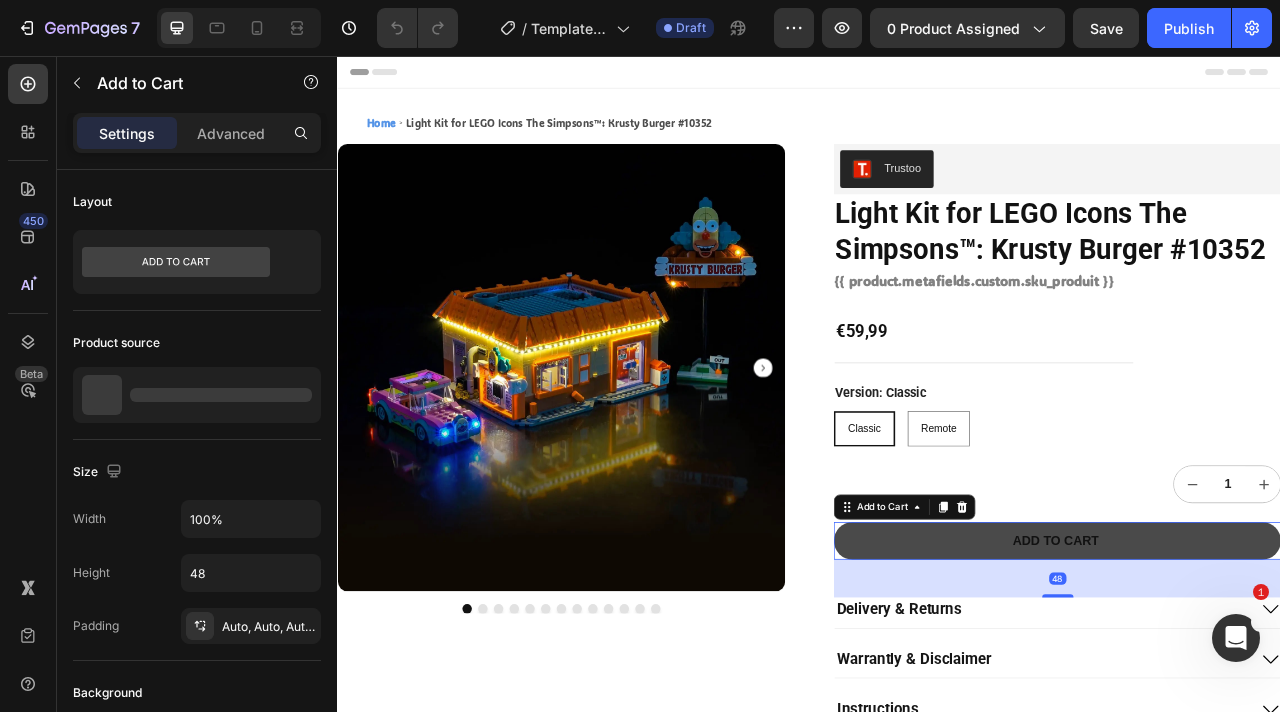 type 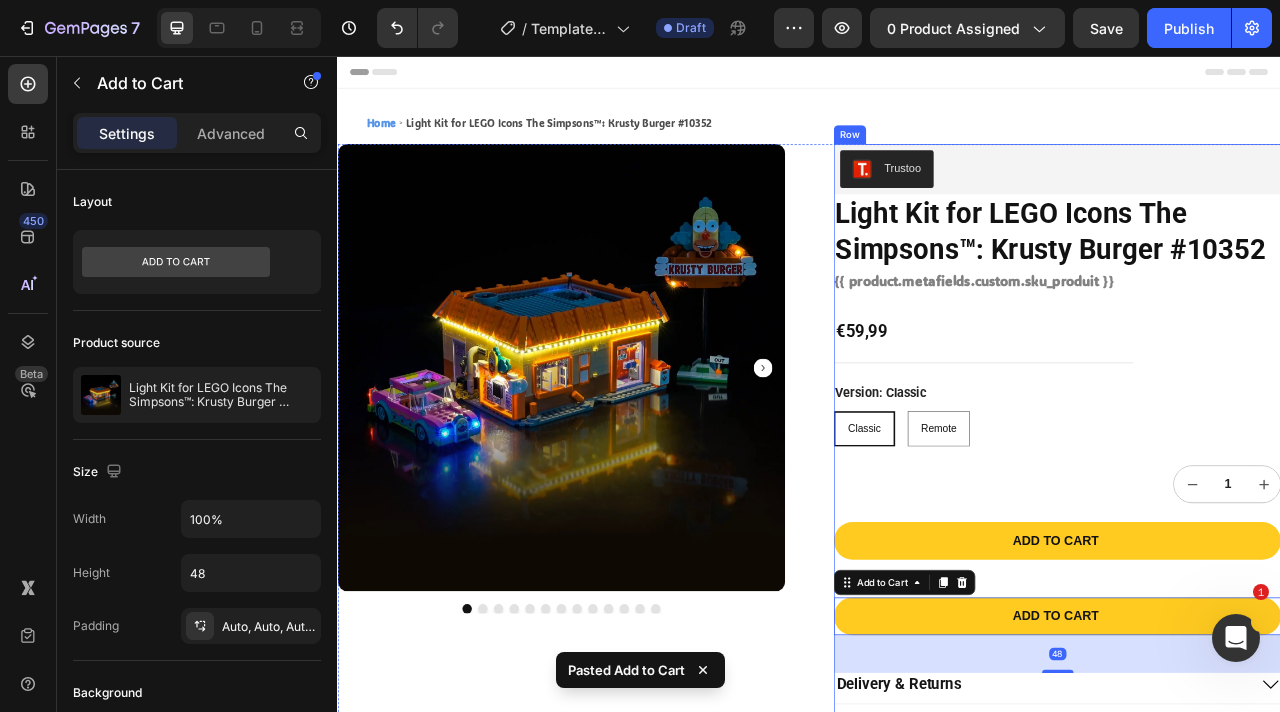 click on "Trustoo Trustoo Light Kit for LEGO Icons The Simpsons™: Krusty Burger #10352 Product Title
{{ product.metafields.custom.sku_produit }}
Sku €59,99 Product Price Product Price Row Version: Classic Classic Classic Classic Remote Remote Remote Product Variants & Swatches
1
Product Quantity Add to cart Add to cart Add to cart Add to cart   48
Delivery & Returns&nbsp;
Warrantly & Disclaimer
Instructions
You May Also Need Accordion Secured and trusted checkout with: Text Block Image" at bounding box center (1252, 656) 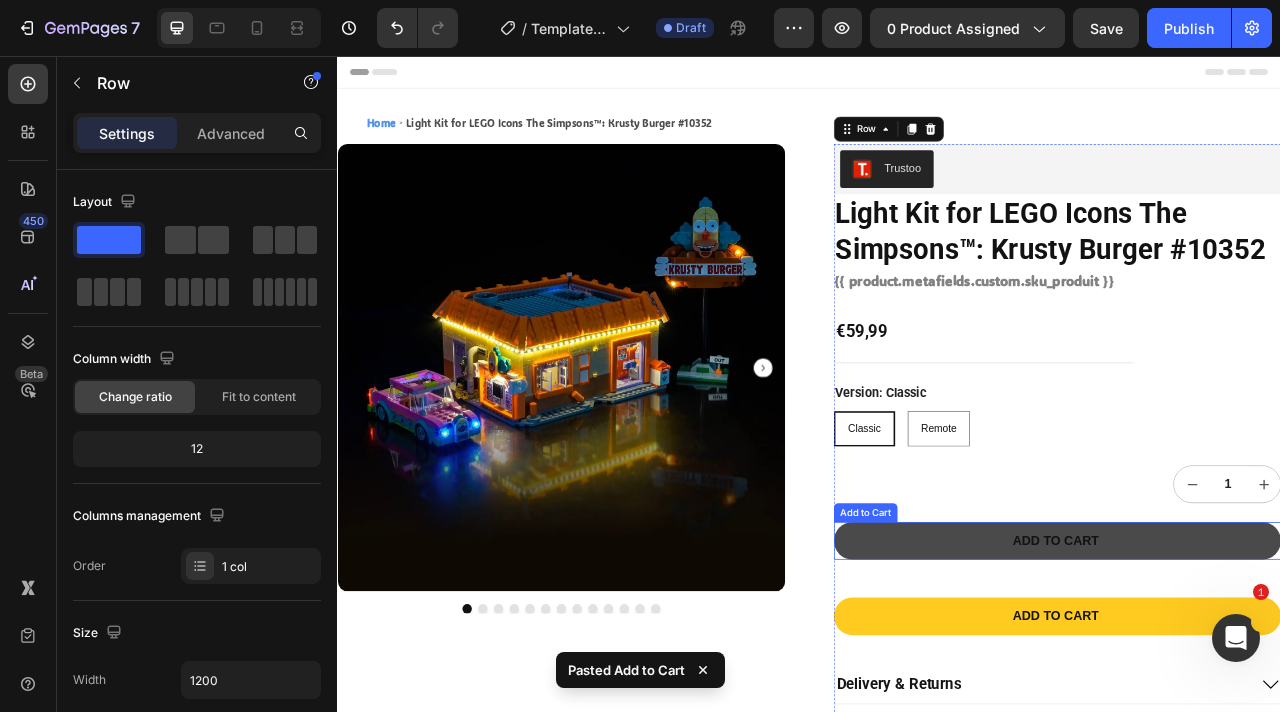 click on "Add to cart" at bounding box center (1252, 673) 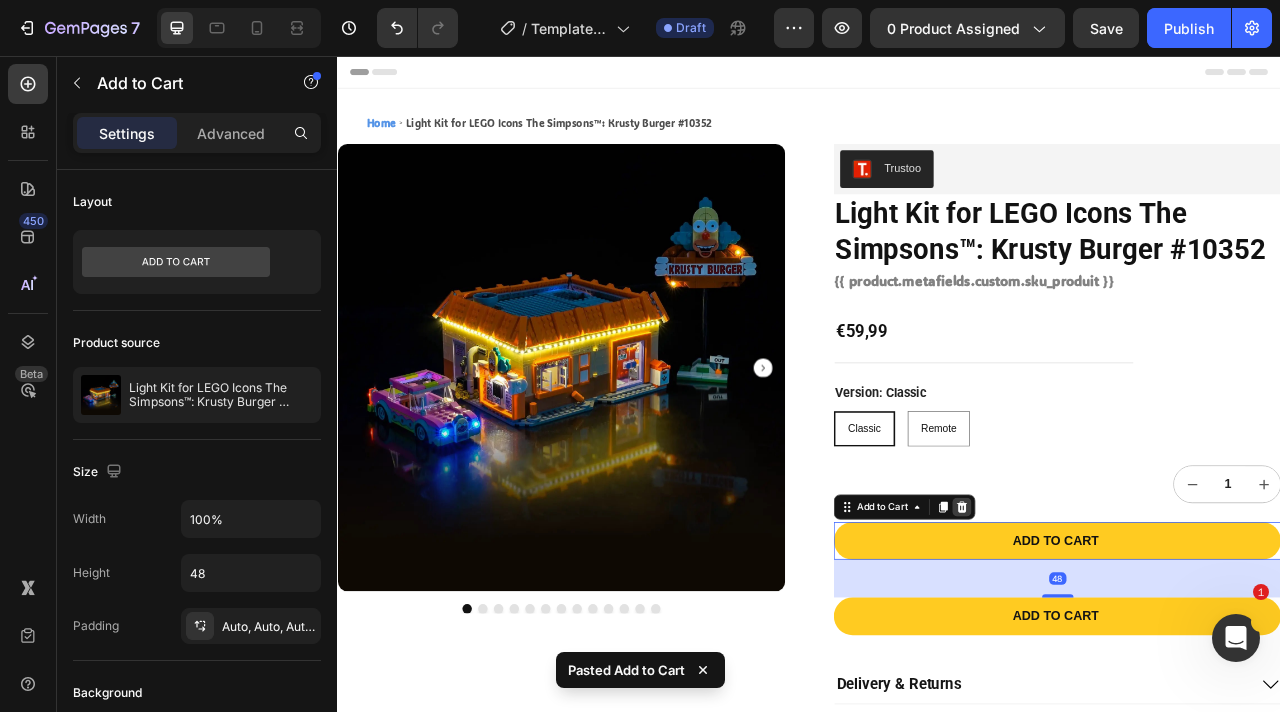 click 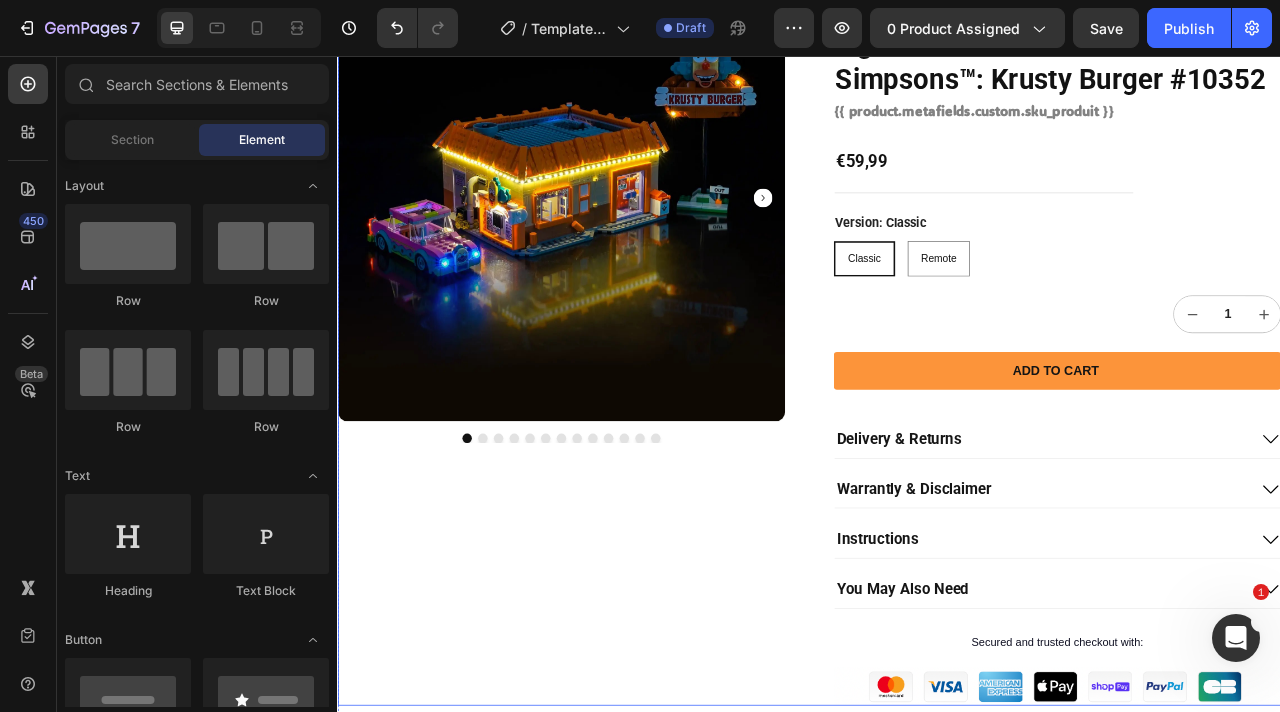 scroll, scrollTop: 328, scrollLeft: 0, axis: vertical 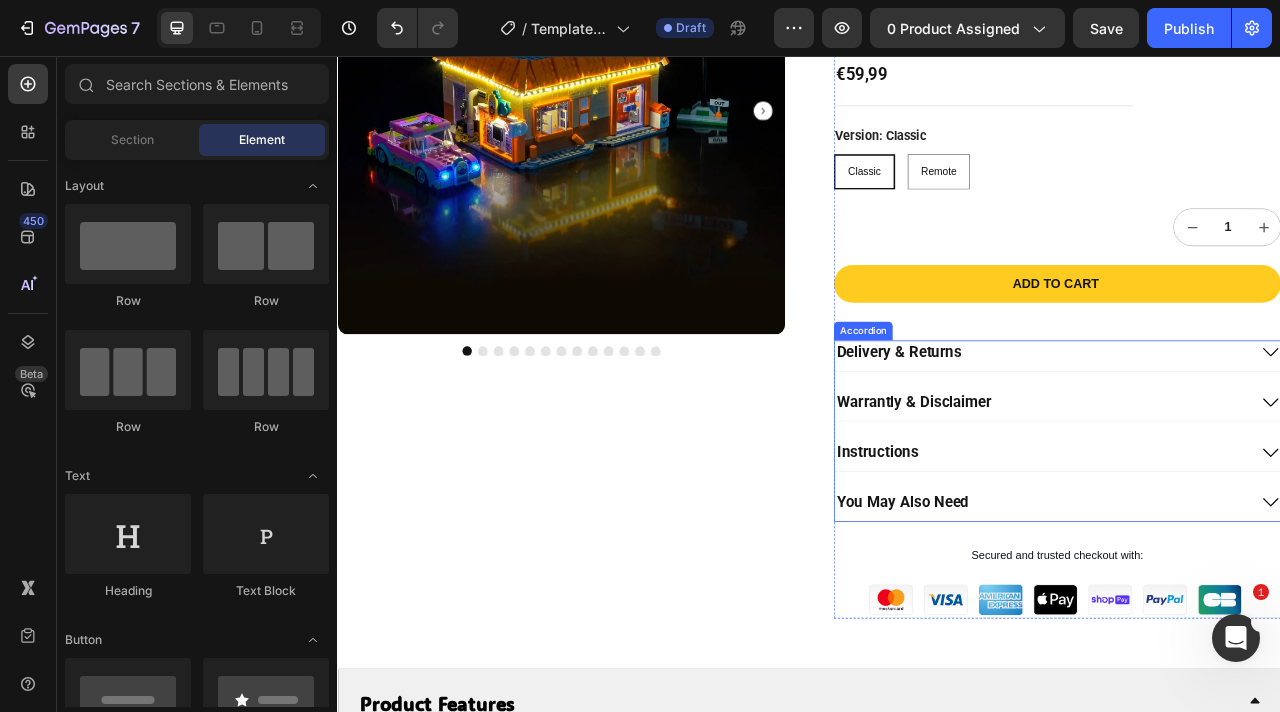 click on "Delivery & Returns
Warrantly & Disclaimer
Instructions
You May Also Need" at bounding box center [1252, 532] 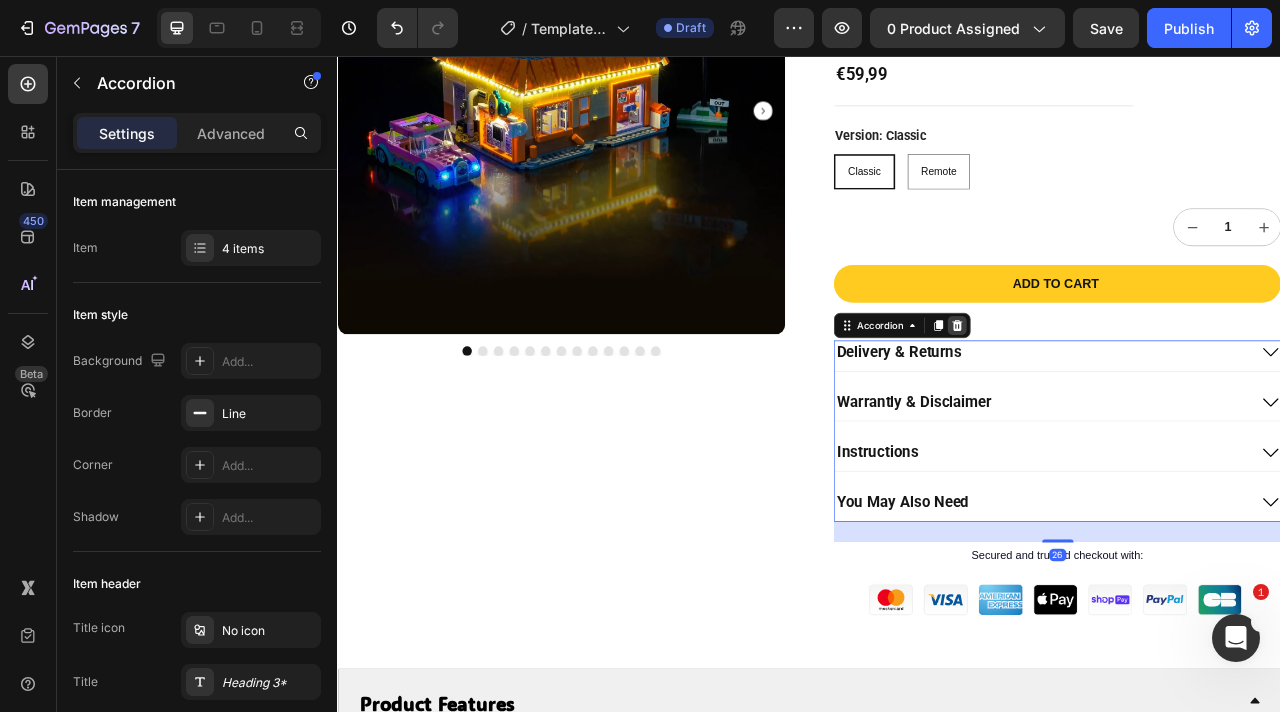 click 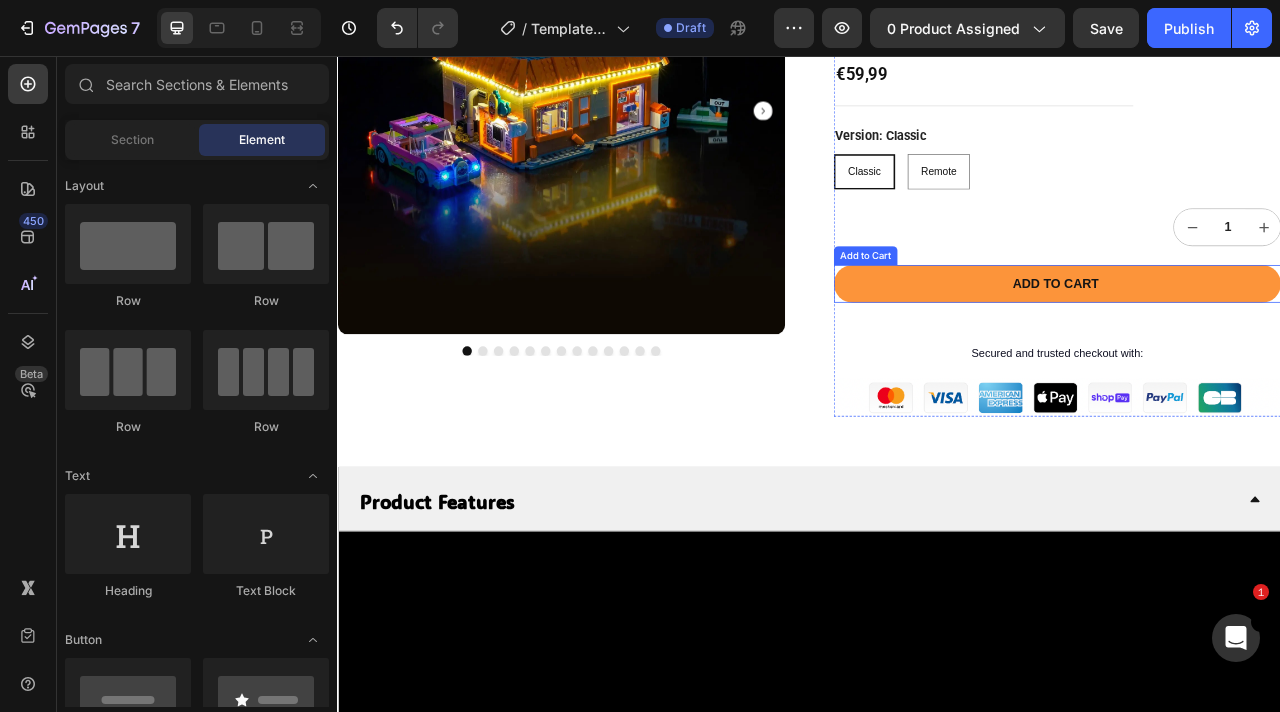 click on "Add to cart" at bounding box center [1252, 345] 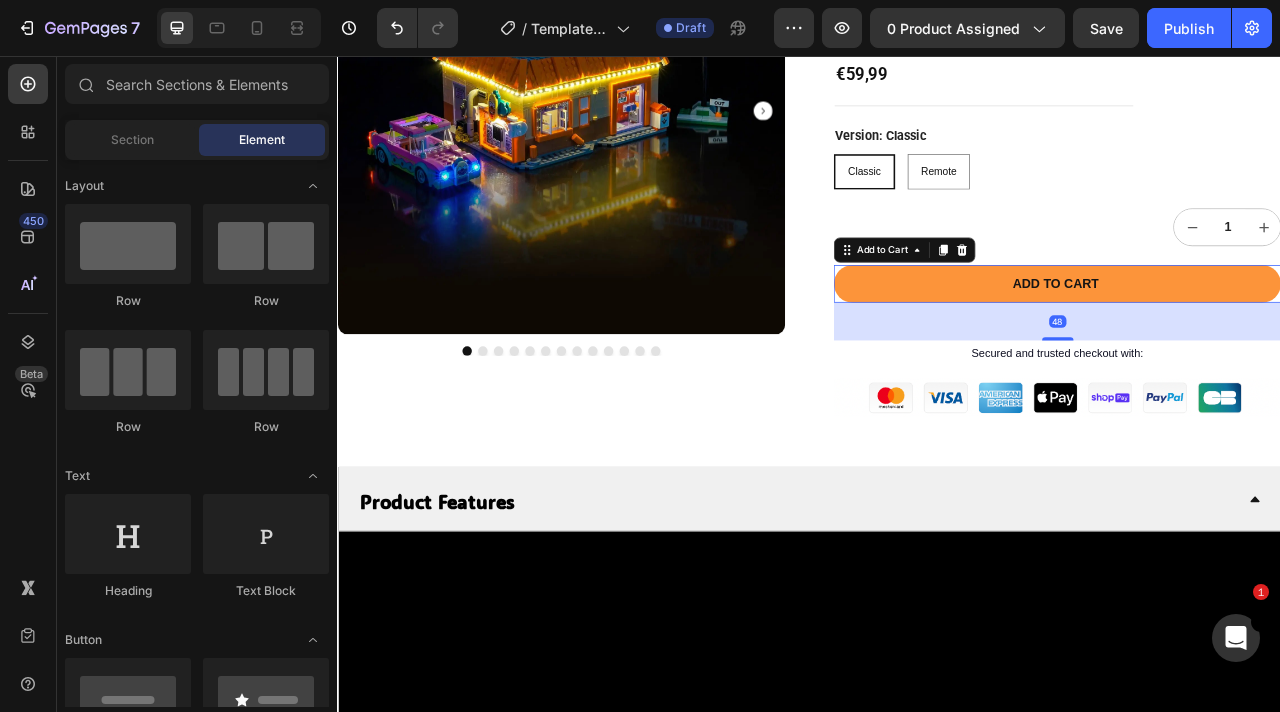 type 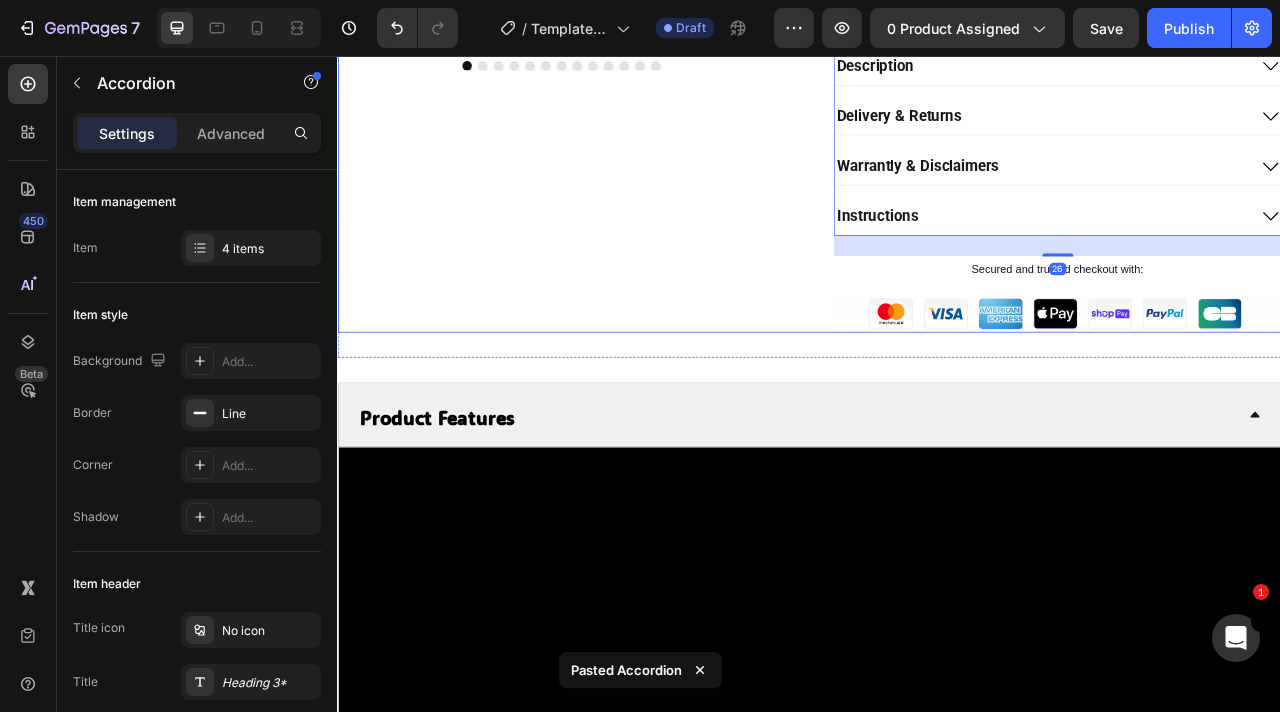 scroll, scrollTop: 768, scrollLeft: 0, axis: vertical 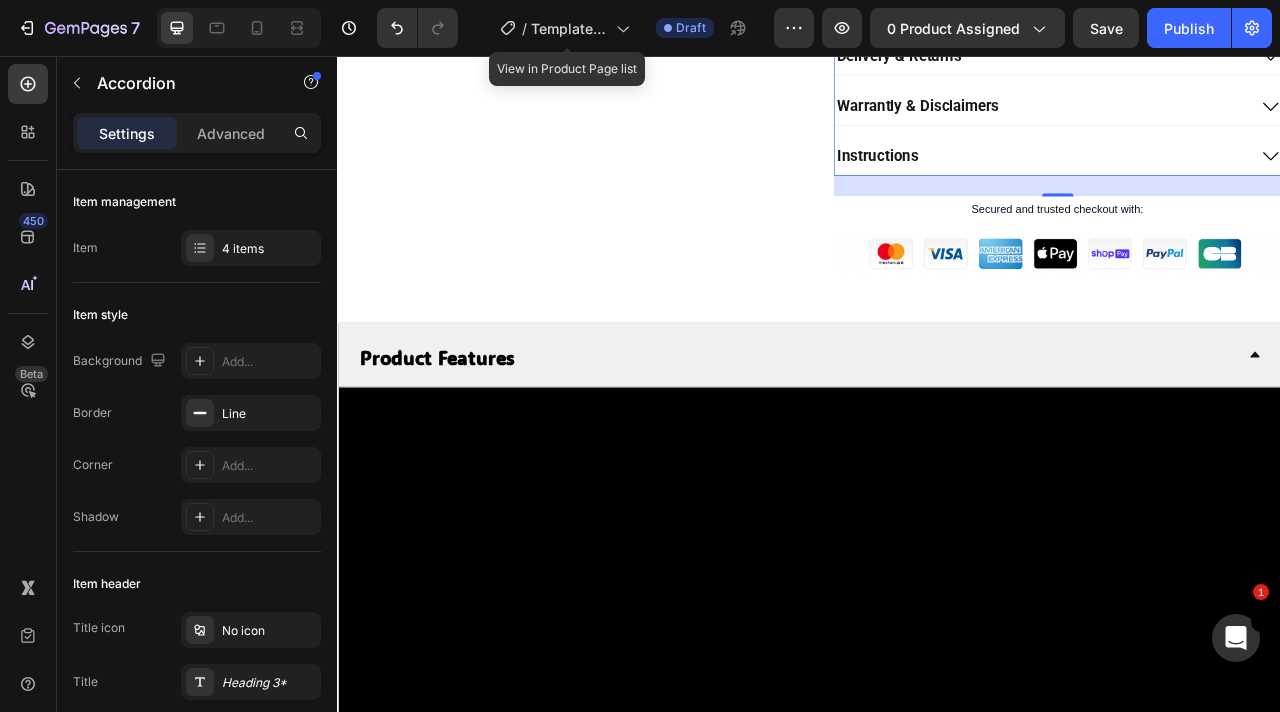 click on "/  Template Technic" 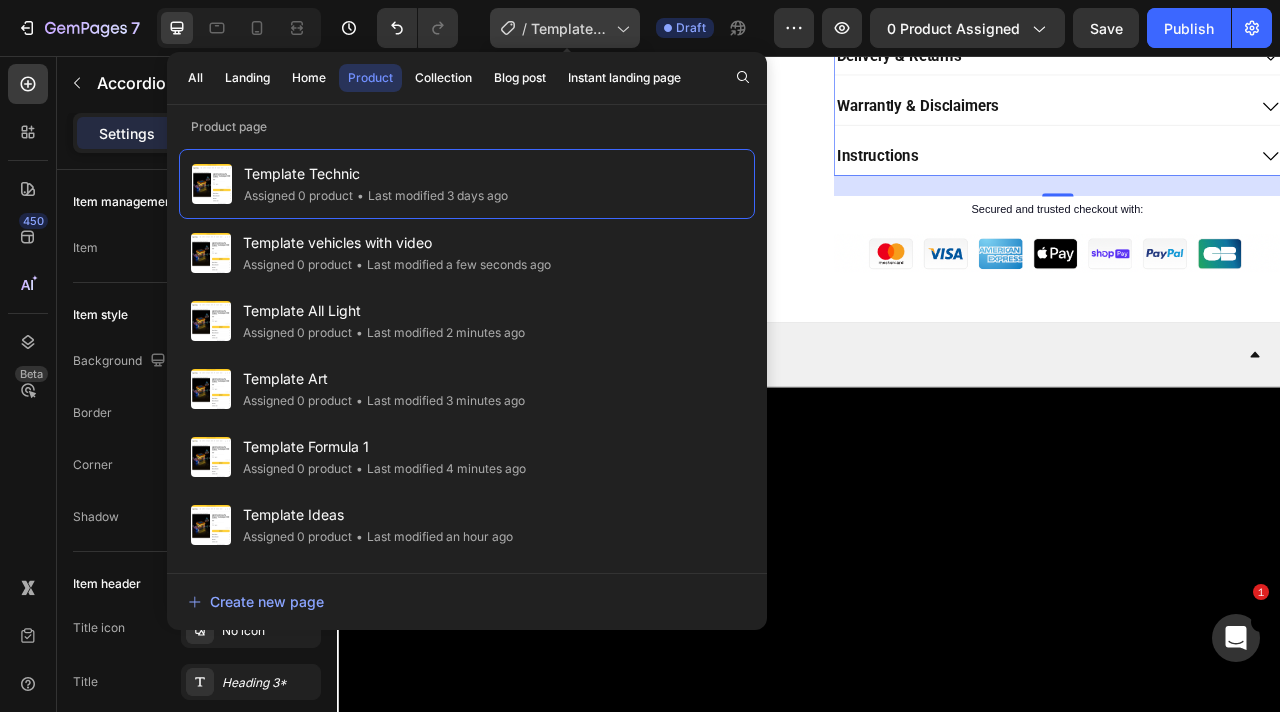 click on "Template Technic" at bounding box center (569, 28) 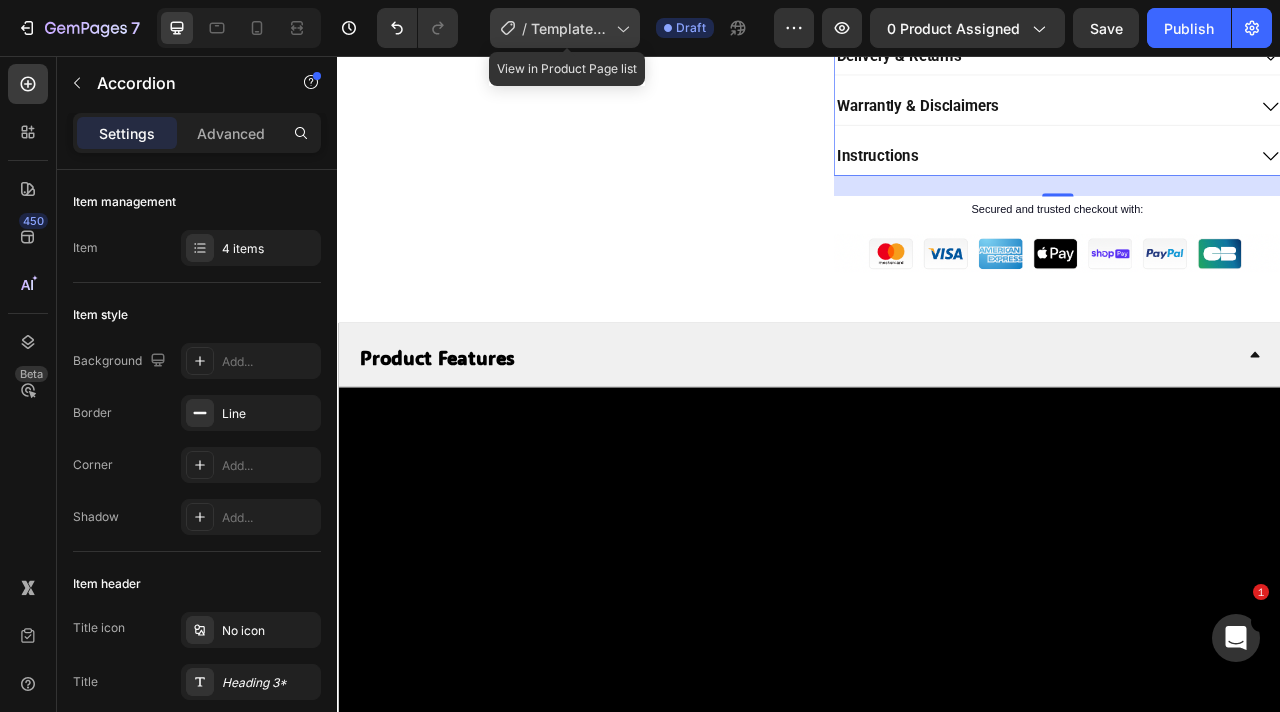 click on "Template Technic" at bounding box center (569, 28) 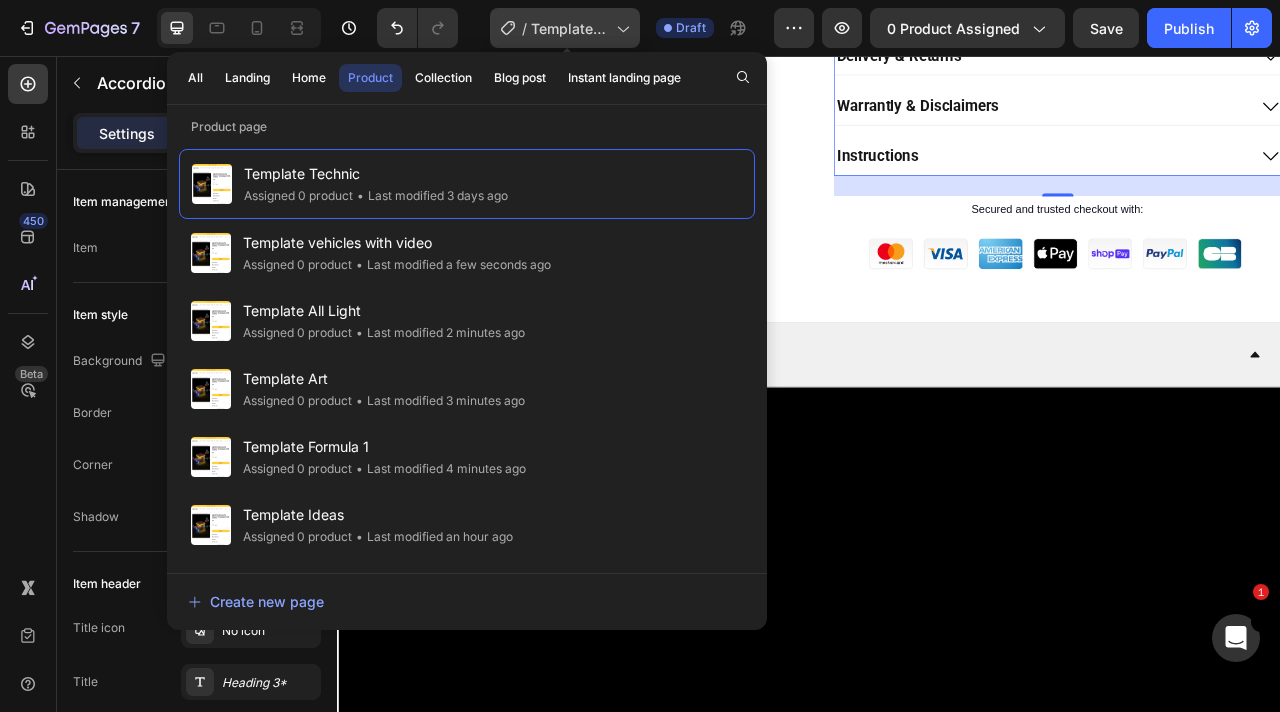 click on "Template Technic" at bounding box center [569, 28] 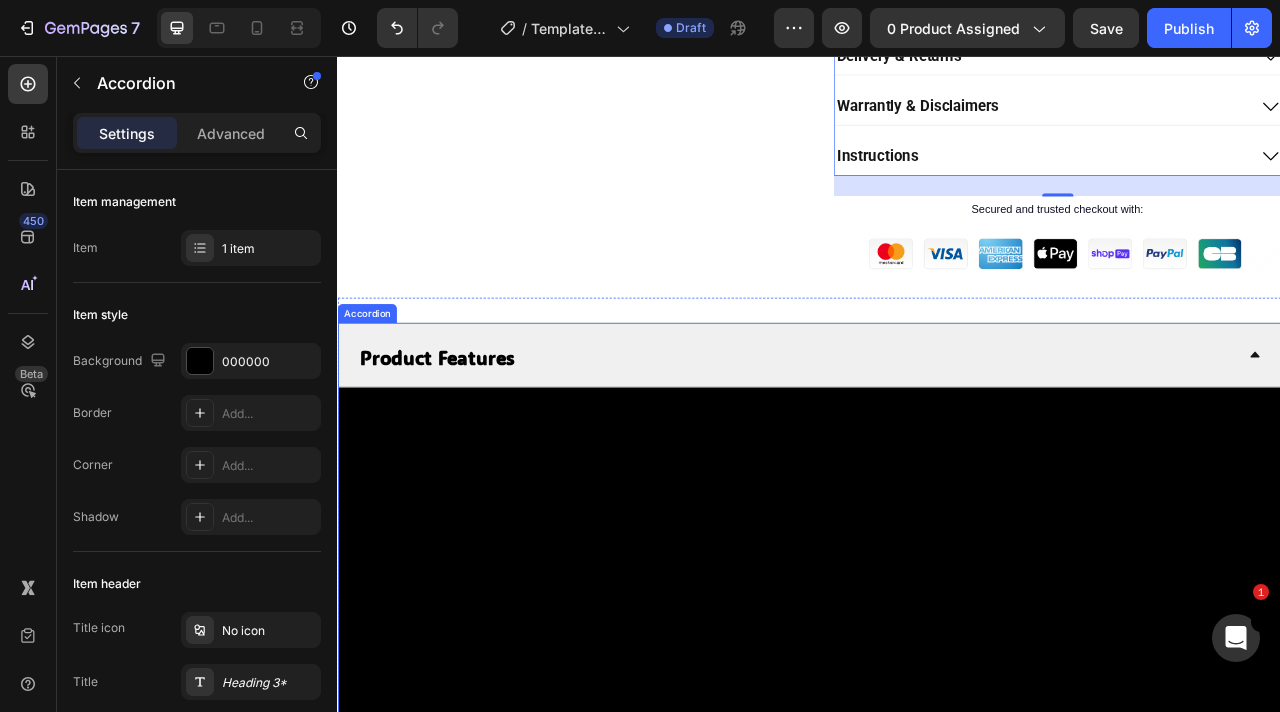 click on "Product Features" at bounding box center (463, 438) 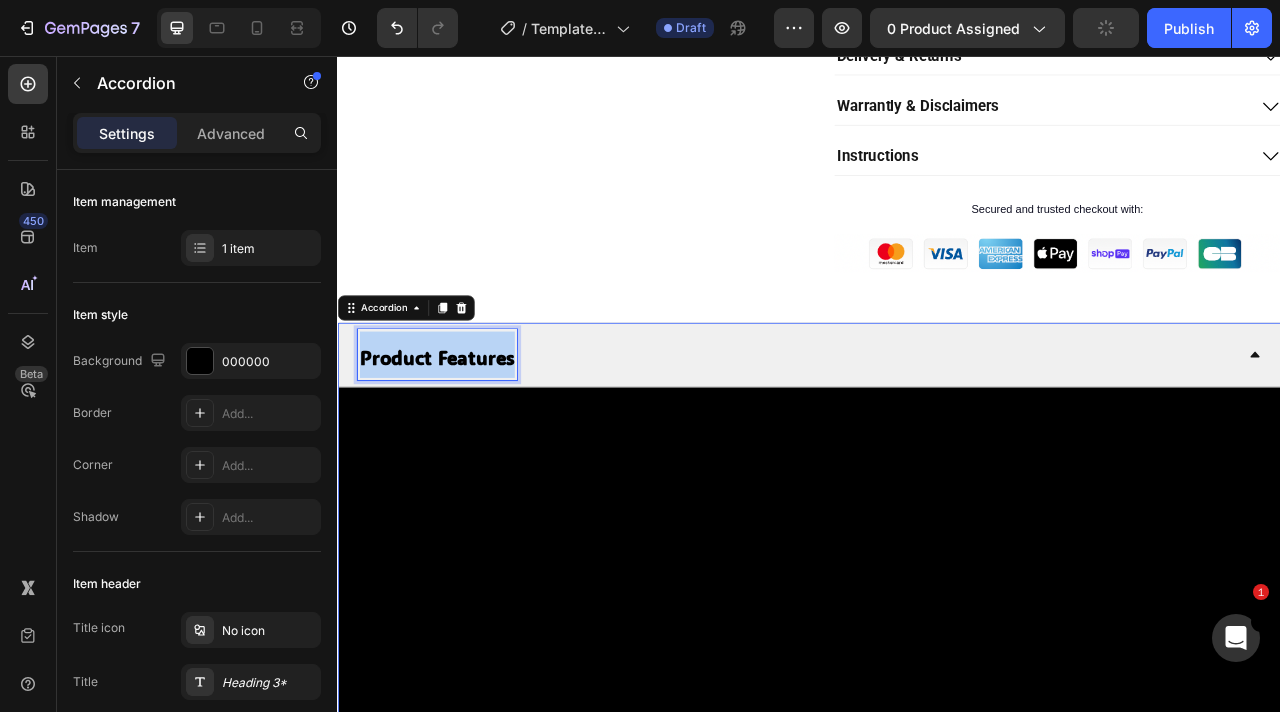 click on "Product Features" at bounding box center (463, 438) 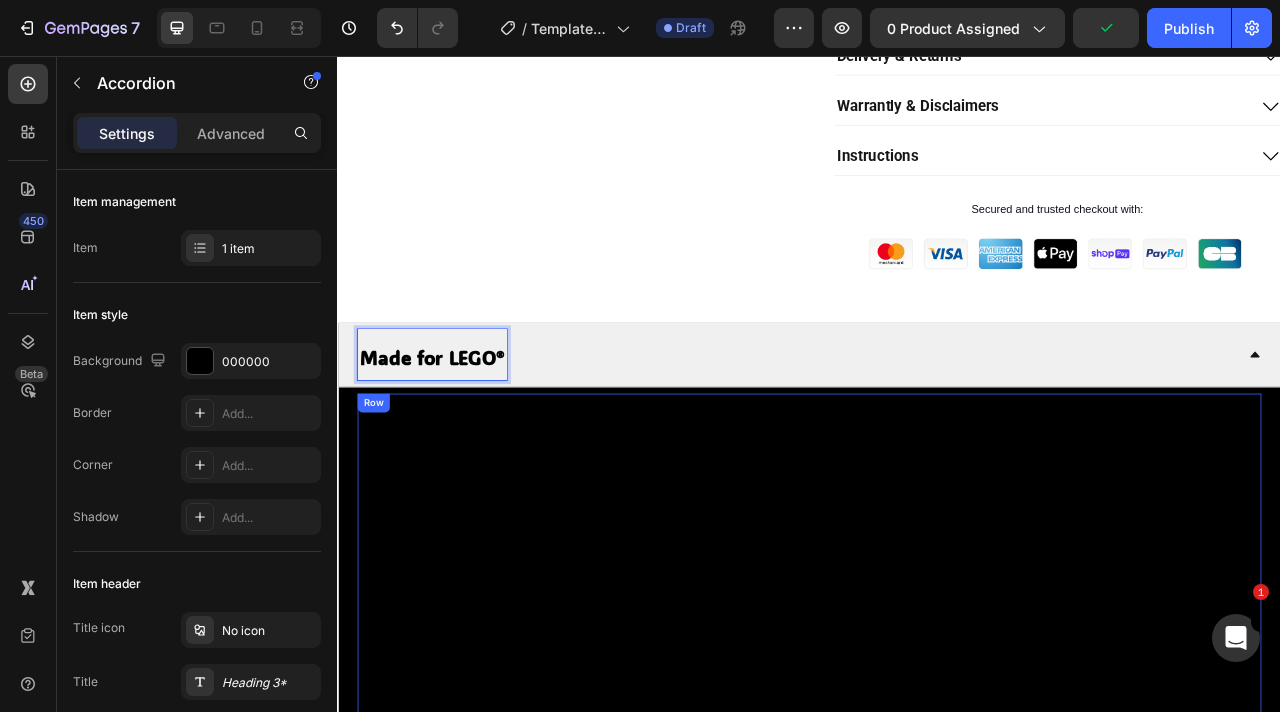 click on "{% if product.metafields.custom.url_yt %}
{% assign video_url = product.metafields.custom.url_yt %}
{% assign video_id = video_url | split: '/' | last | split: '?' | first %}
{% endif %} Custom Code Row" at bounding box center [937, 861] 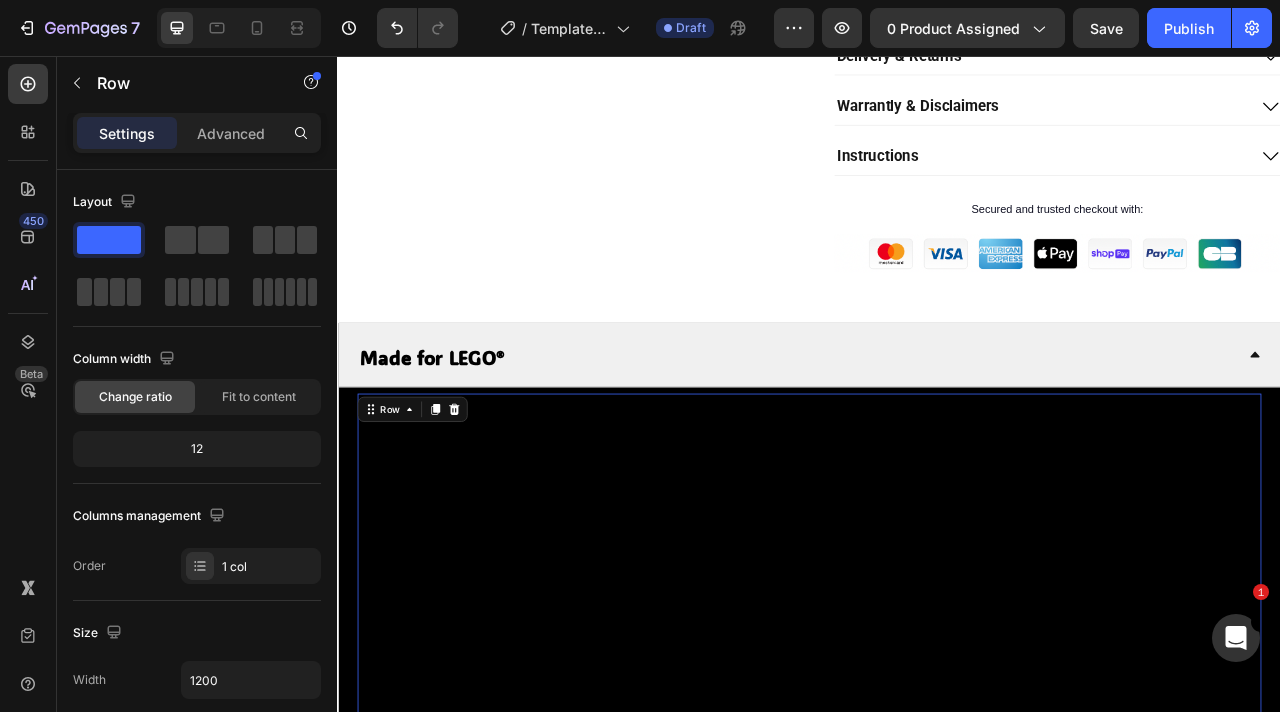click 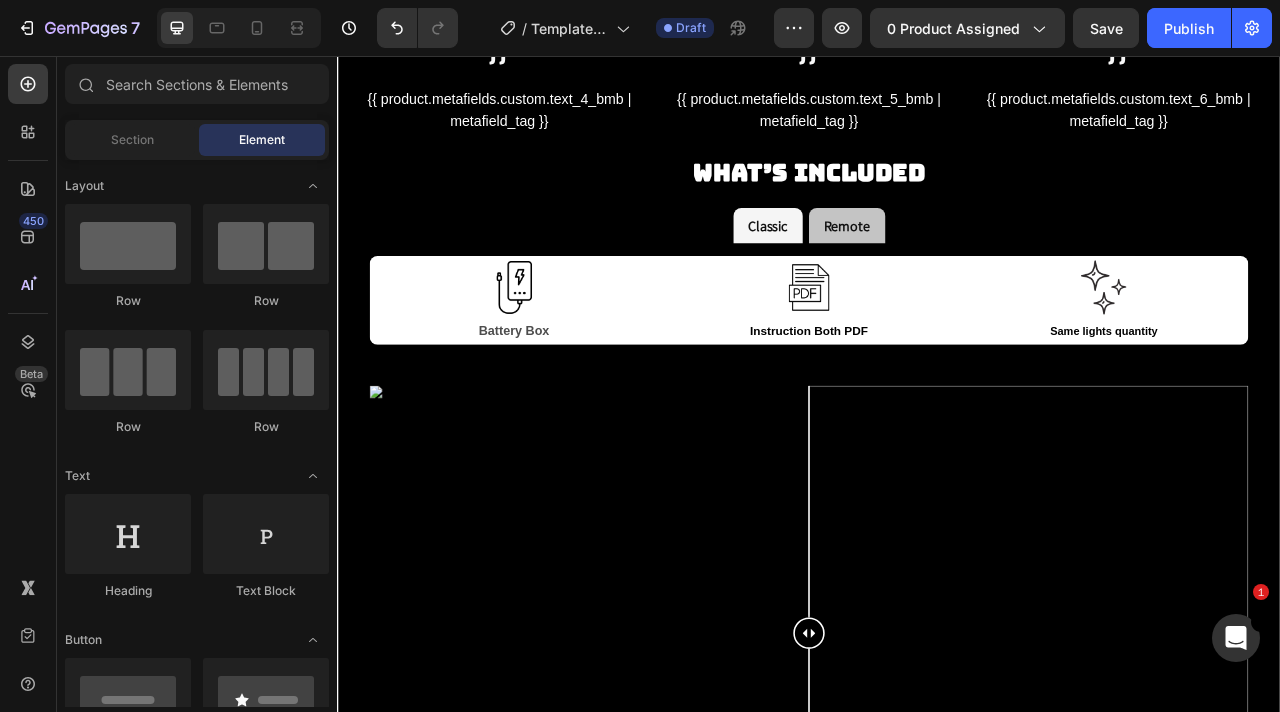 scroll, scrollTop: 2665, scrollLeft: 0, axis: vertical 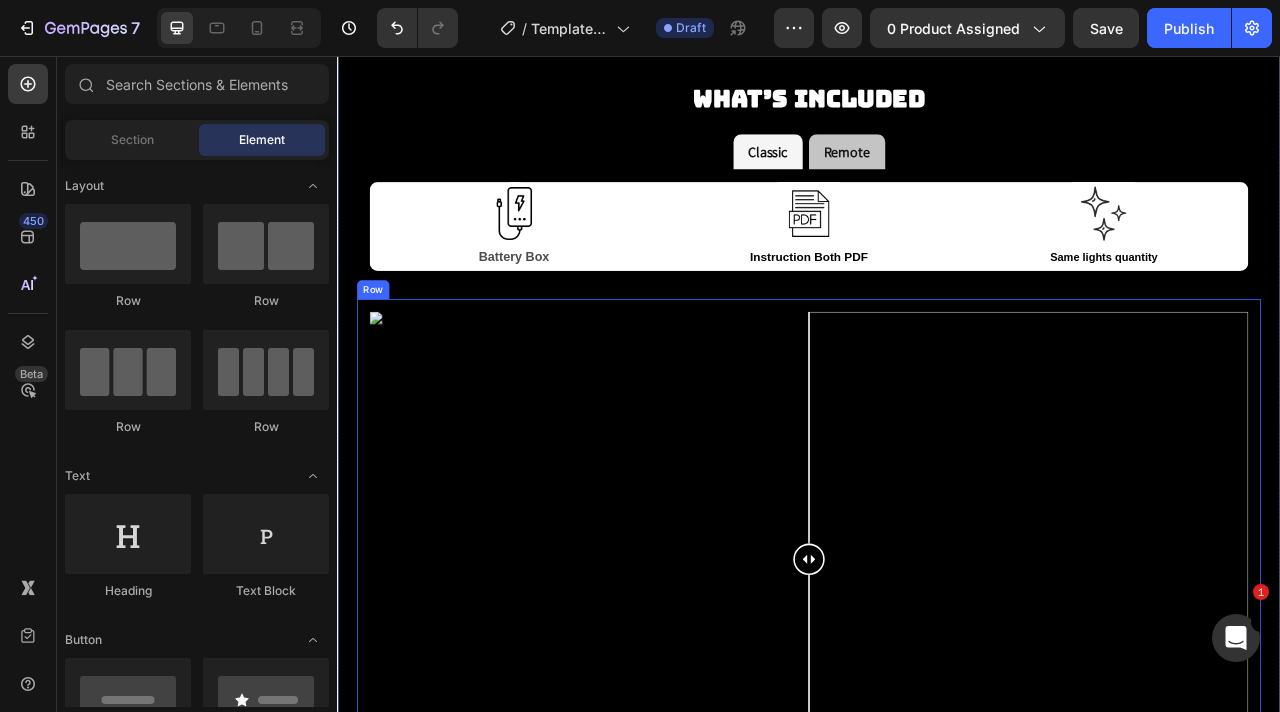 click on "Image Comparison Row" at bounding box center (937, 695) 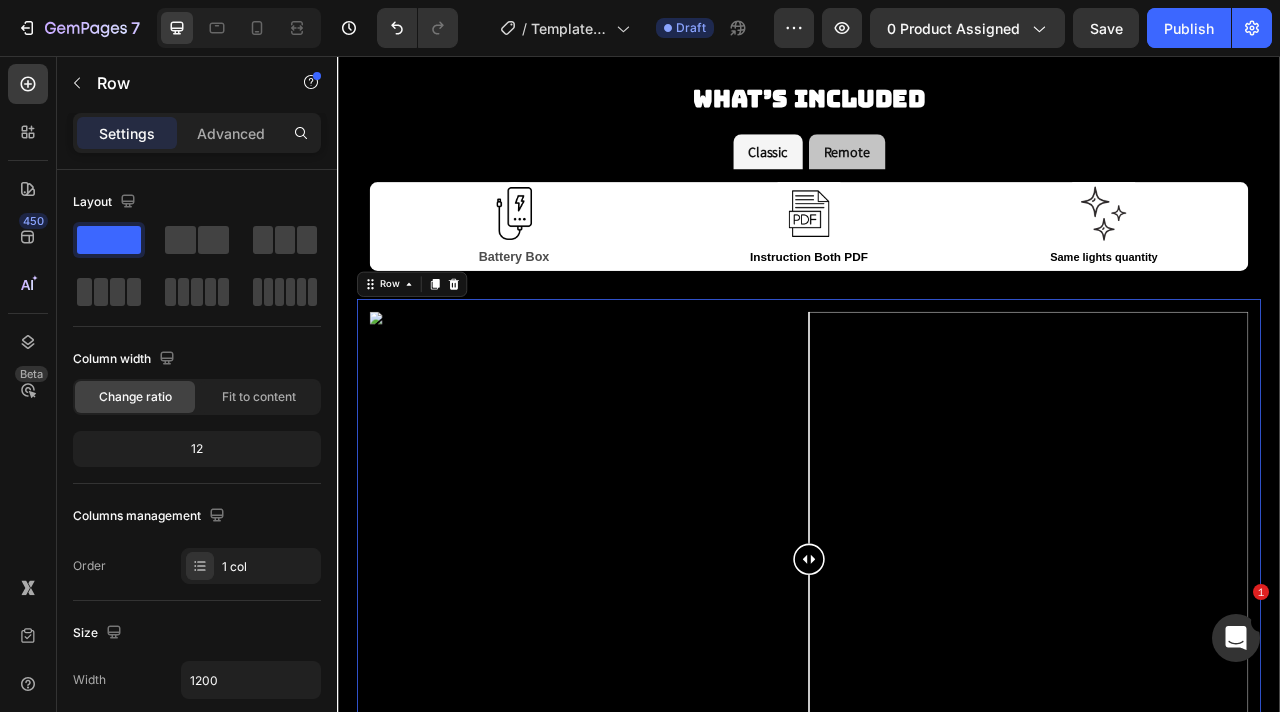 click on "Row" at bounding box center (432, 346) 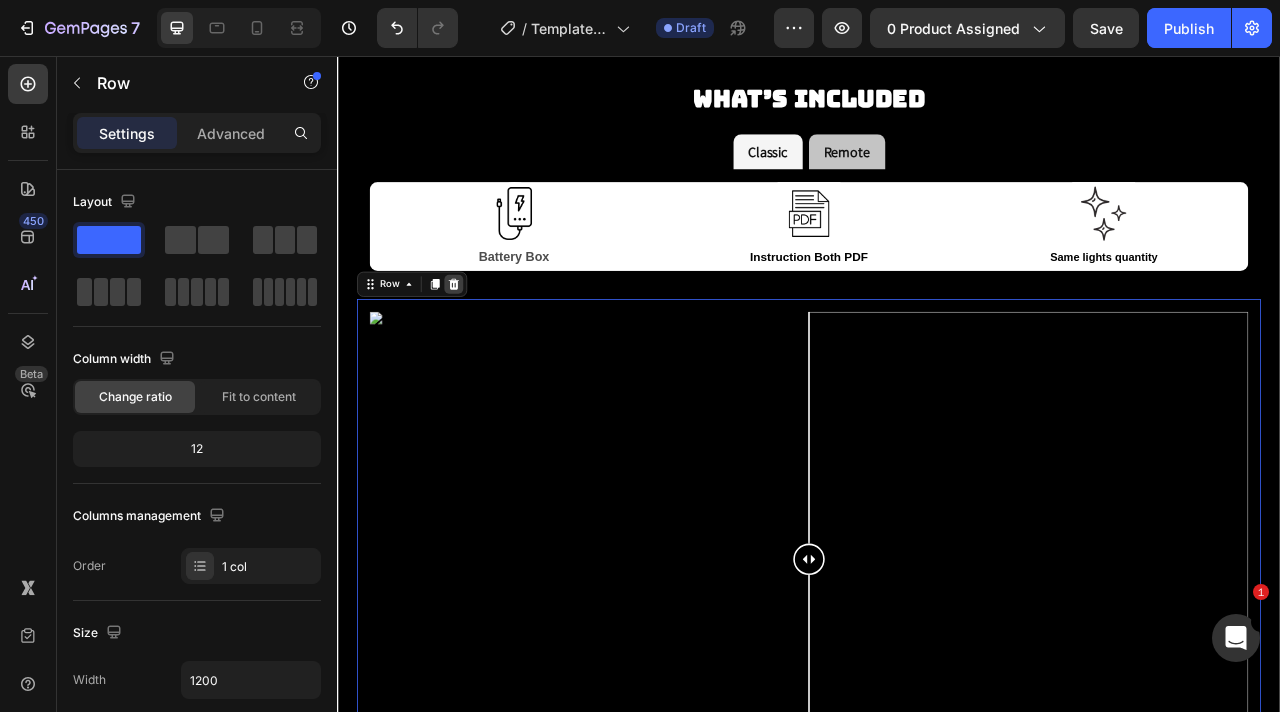 click at bounding box center (485, 346) 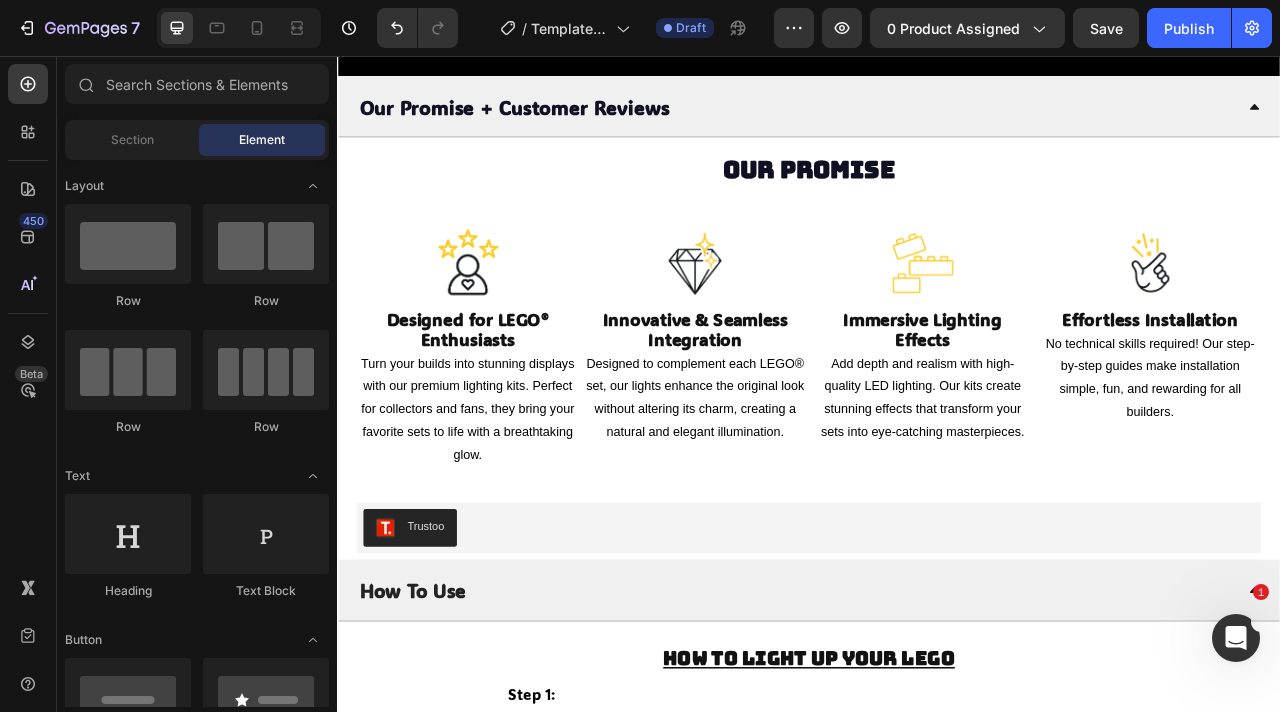 scroll, scrollTop: 3539, scrollLeft: 0, axis: vertical 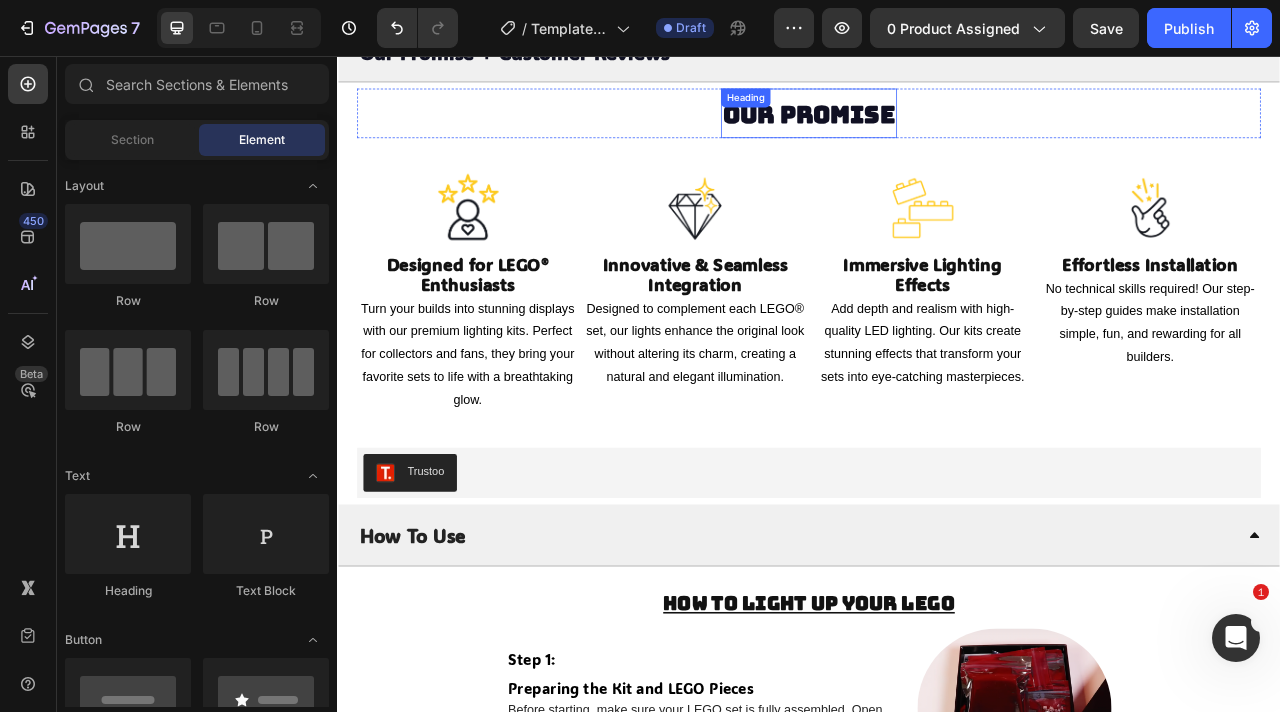click on "Our Promise" at bounding box center [937, 130] 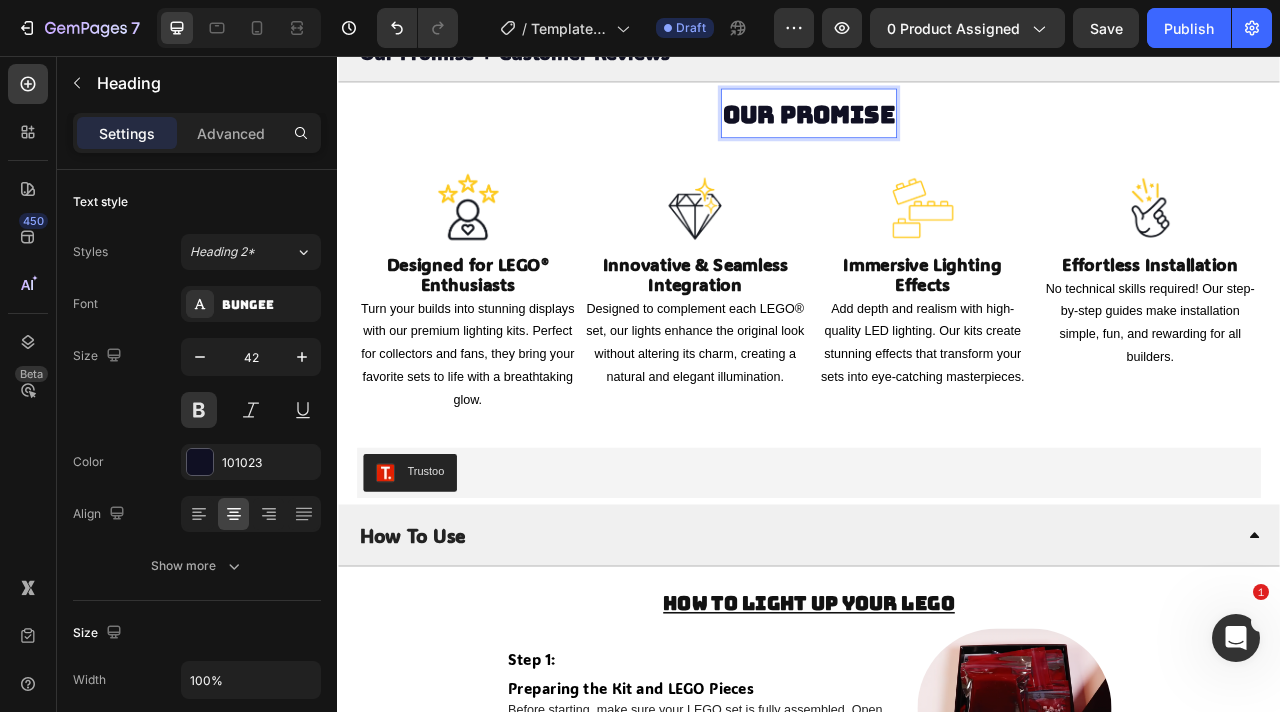 click on "Our Promise" at bounding box center (937, 130) 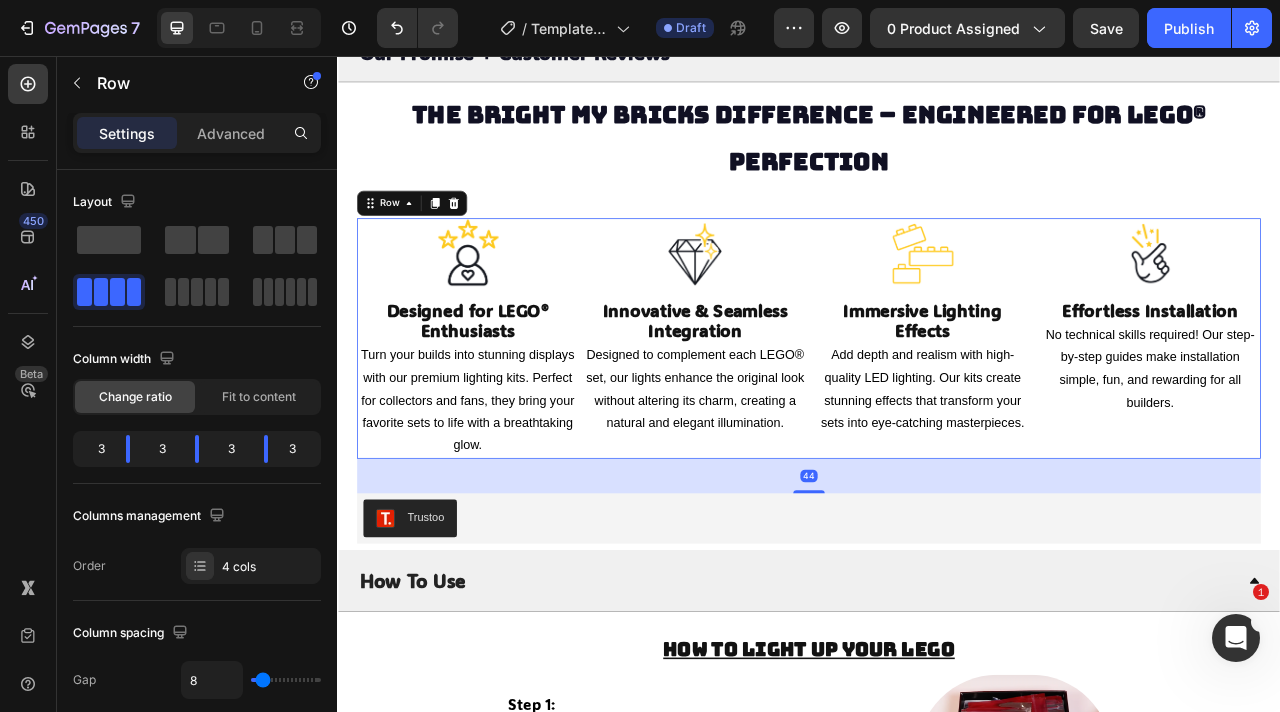 click on "Image Designed for LEGO® Enthusiasts Heading Turn your builds into stunning displays with our premium lighting kits. Perfect for collectors and fans, they bring your favorite sets to life with a breathtaking glow. Text Block Image Innovative & Seamless Integration Heading Designed to complement each LEGO® set, our lights enhance the original look without altering its charm, creating a natural and elegant illumination. Text Block Image Immersive Lighting Effects Heading Add depth and realism with high-quality LED lighting. Our kits create stunning effects that transform your sets into eye-catching masterpieces. Text Block Image Effortless Installation  Heading No technical skills required! Our step-by-step guides make installation simple, fun, and rewarding for all builders. Text Block Row   44" at bounding box center [937, 415] 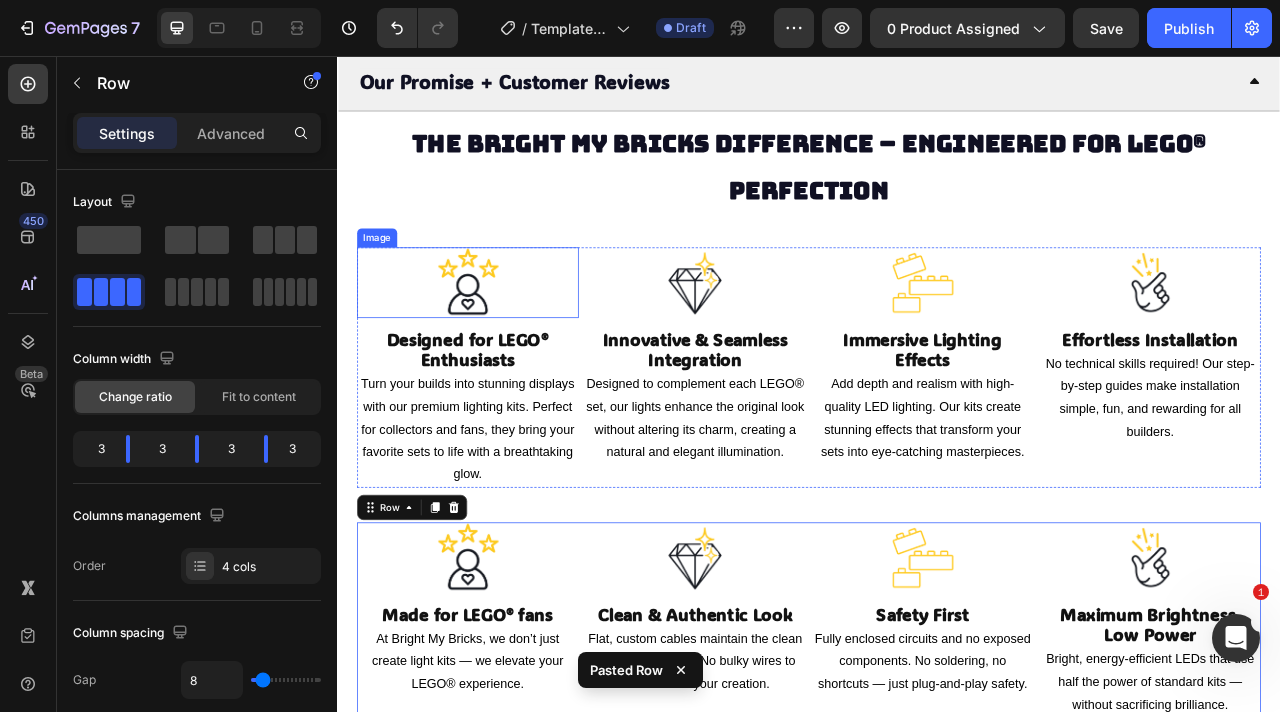 scroll, scrollTop: 3500, scrollLeft: 0, axis: vertical 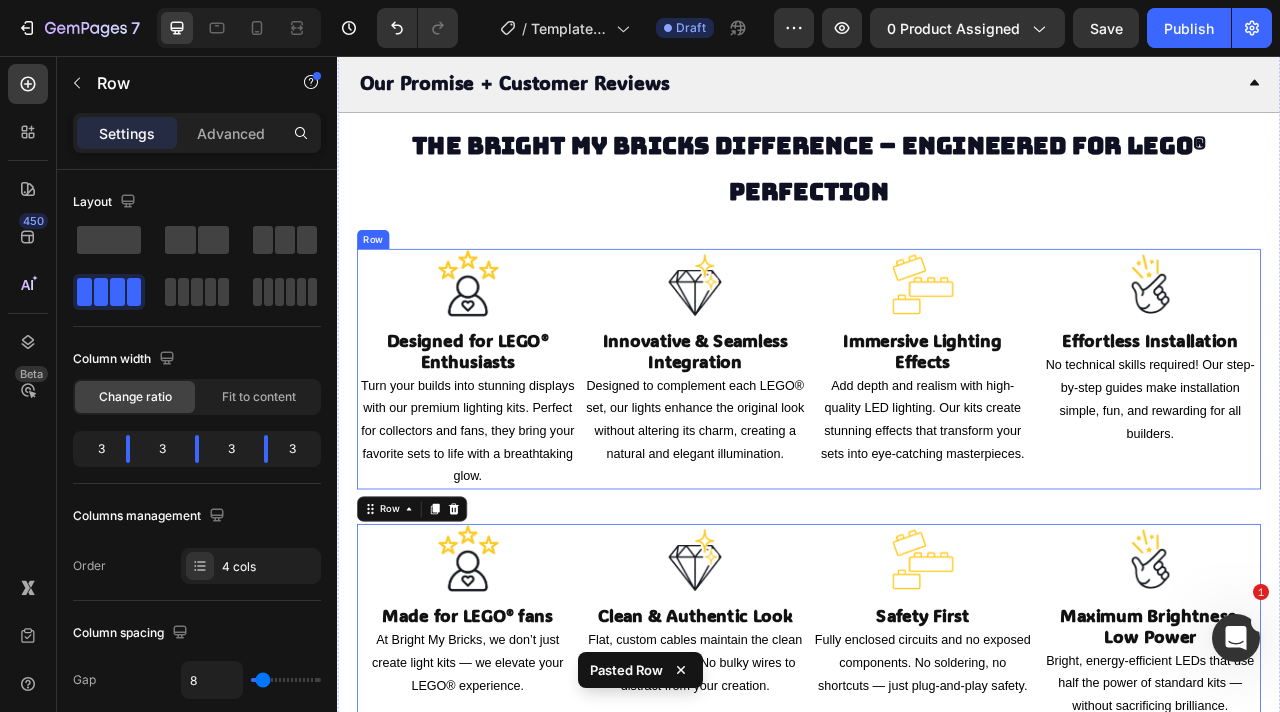 click on "Image Designed for LEGO® Enthusiasts Heading Turn your builds into stunning displays with our premium lighting kits. Perfect for collectors and fans, they bring your favorite sets to life with a breathtaking glow. Text Block Image Innovative & Seamless Integration Heading Designed to complement each LEGO® set, our lights enhance the original look without altering its charm, creating a natural and elegant illumination. Text Block Image Immersive Lighting Effects Heading Add depth and realism with high-quality LED lighting. Our kits create stunning effects that transform your sets into eye-catching masterpieces. Text Block Image Effortless Installation  Heading No technical skills required! Our step-by-step guides make installation simple, fun, and rewarding for all builders. Text Block Row" at bounding box center [937, 454] 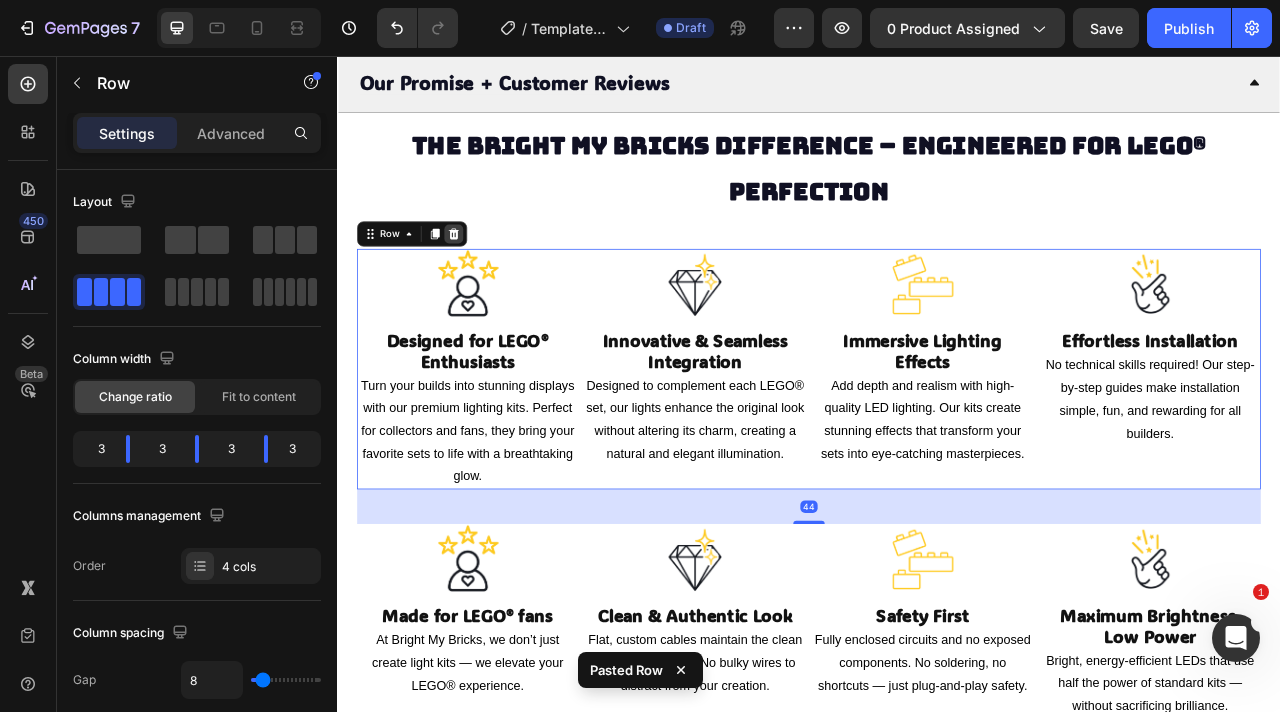 click 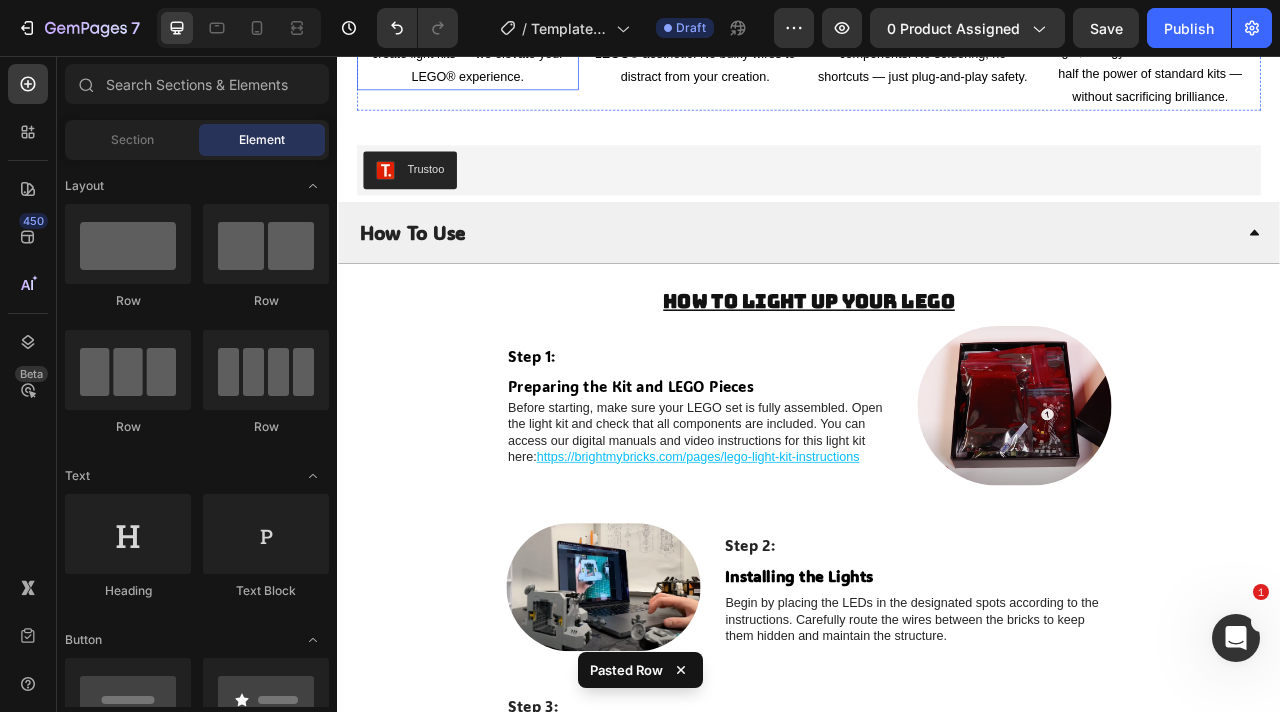 scroll, scrollTop: 3926, scrollLeft: 0, axis: vertical 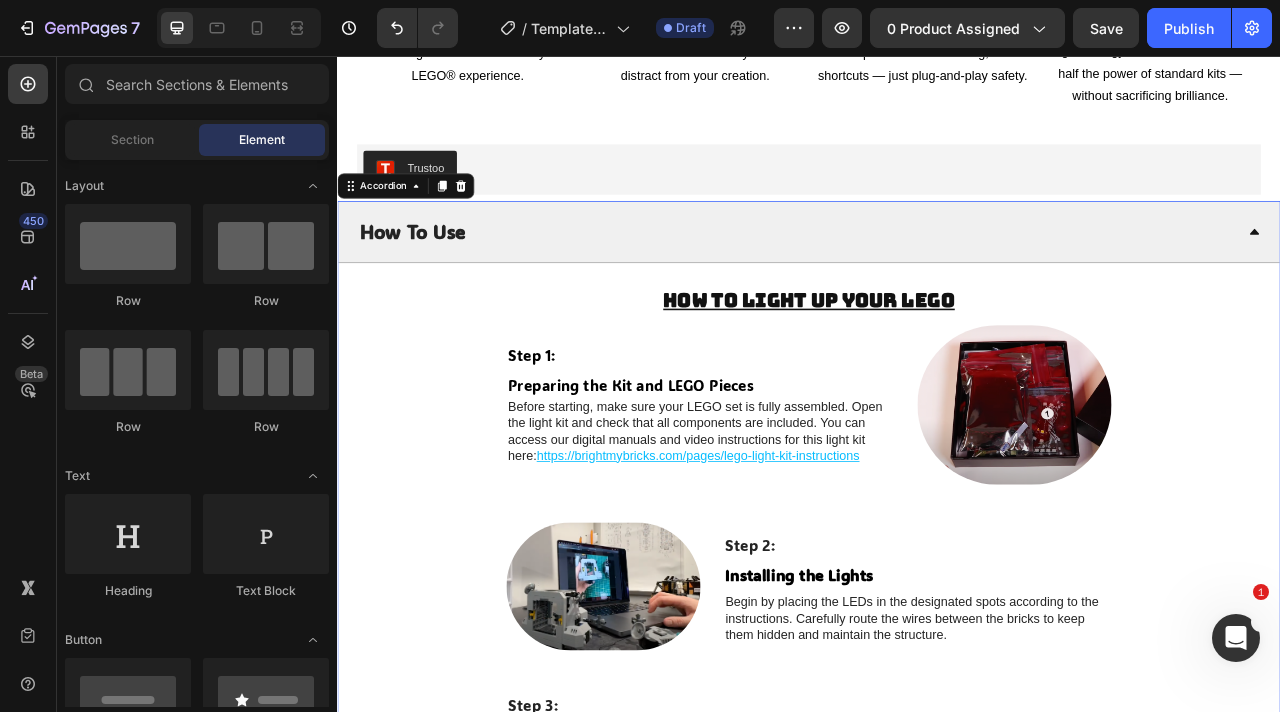 click on "How To Use" at bounding box center [921, 279] 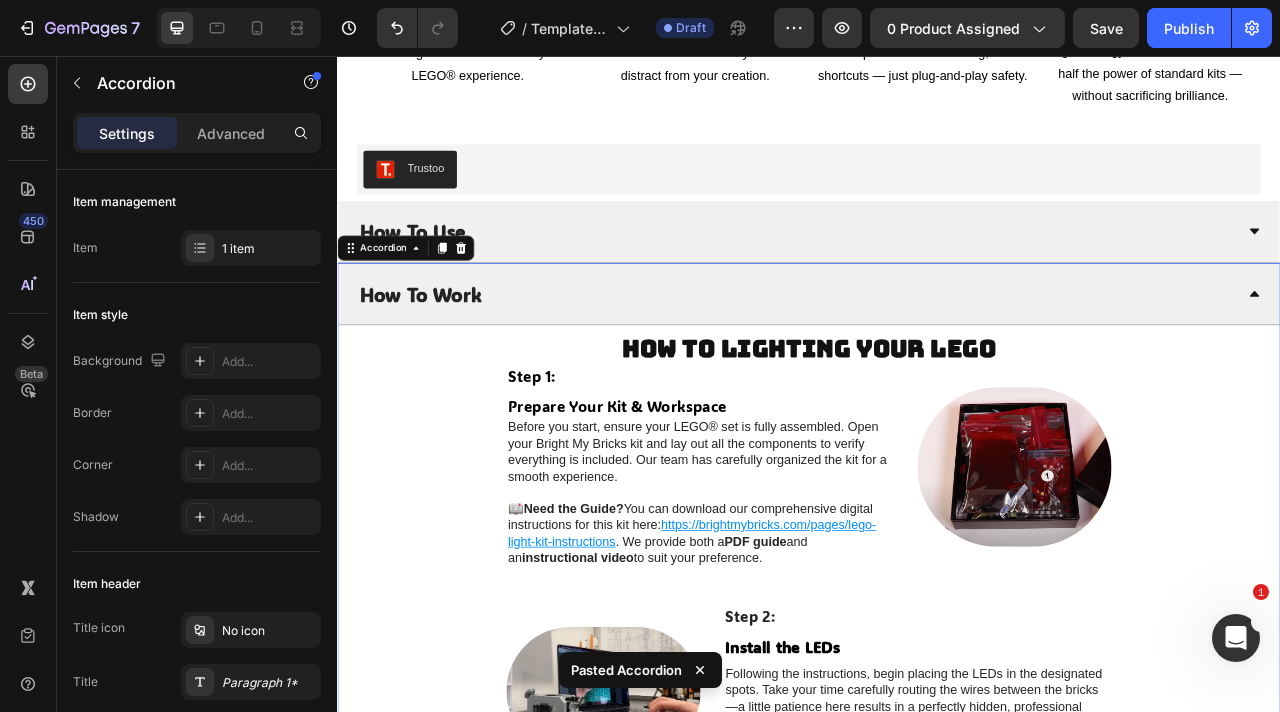 click on "How To Use" at bounding box center (921, 279) 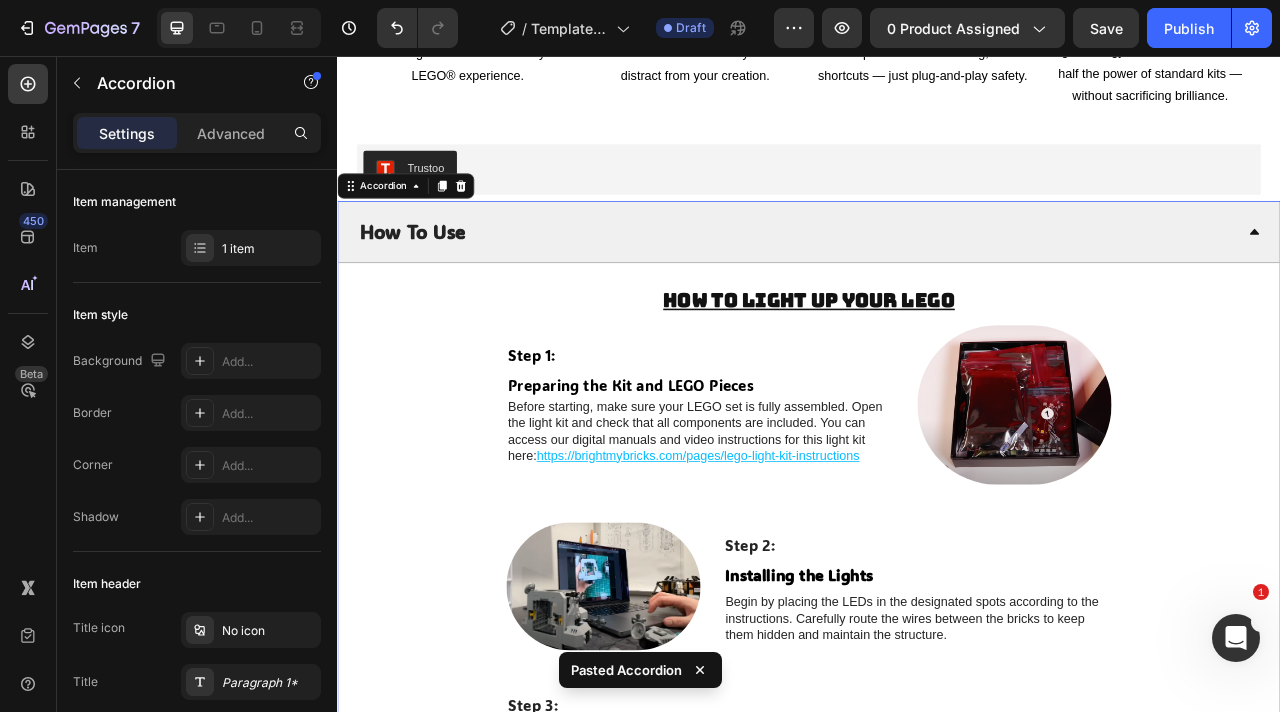 click 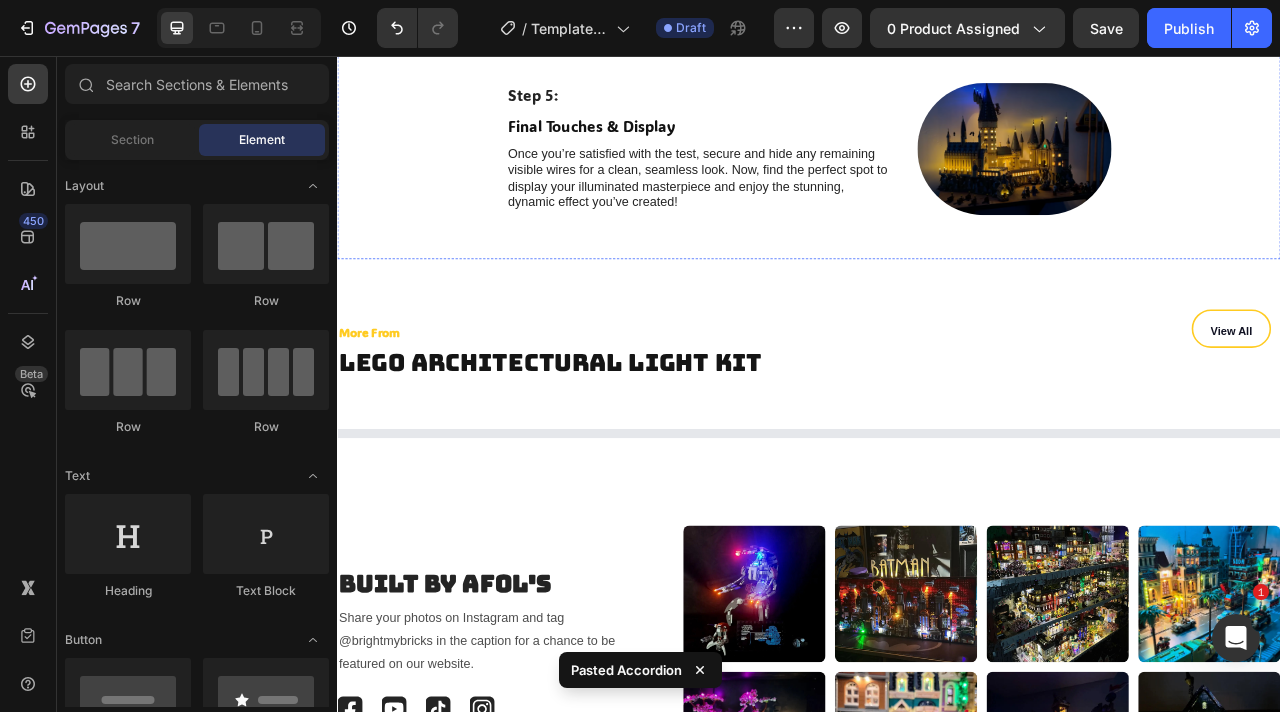 scroll, scrollTop: 5271, scrollLeft: 0, axis: vertical 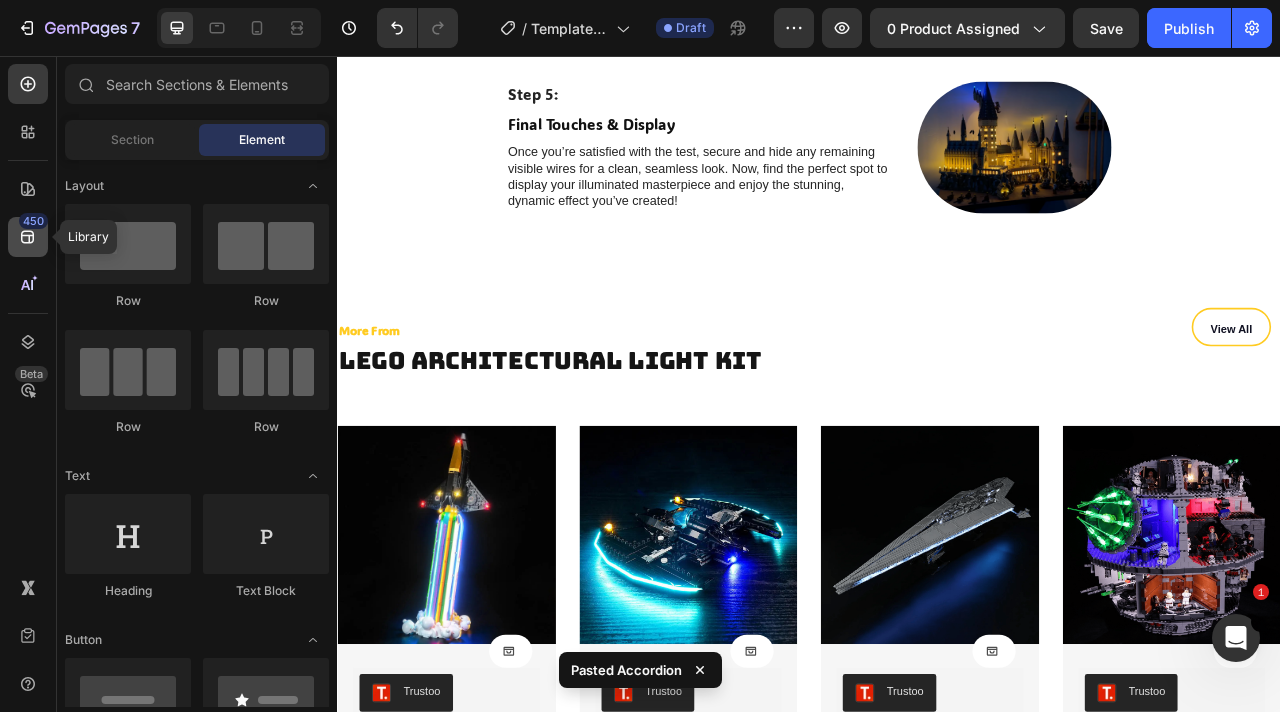 click on "450" 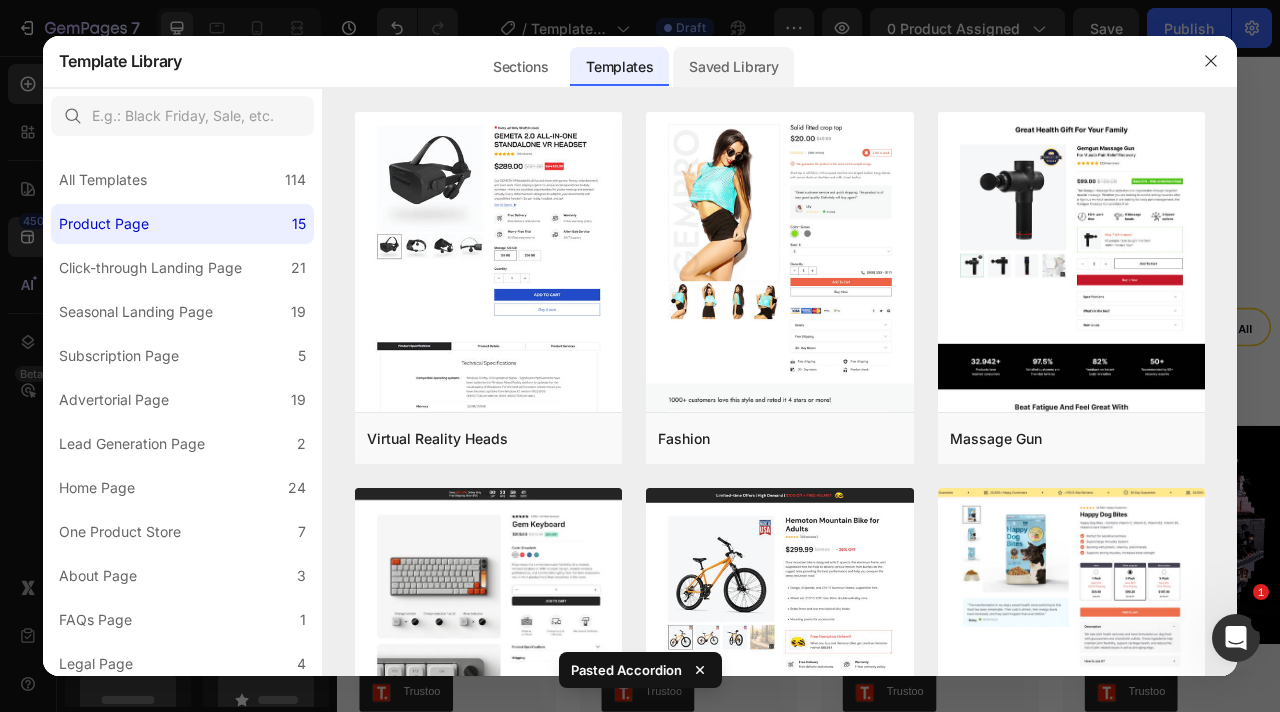 click on "Saved Library" 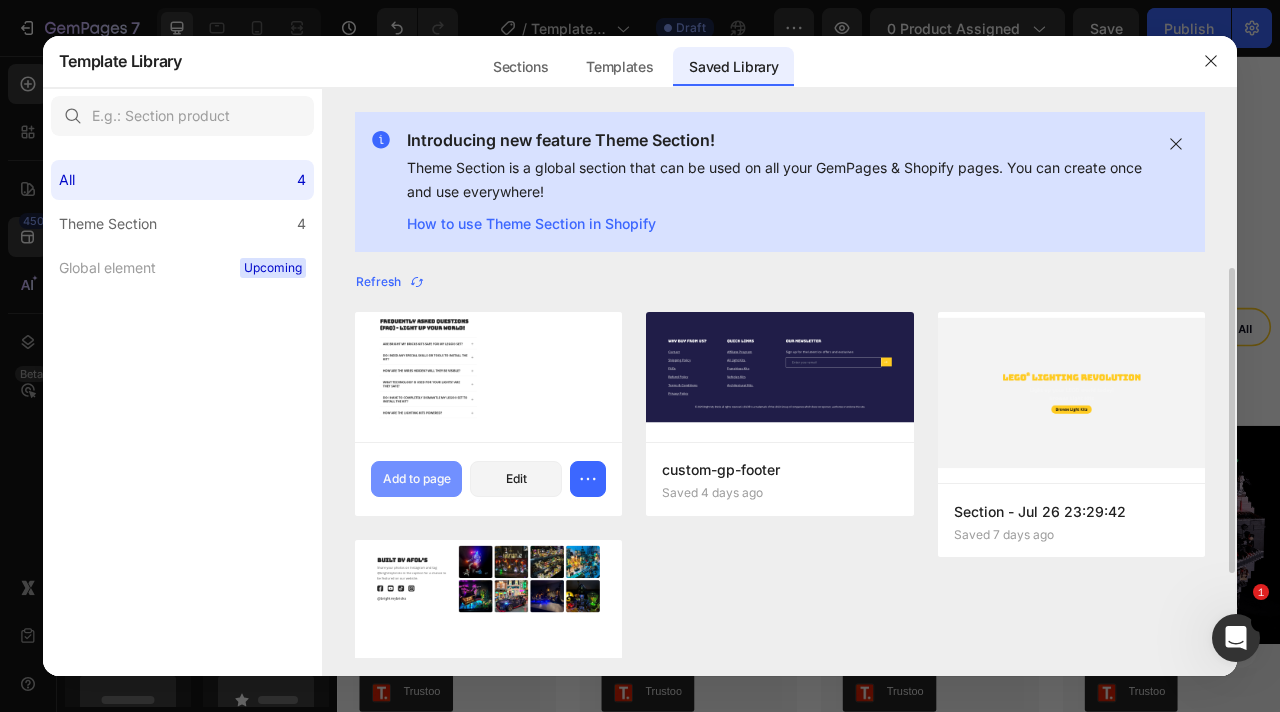 click on "Add to page" at bounding box center [417, 479] 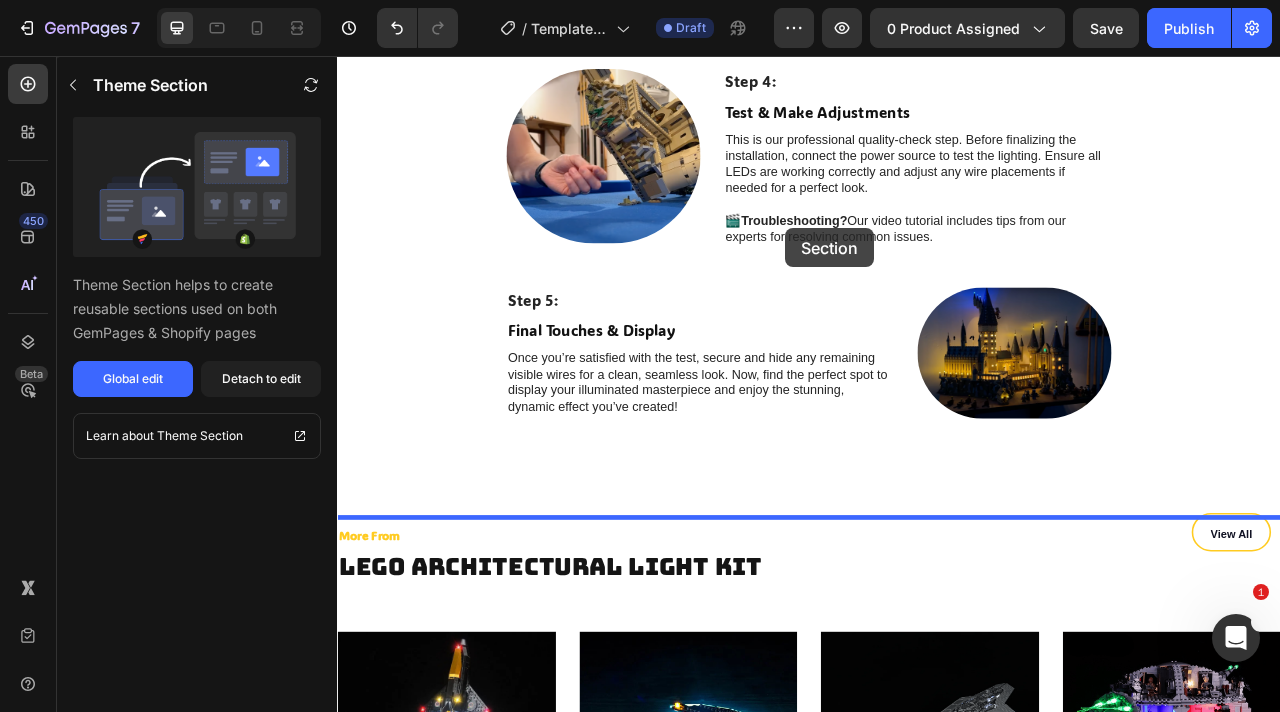 scroll, scrollTop: 5024, scrollLeft: 0, axis: vertical 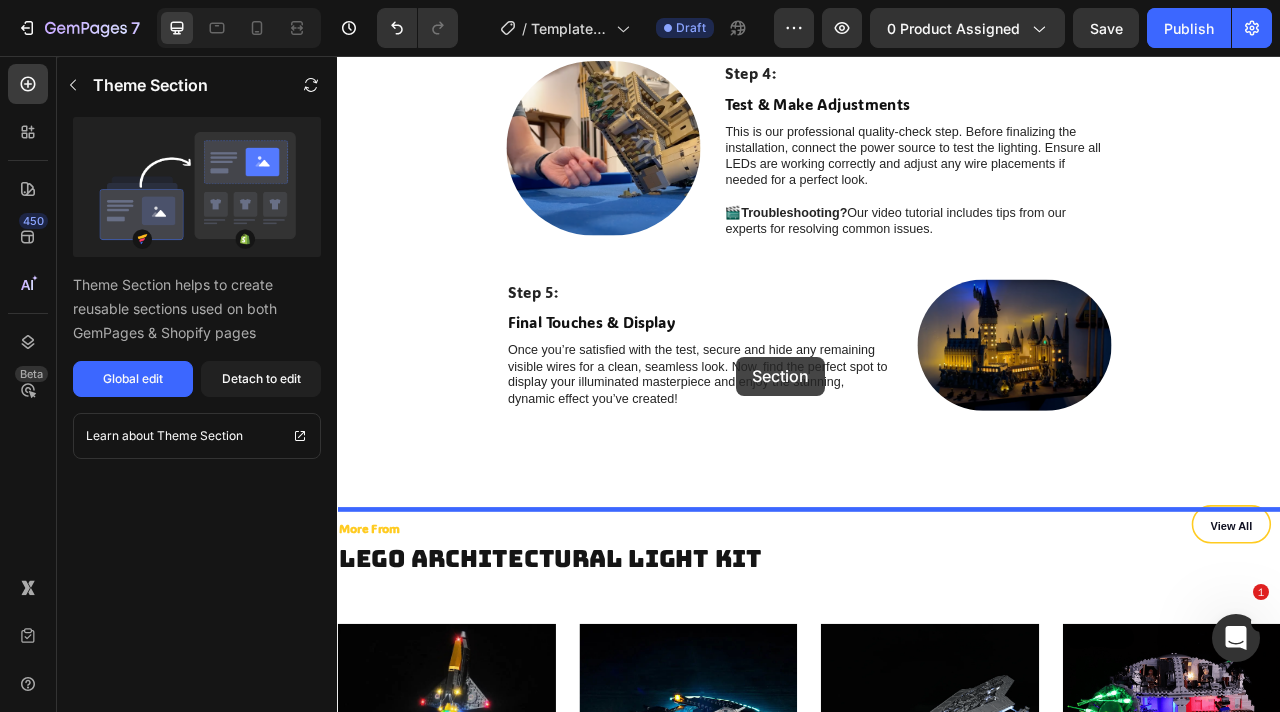 drag, startPoint x: 1421, startPoint y: 128, endPoint x: 845, endPoint y: 439, distance: 654.5968 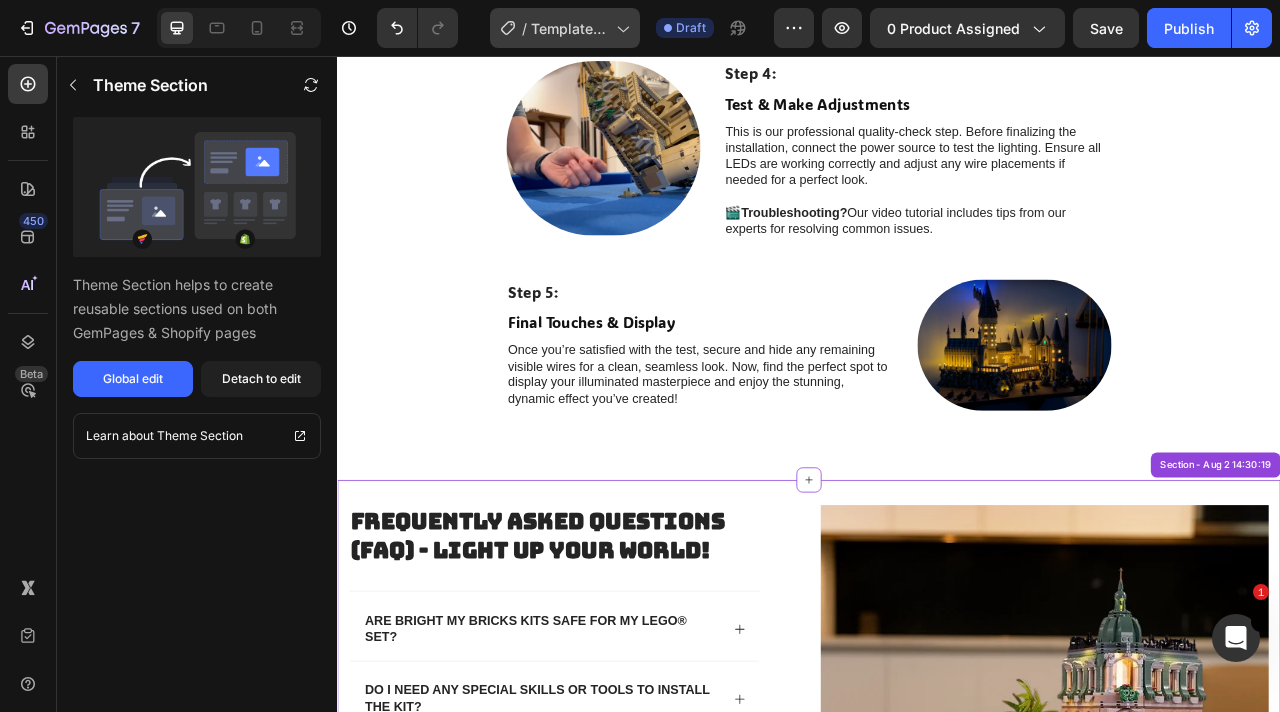 click on "Template Technic" at bounding box center [569, 28] 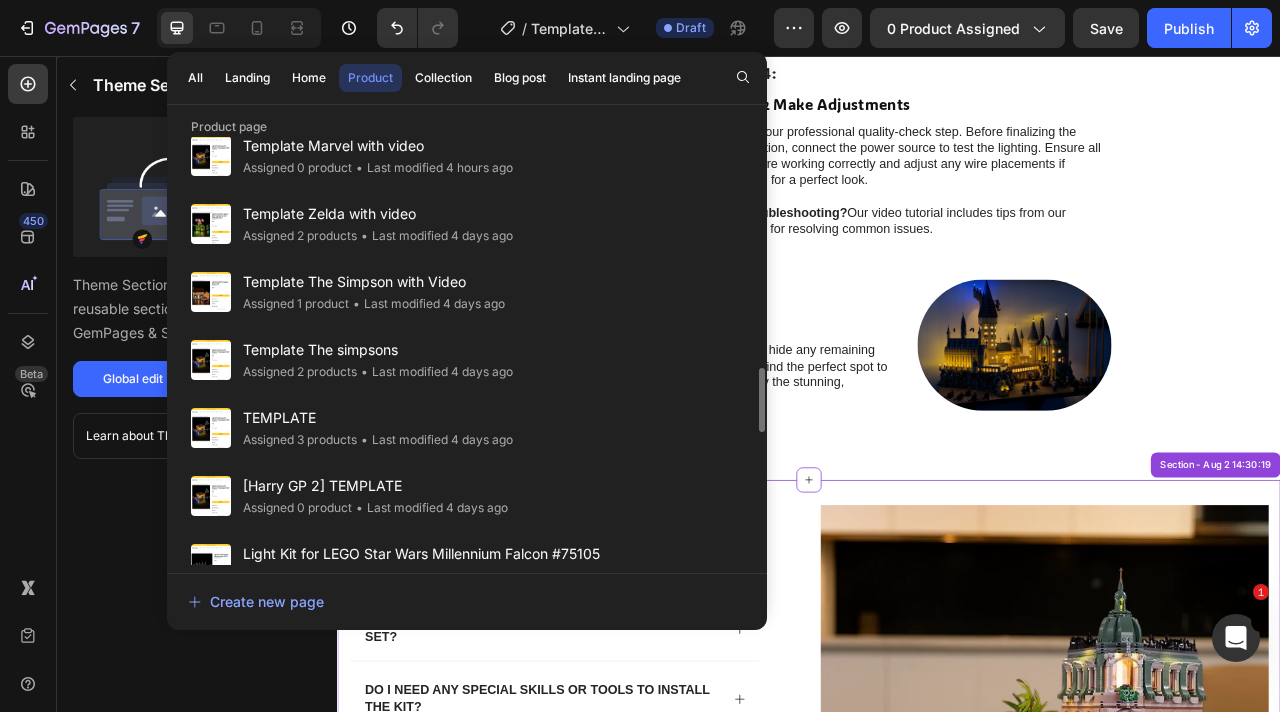 scroll, scrollTop: 1535, scrollLeft: 0, axis: vertical 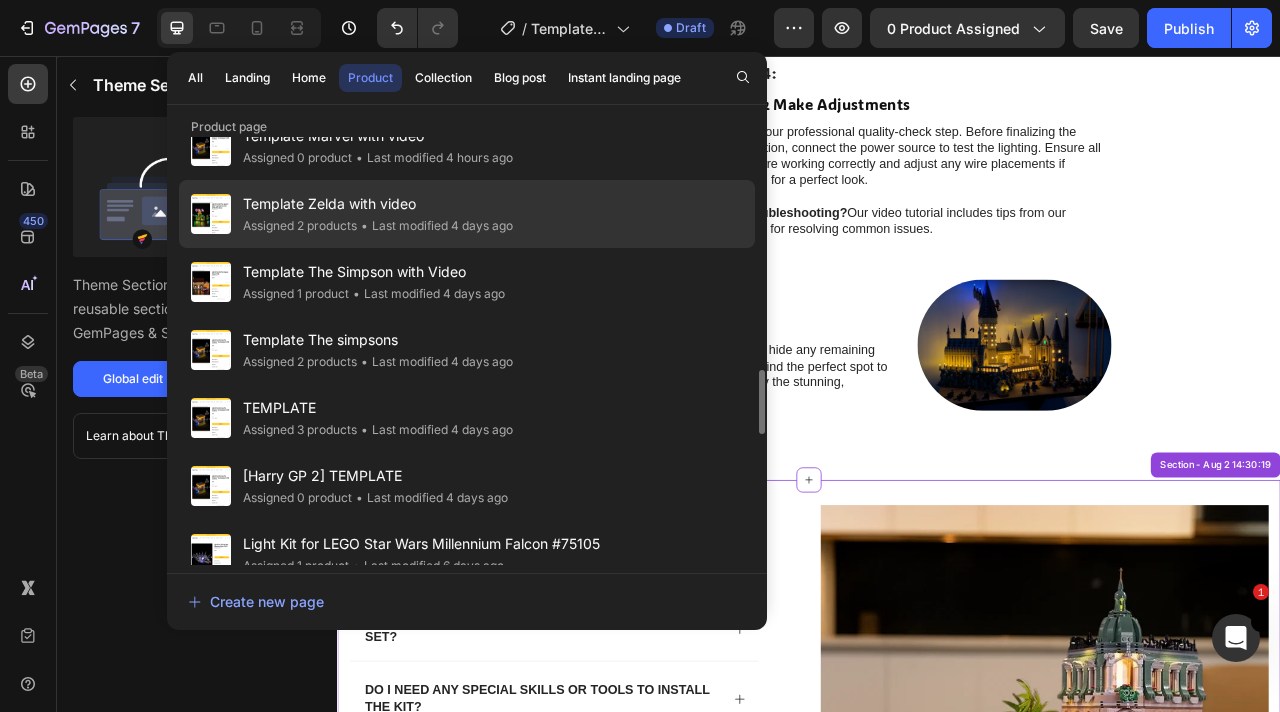 click on "Template Zelda with video Assigned 2 products • Last modified 4 days ago" 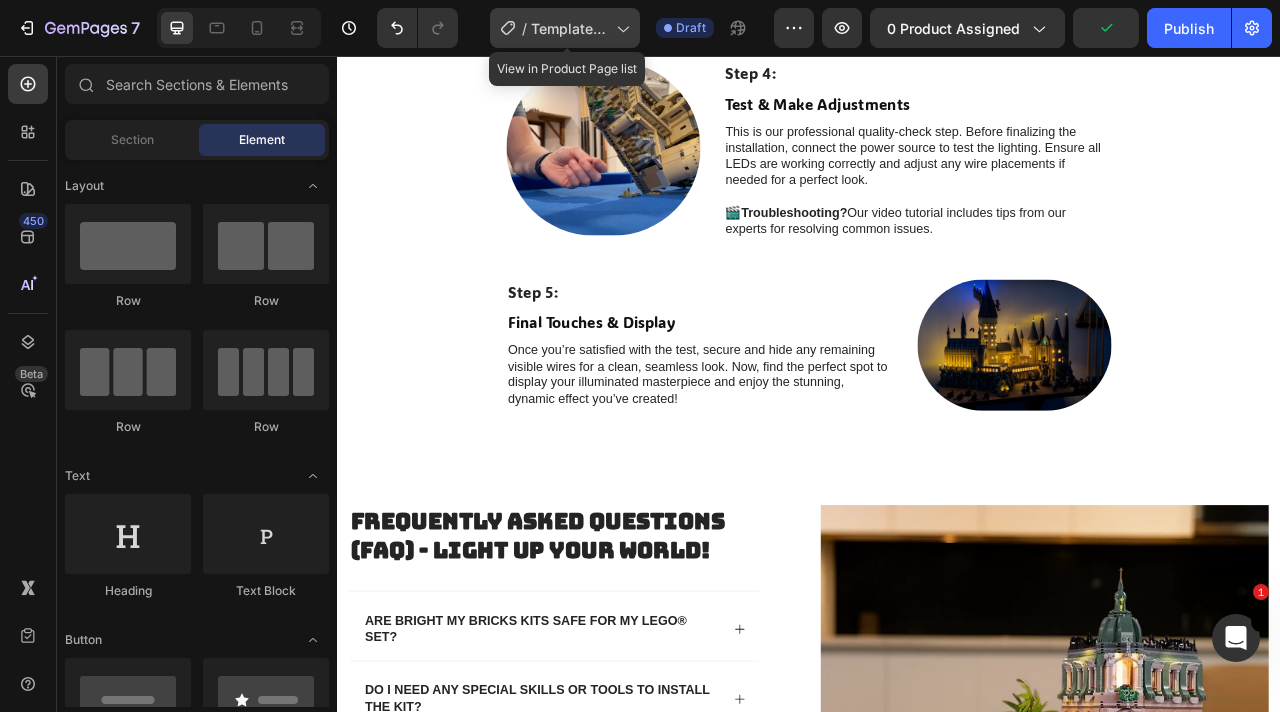 click on "Template Technic" at bounding box center (569, 28) 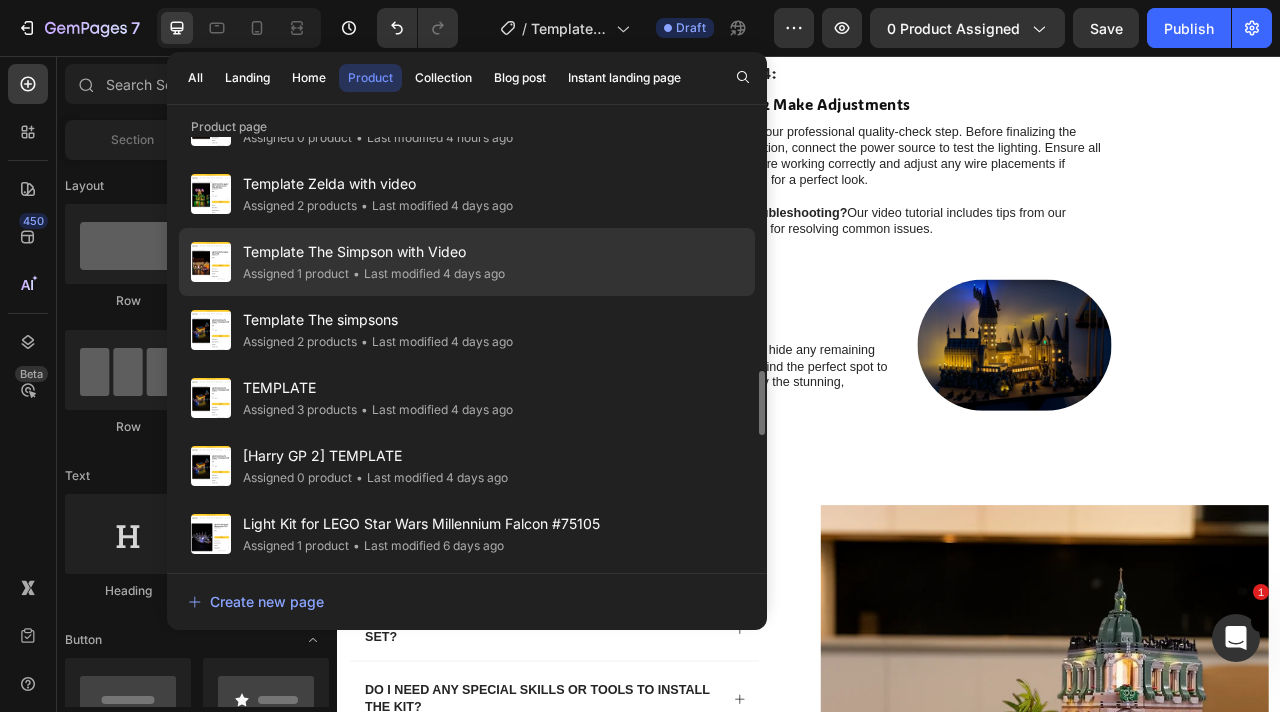 scroll, scrollTop: 1554, scrollLeft: 0, axis: vertical 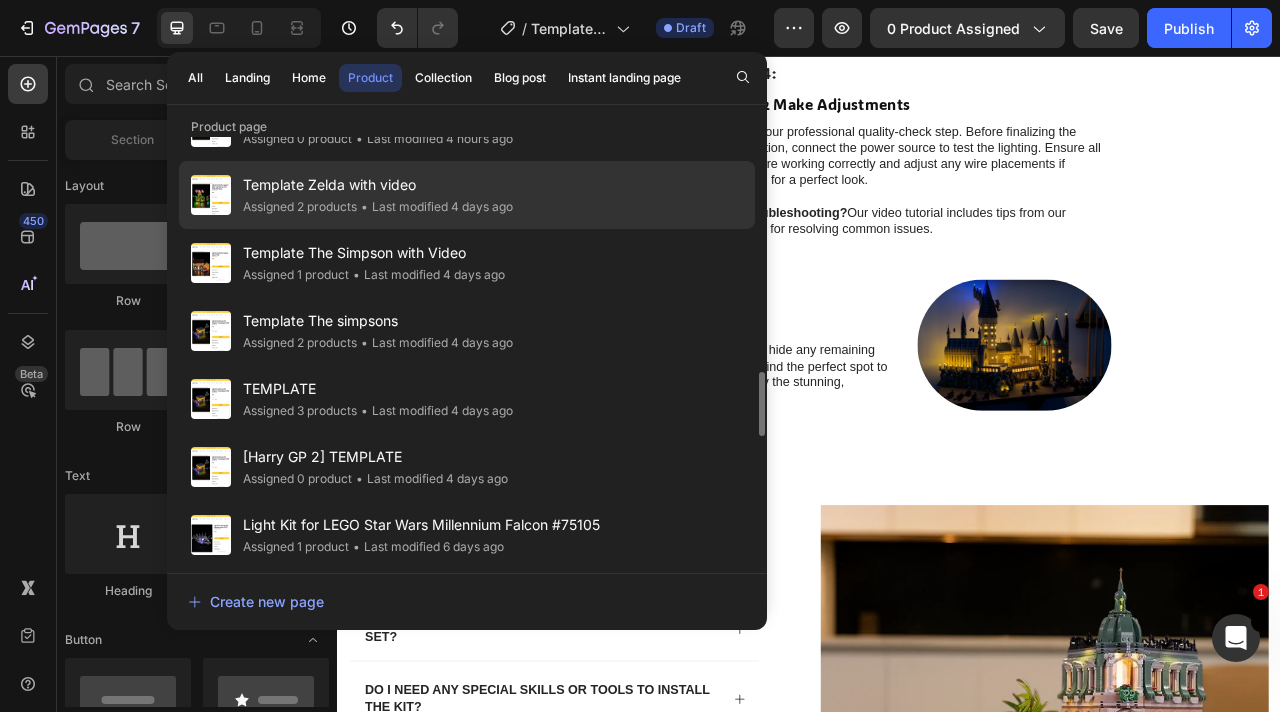 click on "Template Zelda with video Assigned 2 products • Last modified 4 days ago" 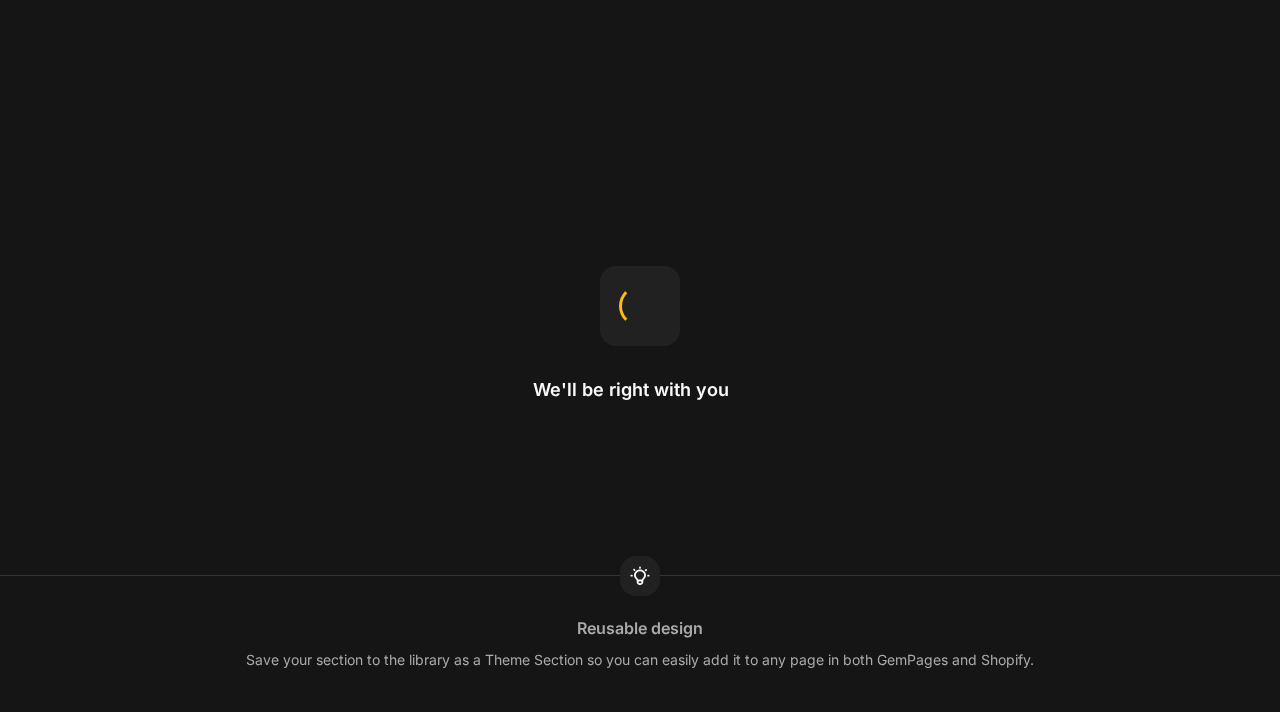 scroll, scrollTop: 0, scrollLeft: 0, axis: both 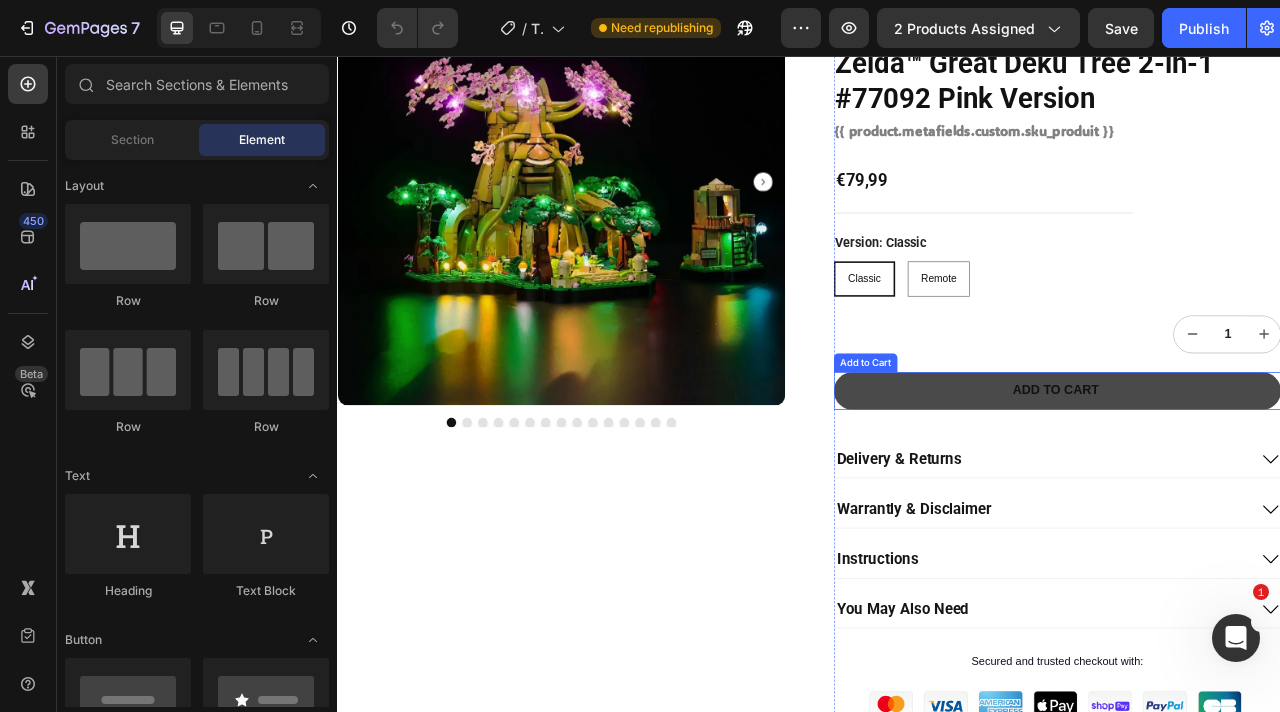 click on "Add to cart" at bounding box center [1252, 482] 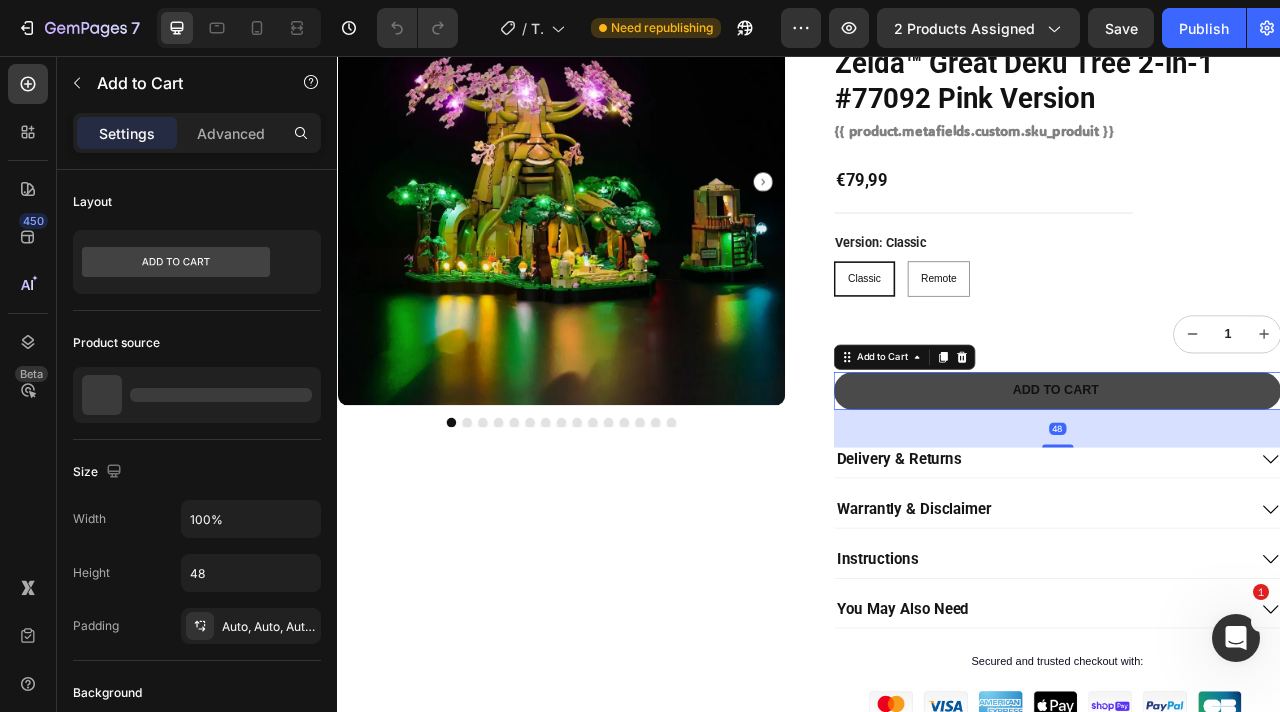 type 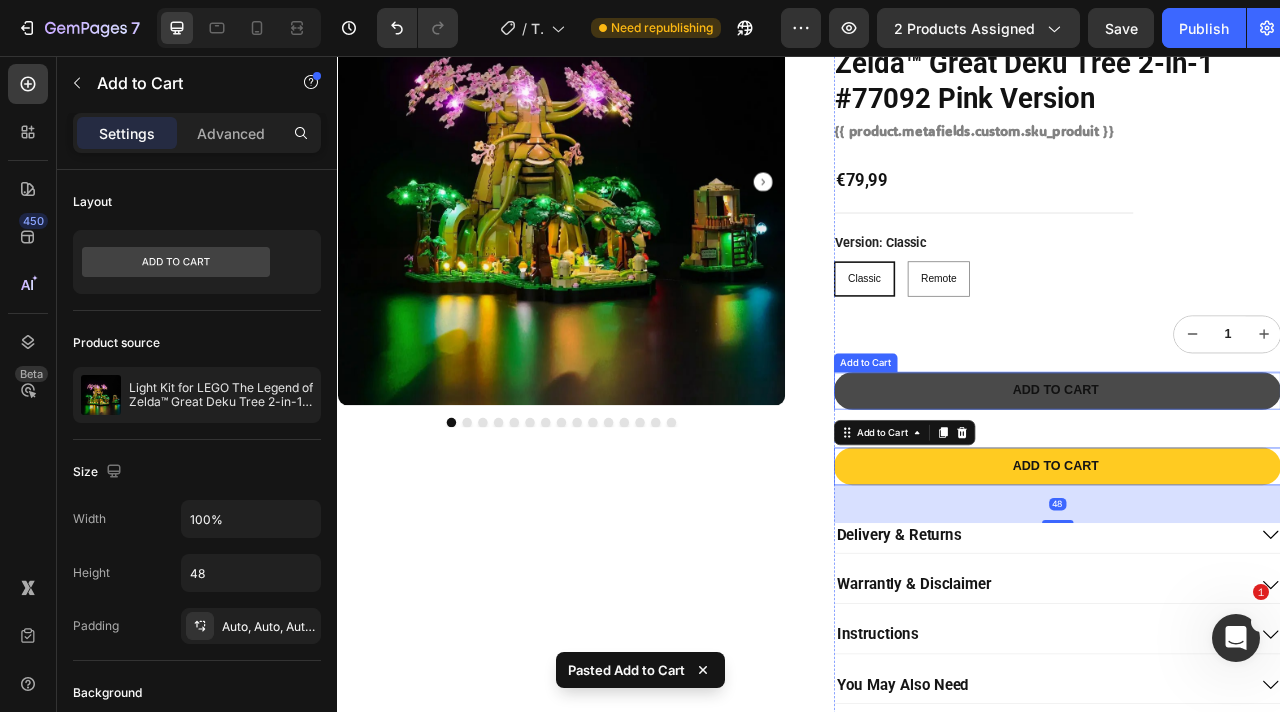 click on "Add to cart" at bounding box center [1252, 482] 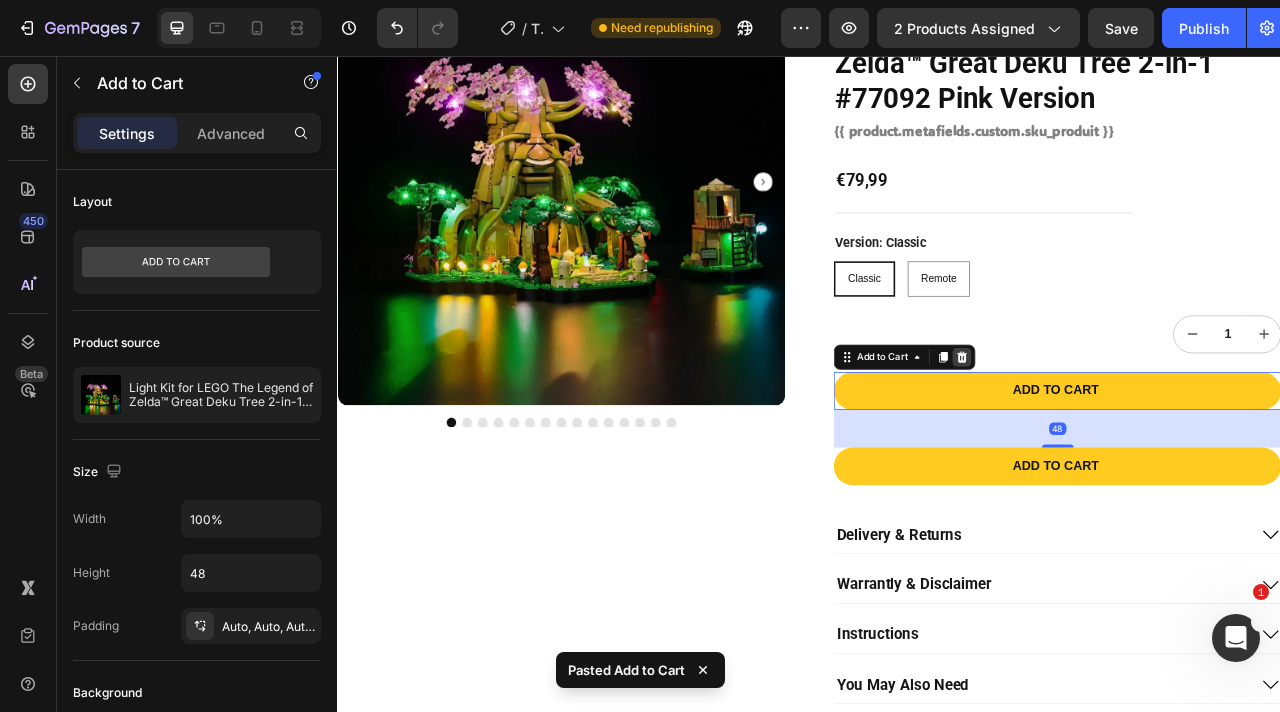 click 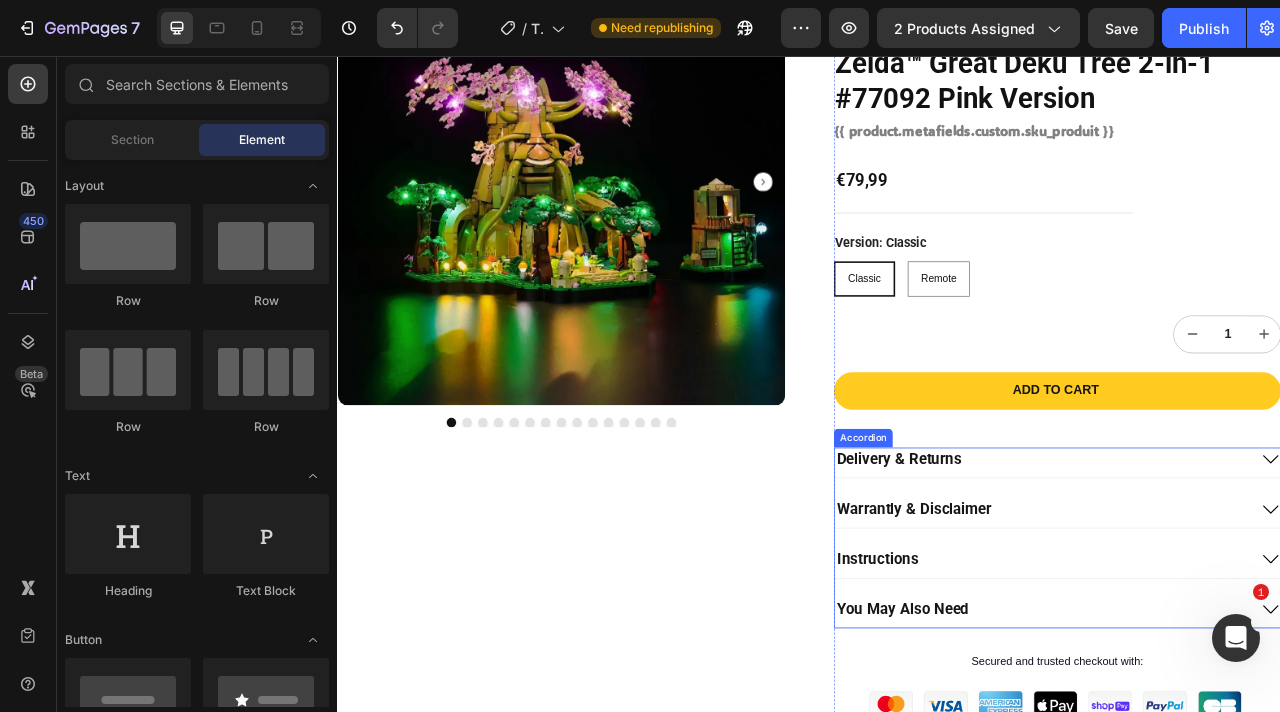 click on "Delivery & Returns" at bounding box center (1232, 569) 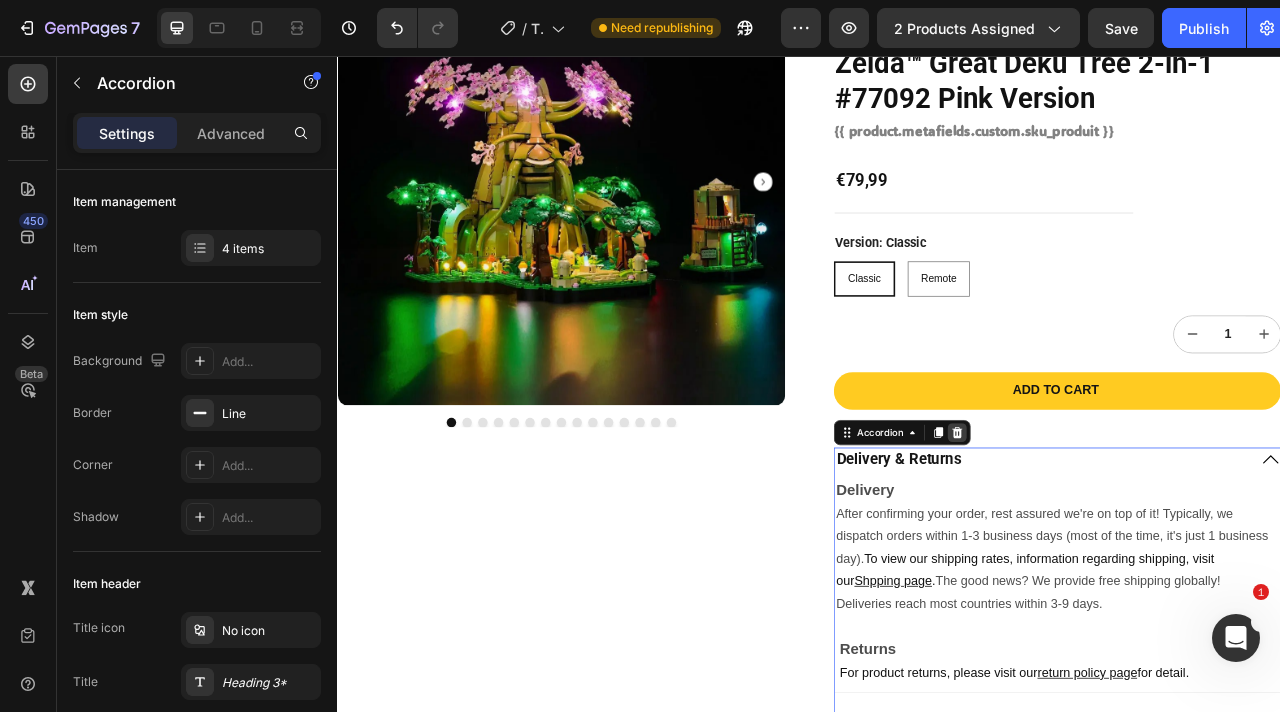 click 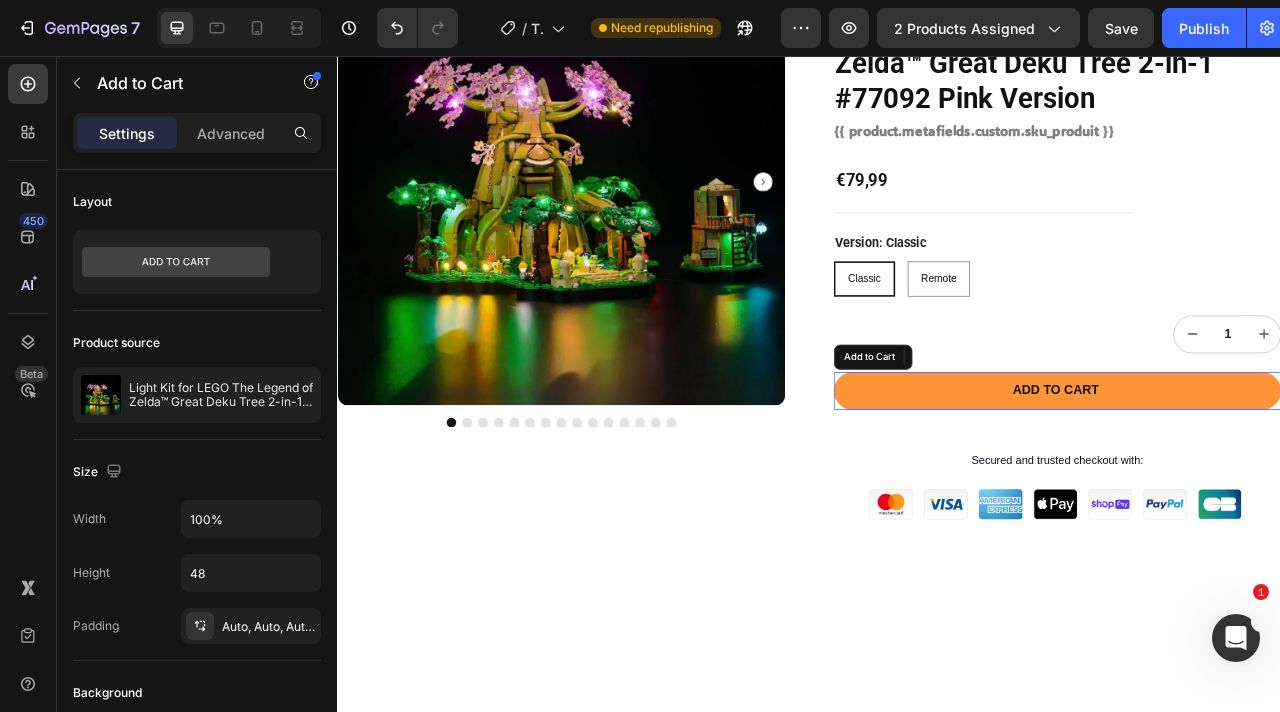 click on "Add to cart" at bounding box center [1252, 482] 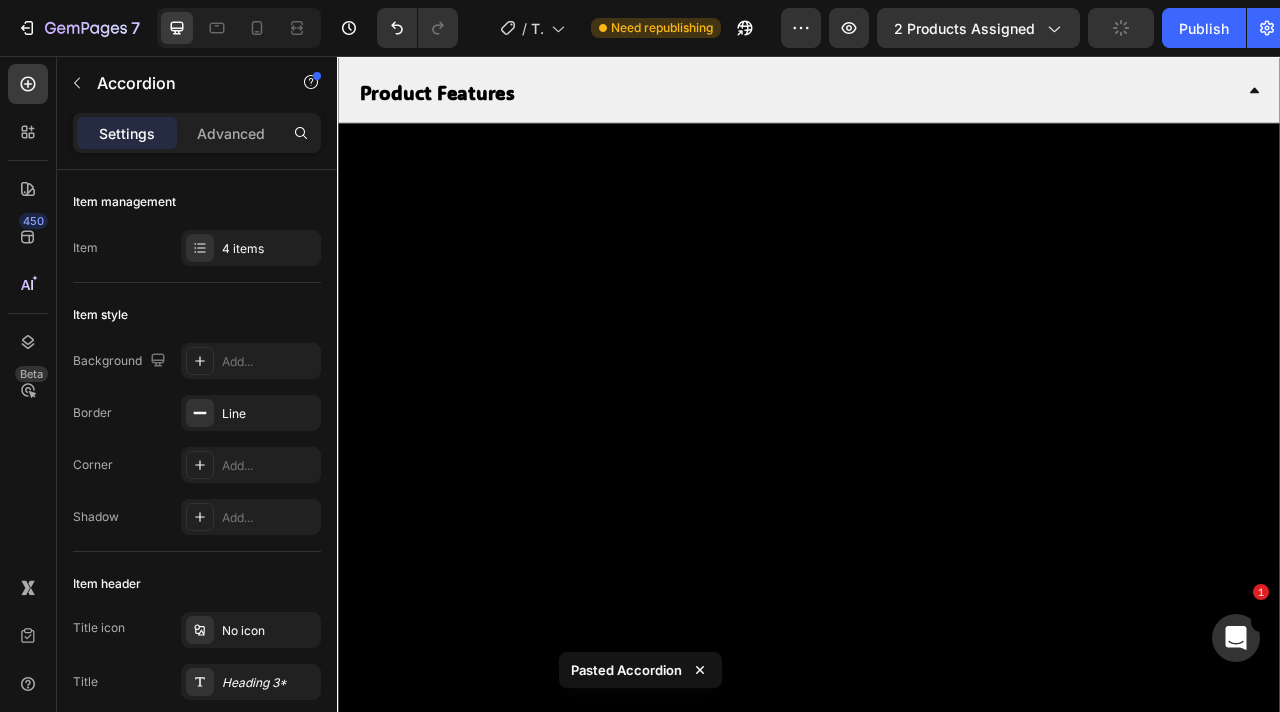 scroll, scrollTop: 1126, scrollLeft: 0, axis: vertical 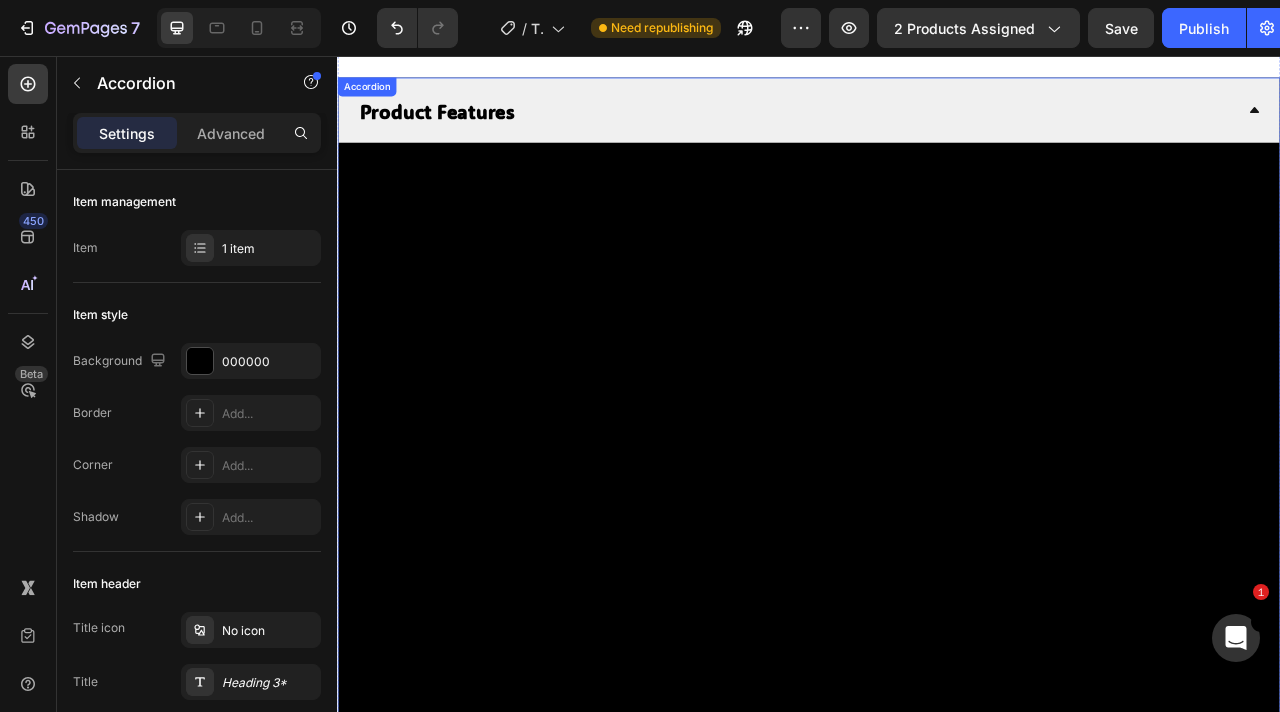 click on "Product Features" at bounding box center [463, 126] 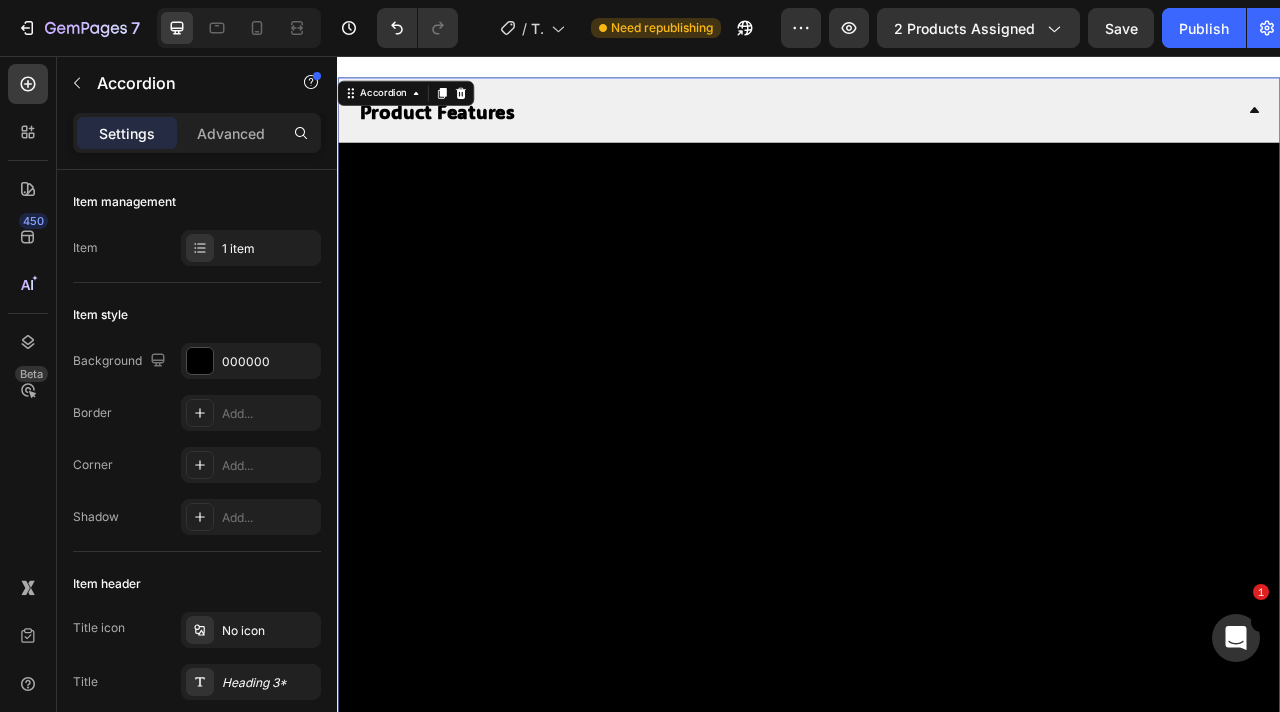 click on "Product Features" at bounding box center (463, 126) 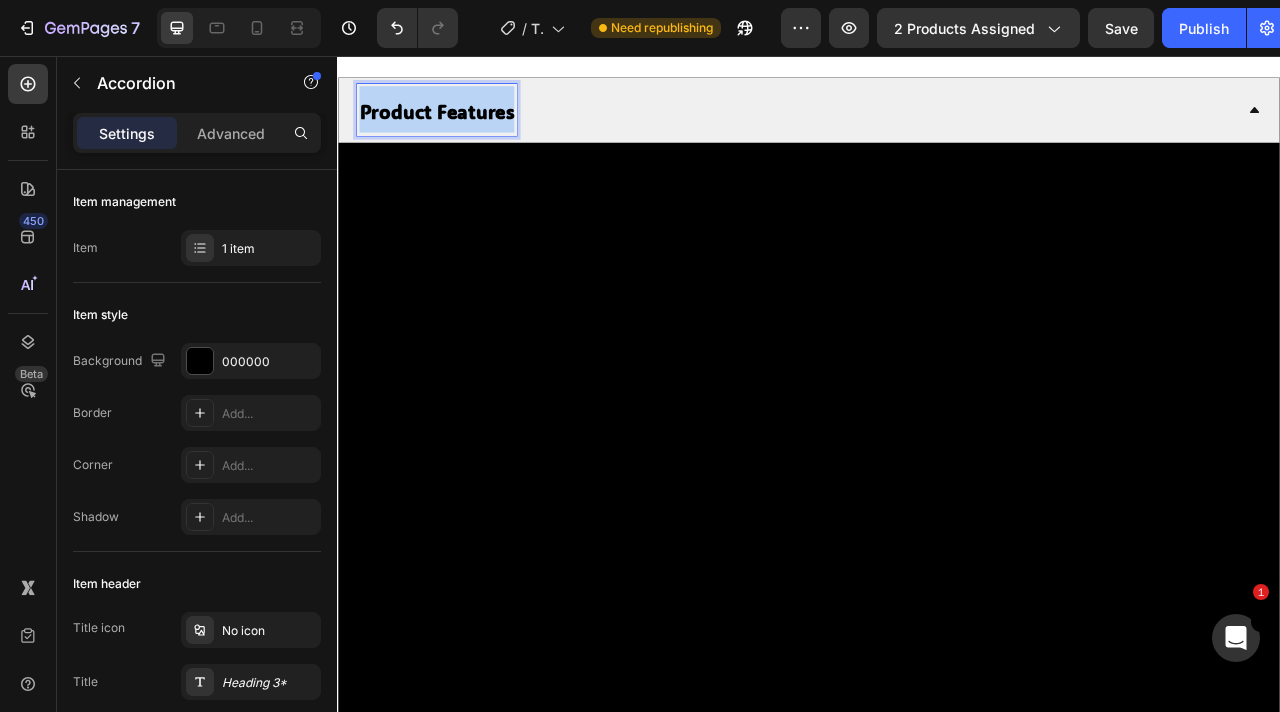 click on "Product Features" at bounding box center [463, 126] 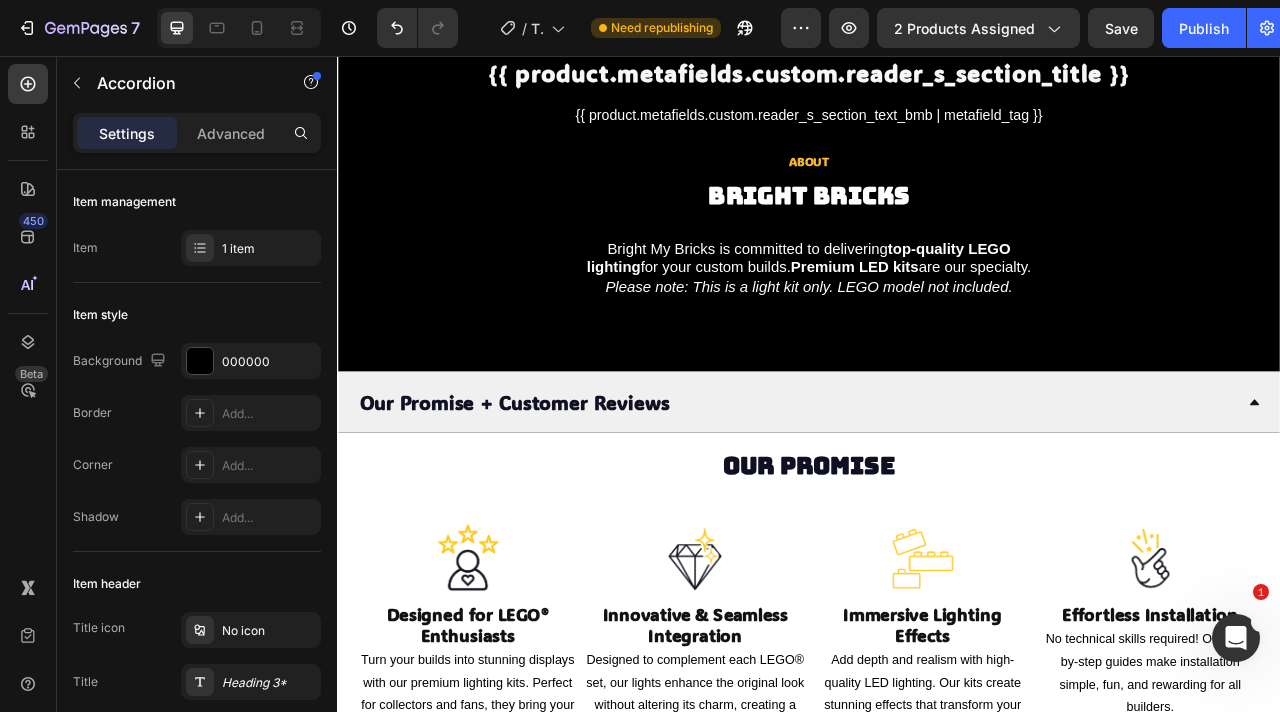 scroll, scrollTop: 4060, scrollLeft: 0, axis: vertical 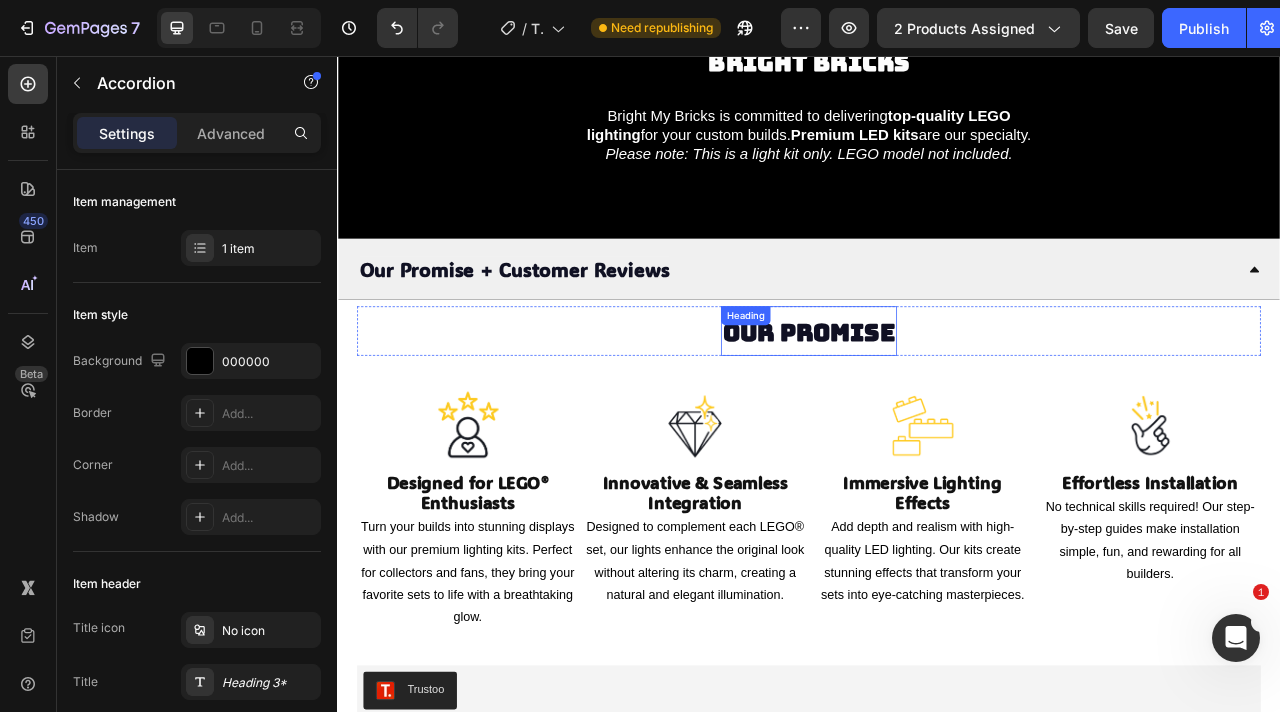 click on "Heading" at bounding box center (856, 386) 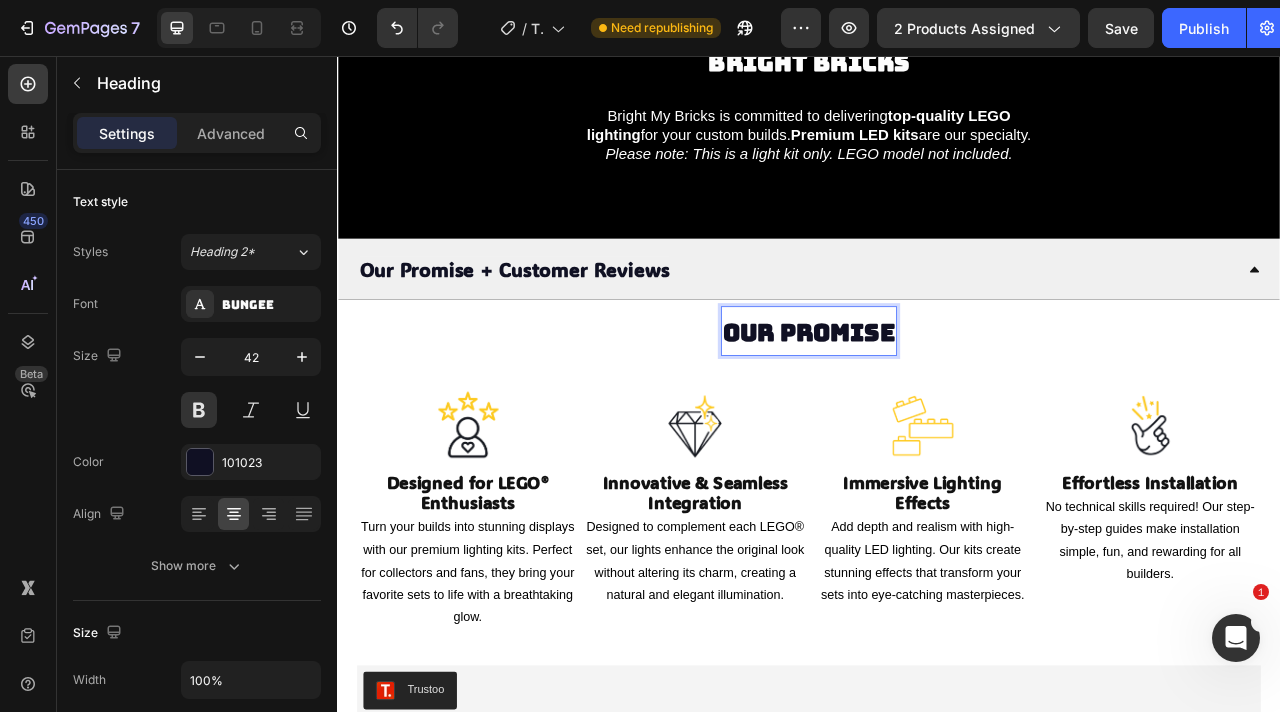 click on "Our Promise" at bounding box center (937, 407) 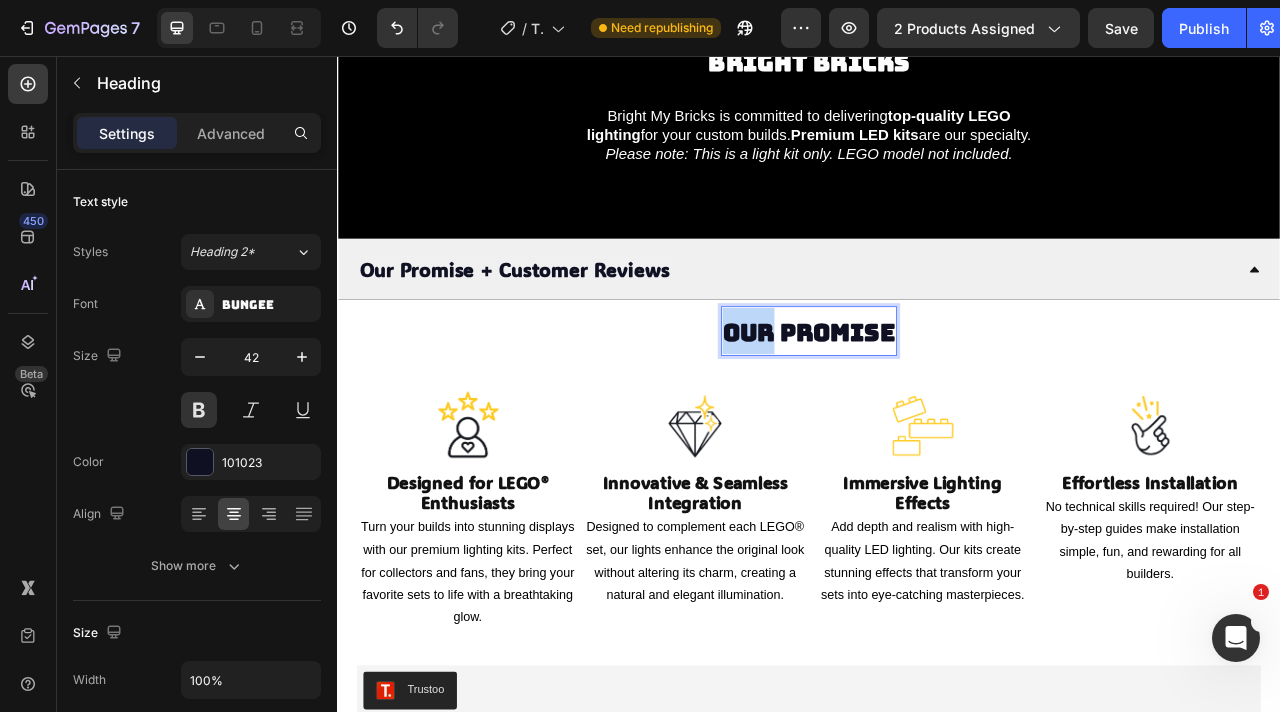 click on "Our Promise" at bounding box center (937, 407) 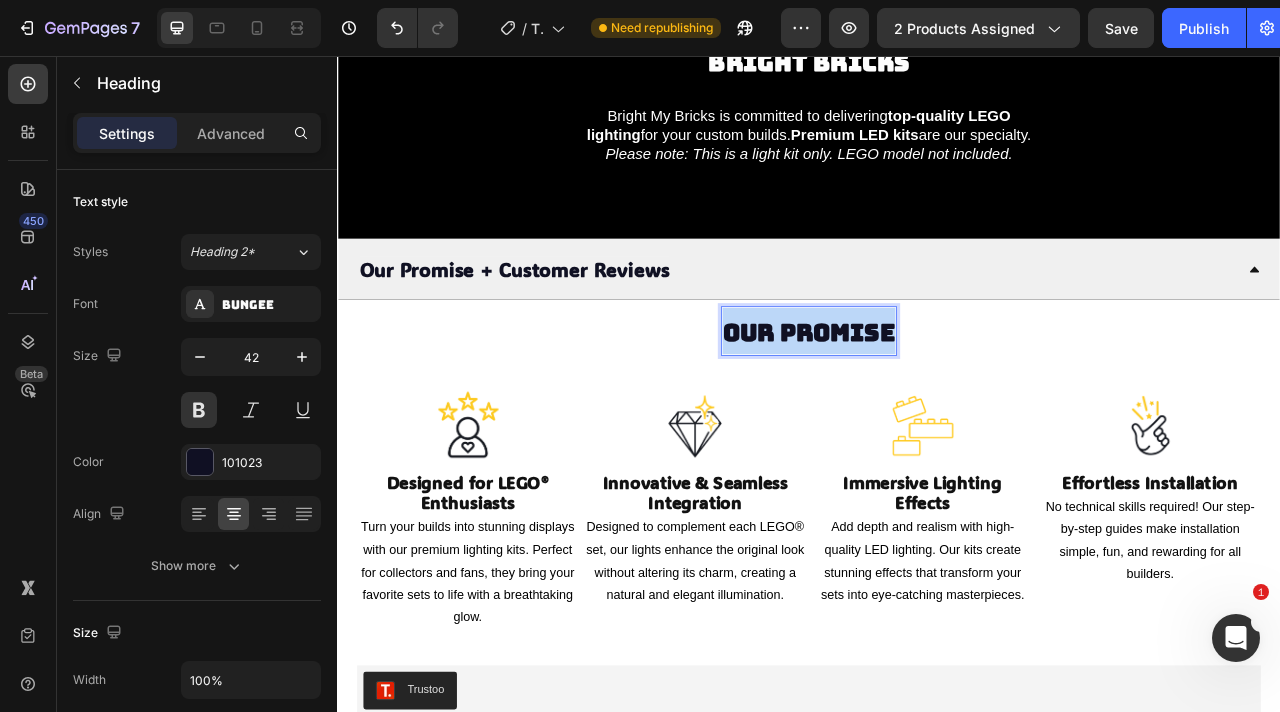 click on "Our Promise" at bounding box center [937, 407] 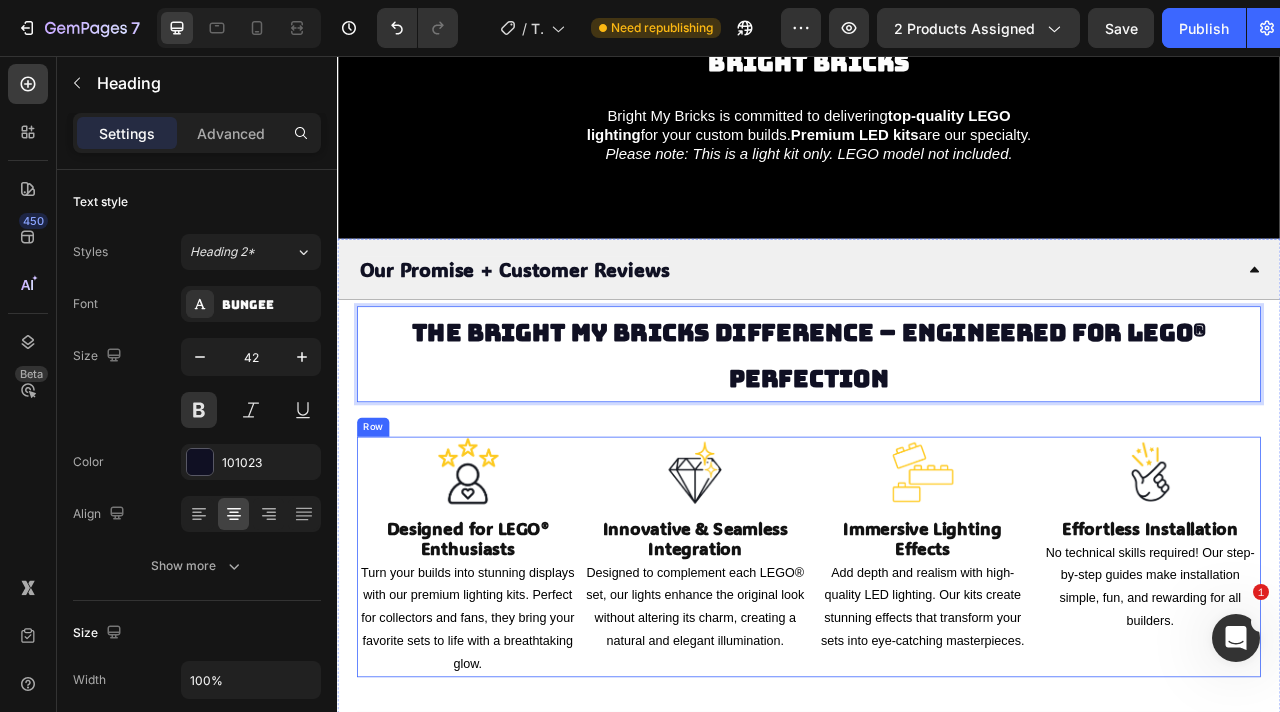 click on "Image Designed for LEGO® Enthusiasts Heading Turn your builds into stunning displays with our premium lighting kits. Perfect for collectors and fans, they bring your favorite sets to life with a breathtaking glow. Text Block Image Innovative & Seamless Integration Heading Designed to complement each LEGO® set, our lights enhance the original look without altering its charm, creating a natural and elegant illumination. Text Block Image Immersive Lighting Effects Heading Add depth and realism with high-quality LED lighting. Our kits create stunning effects that transform your sets into eye-catching masterpieces. Text Block Image Effortless Installation  Heading No technical skills required! Our step-by-step guides make installation simple, fun, and rewarding for all builders. Text Block Row" at bounding box center [937, 693] 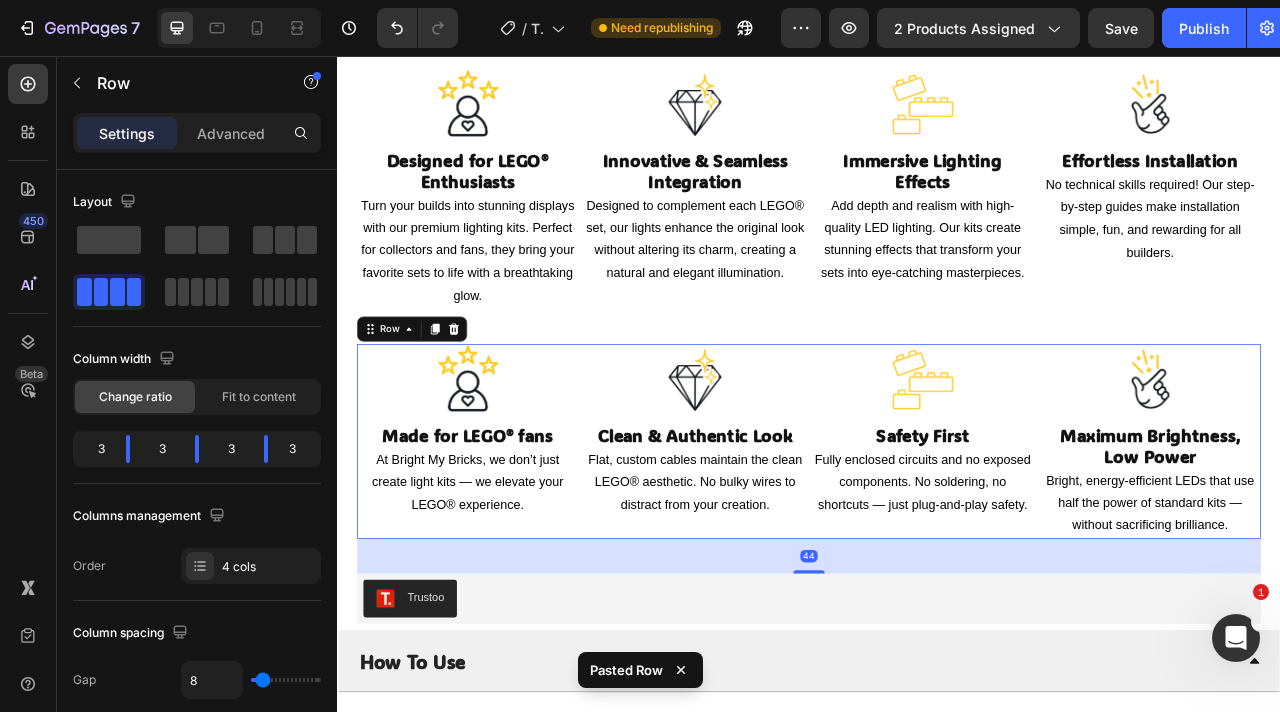 scroll, scrollTop: 4426, scrollLeft: 0, axis: vertical 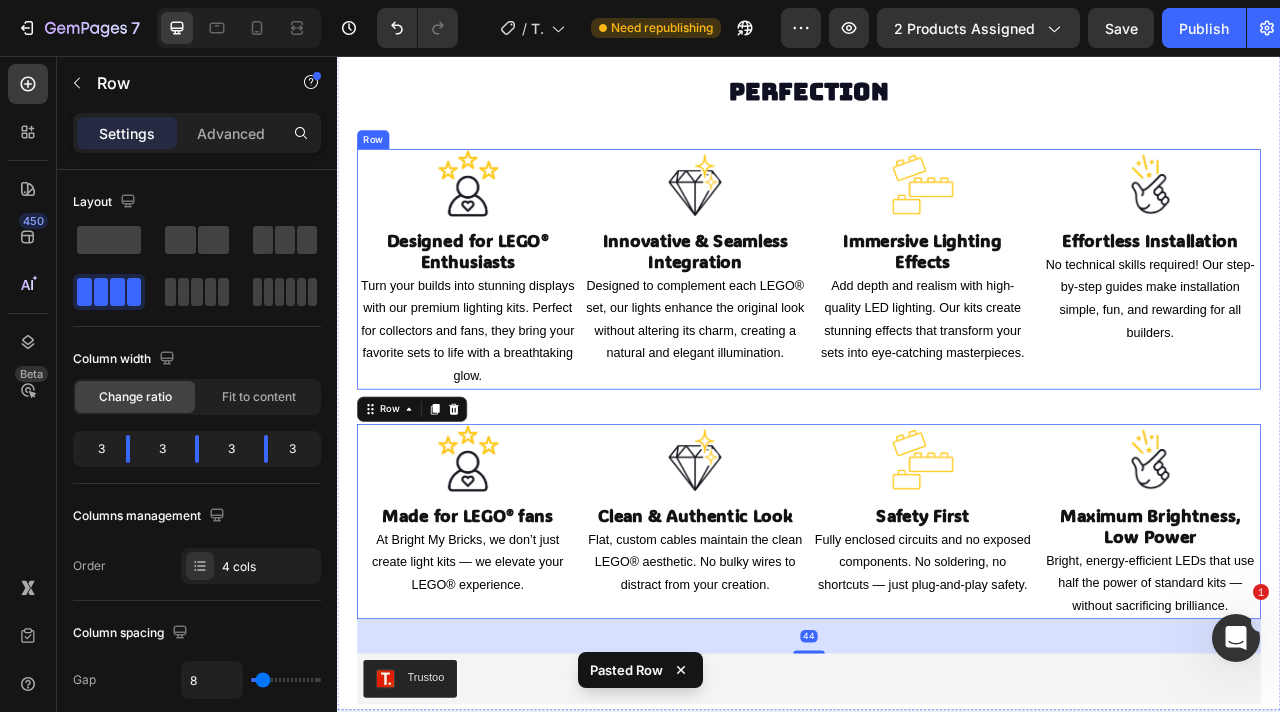 click on "Image Designed for LEGO® Enthusiasts Heading Turn your builds into stunning displays with our premium lighting kits. Perfect for collectors and fans, they bring your favorite sets to life with a breathtaking glow. Text Block" at bounding box center [503, 327] 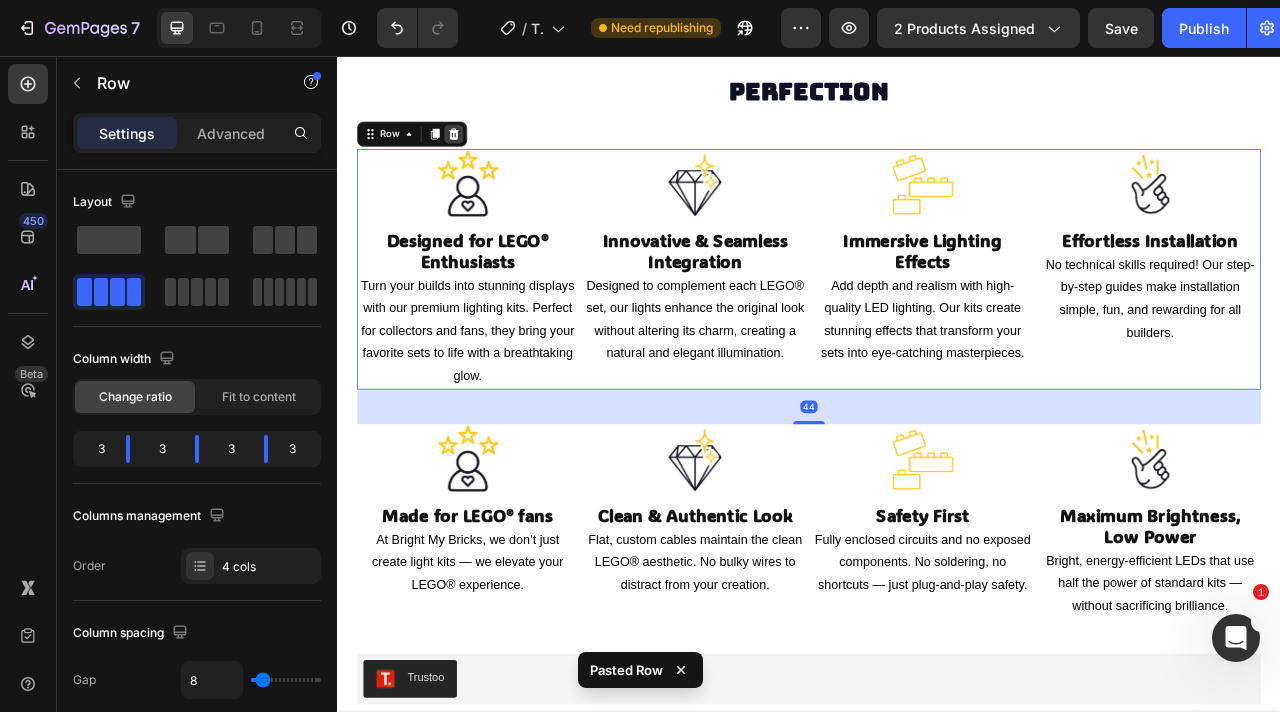 click 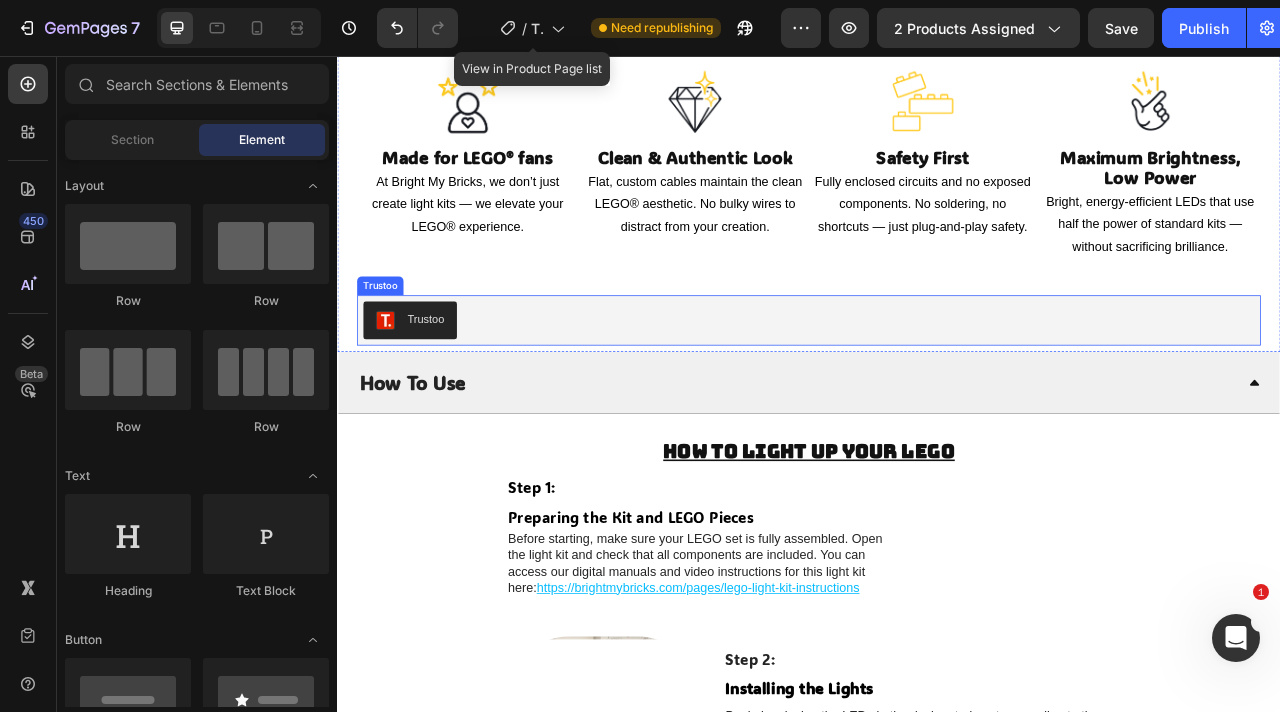 scroll, scrollTop: 4588, scrollLeft: 0, axis: vertical 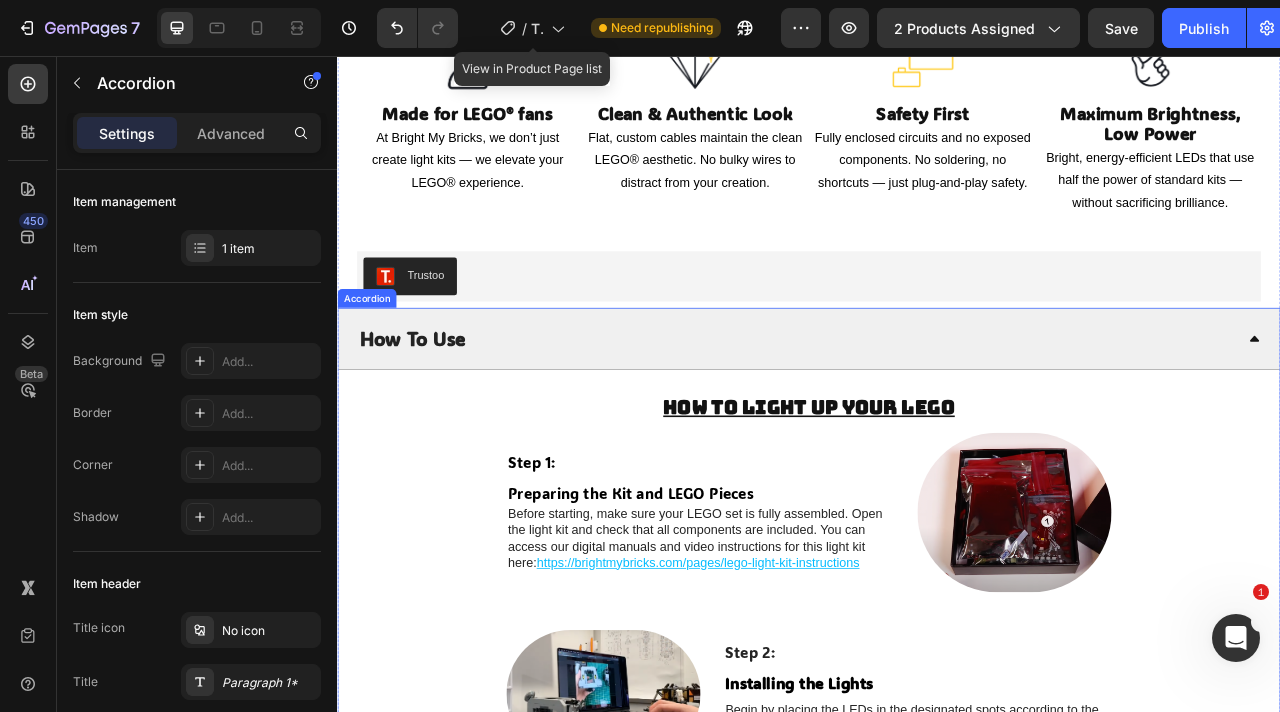 click on "How To Use" at bounding box center [921, 415] 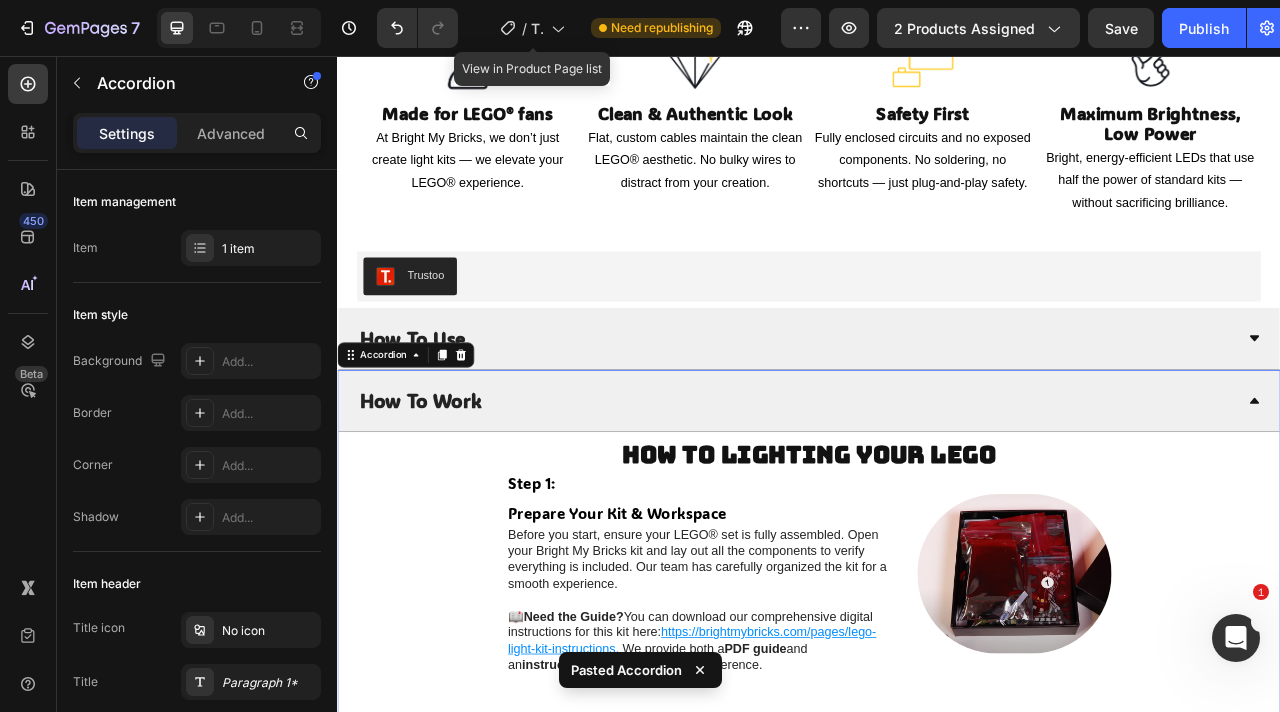 click on "How To Use" at bounding box center (921, 415) 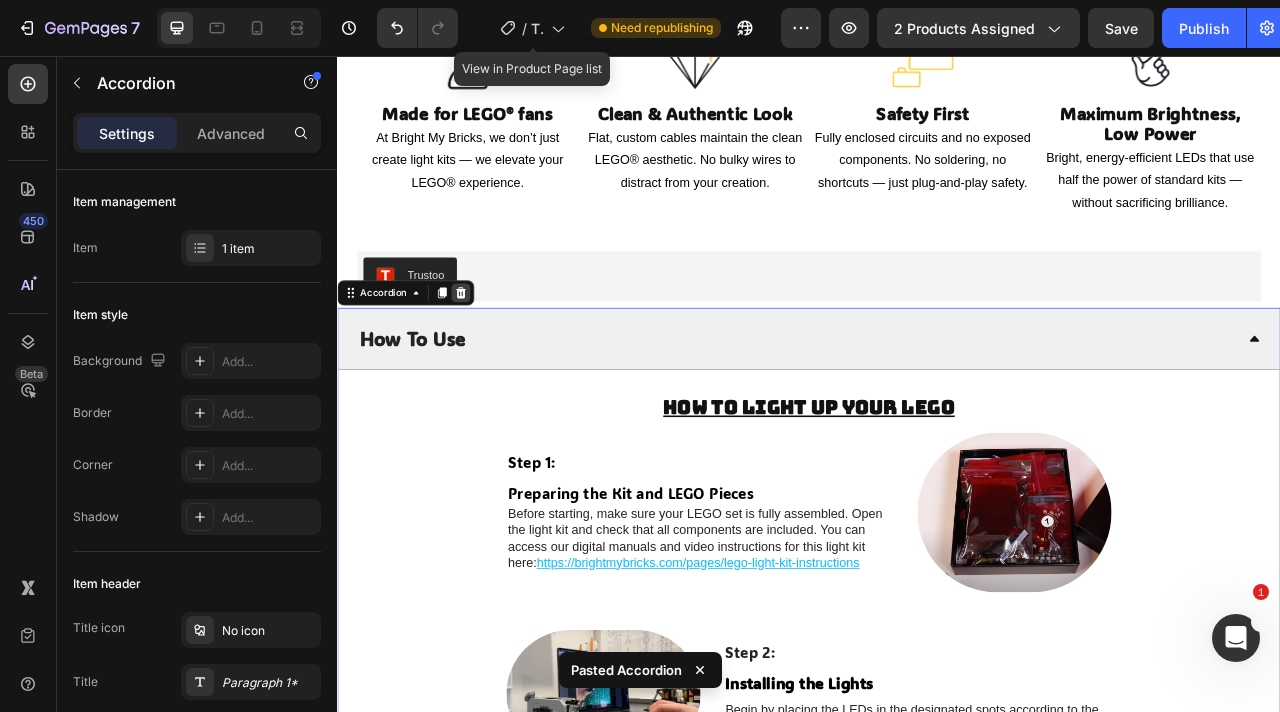 click 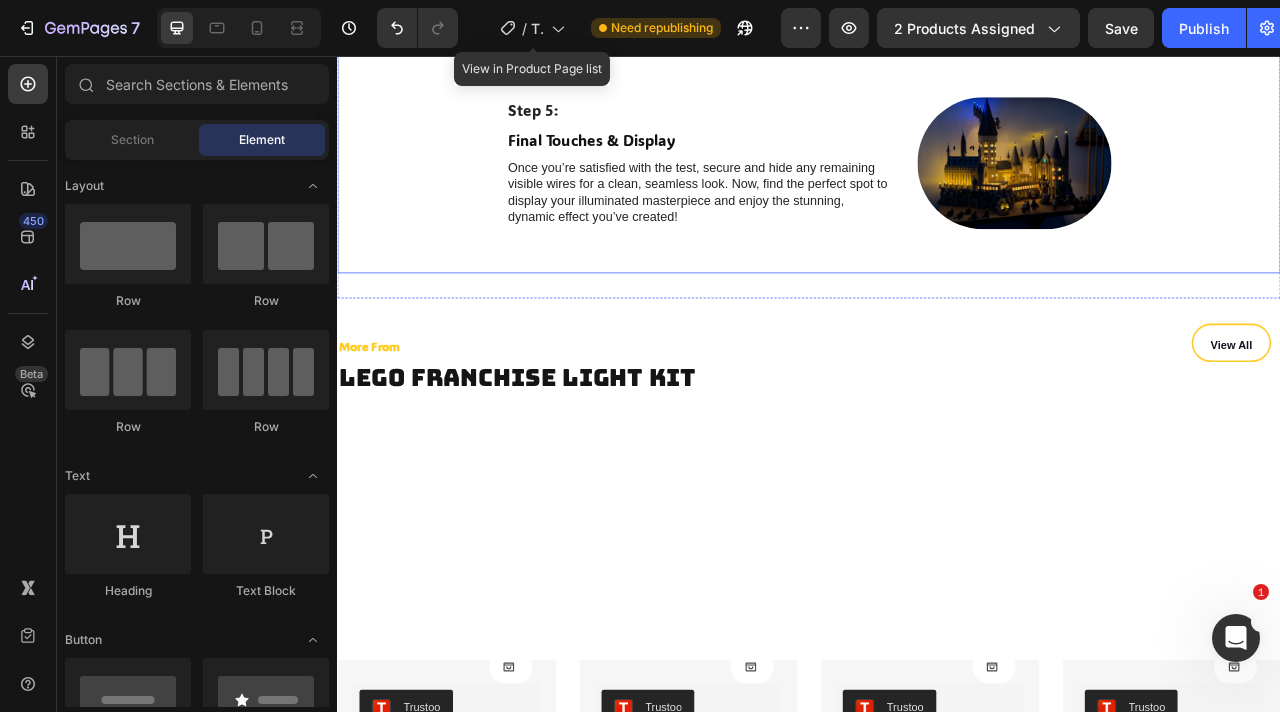scroll, scrollTop: 6209, scrollLeft: 0, axis: vertical 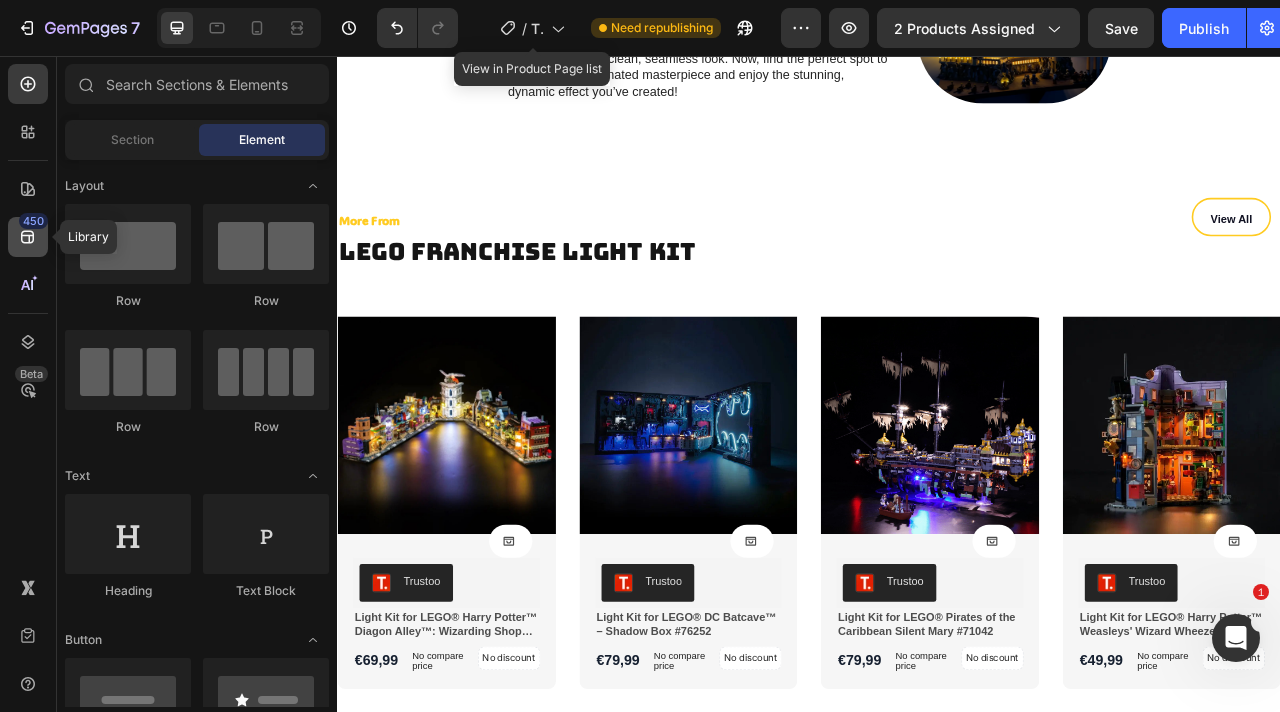 click 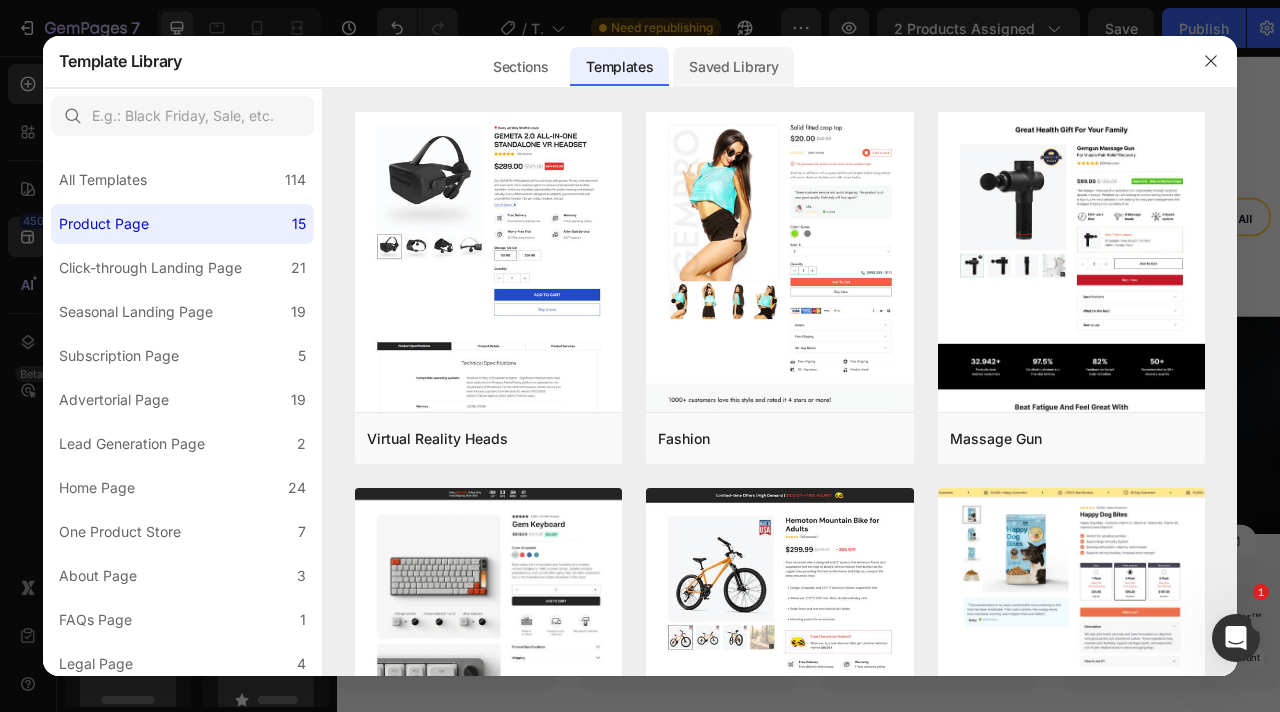 click on "Saved Library" 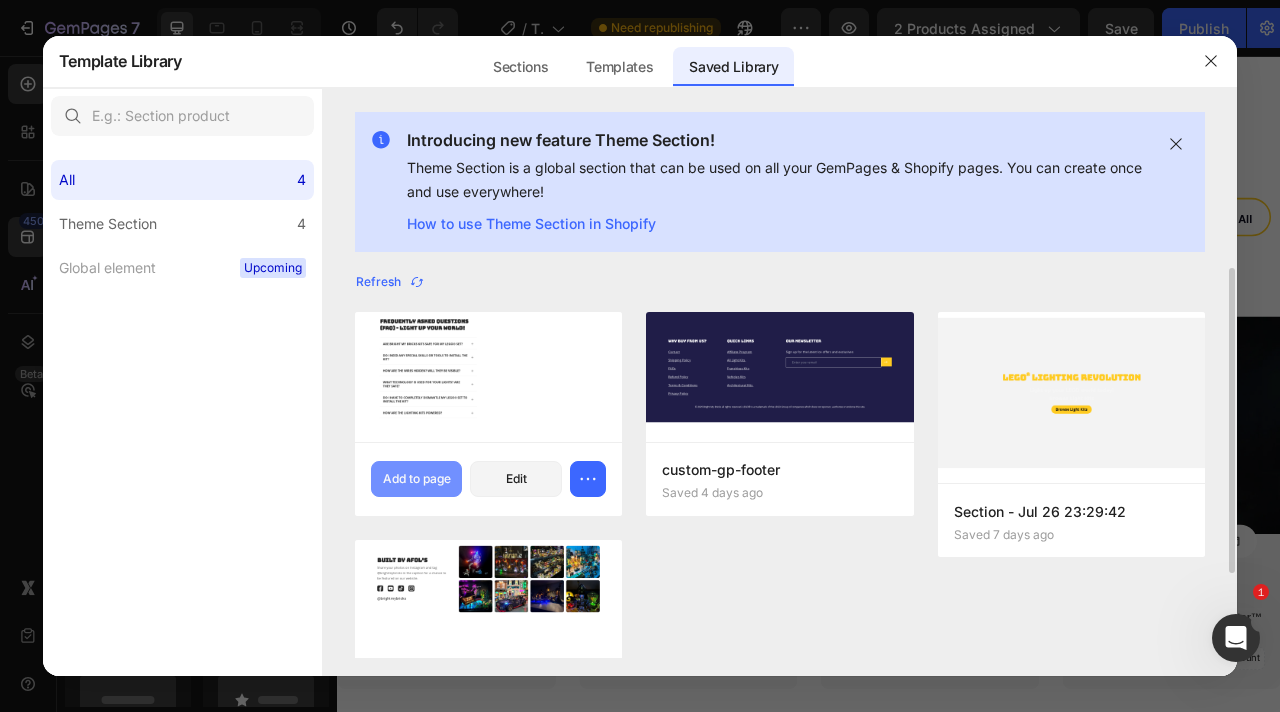 click on "Add to page" at bounding box center [417, 479] 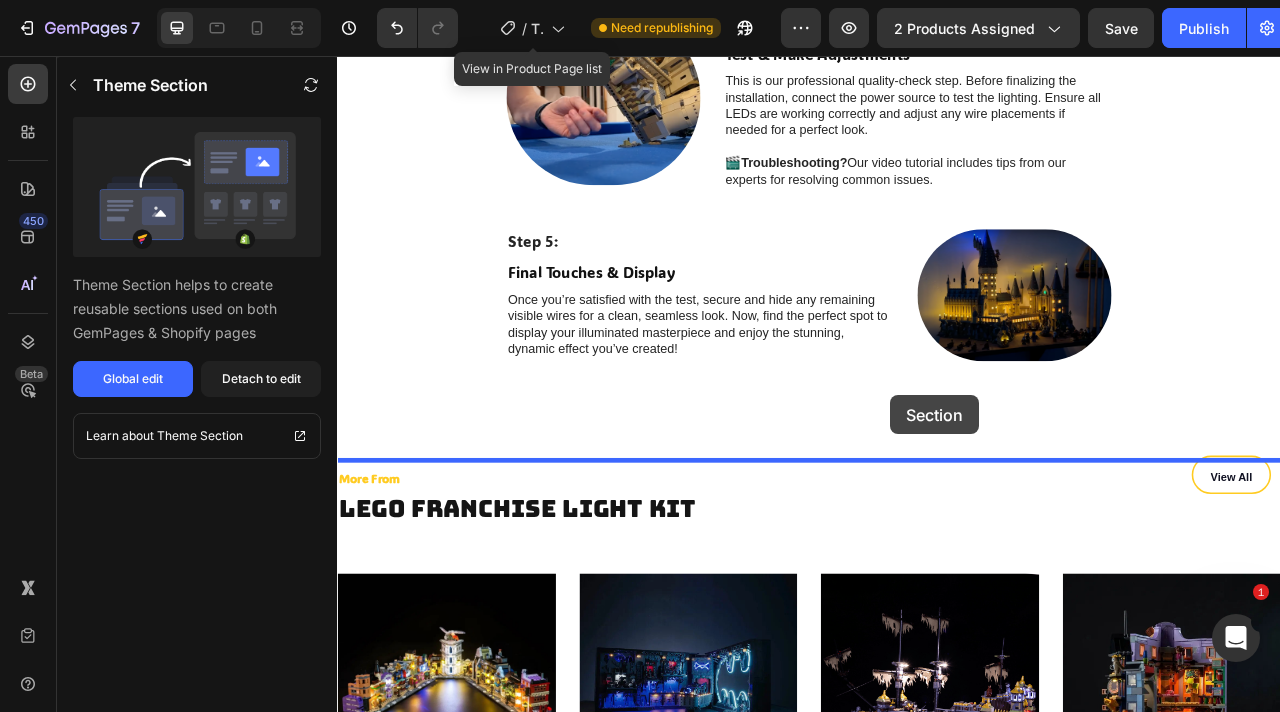 scroll, scrollTop: 5930, scrollLeft: 0, axis: vertical 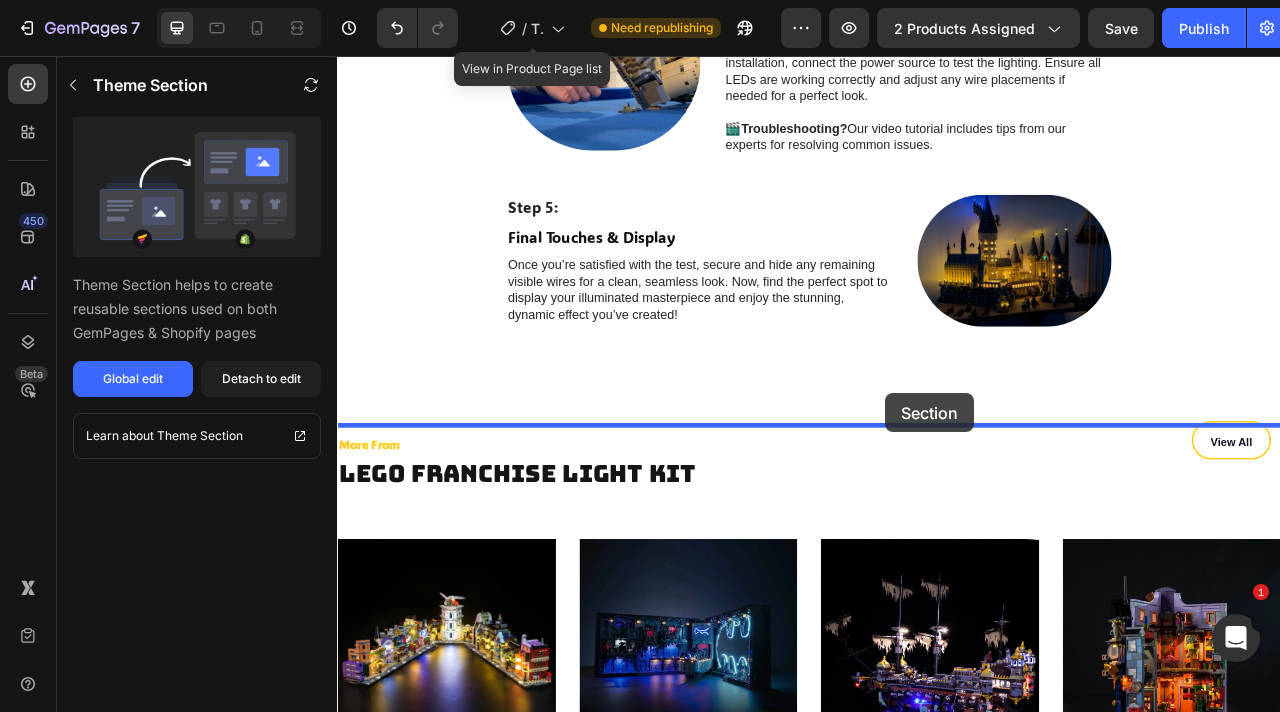 drag, startPoint x: 1421, startPoint y: 232, endPoint x: 1002, endPoint y: 476, distance: 484.868 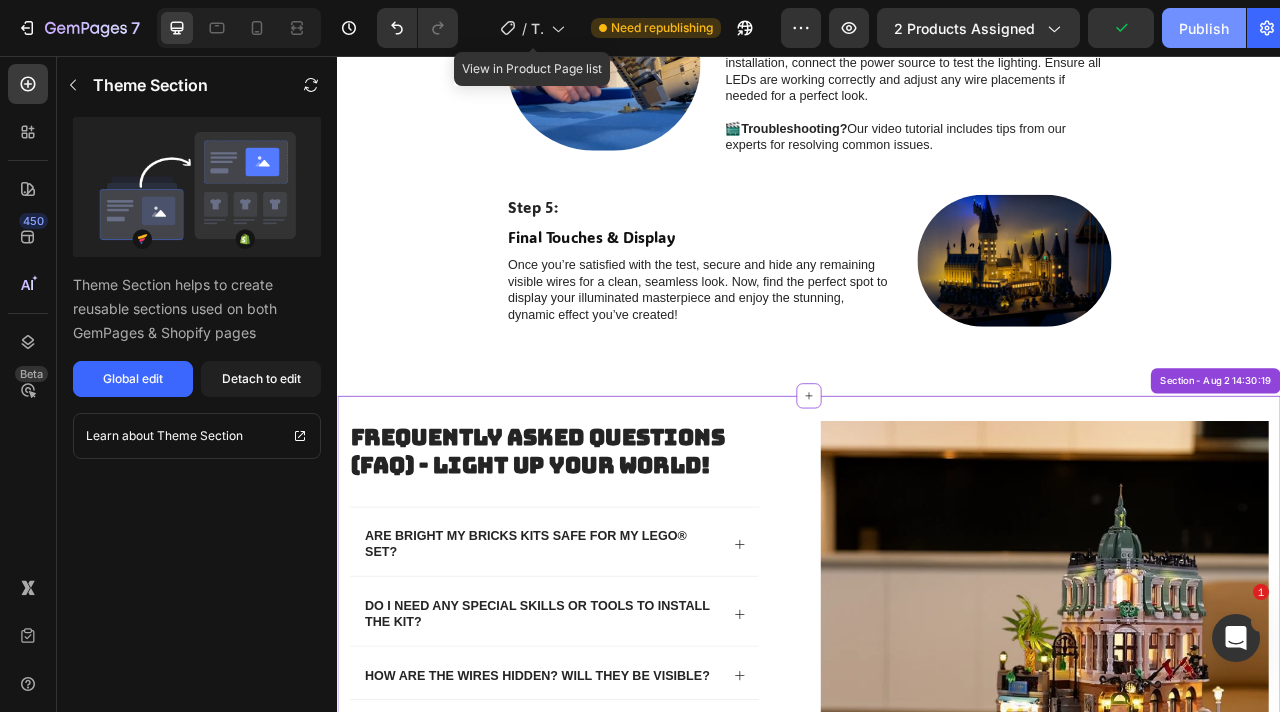 click on "Publish" at bounding box center (1204, 28) 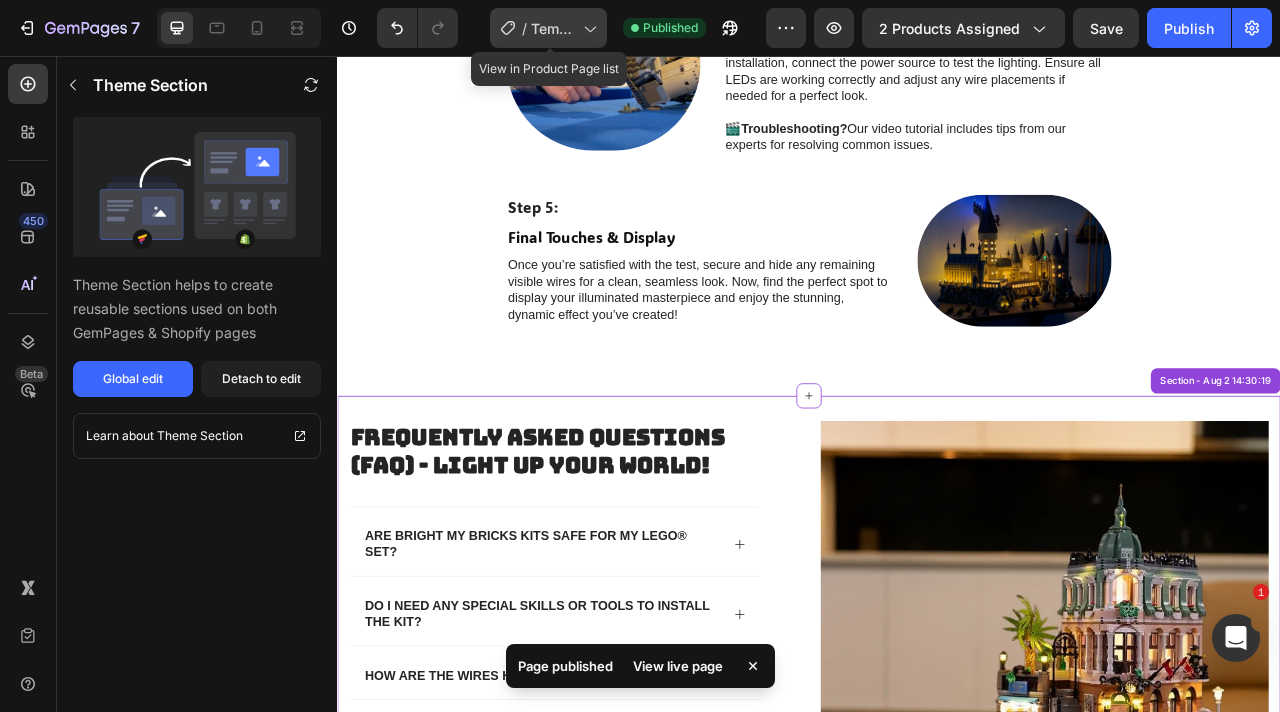 click on "/  Template Zelda with video" 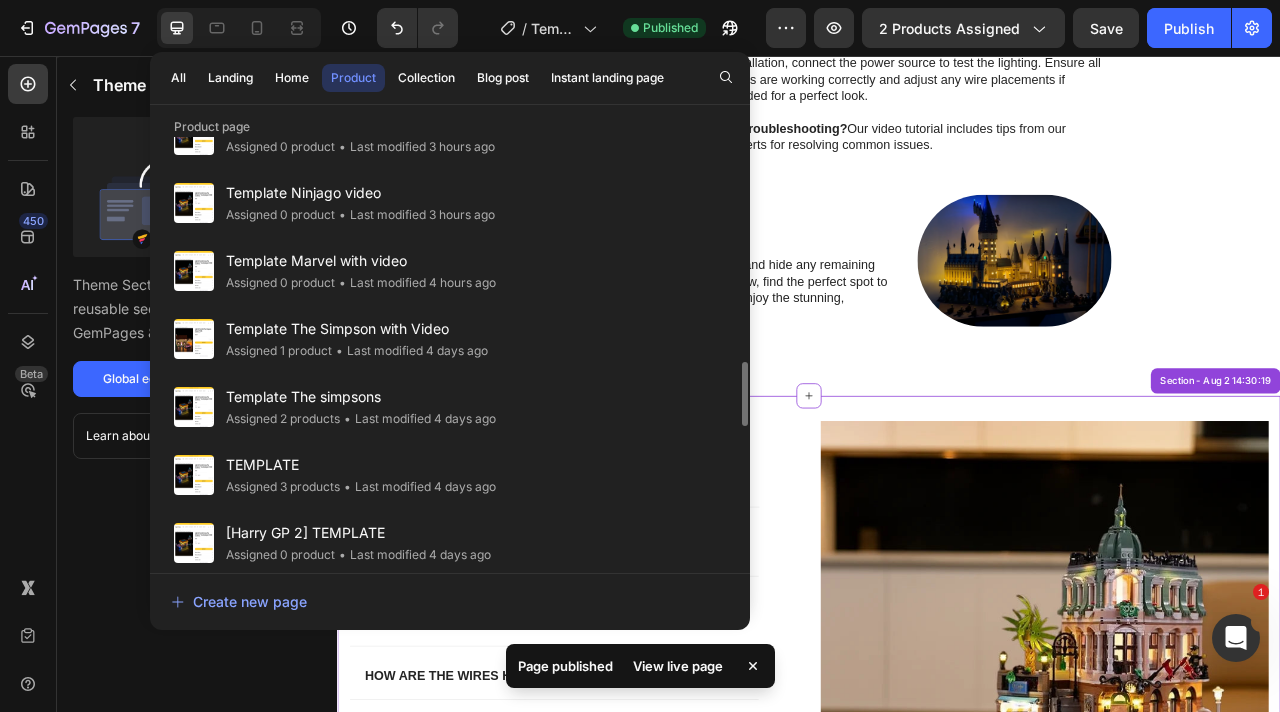 scroll, scrollTop: 1479, scrollLeft: 0, axis: vertical 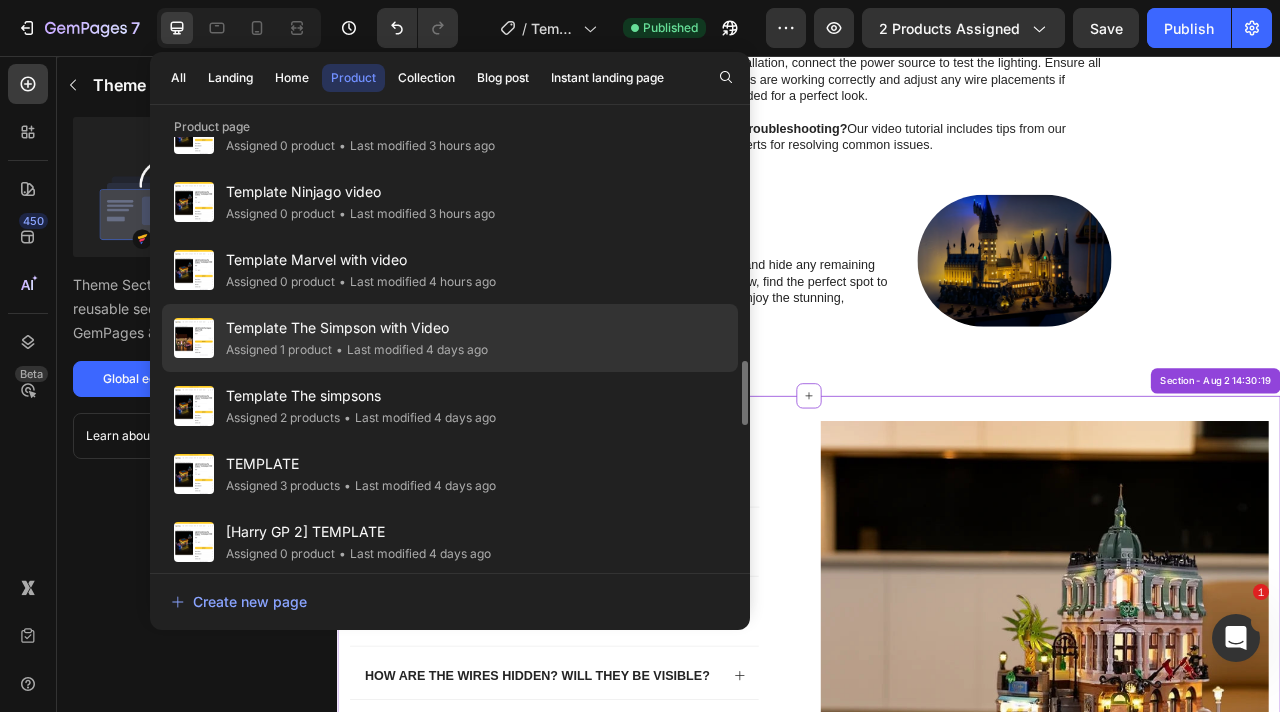 click on "Template The Simpson with Video Assigned 1 product • Last modified 4 days ago" 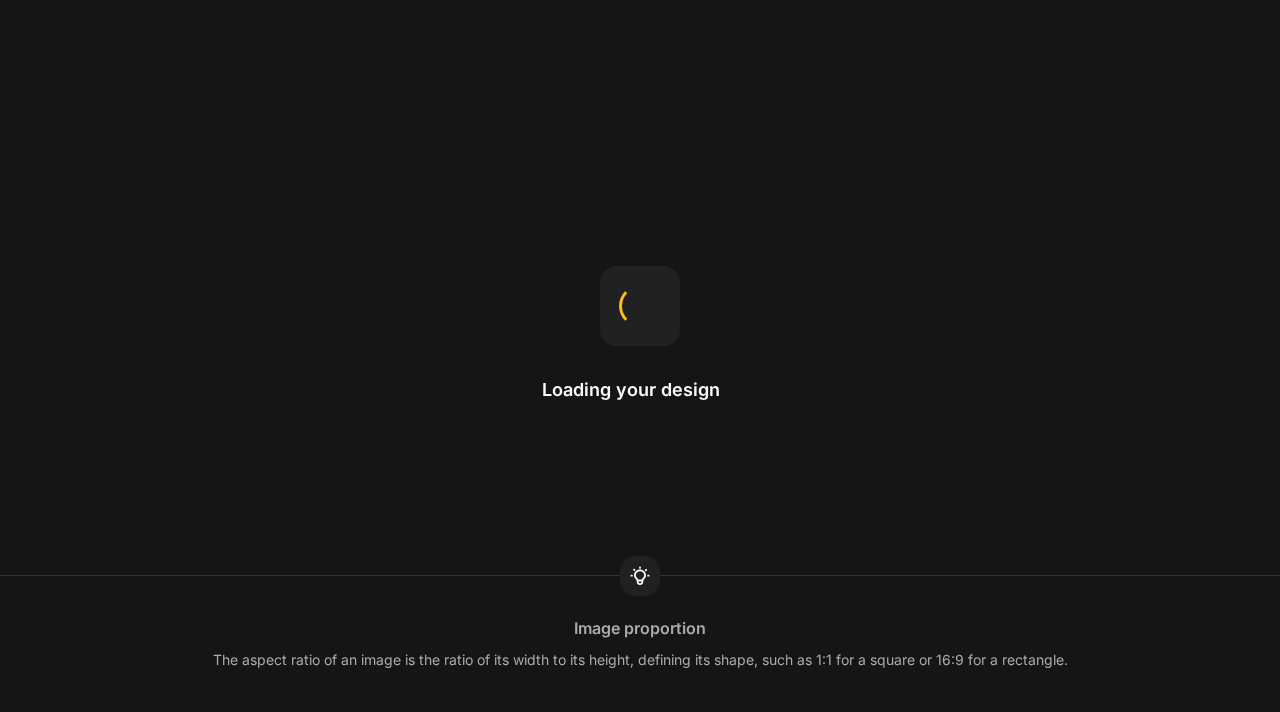 scroll, scrollTop: 0, scrollLeft: 0, axis: both 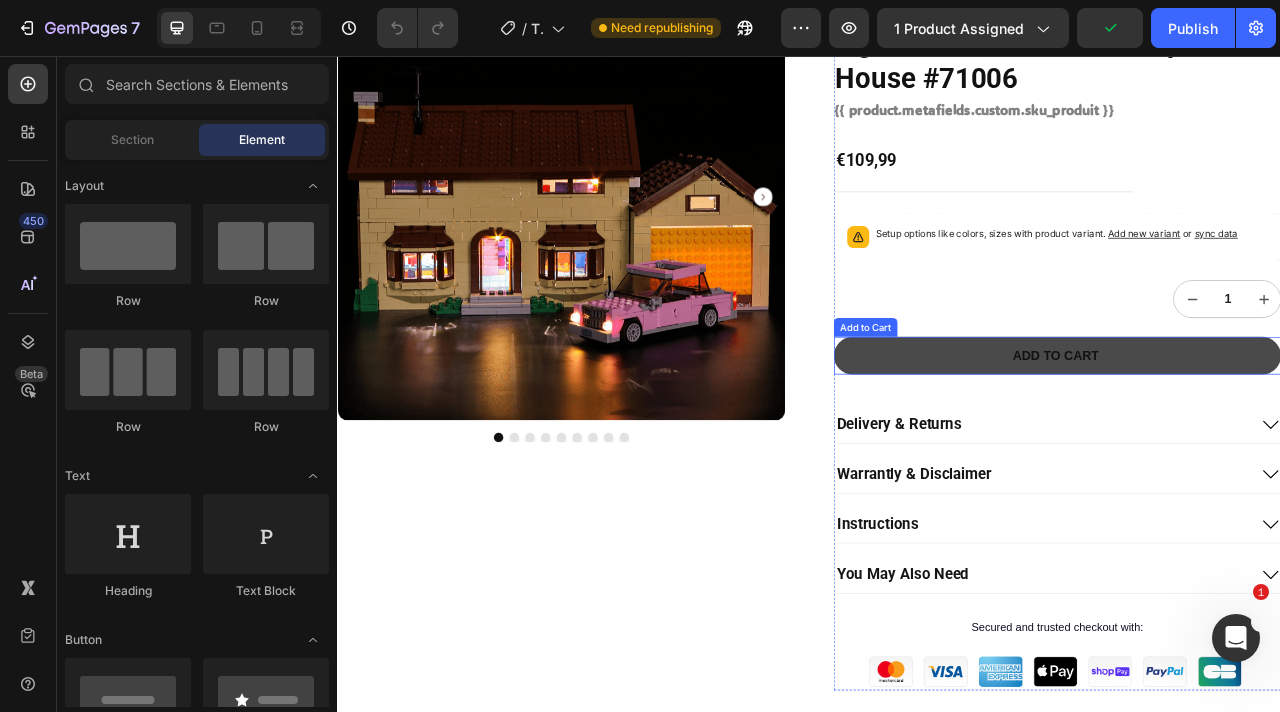 click on "Add to cart" at bounding box center (1252, 437) 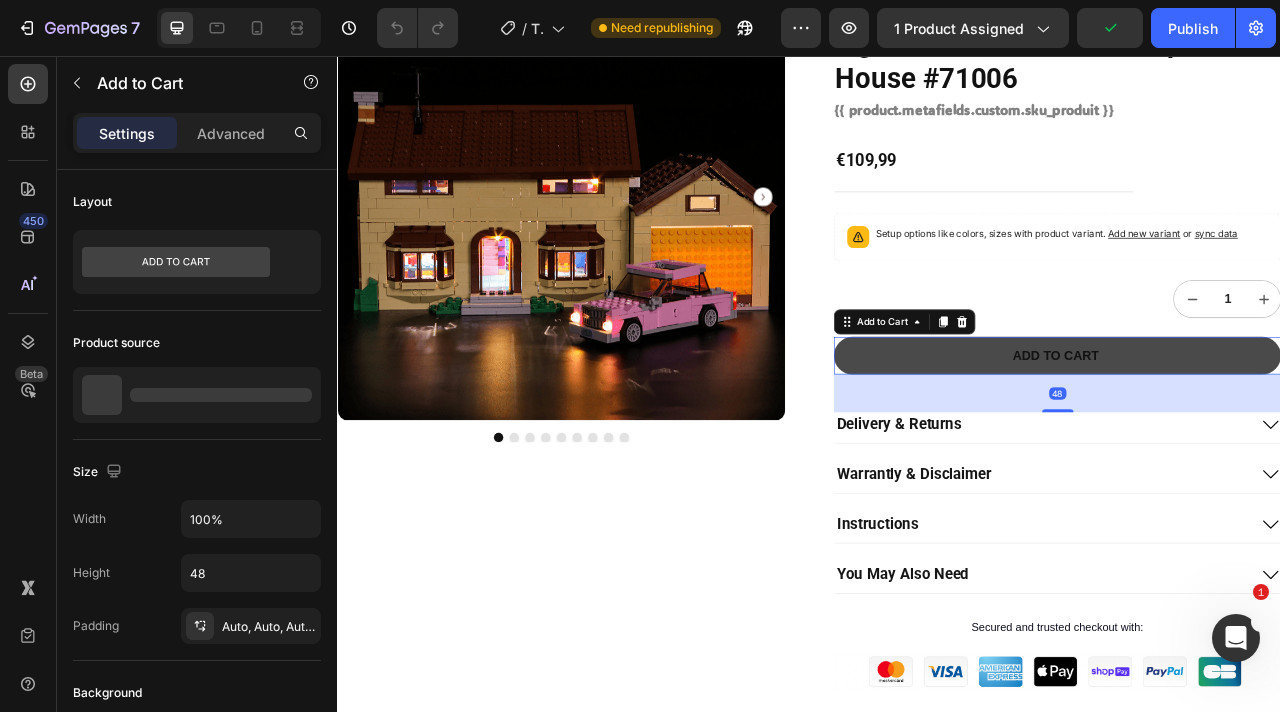 type 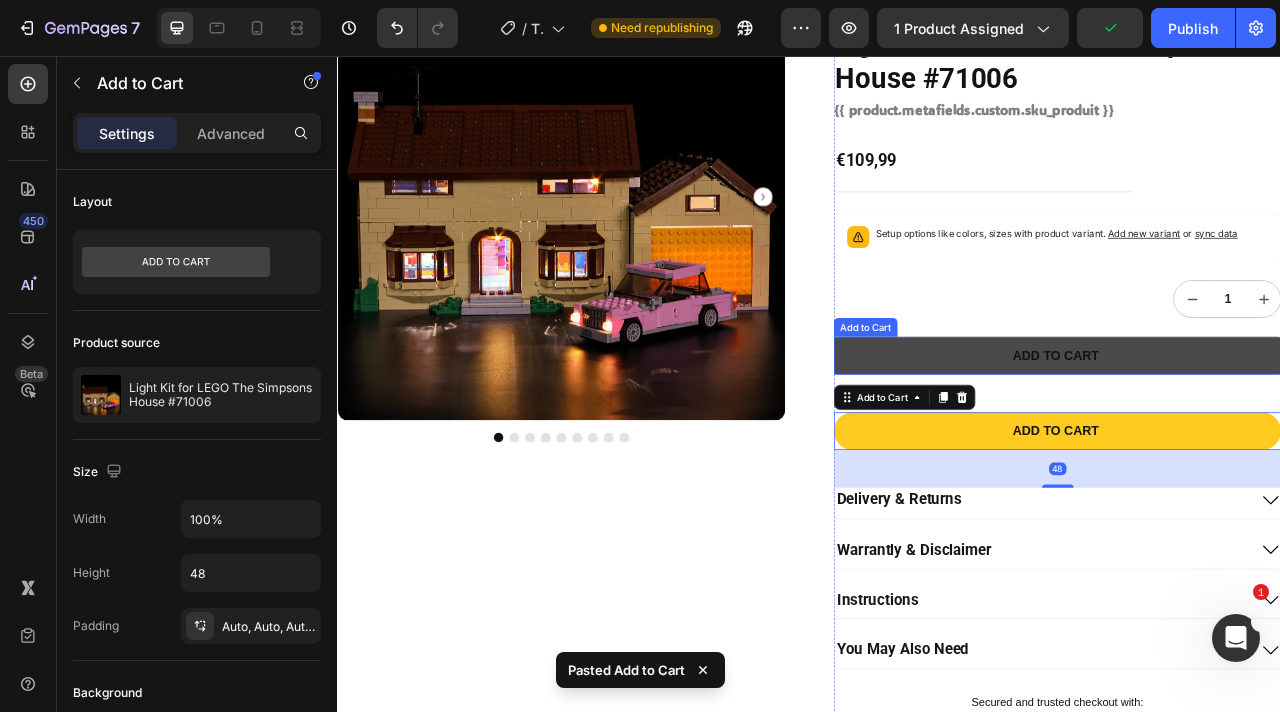 click on "Add to cart" at bounding box center (1252, 437) 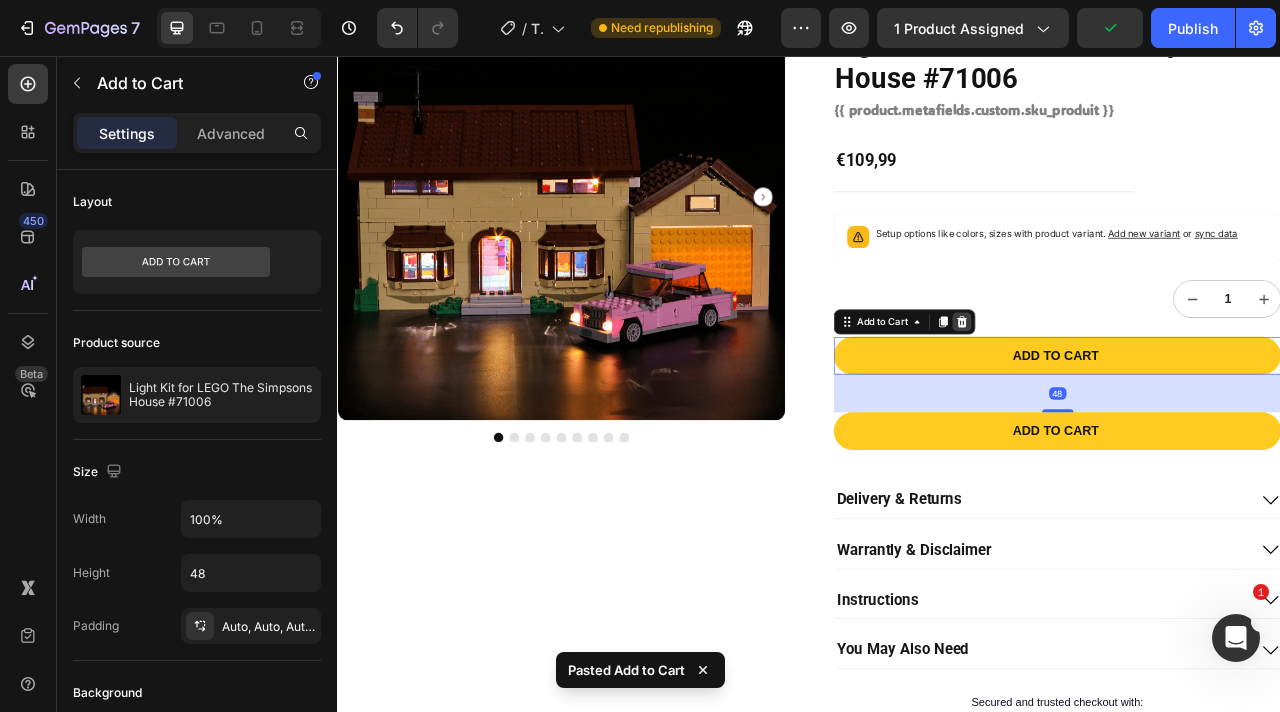 click 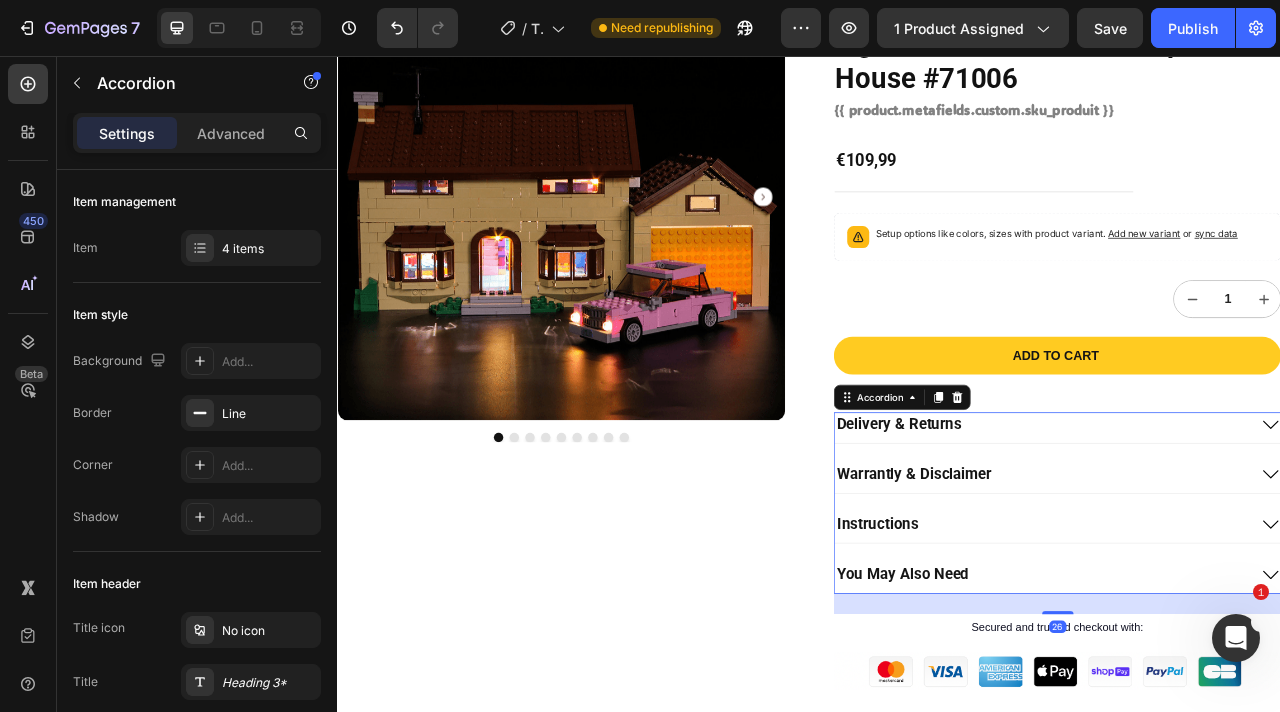 click on "Delivery & Returns" at bounding box center [1252, 528] 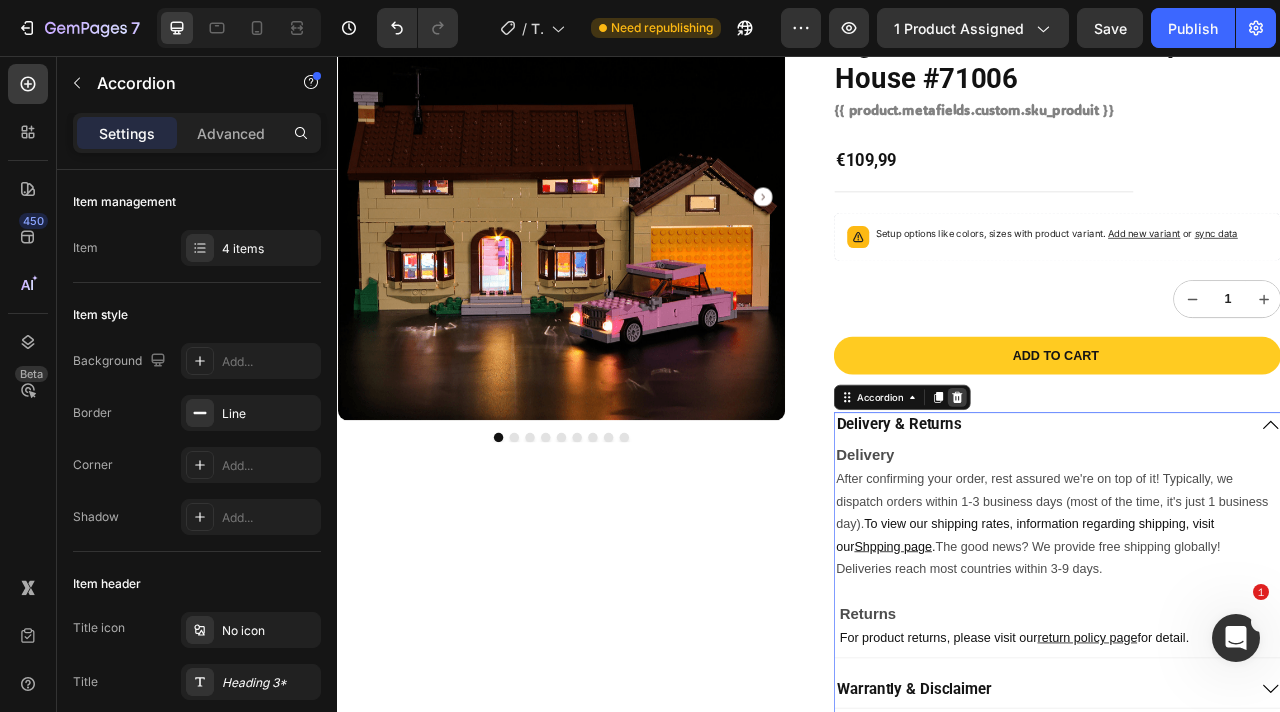 click at bounding box center [1125, 490] 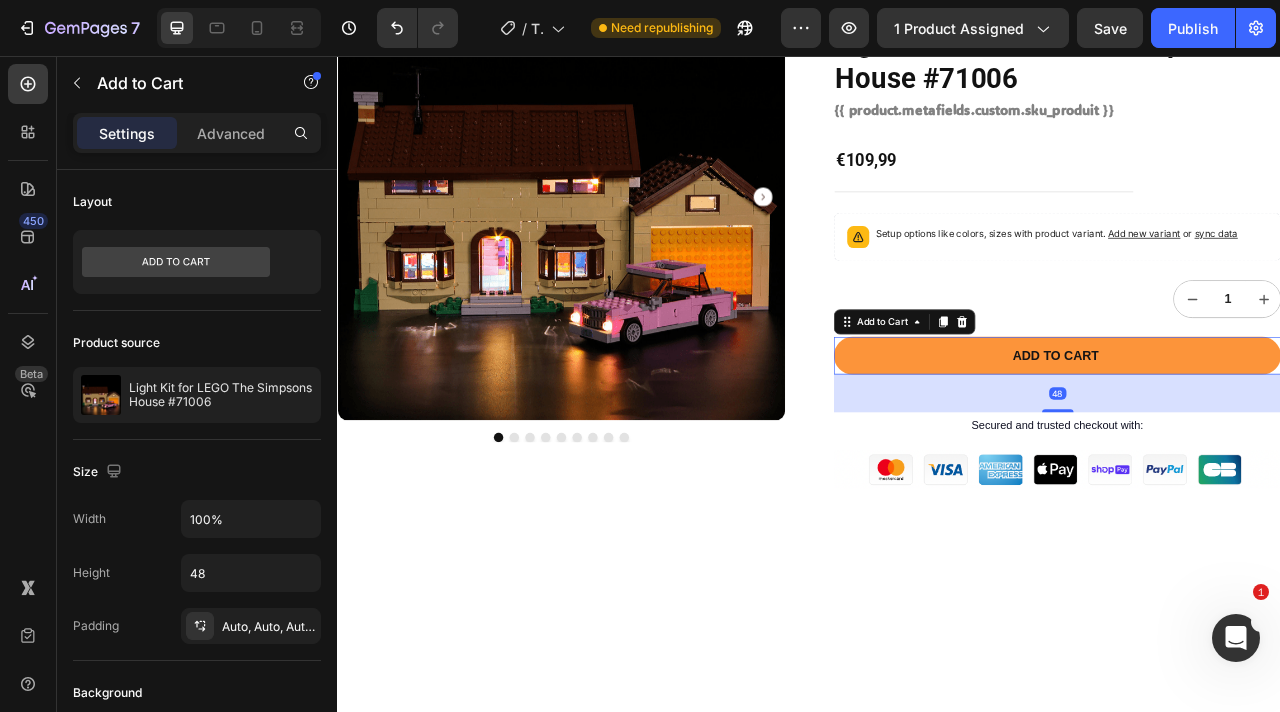 click on "Add to cart" at bounding box center (1252, 437) 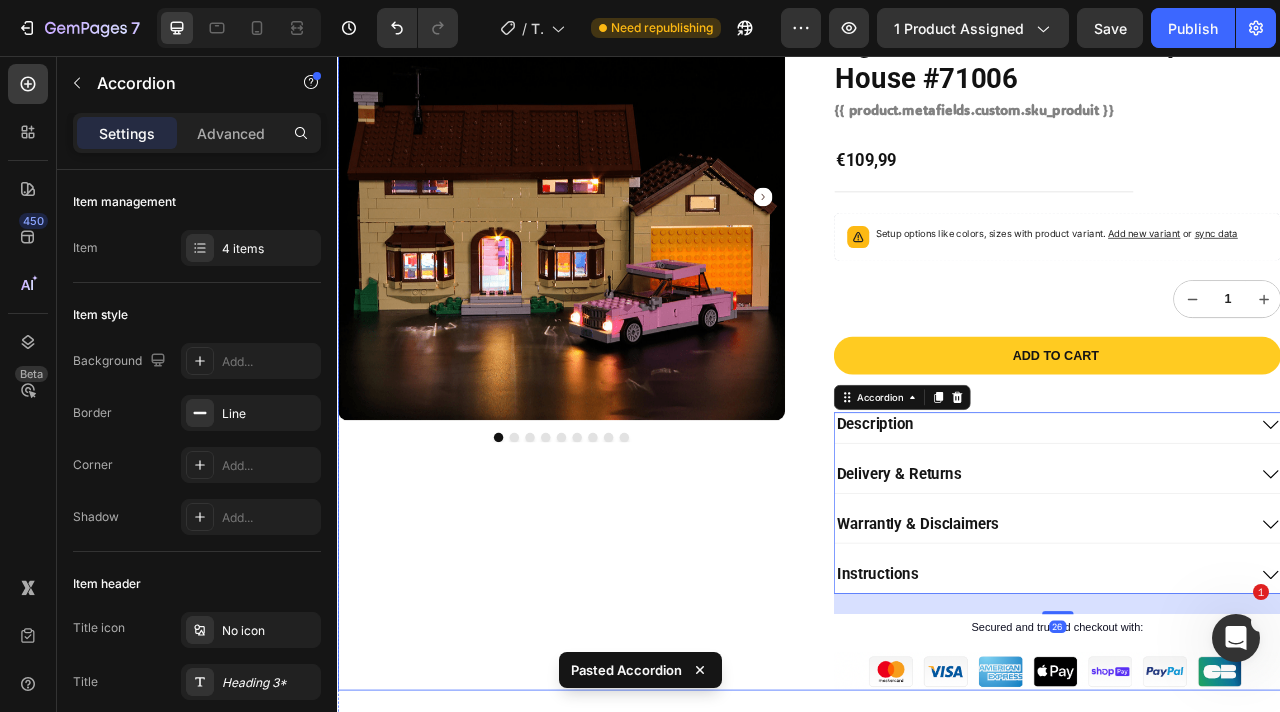 scroll, scrollTop: 798, scrollLeft: 0, axis: vertical 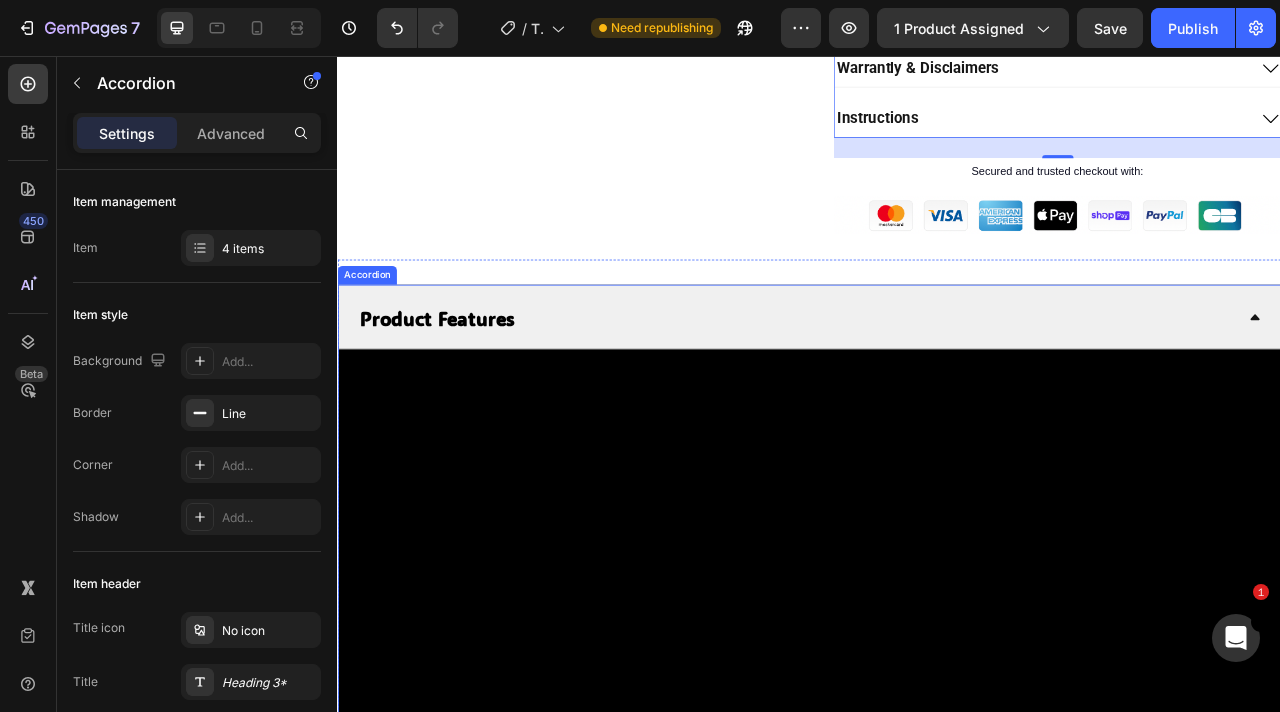 click on "Product Features" at bounding box center (463, 390) 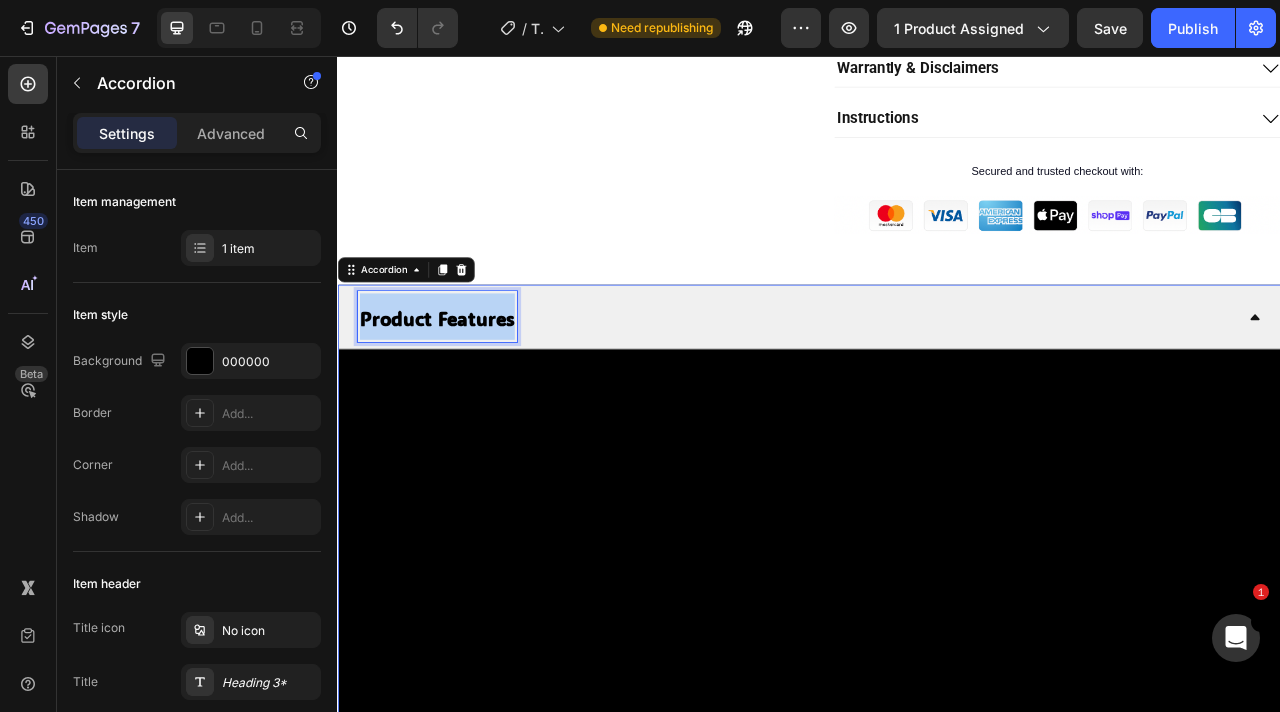 click on "Product Features" at bounding box center (463, 390) 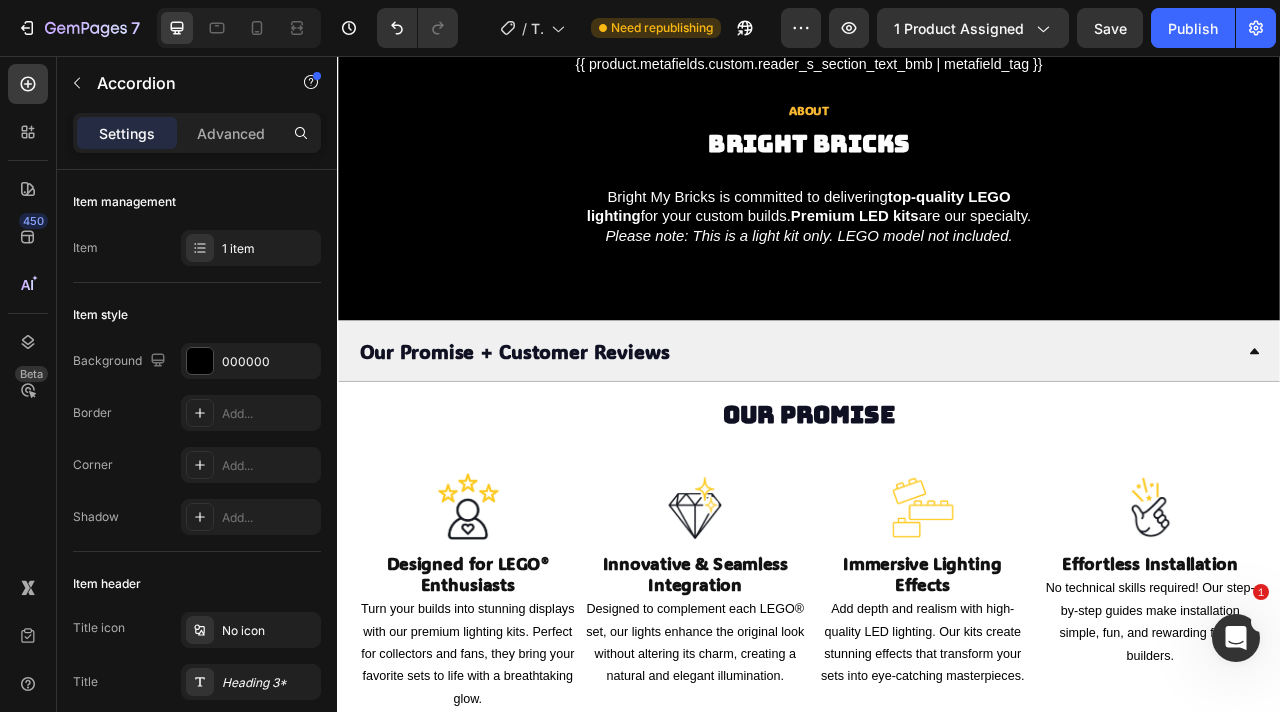 scroll, scrollTop: 3925, scrollLeft: 0, axis: vertical 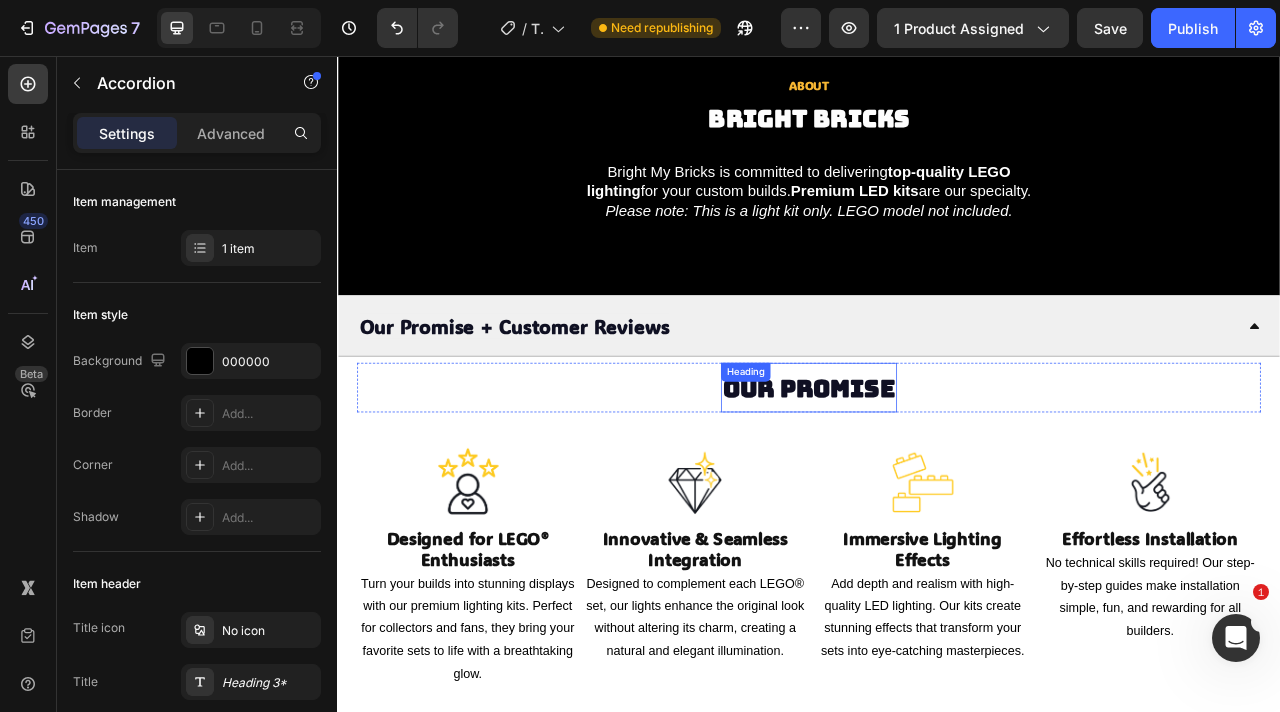 click on "Our Promise" at bounding box center (937, 479) 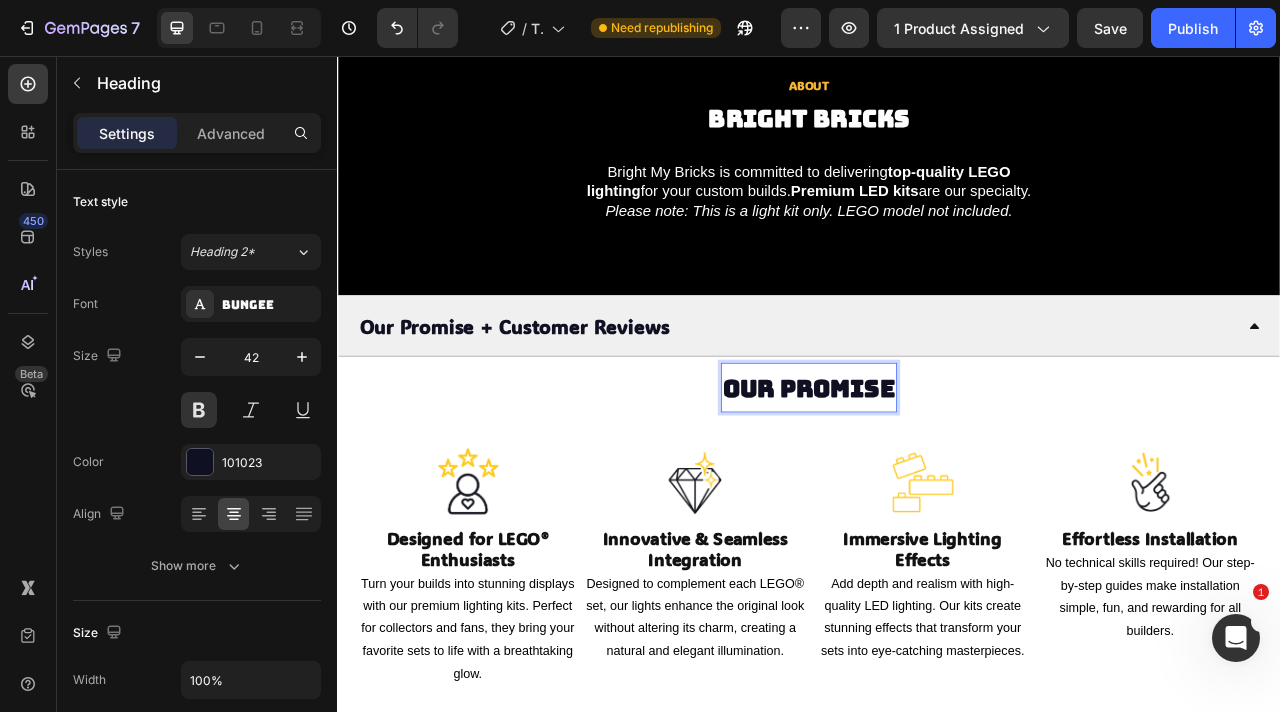 click on "Our Promise" at bounding box center [937, 479] 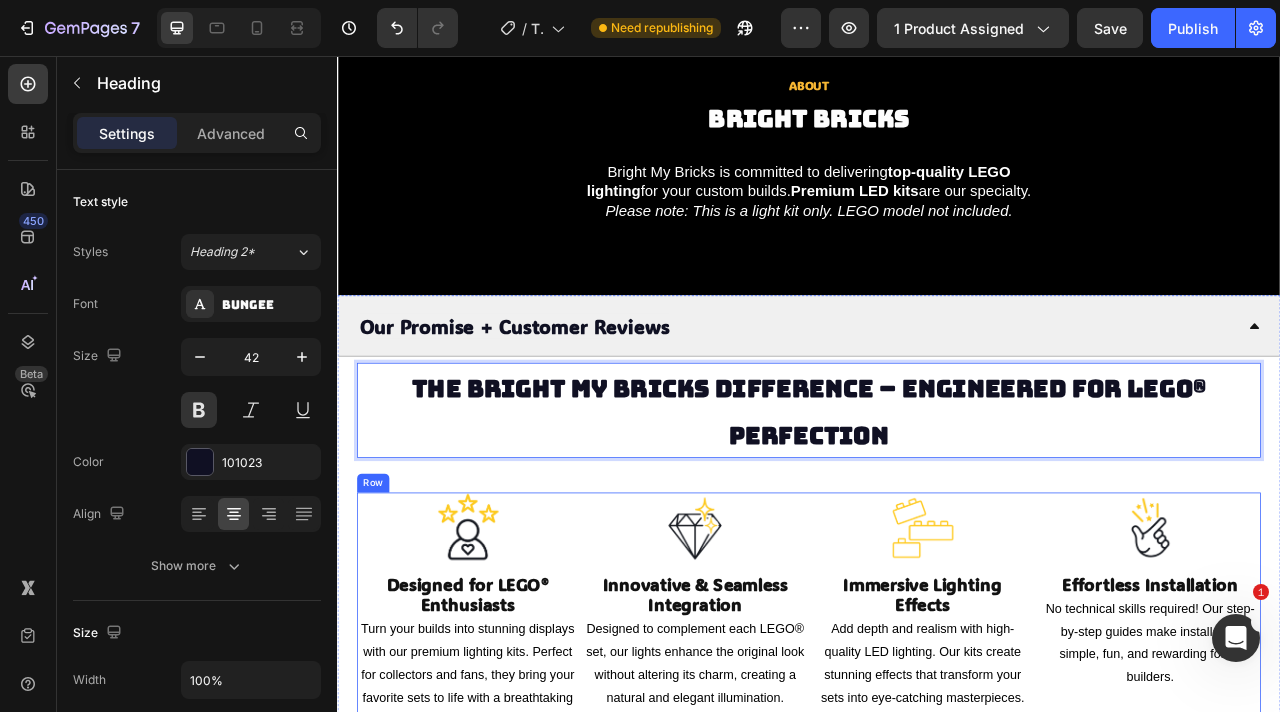 click on "Image Designed for LEGO® Enthusiasts Heading Turn your builds into stunning displays with our premium lighting kits. Perfect for collectors and fans, they bring your favorite sets to life with a breathtaking glow. Text Block Image Innovative & Seamless Integration Heading Designed to complement each LEGO® set, our lights enhance the original look without altering its charm, creating a natural and elegant illumination. Text Block Image Immersive Lighting Effects Heading Add depth and realism with high-quality LED lighting. Our kits create stunning effects that transform your sets into eye-catching masterpieces. Text Block Image Effortless Installation  Heading No technical skills required! Our step-by-step guides make installation simple, fun, and rewarding for all builders. Text Block Row" at bounding box center (937, 764) 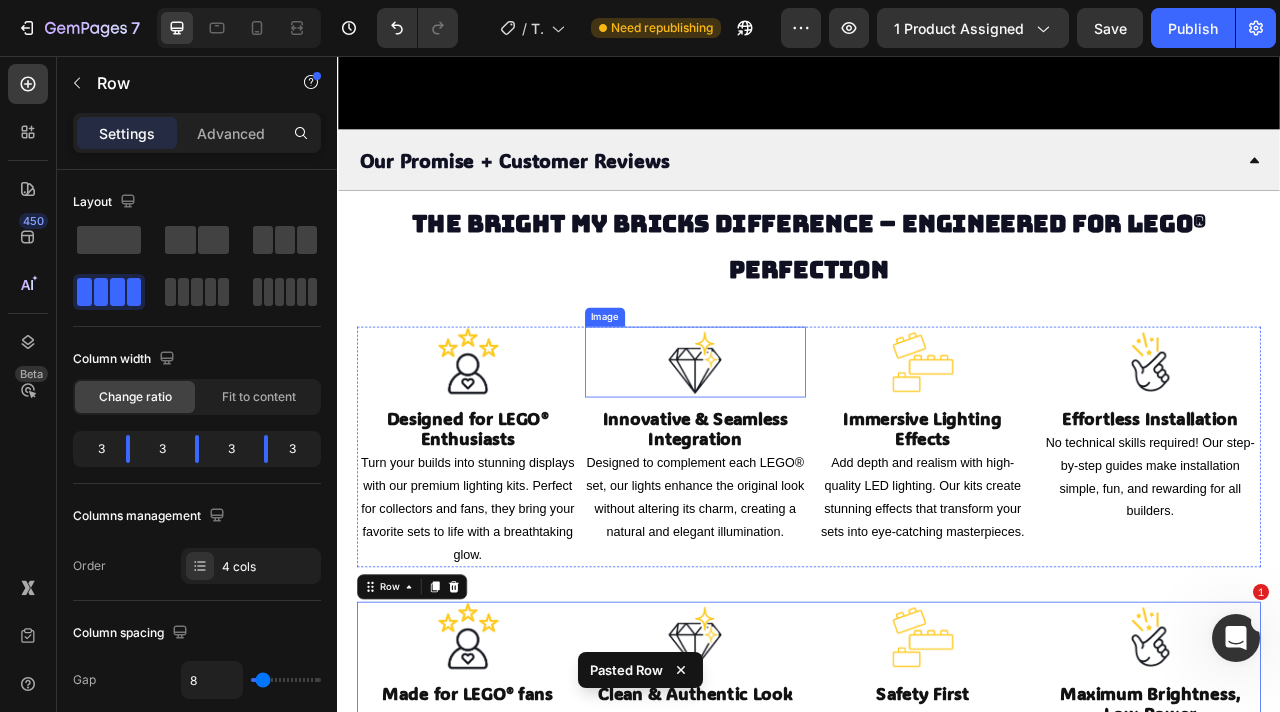 scroll, scrollTop: 4137, scrollLeft: 0, axis: vertical 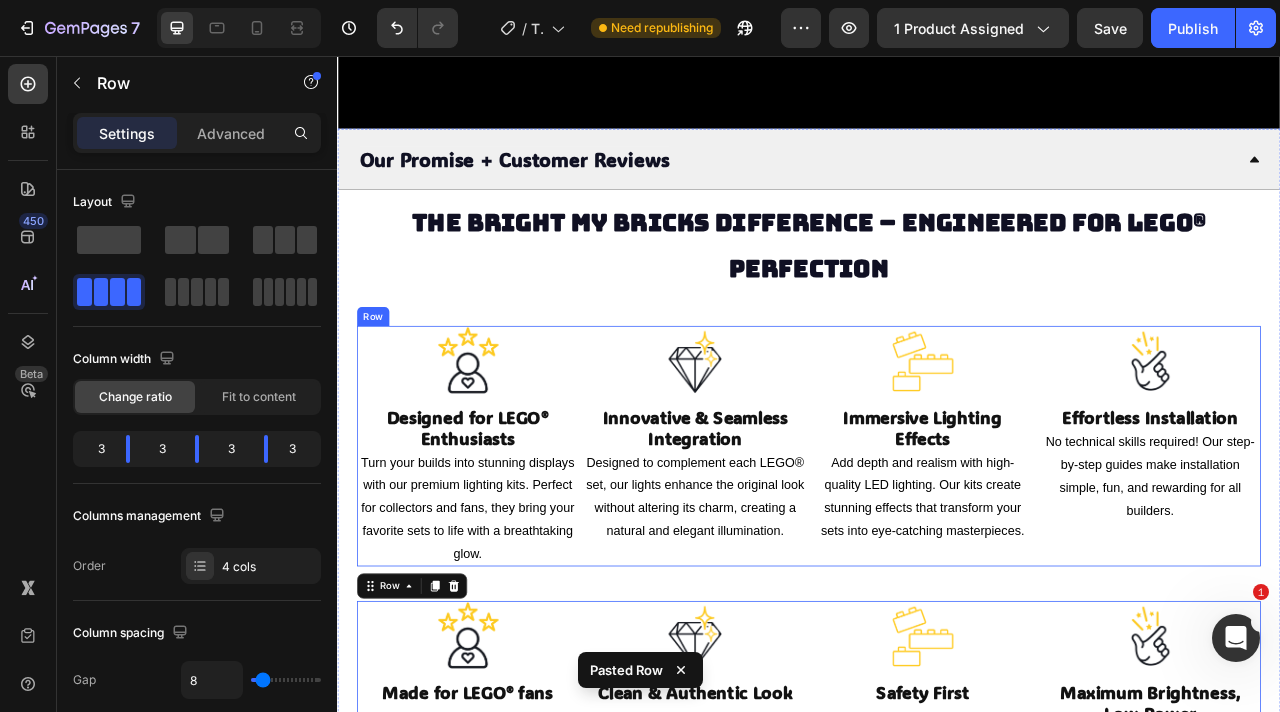click on "Image Designed for LEGO® Enthusiasts Heading Turn your builds into stunning displays with our premium lighting kits. Perfect for collectors and fans, they bring your favorite sets to life with a breathtaking glow. Text Block Image Innovative & Seamless Integration Heading Designed to complement each LEGO® set, our lights enhance the original look without altering its charm, creating a natural and elegant illumination. Text Block Image Immersive Lighting Effects Heading Add depth and realism with high-quality LED lighting. Our kits create stunning effects that transform your sets into eye-catching masterpieces. Text Block Image Effortless Installation  Heading No technical skills required! Our step-by-step guides make installation simple, fun, and rewarding for all builders. Text Block Row" at bounding box center [937, 552] 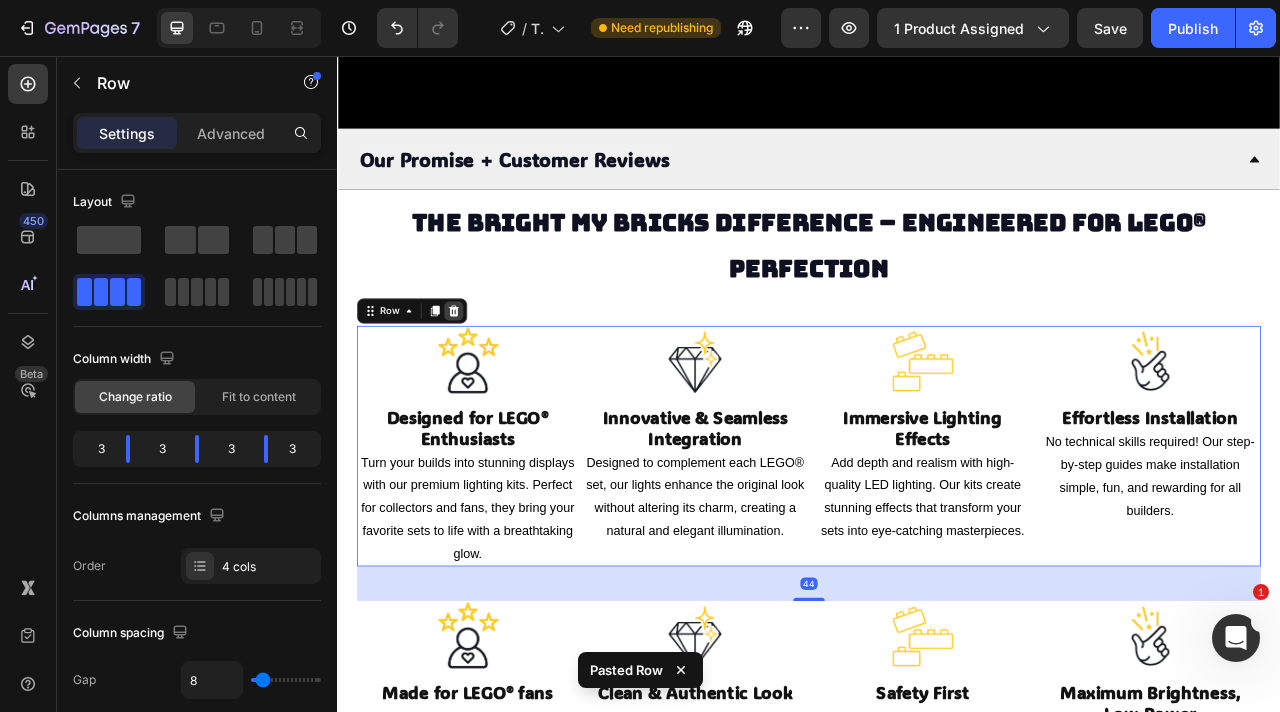 click 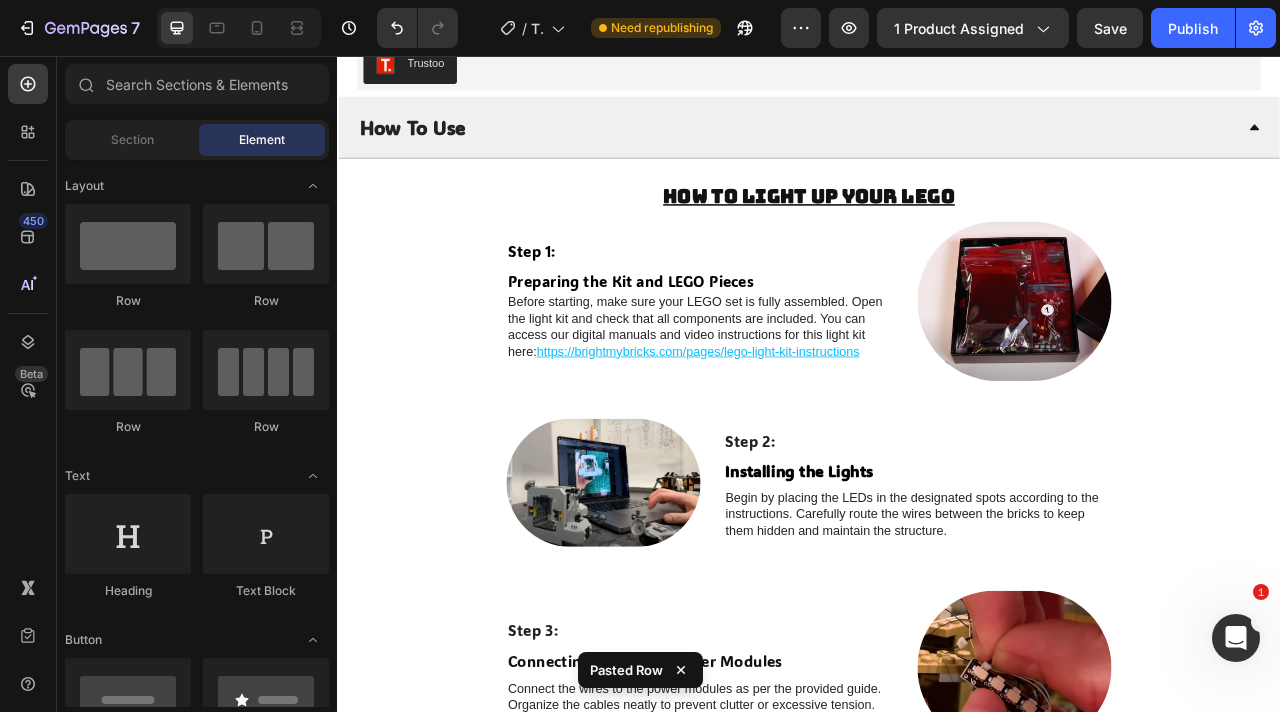 scroll, scrollTop: 4624, scrollLeft: 0, axis: vertical 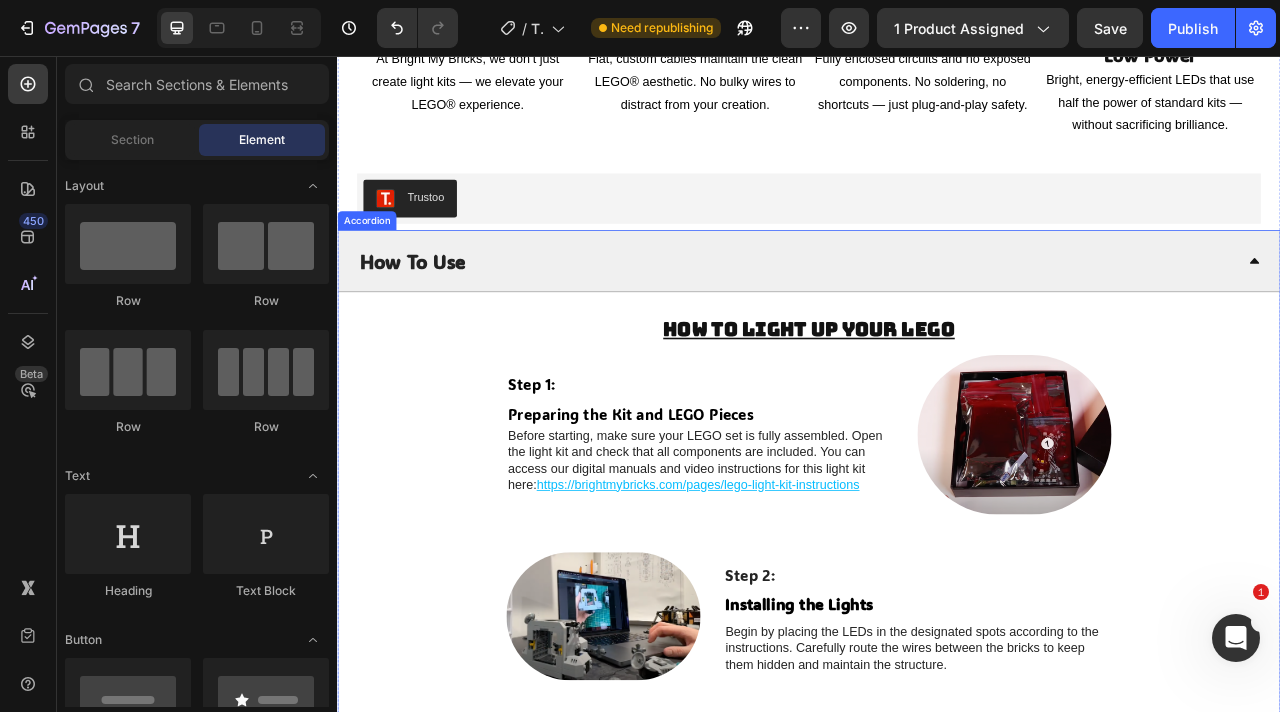 click on "How To Use" at bounding box center [921, 316] 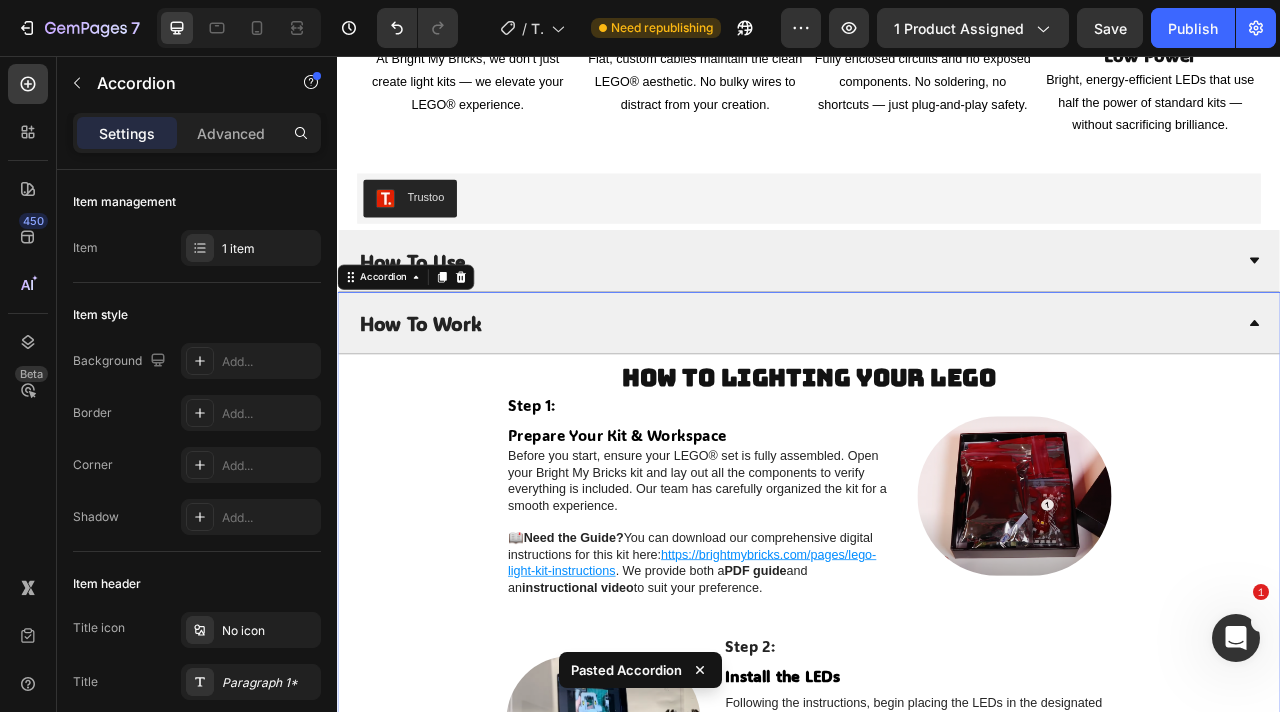click on "How To Use" at bounding box center [921, 316] 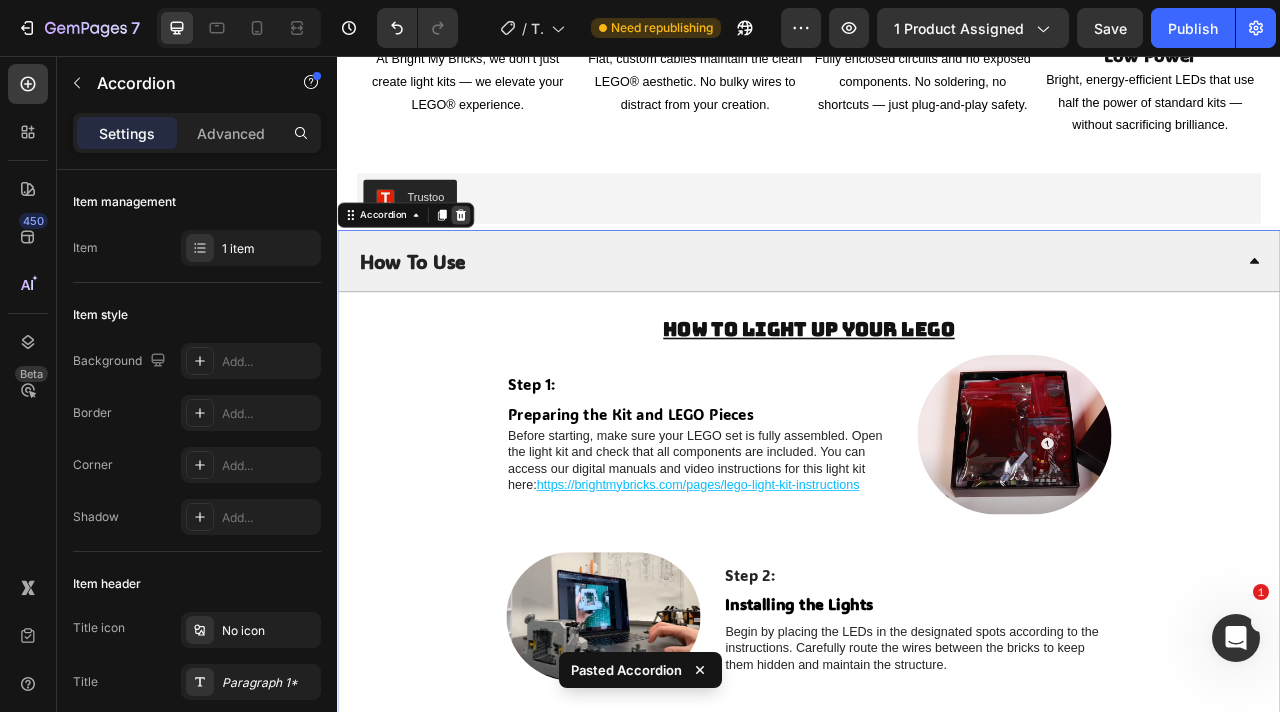 click 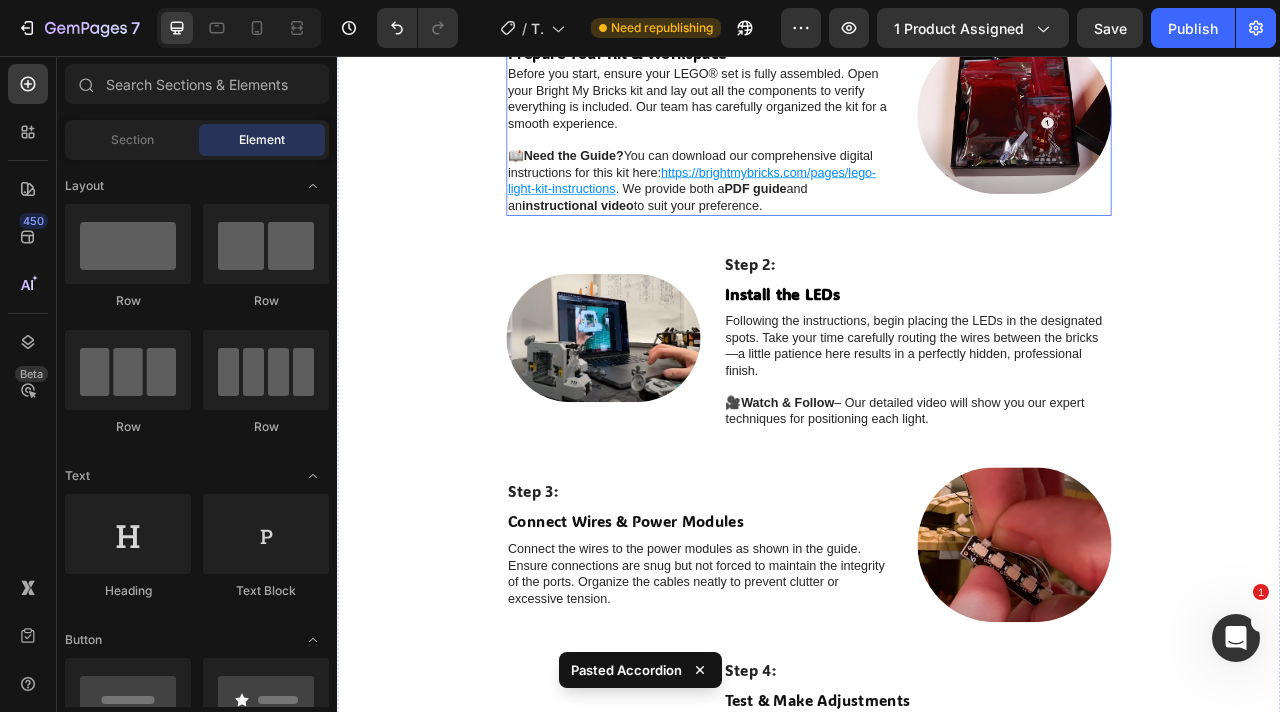 scroll, scrollTop: 5179, scrollLeft: 0, axis: vertical 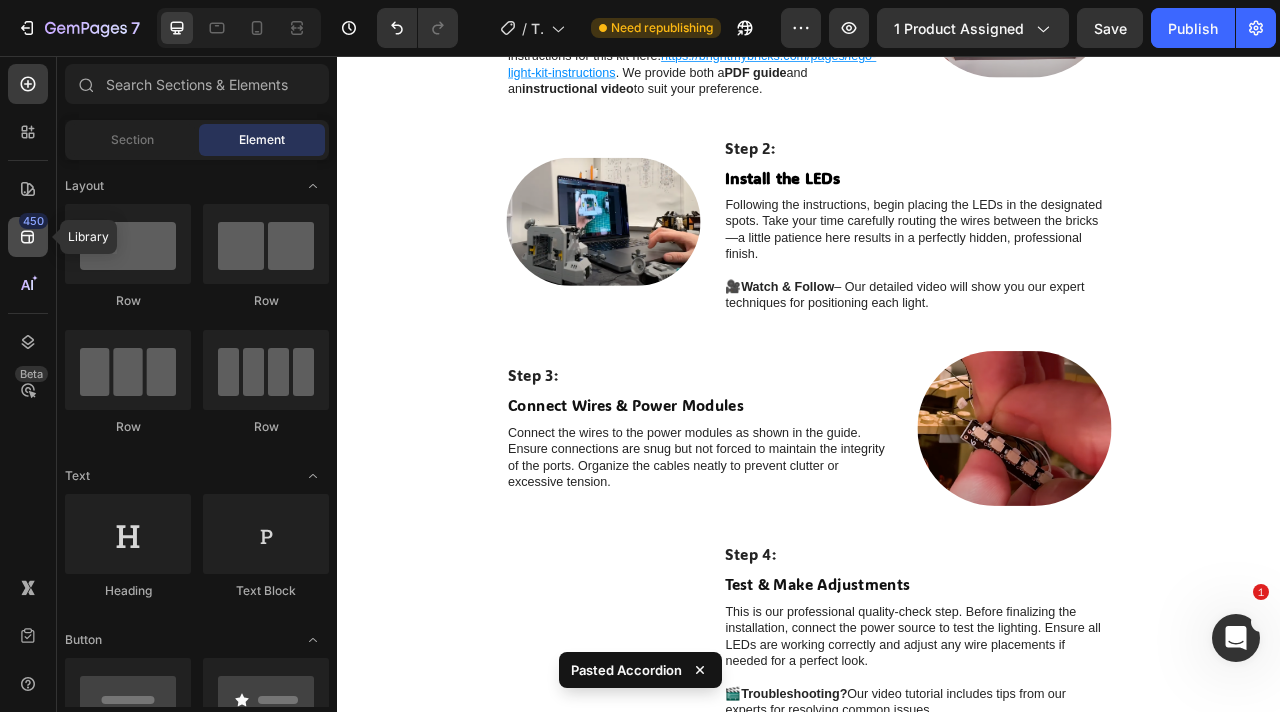 click 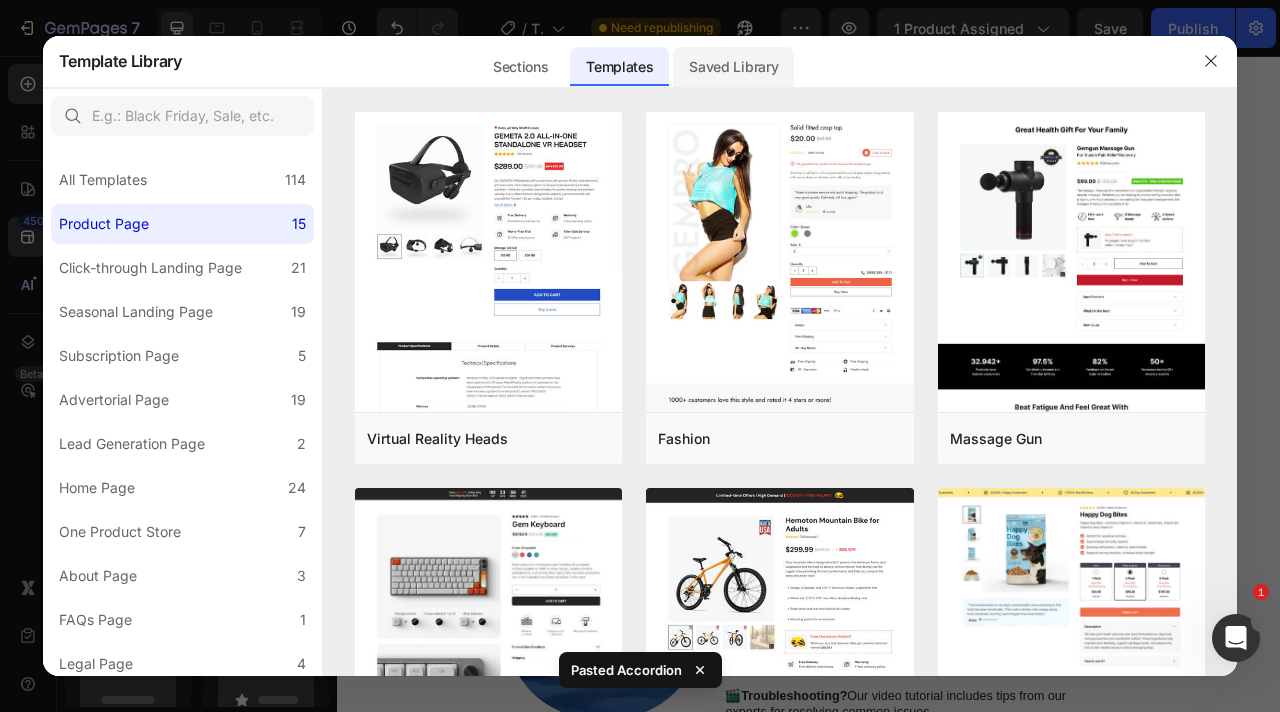 click on "Saved Library" 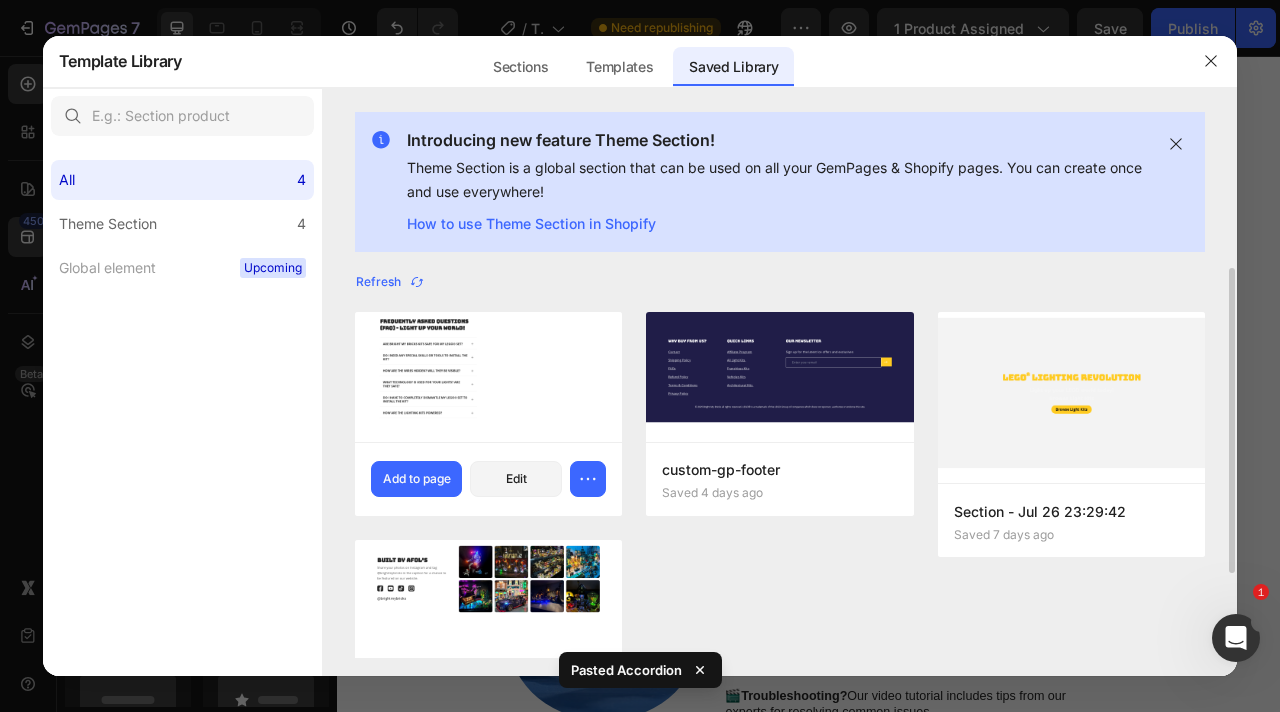 click on "Section - Aug 2 14:30:19 Saved 4 hours ago Add to page Edit" at bounding box center (489, 479) 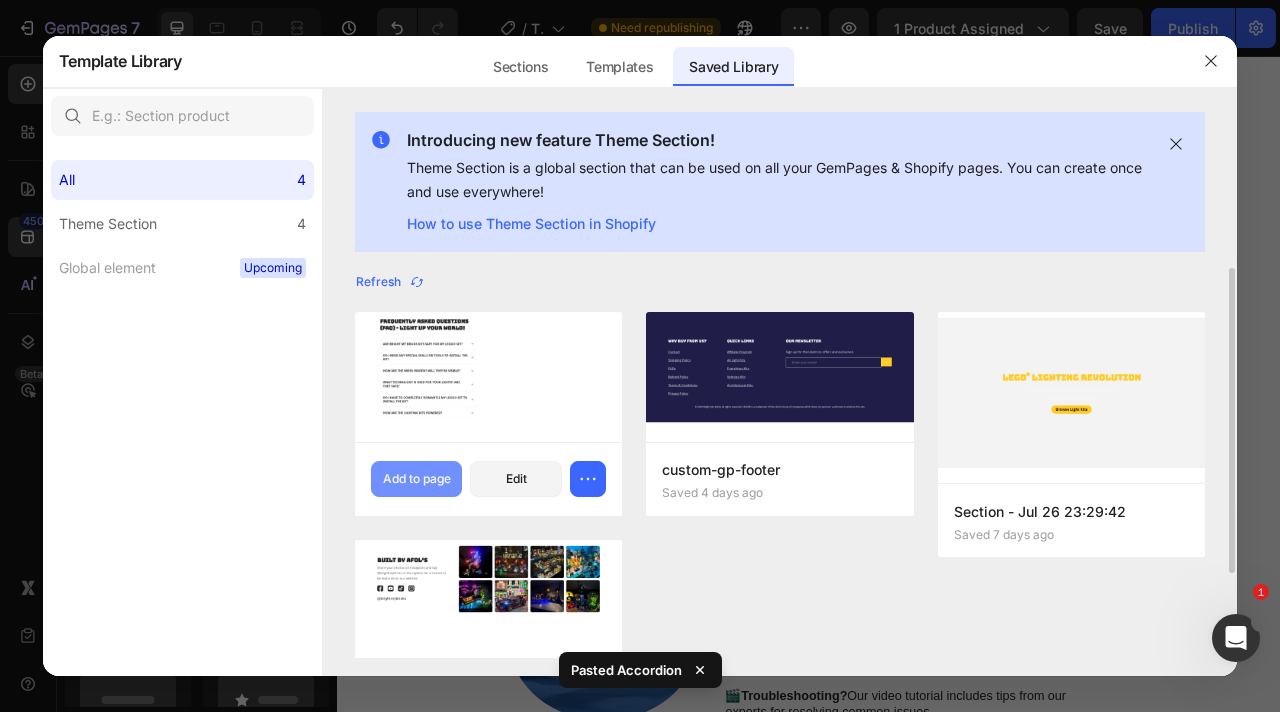 click on "Add to page" at bounding box center [417, 479] 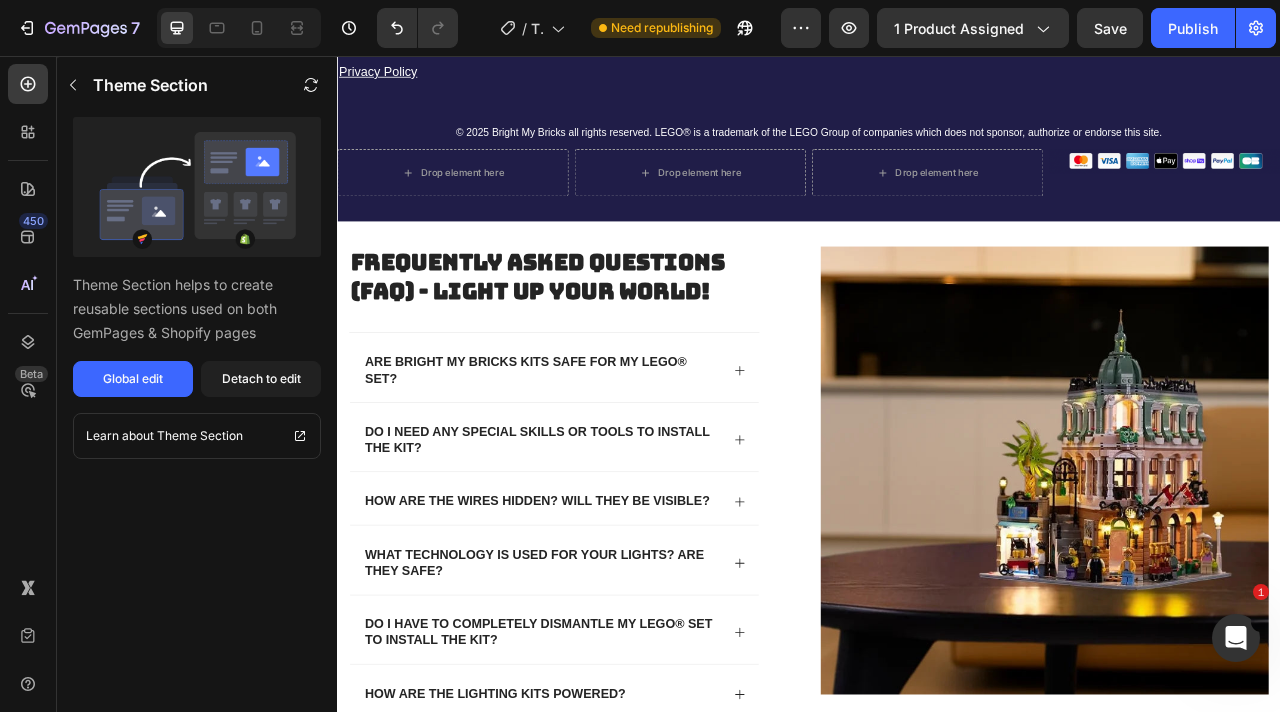 scroll, scrollTop: 7851, scrollLeft: 0, axis: vertical 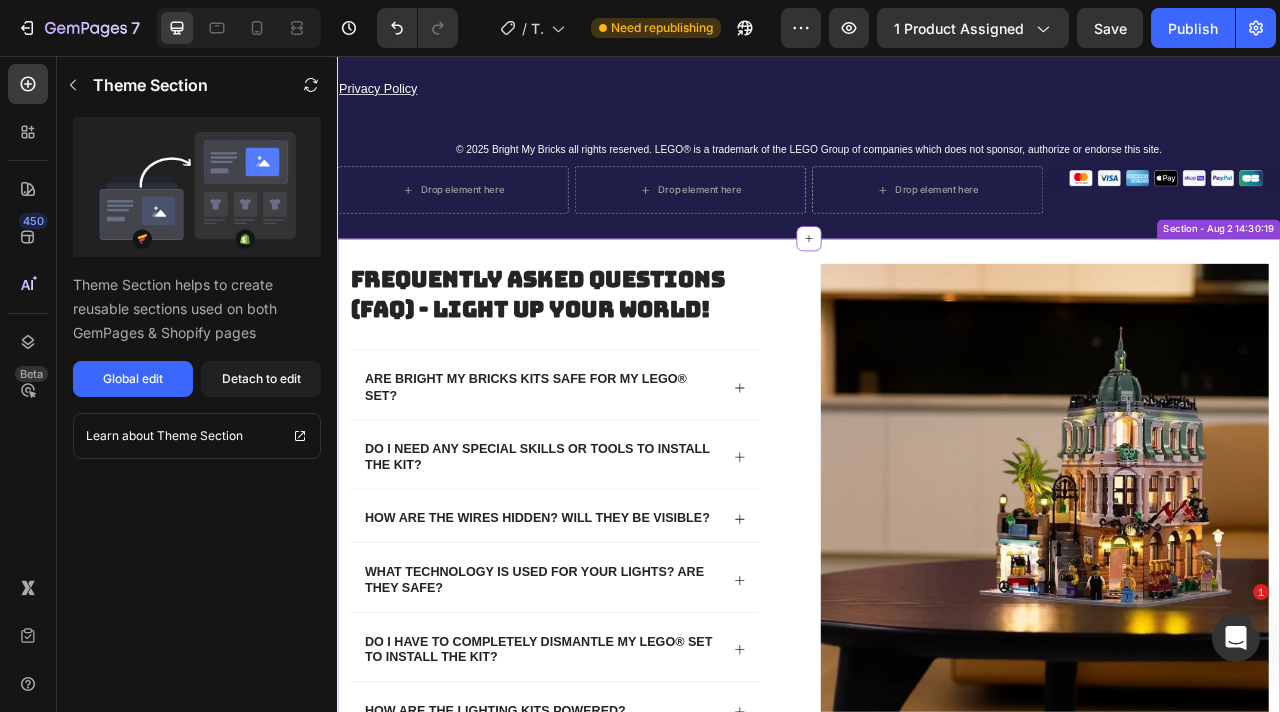 click on "Frequently Asked Questions (FAQ) - Light Up Your World! Heading
Are Bright My Bricks kits safe for my LEGO® set?
Do I need any special skills or tools to install the kit?
How are the wires hidden? Will they be visible?
What technology is used for your lights? Are they safe?
Do I have to completely dismantle my LEGO® set to install the kit?
How are the lighting kits powered? Accordion Row Image Row Section - Aug 2 14:30:19" at bounding box center [937, 628] 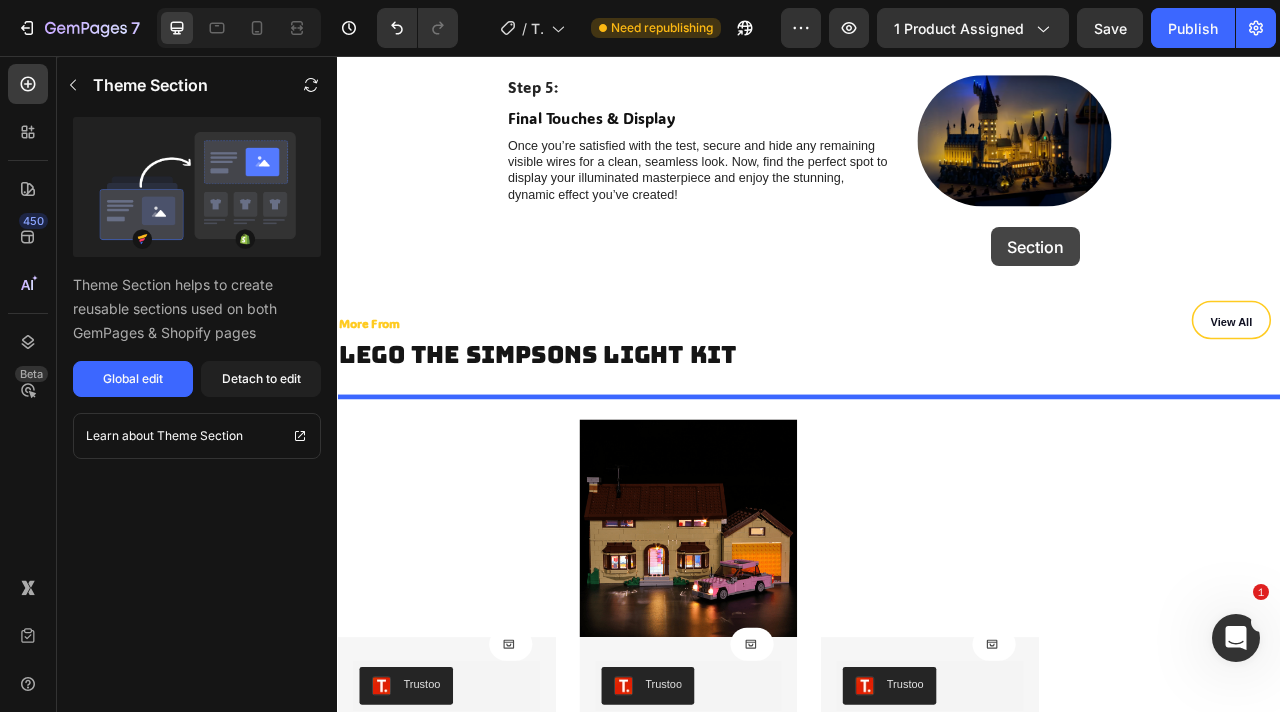 scroll, scrollTop: 6020, scrollLeft: 0, axis: vertical 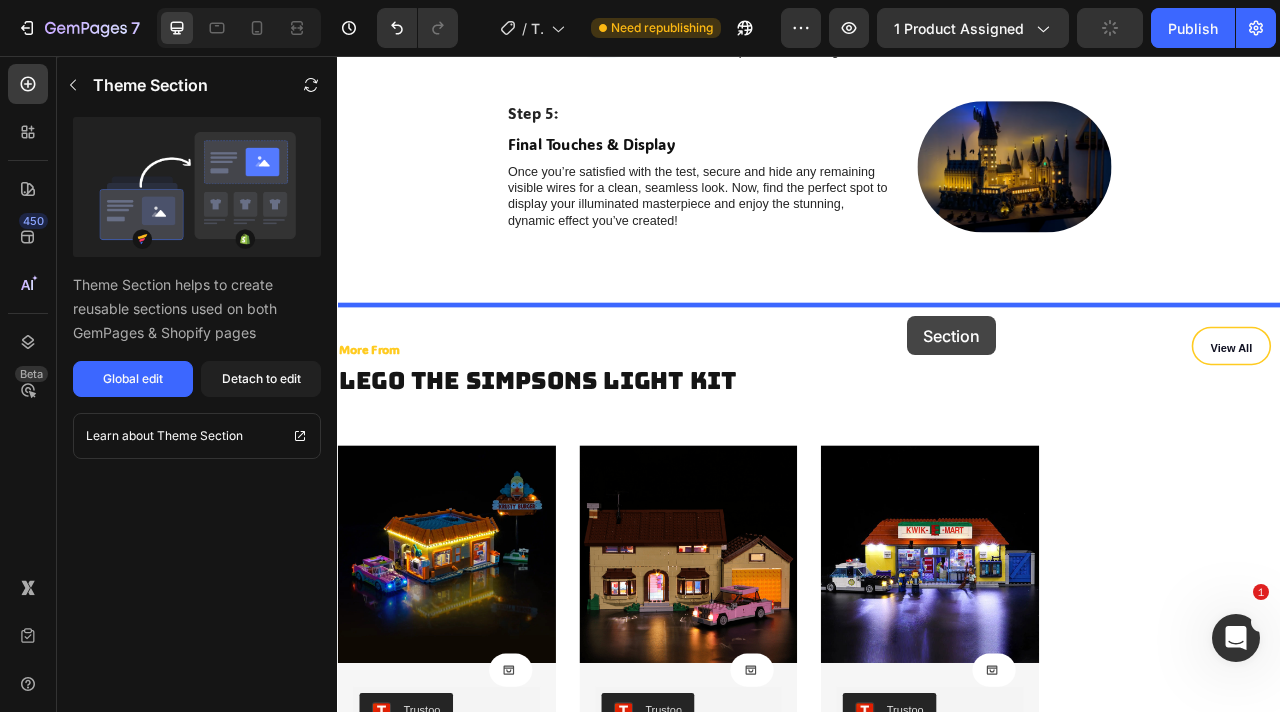 drag, startPoint x: 1449, startPoint y: 358, endPoint x: 1062, endPoint y: 387, distance: 388.08505 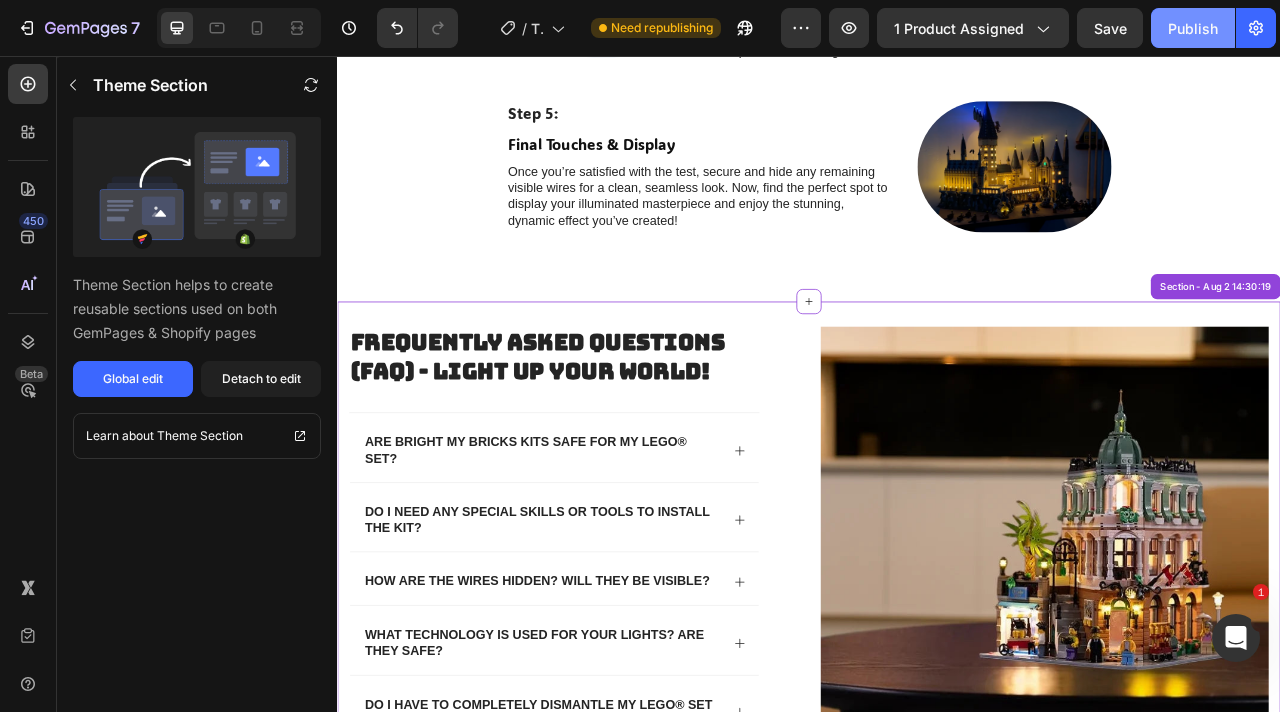 click on "Publish" at bounding box center (1193, 28) 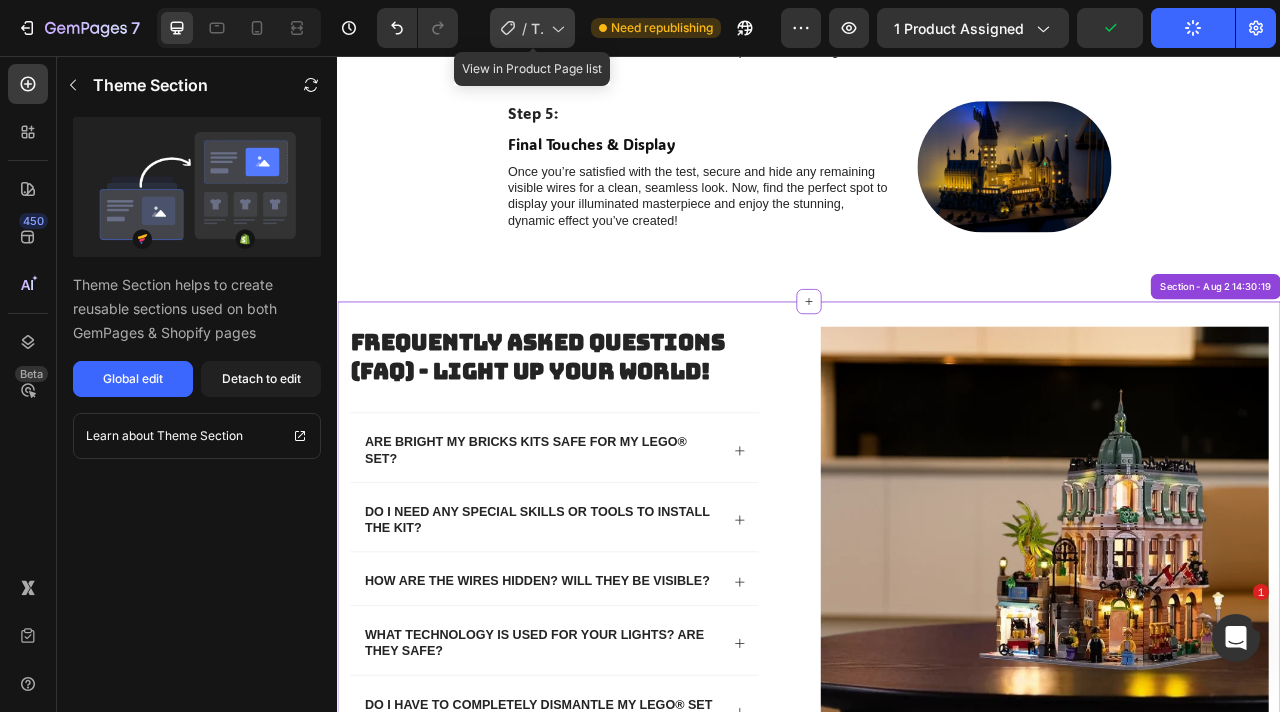 click on "/  Template The Simpson with Video" 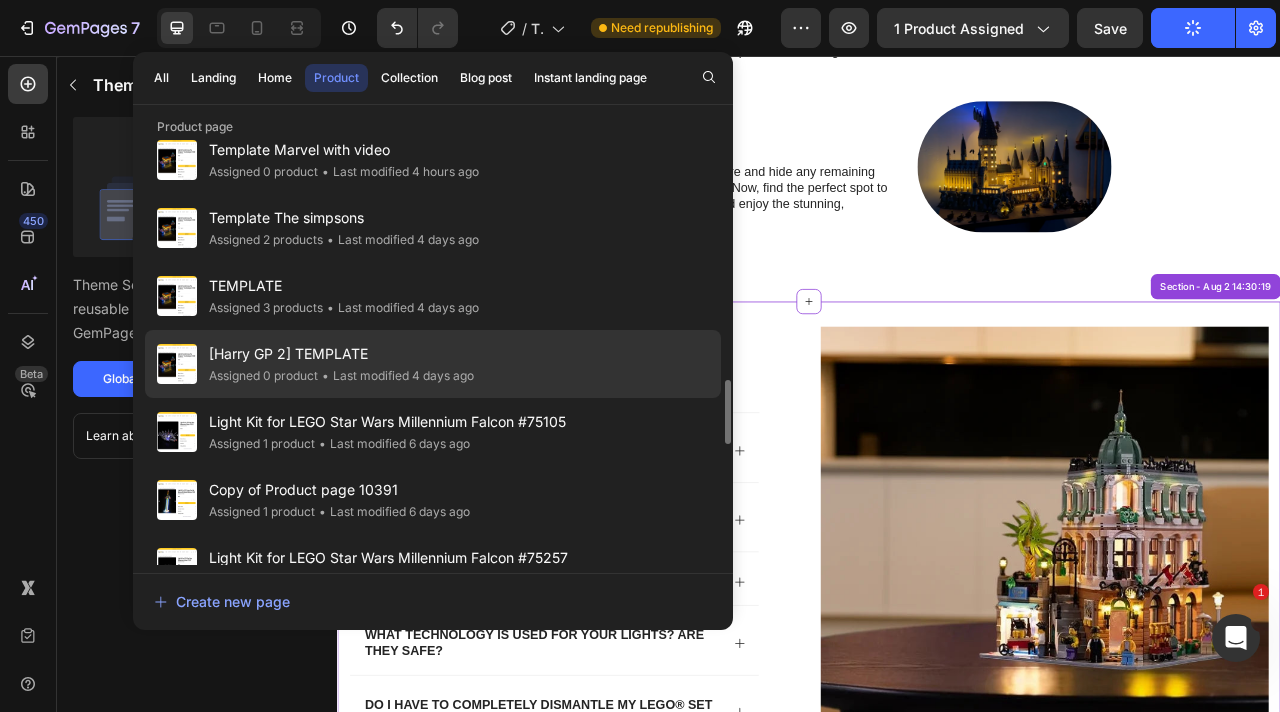 scroll, scrollTop: 1650, scrollLeft: 0, axis: vertical 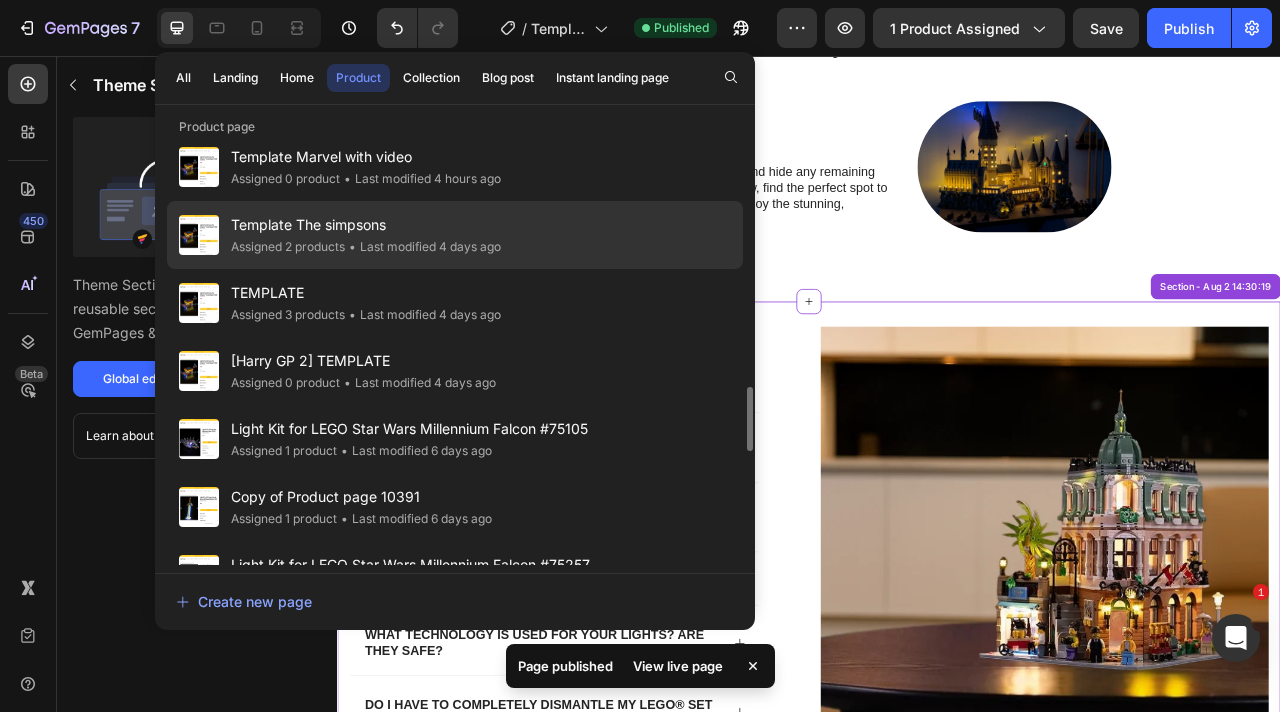 click on "Template The simpsons Assigned 2 products • Last modified 4 days ago" 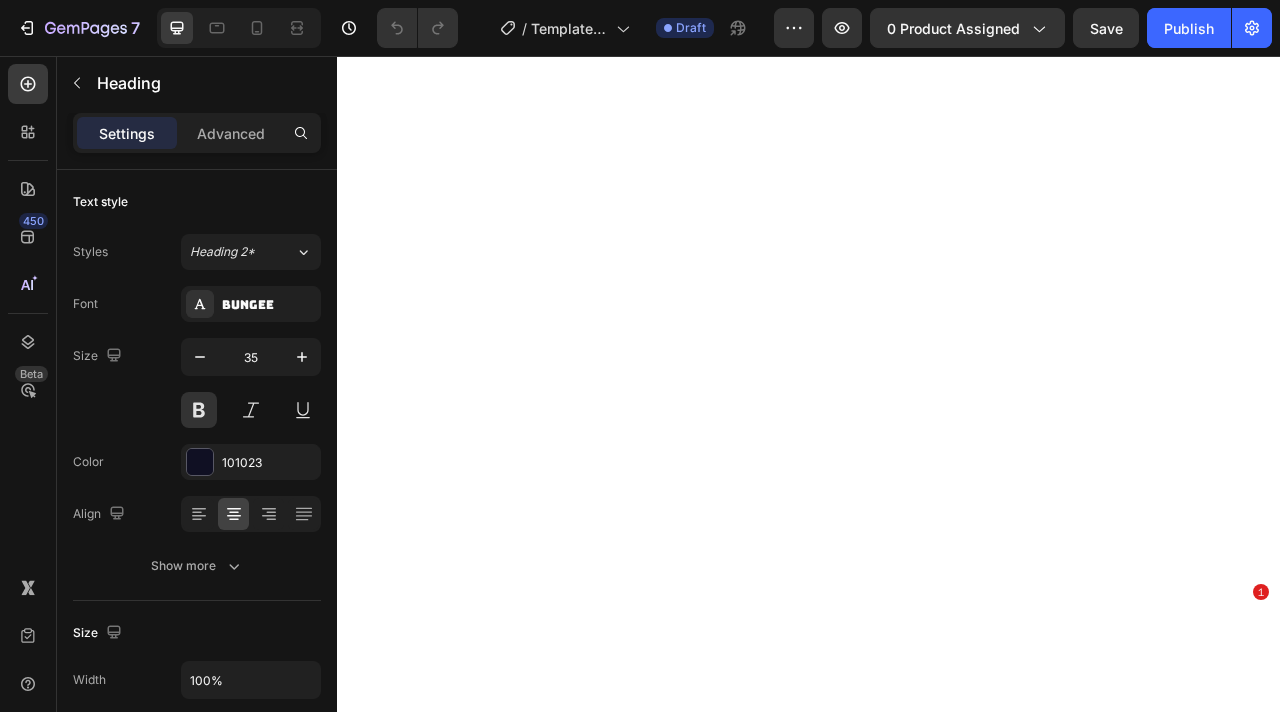 scroll, scrollTop: 0, scrollLeft: 0, axis: both 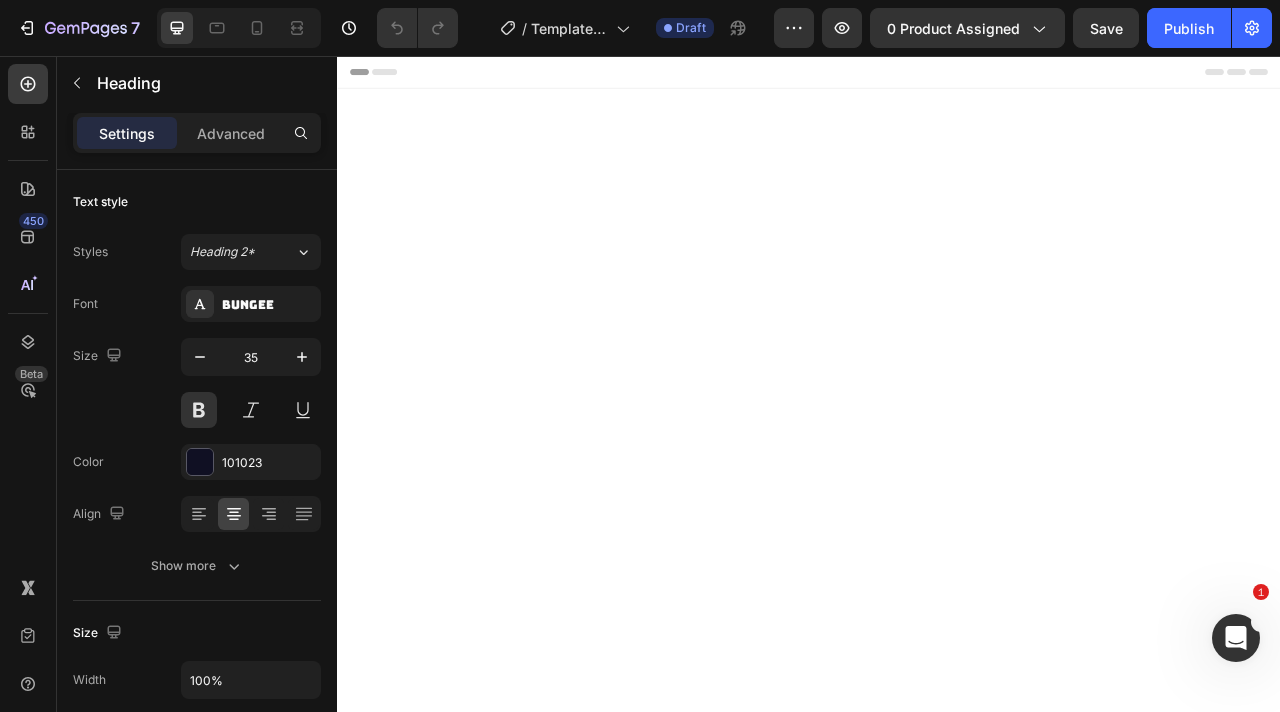 click on "The Bright My Bricks Difference – Engineered for LEGO® Perfection" at bounding box center (937, 4810) 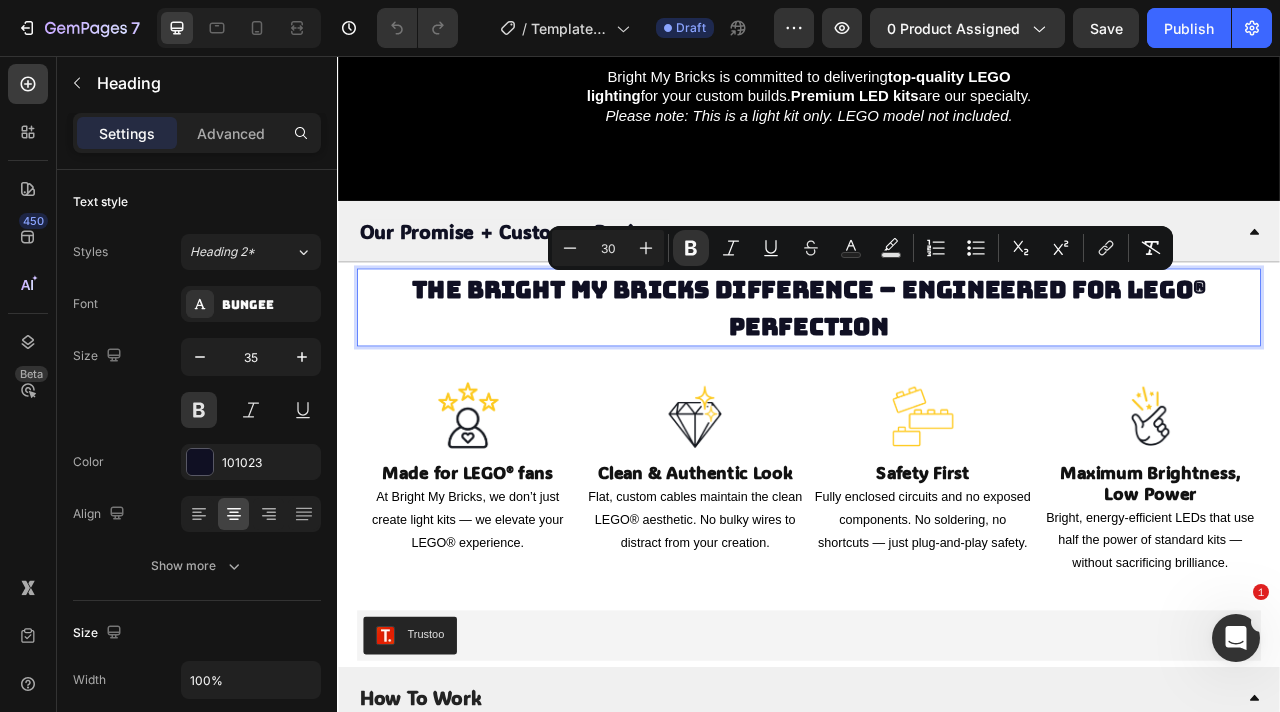 click on "The Bright My Bricks Difference – Engineered for LEGO® Perfection" at bounding box center (937, 376) 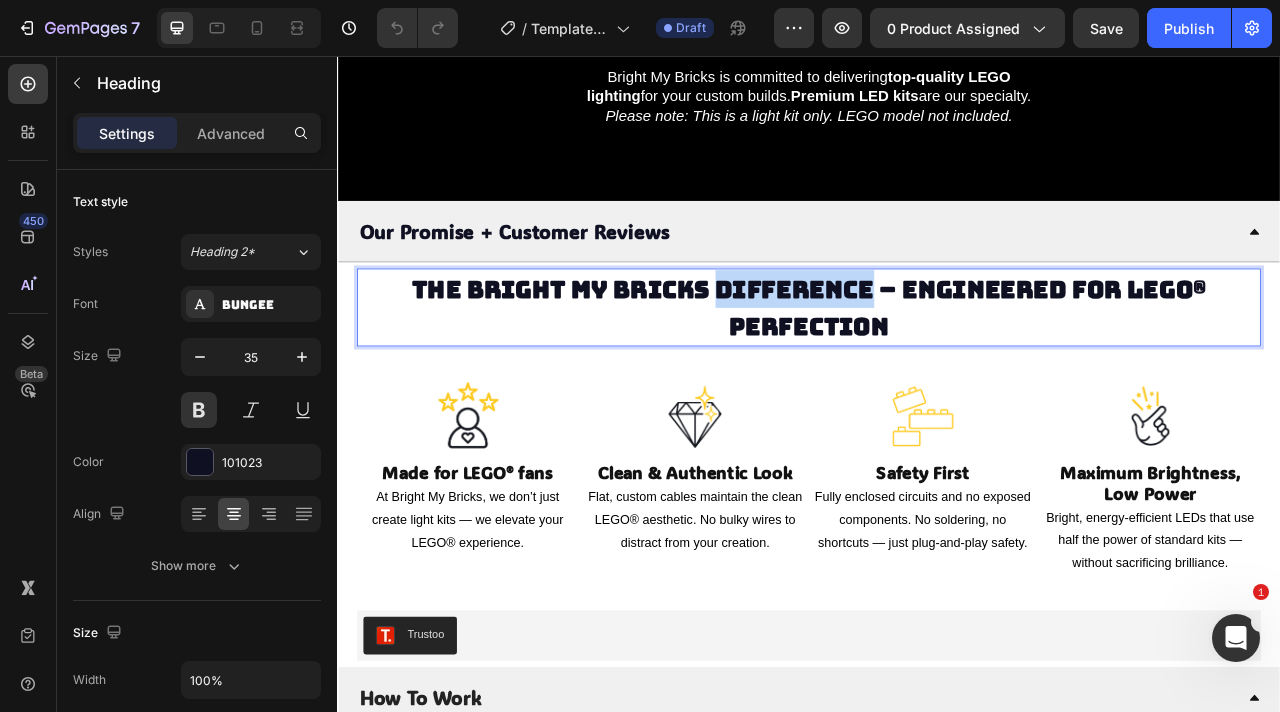click on "The Bright My Bricks Difference – Engineered for LEGO® Perfection" at bounding box center [937, 376] 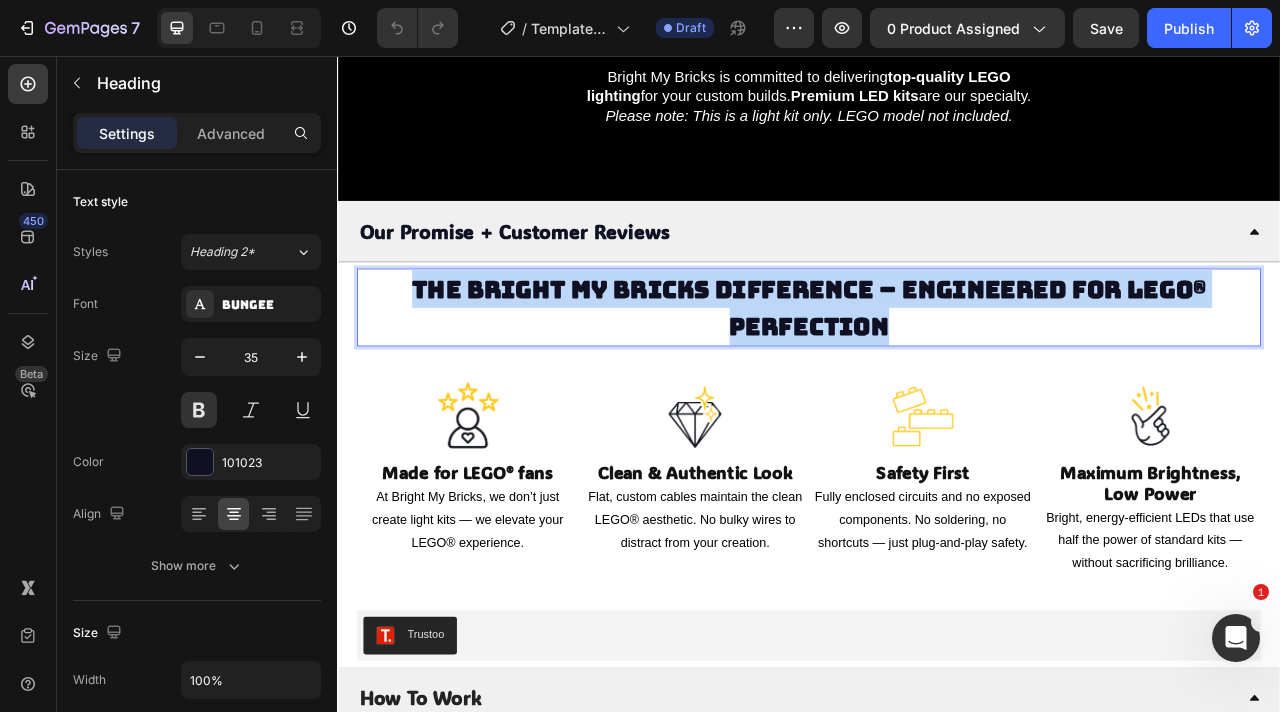 click on "The Bright My Bricks Difference – Engineered for LEGO® Perfection" at bounding box center [937, 376] 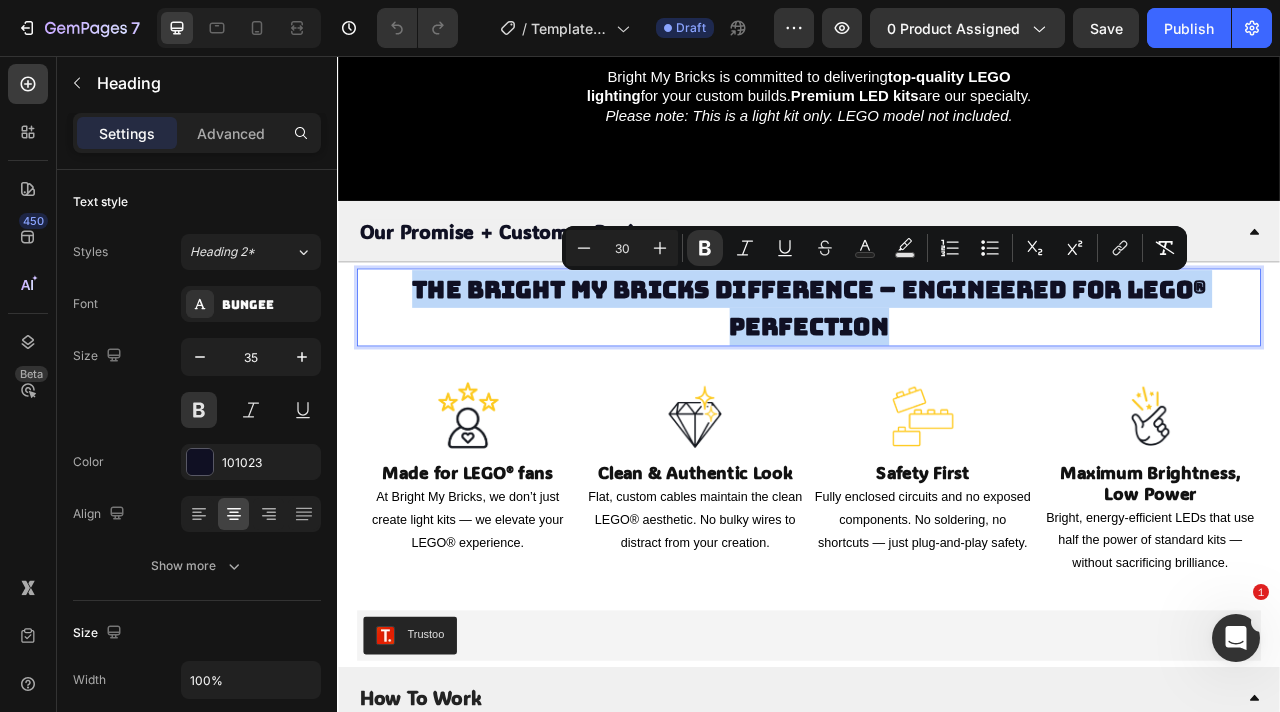 scroll, scrollTop: 4503, scrollLeft: 0, axis: vertical 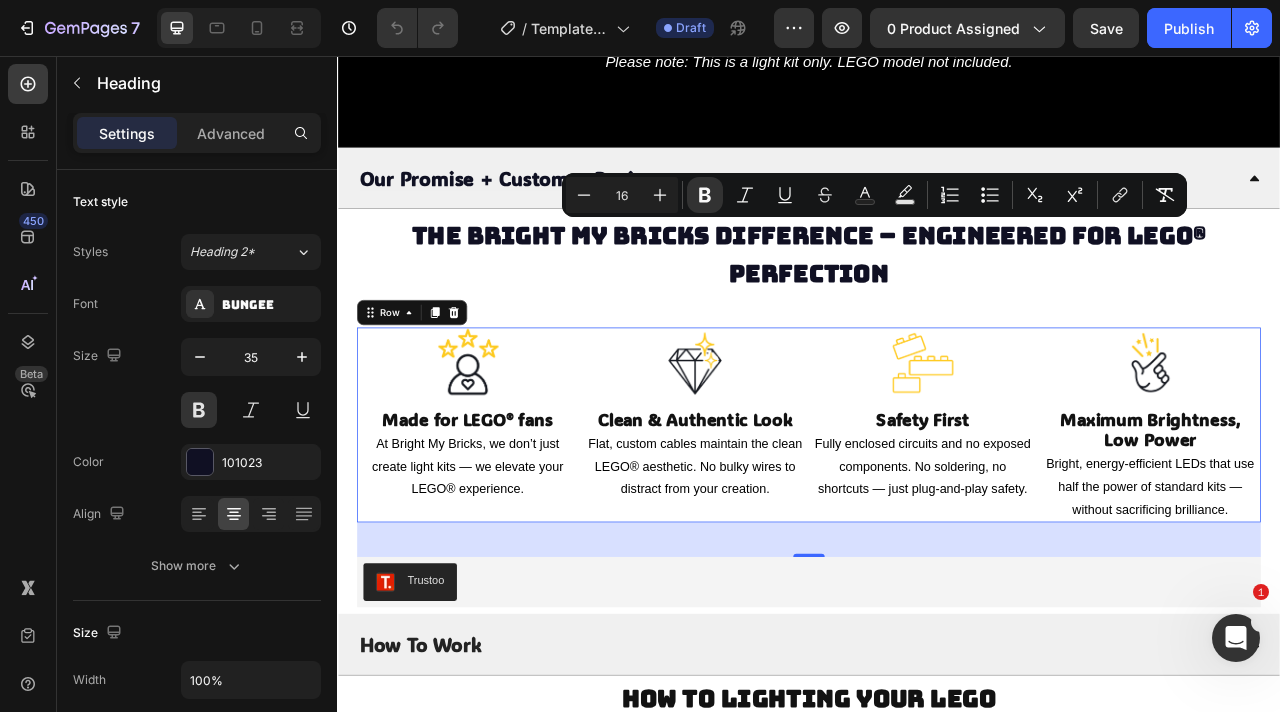 click on "Image Made for LEGO® fans Heading At Bright My Bricks, we don’t just create light kits — we elevate your LEGO® experience. Text Block Image Clean & Authentic Look Heading Flat, custom cables maintain the clean LEGO® aesthetic. No bulky wires to distract from your creation. Text Block Image Safety First Heading Fully enclosed circuits and no exposed components. No soldering, no shortcuts — just plug-and-play safety. Text Block Image Maximum Brightness, Low Power Heading Bright, energy-efficient LEDs that use half the power of standard kits — without sacrificing brilliance. Text Block Row   0" at bounding box center [937, 525] 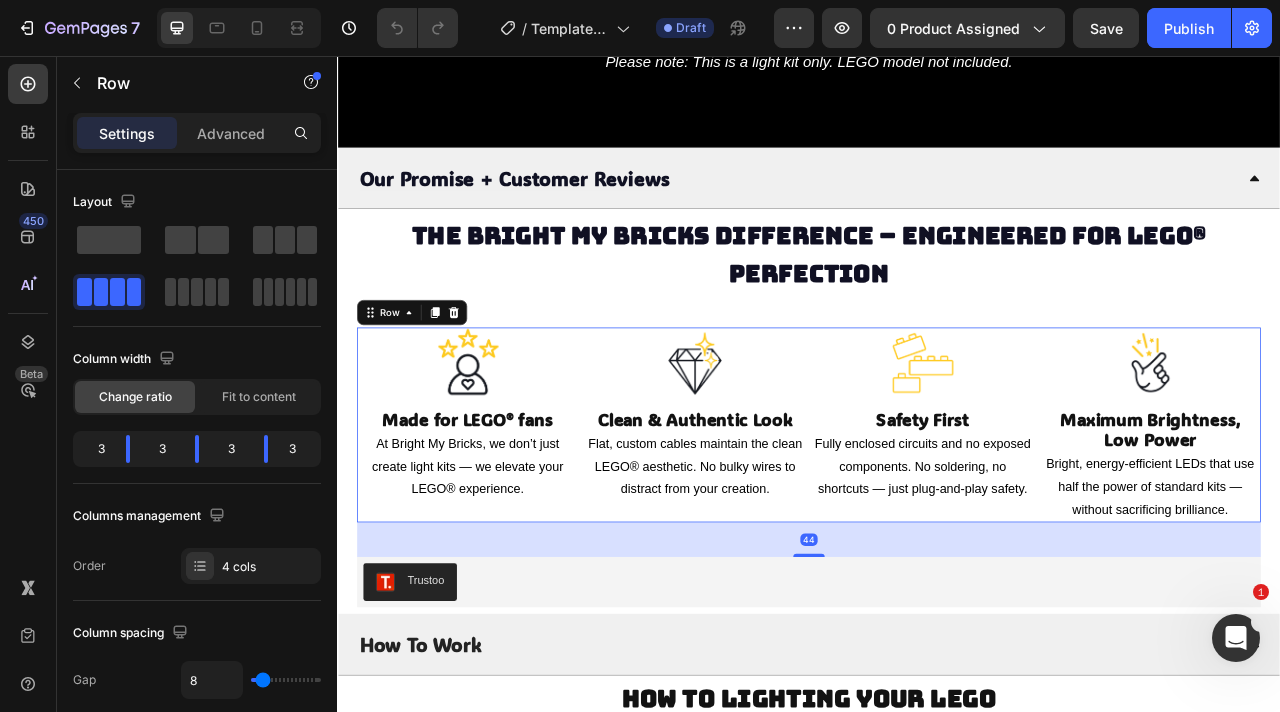 copy on "The Bright My Bricks Difference – Engineered for LEGO® Perfection" 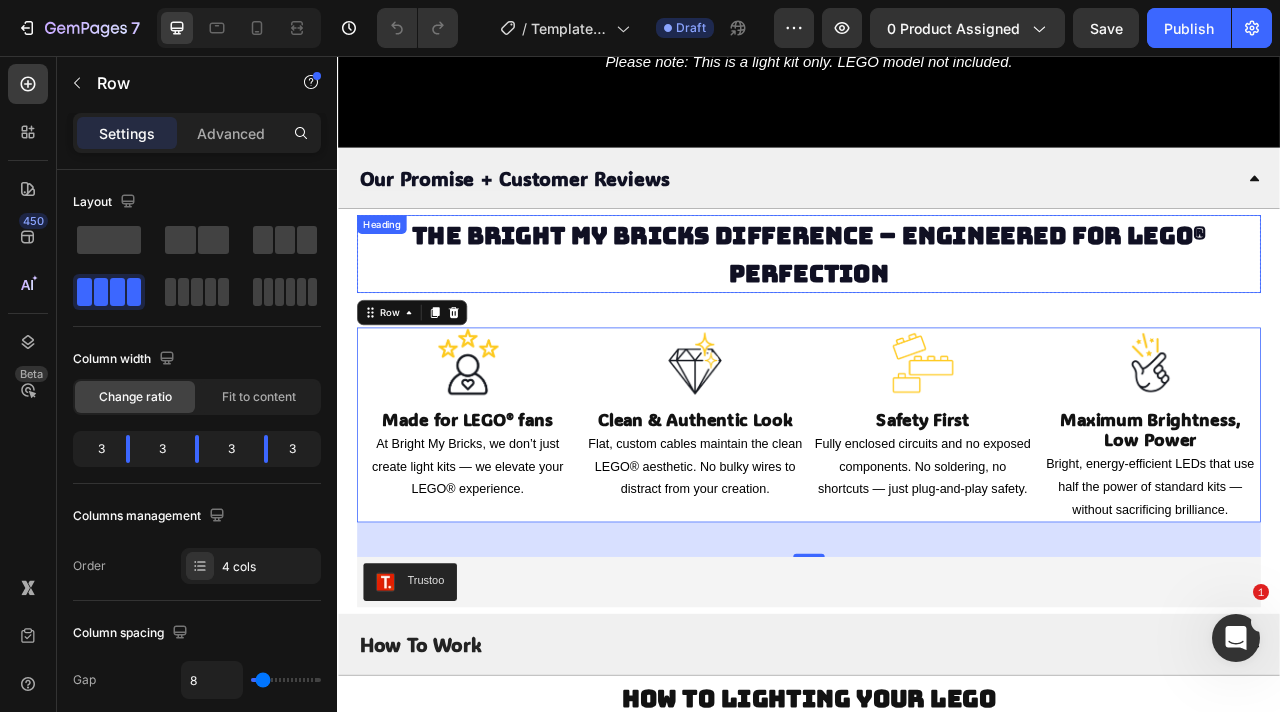 scroll, scrollTop: 4651, scrollLeft: 0, axis: vertical 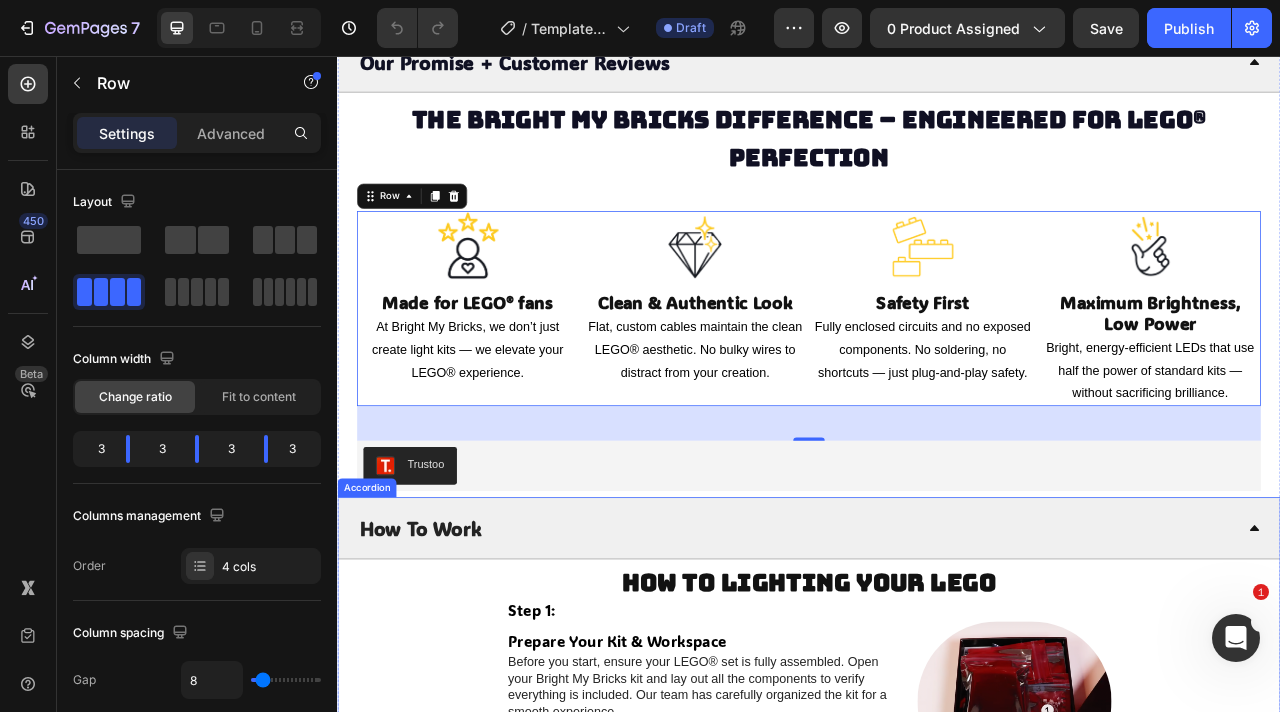 click on "How To Work" at bounding box center [921, 656] 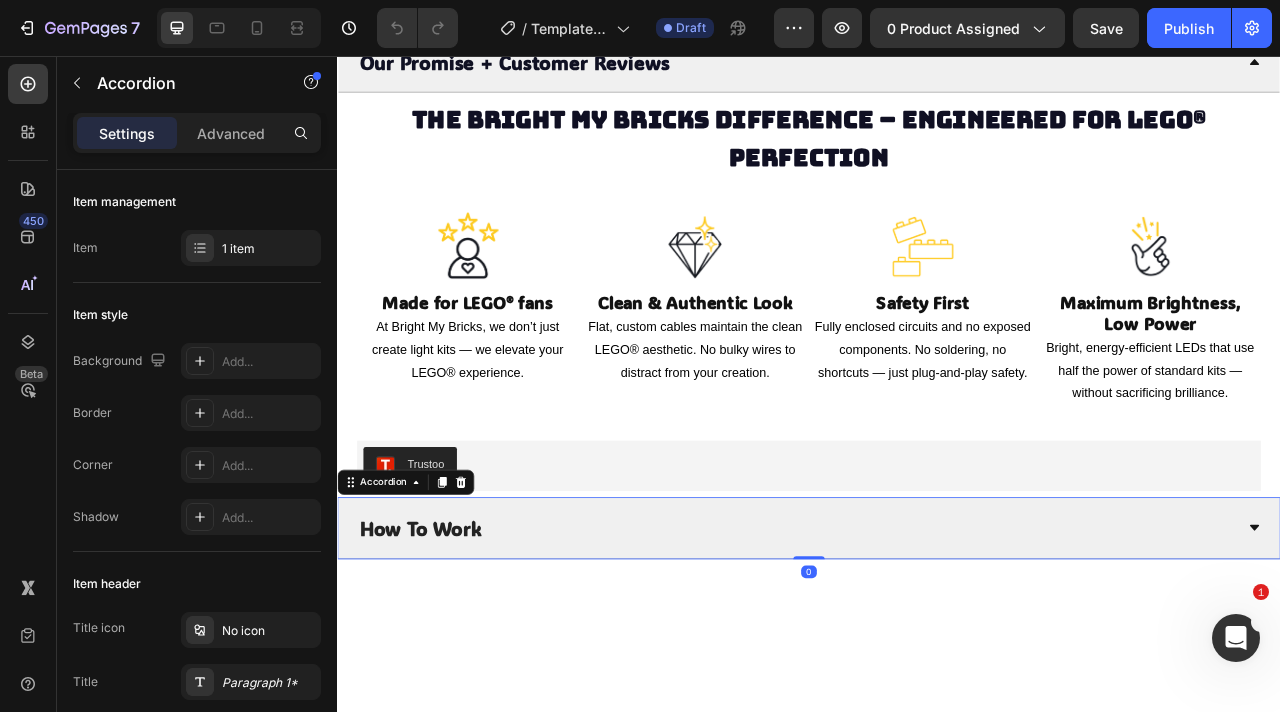 copy on "The Bright My Bricks Difference – Engineered for LEGO® Perfection" 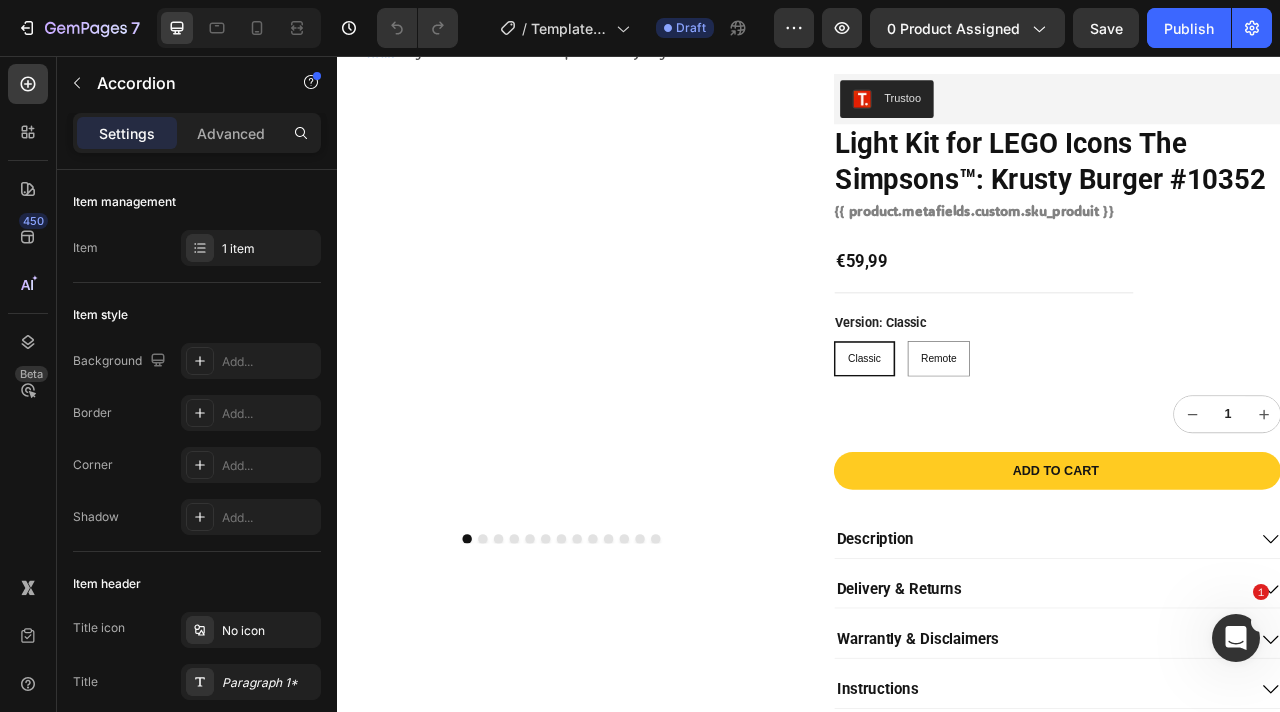 scroll, scrollTop: 0, scrollLeft: 0, axis: both 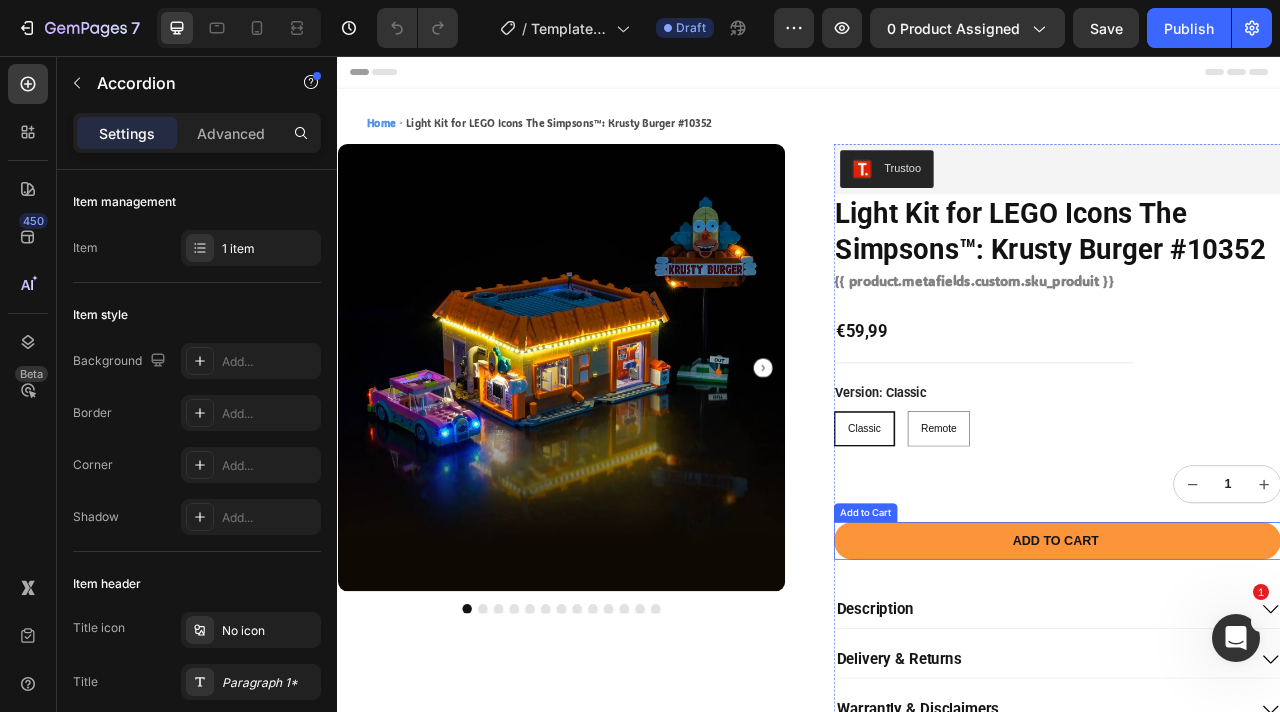 click on "Add to cart" at bounding box center [1252, 673] 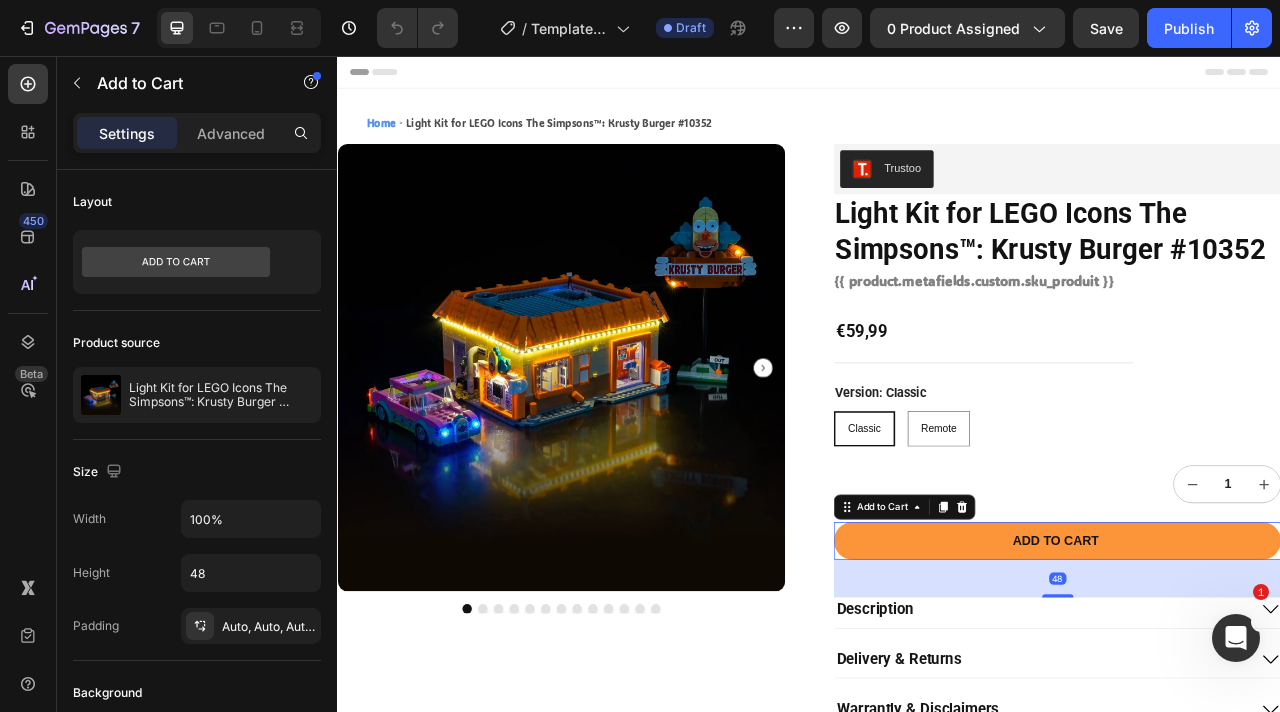 type 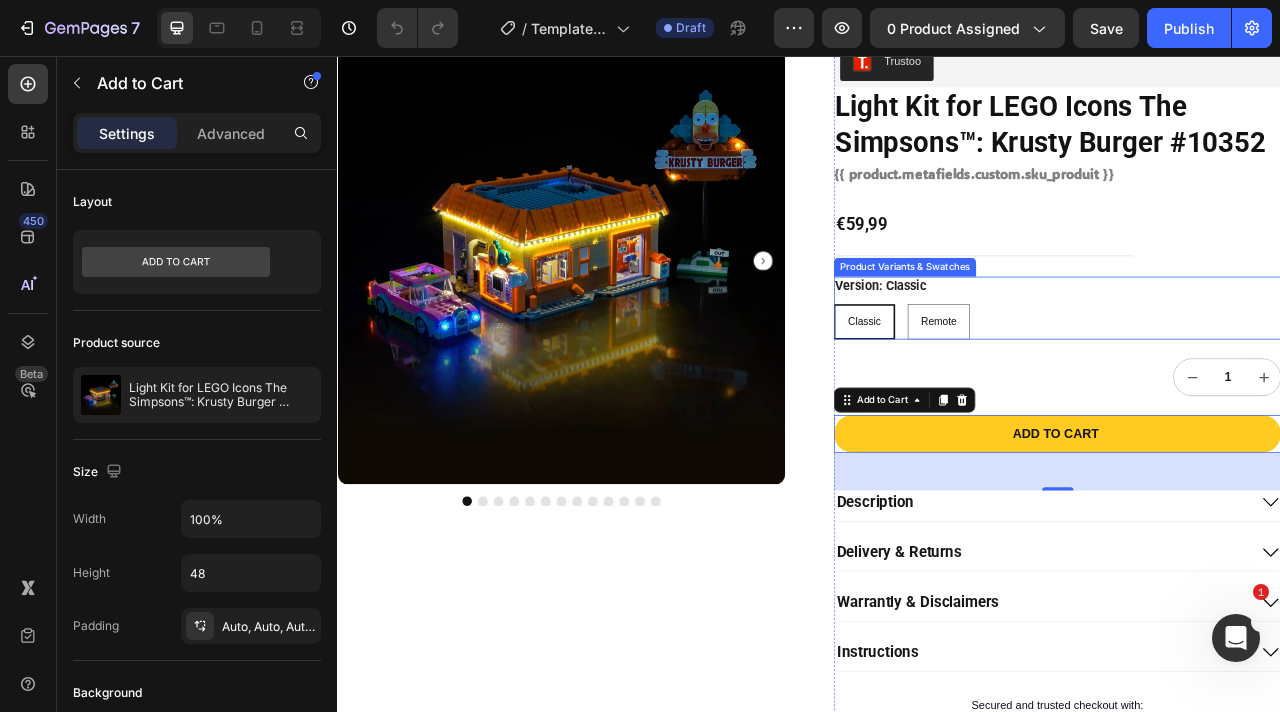 scroll, scrollTop: 272, scrollLeft: 0, axis: vertical 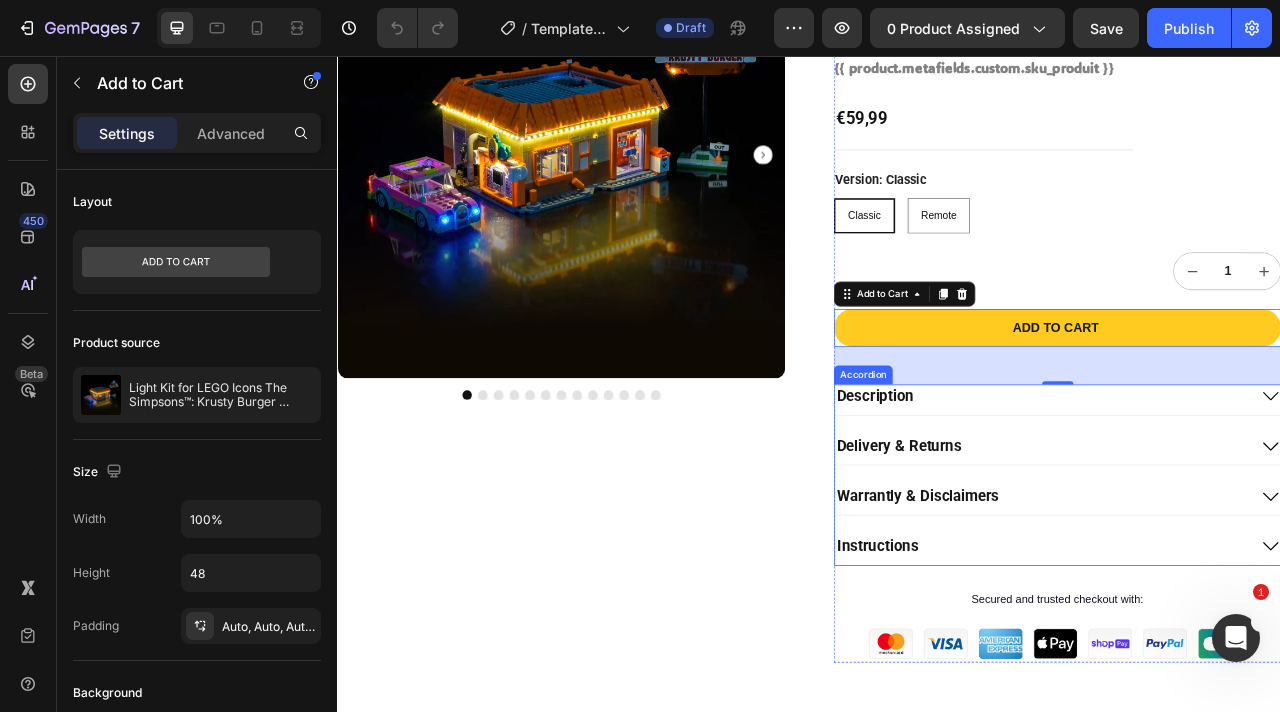 click on "Description
Delivery & Returns
Warrantly & Disclaimers
Instructions" at bounding box center (1252, 588) 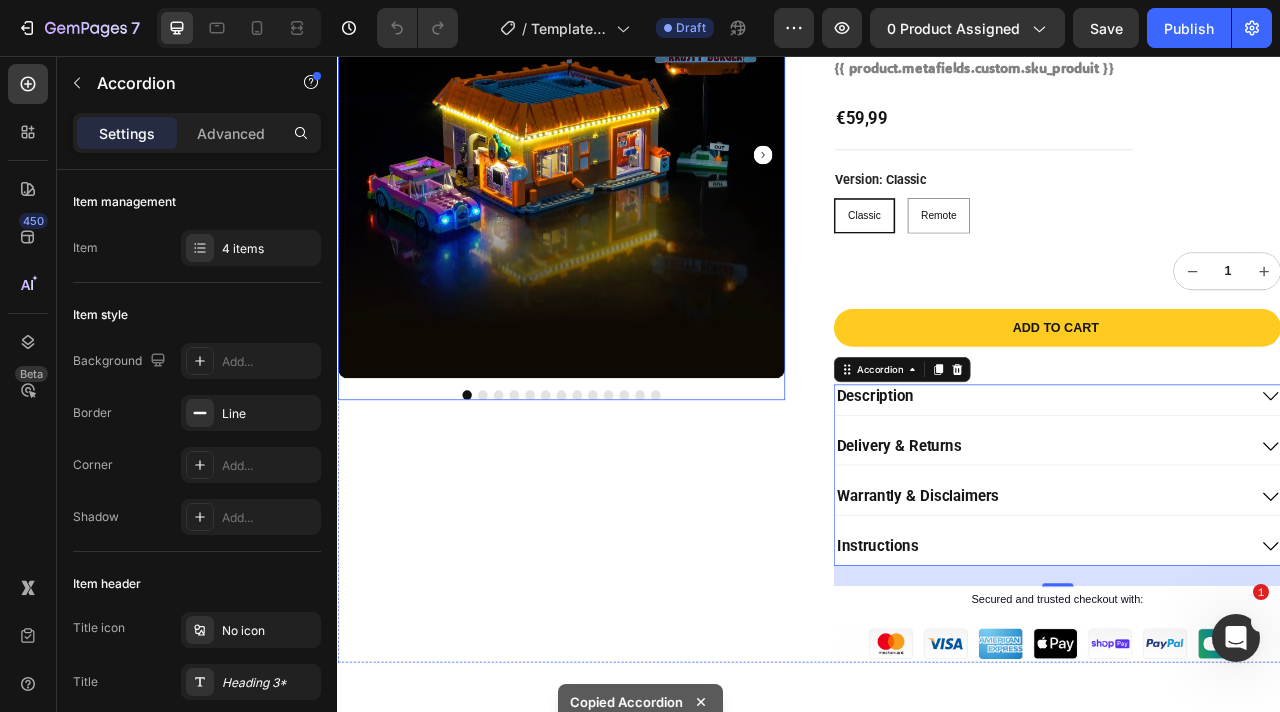 scroll, scrollTop: 910, scrollLeft: 0, axis: vertical 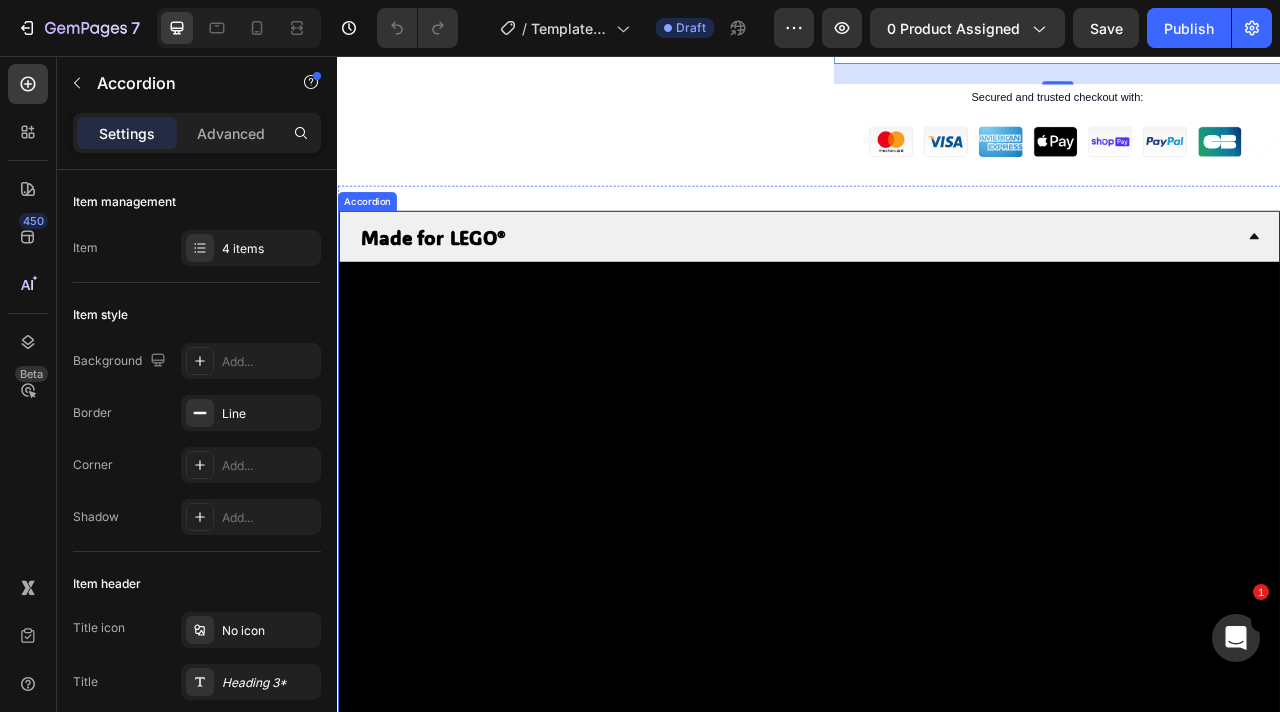 click on "Made for LEGO®" at bounding box center (458, 286) 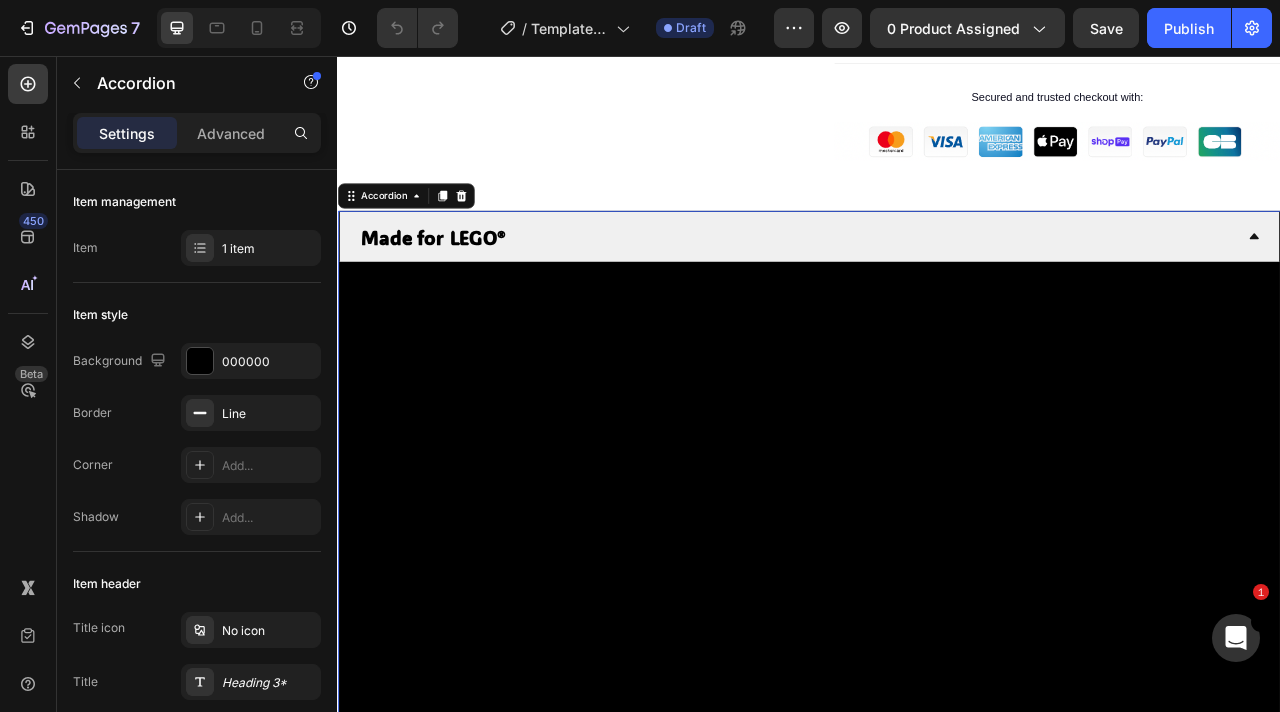 click on "Made for LEGO®" at bounding box center (458, 286) 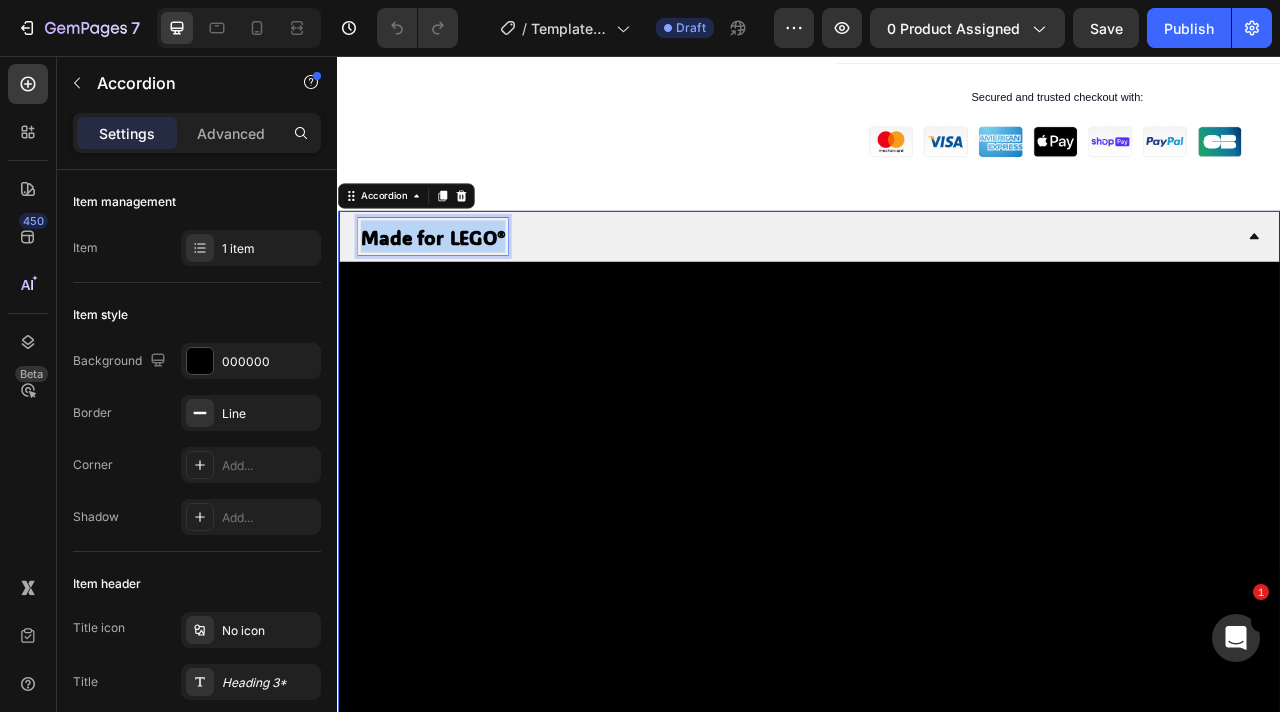 click on "Made for LEGO®" at bounding box center (458, 286) 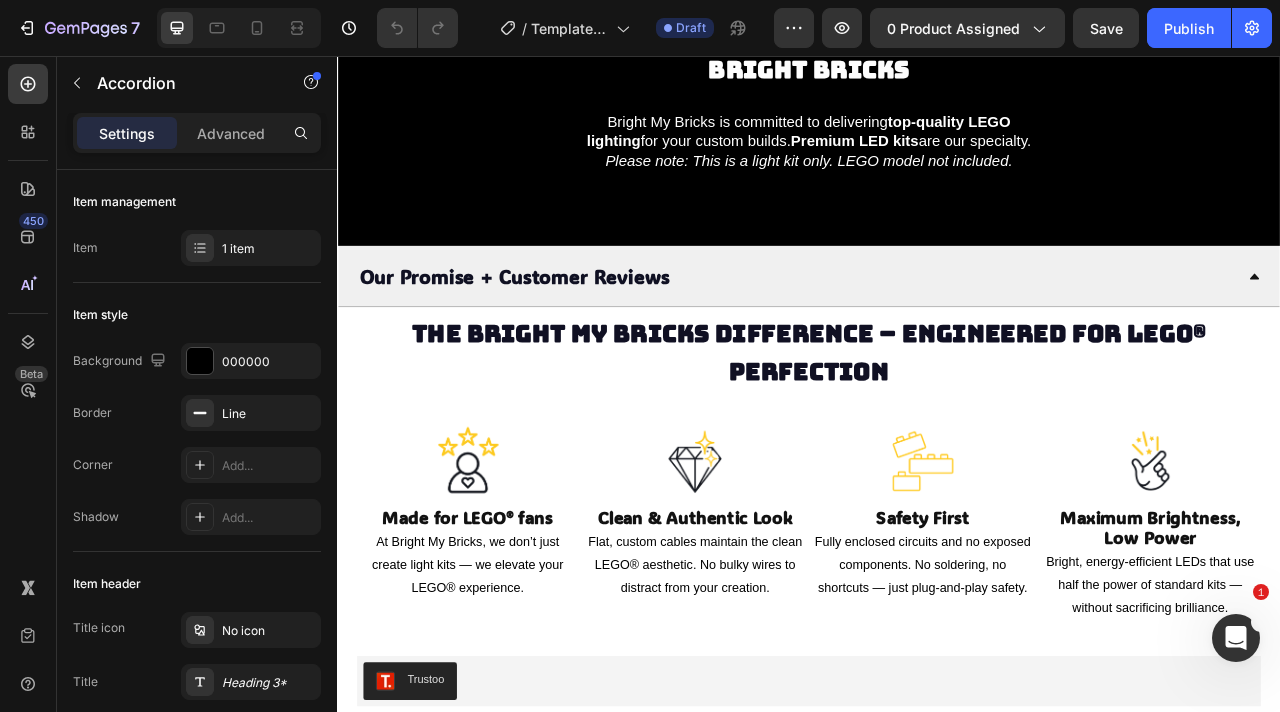 scroll, scrollTop: 4061, scrollLeft: 0, axis: vertical 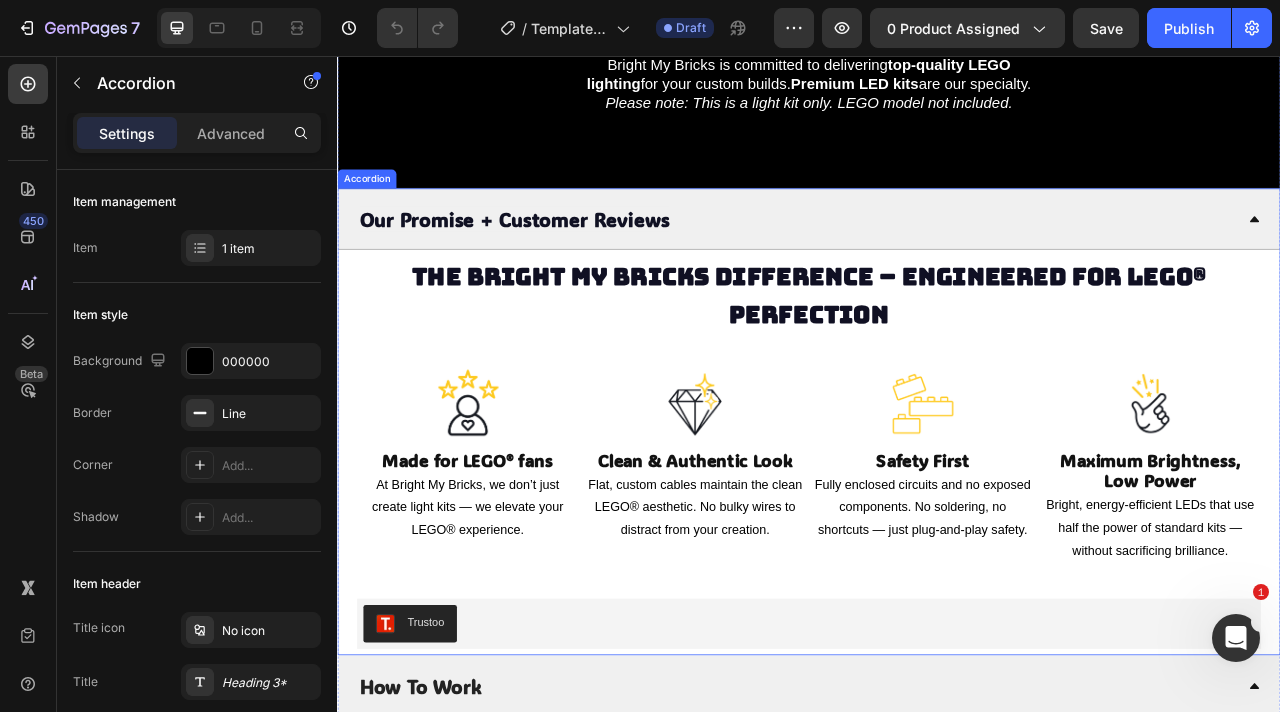 click on "The Bright My Bricks Difference – Engineered for LEGO® Perfection" at bounding box center (937, 359) 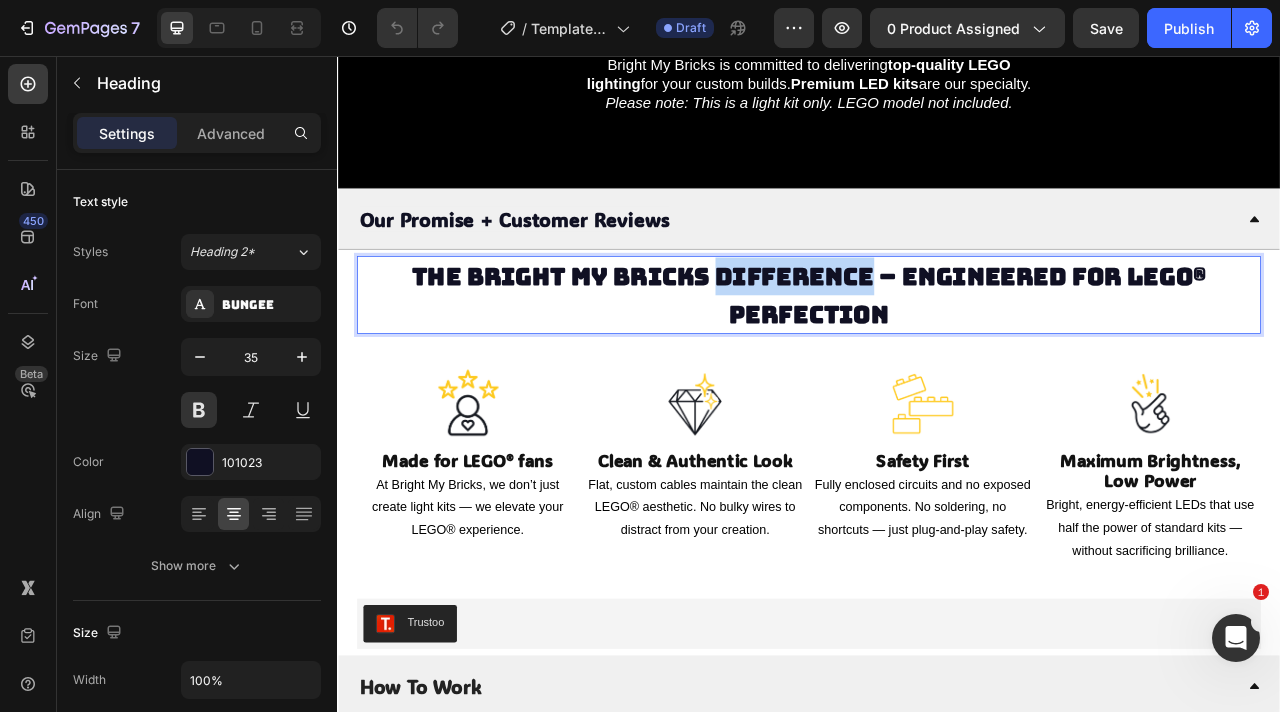 click on "The Bright My Bricks Difference – Engineered for LEGO® Perfection" at bounding box center (937, 360) 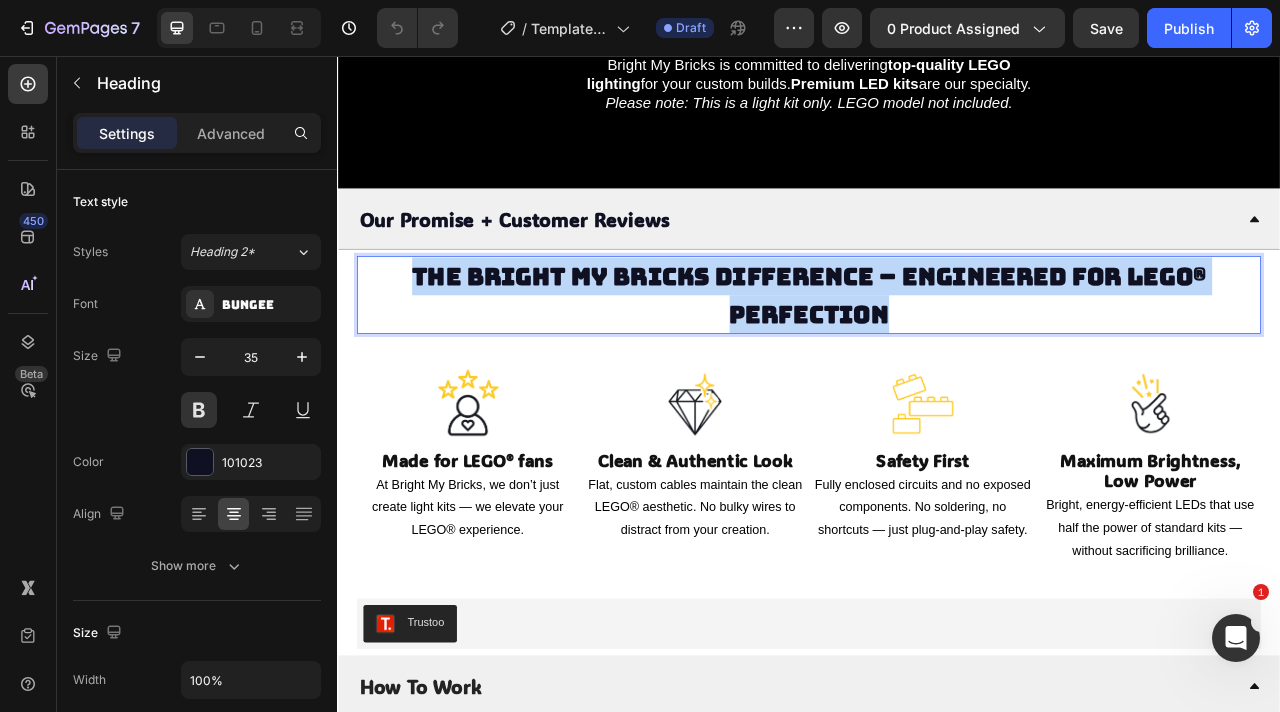 click on "The Bright My Bricks Difference – Engineered for LEGO® Perfection" at bounding box center [937, 360] 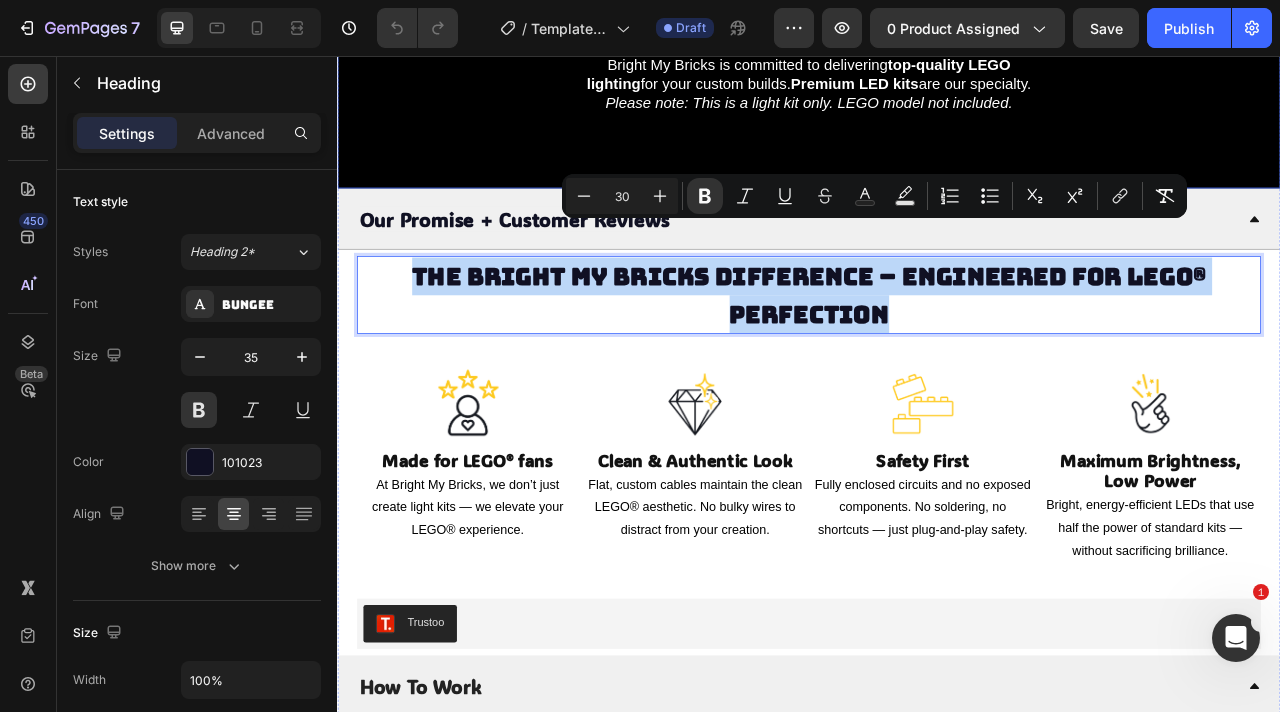 scroll, scrollTop: 4177, scrollLeft: 0, axis: vertical 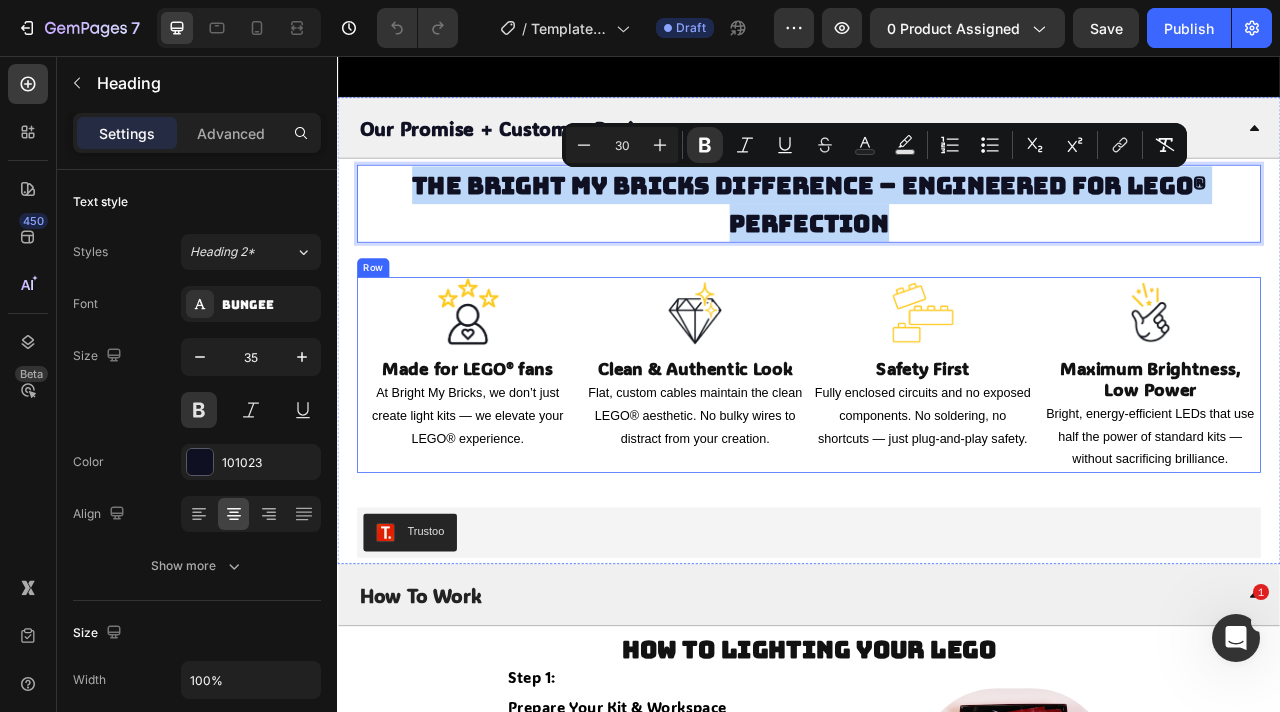 click on "Image Made for LEGO® fans Heading At Bright My Bricks, we don’t just create light kits — we elevate your LEGO® experience. Text Block Image Clean & Authentic Look Heading Flat, custom cables maintain the clean LEGO® aesthetic. No bulky wires to distract from your creation. Text Block Image Safety First Heading Fully enclosed circuits and no exposed components. No soldering, no shortcuts — just plug-and-play safety. Text Block Image Maximum Brightness, Low Power Heading Bright, energy-efficient LEDs that use half the power of standard kits — without sacrificing brilliance. Text Block Row" at bounding box center [937, 461] 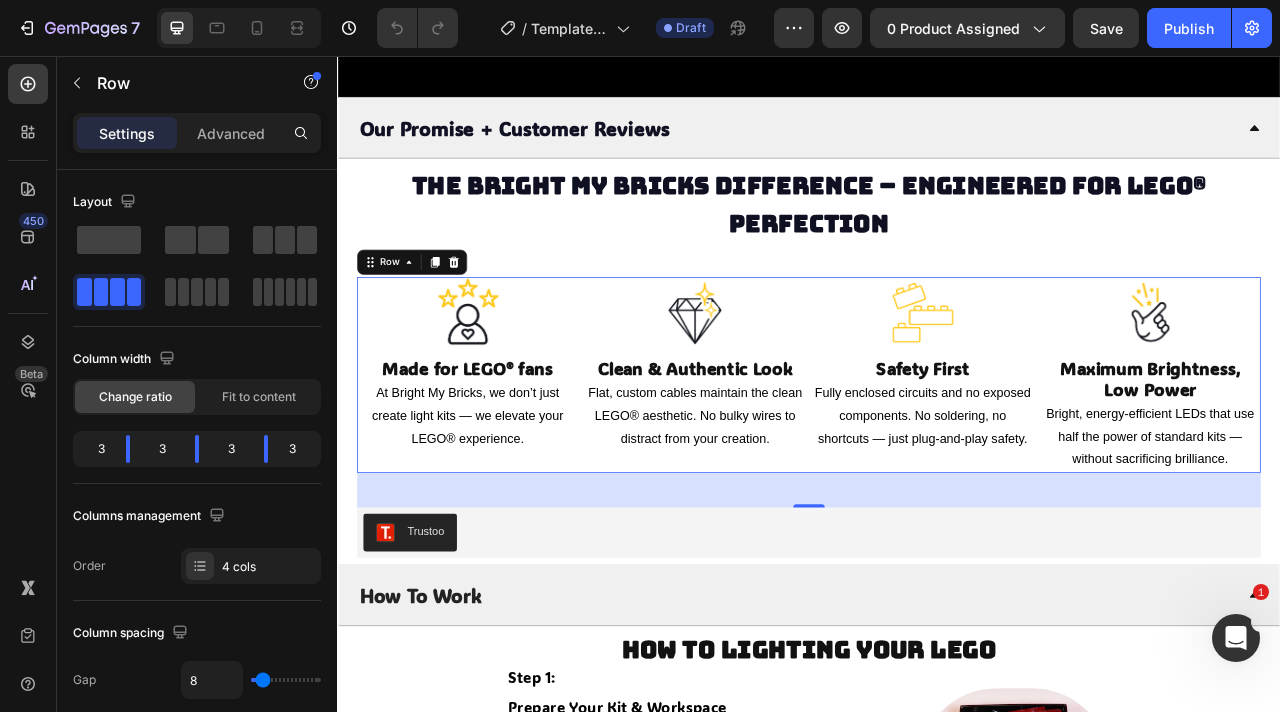 scroll, scrollTop: 4360, scrollLeft: 0, axis: vertical 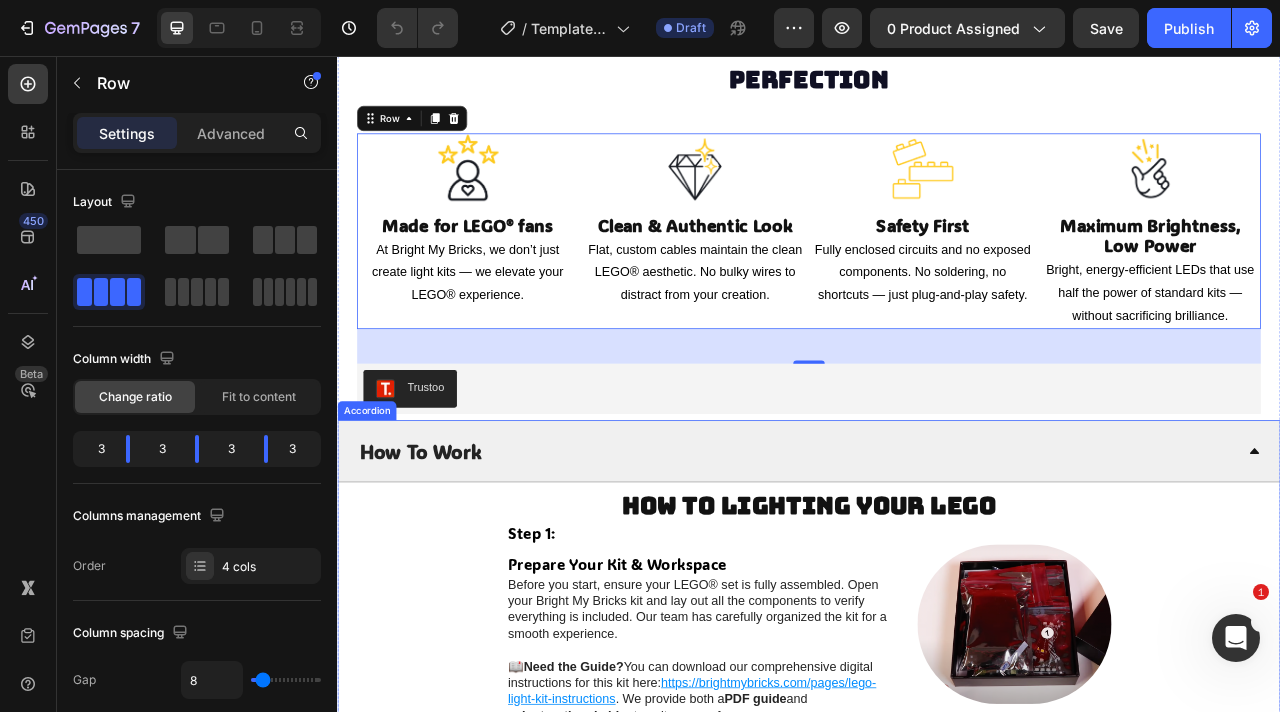 click on "How To Work" at bounding box center [921, 558] 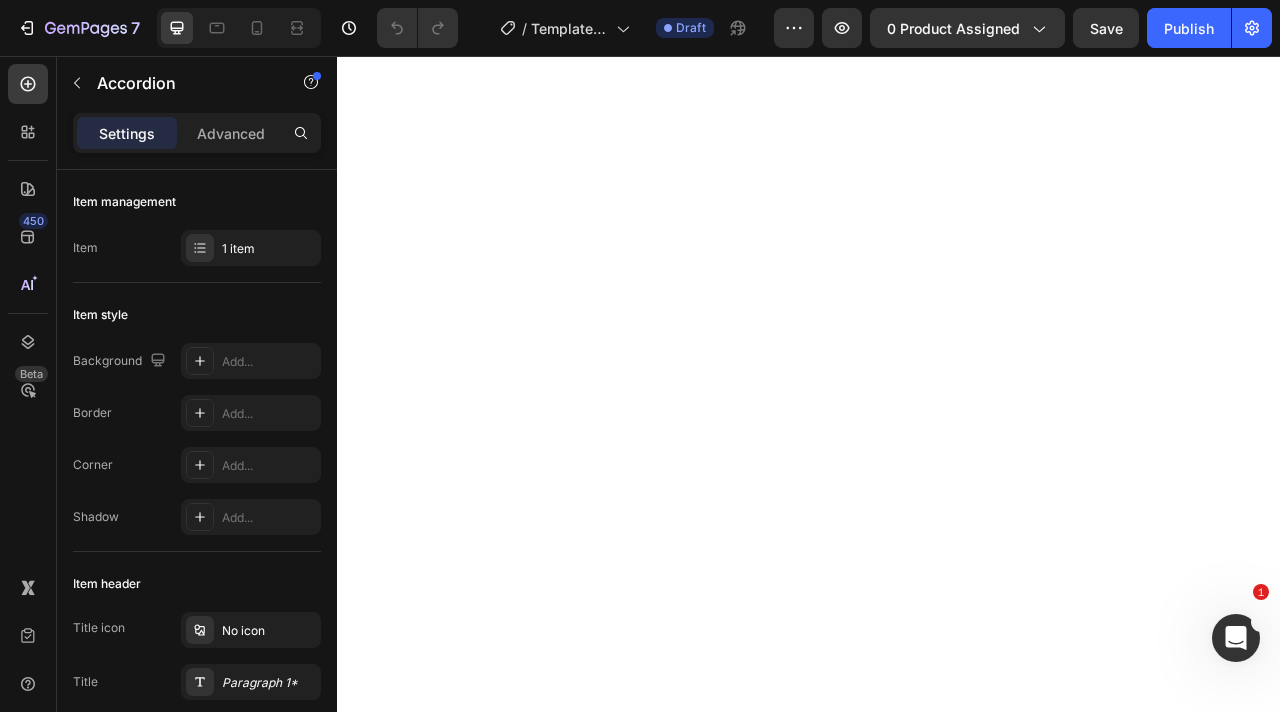 scroll, scrollTop: 0, scrollLeft: 0, axis: both 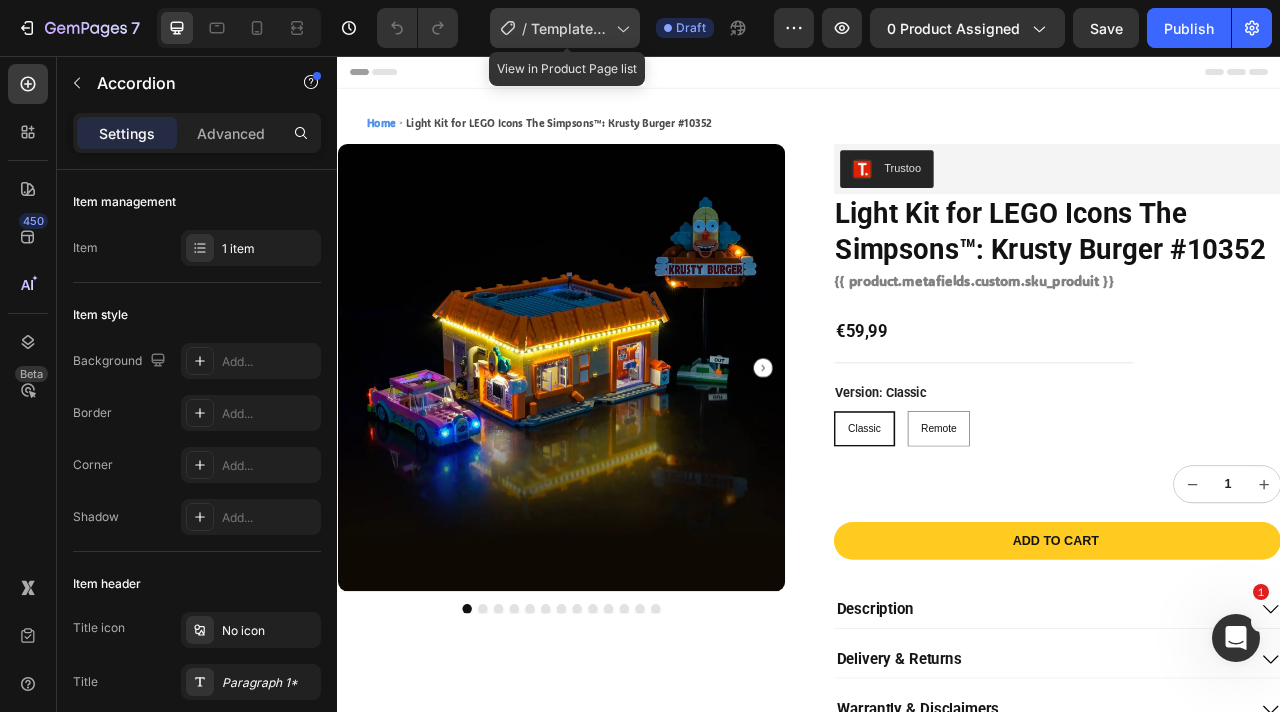 click on "Template Marvel with video" at bounding box center [569, 28] 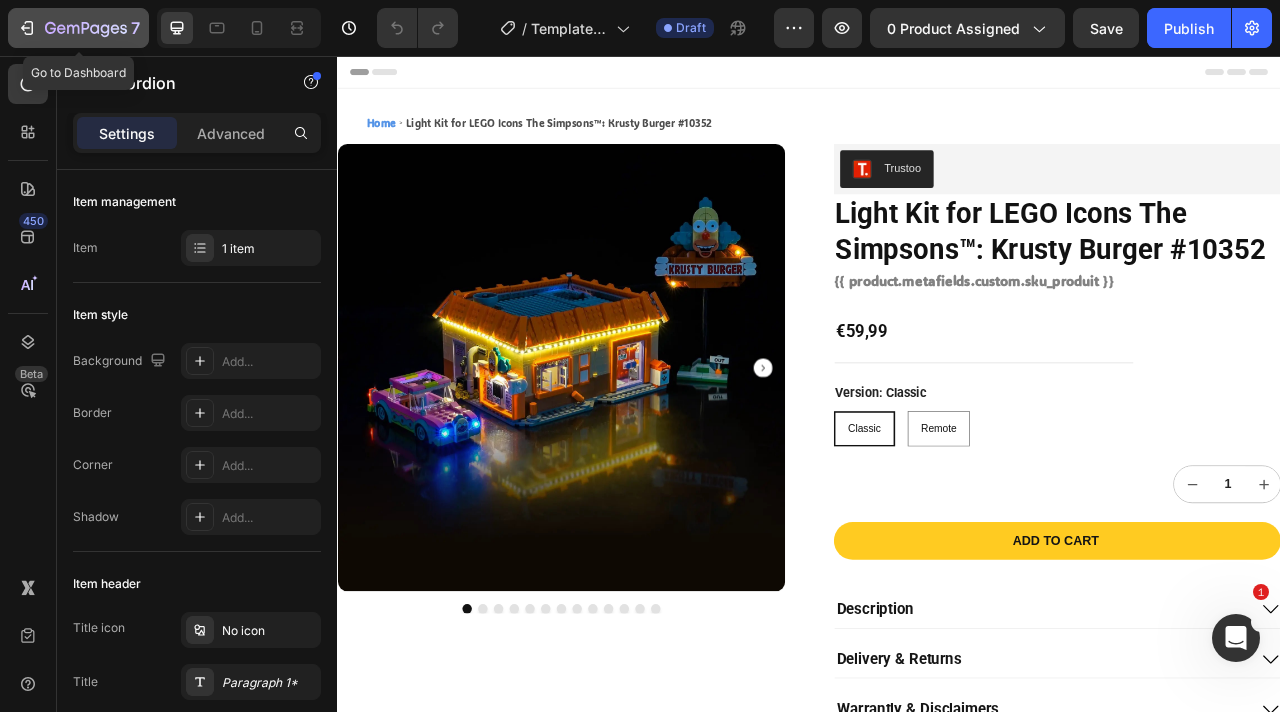 click on "7" 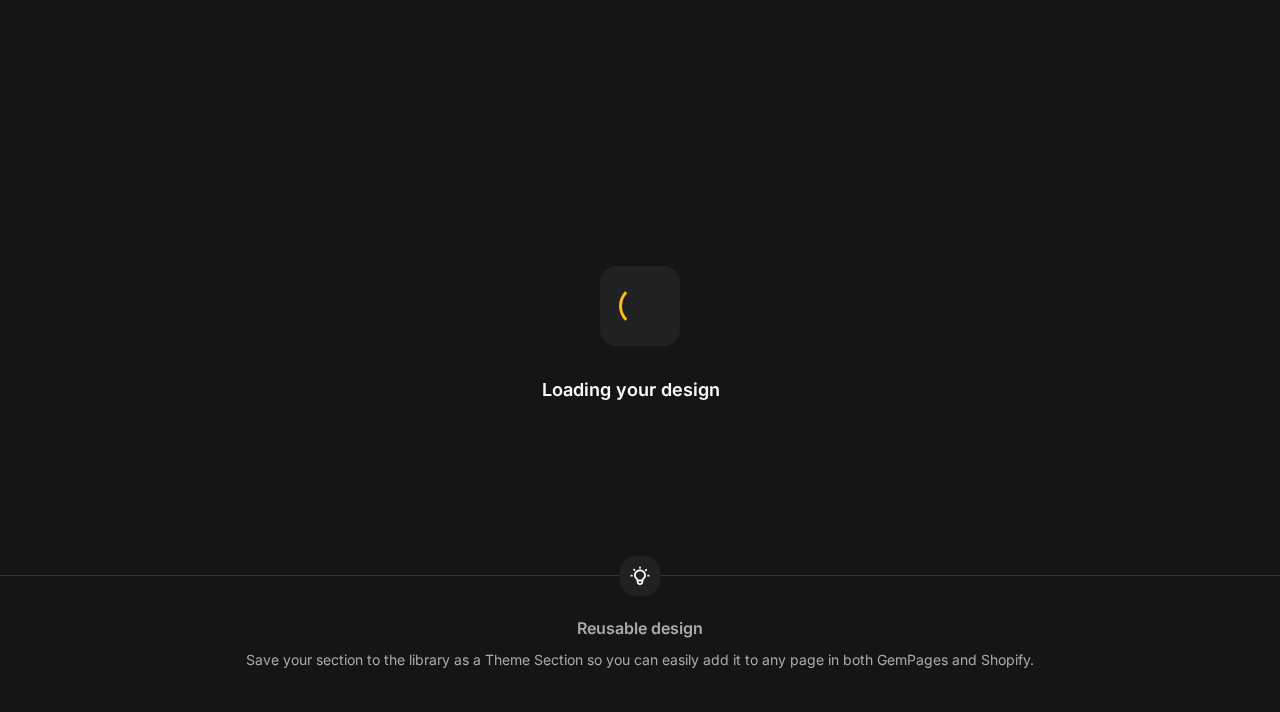 scroll, scrollTop: 0, scrollLeft: 0, axis: both 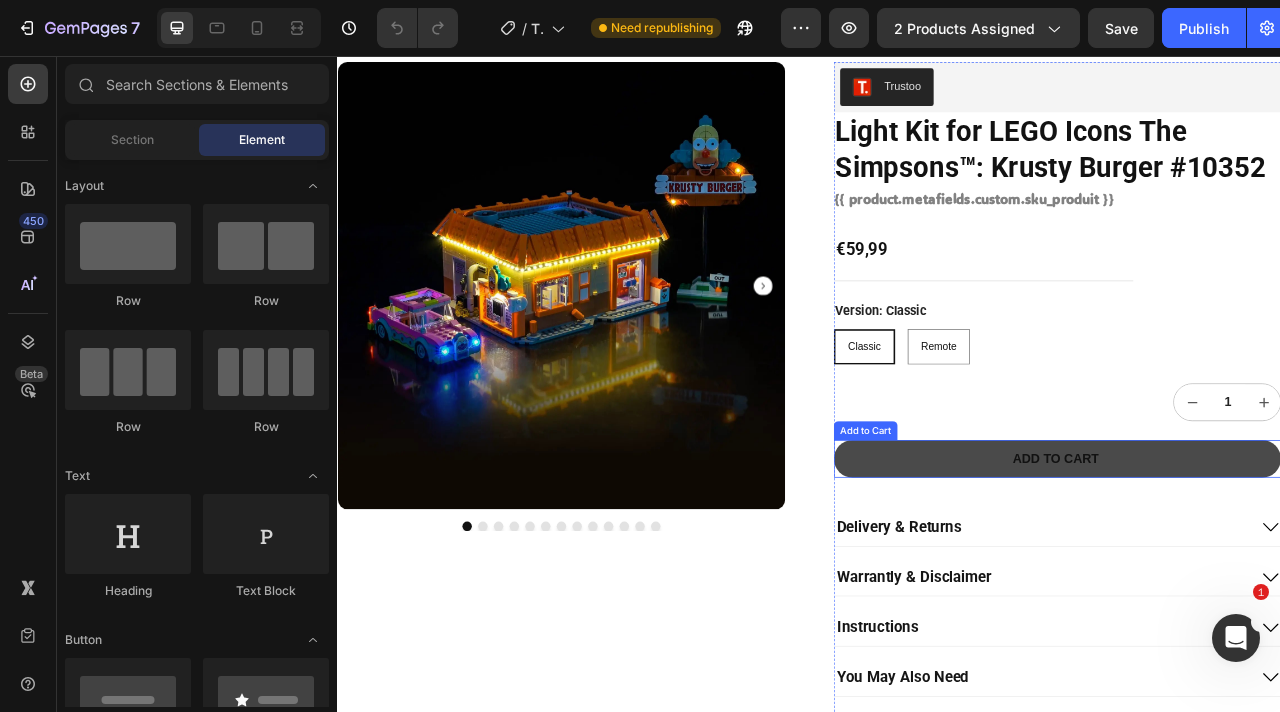 click on "Add to cart" at bounding box center [1252, 568] 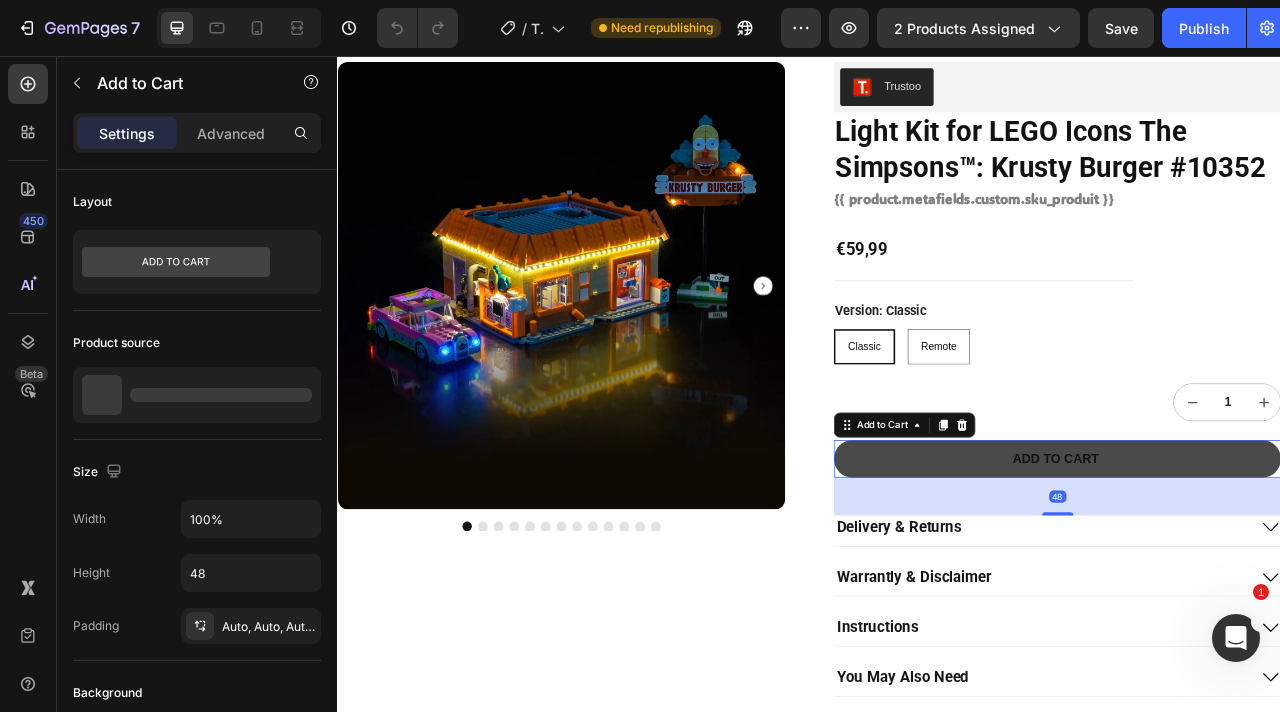 type 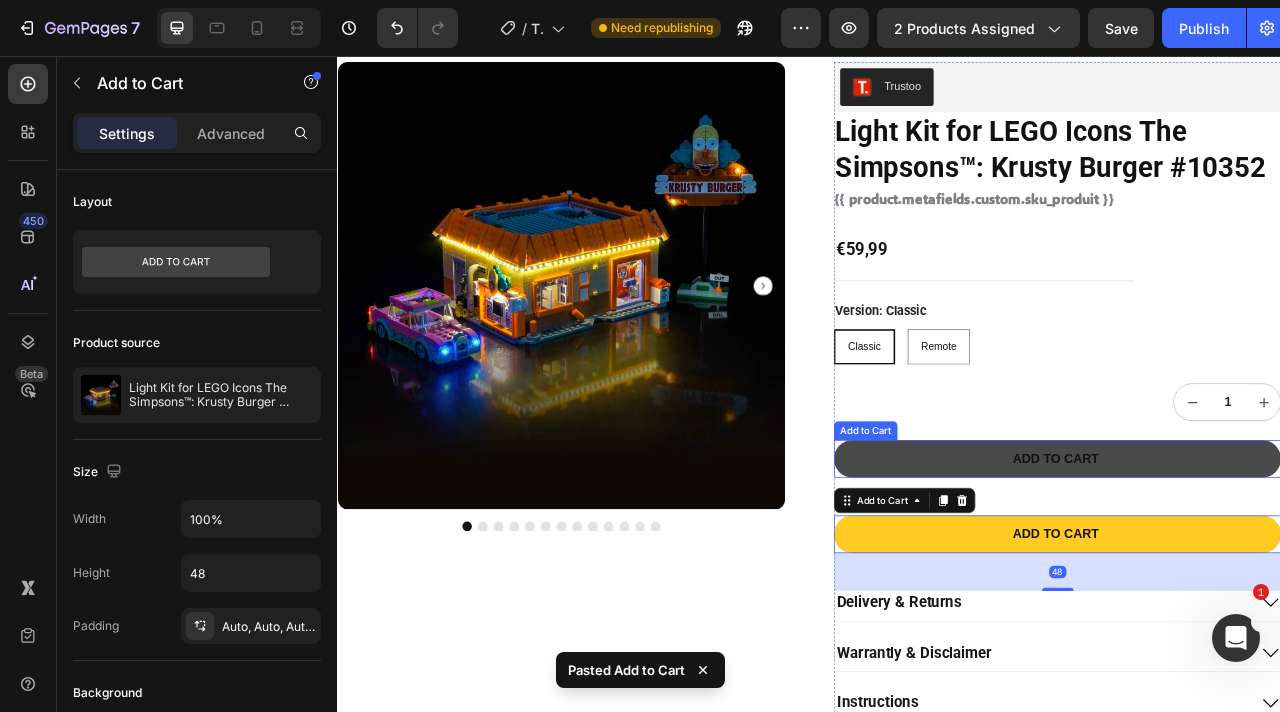 click on "Add to cart" at bounding box center [1252, 568] 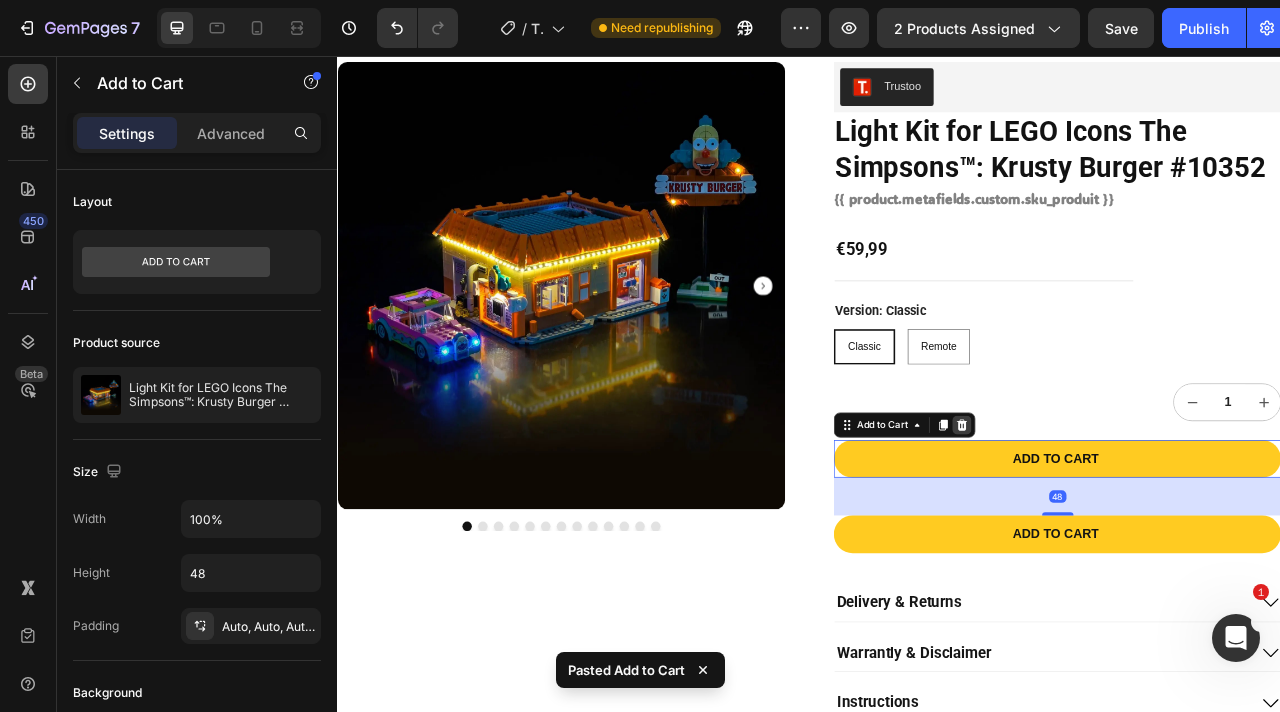 click at bounding box center (1131, 525) 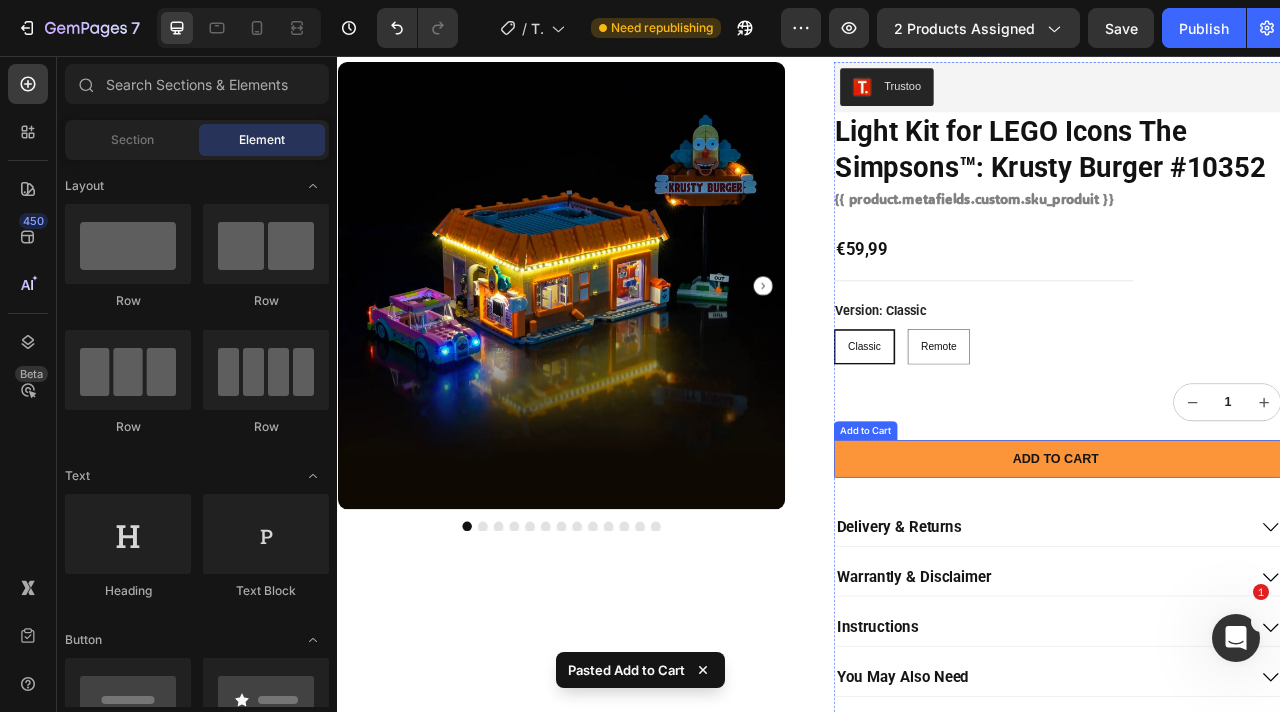 scroll, scrollTop: 221, scrollLeft: 0, axis: vertical 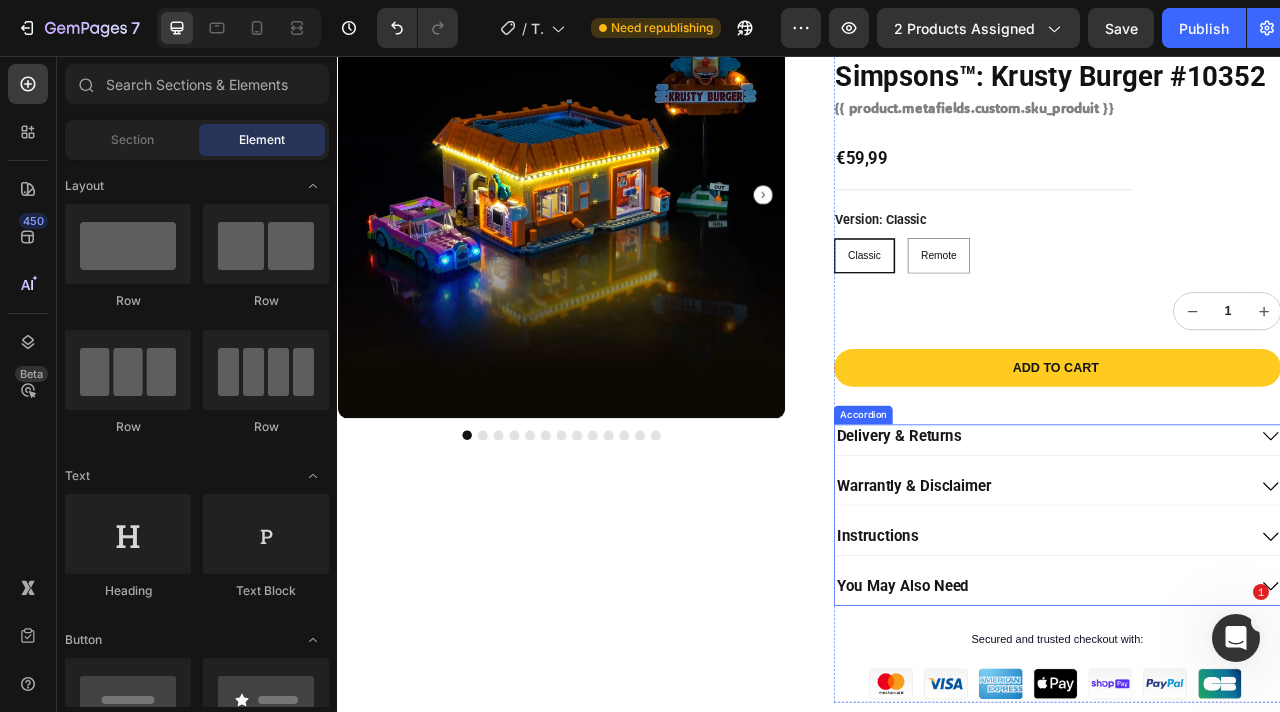 click on "Delivery & Returns
Warrantly & Disclaimer
Instructions
You May Also Need" at bounding box center [1252, 639] 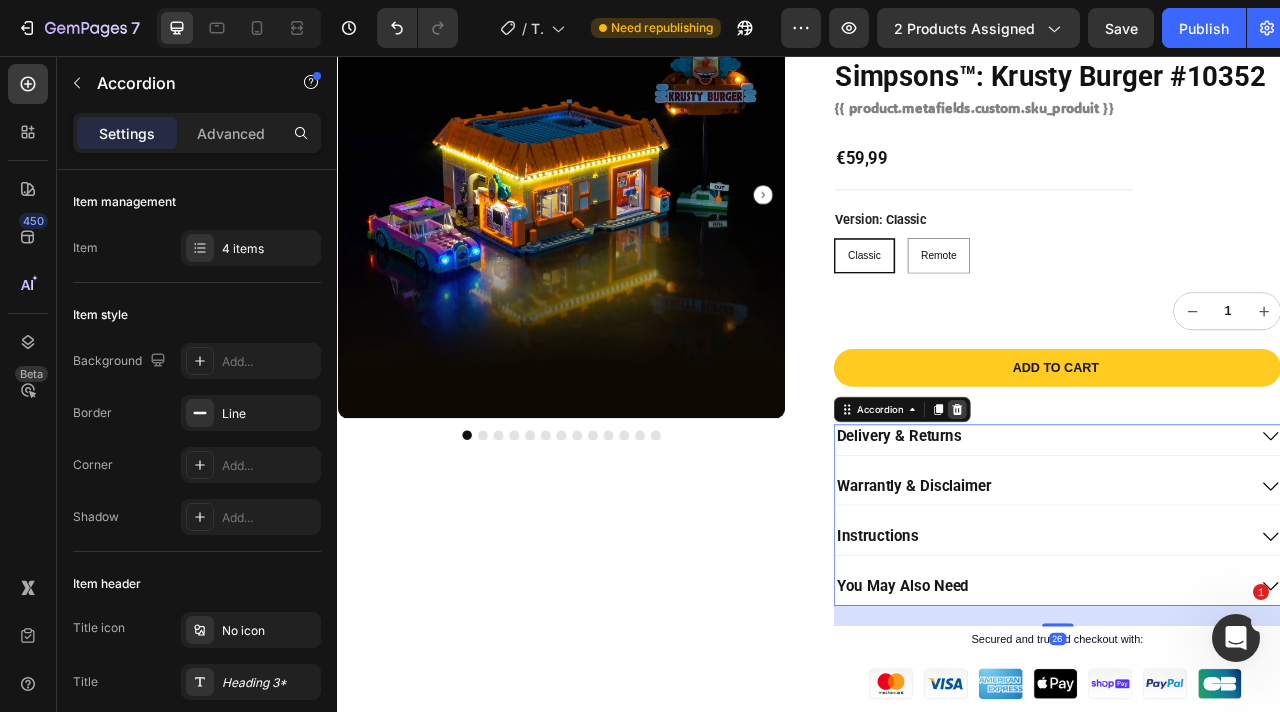 click 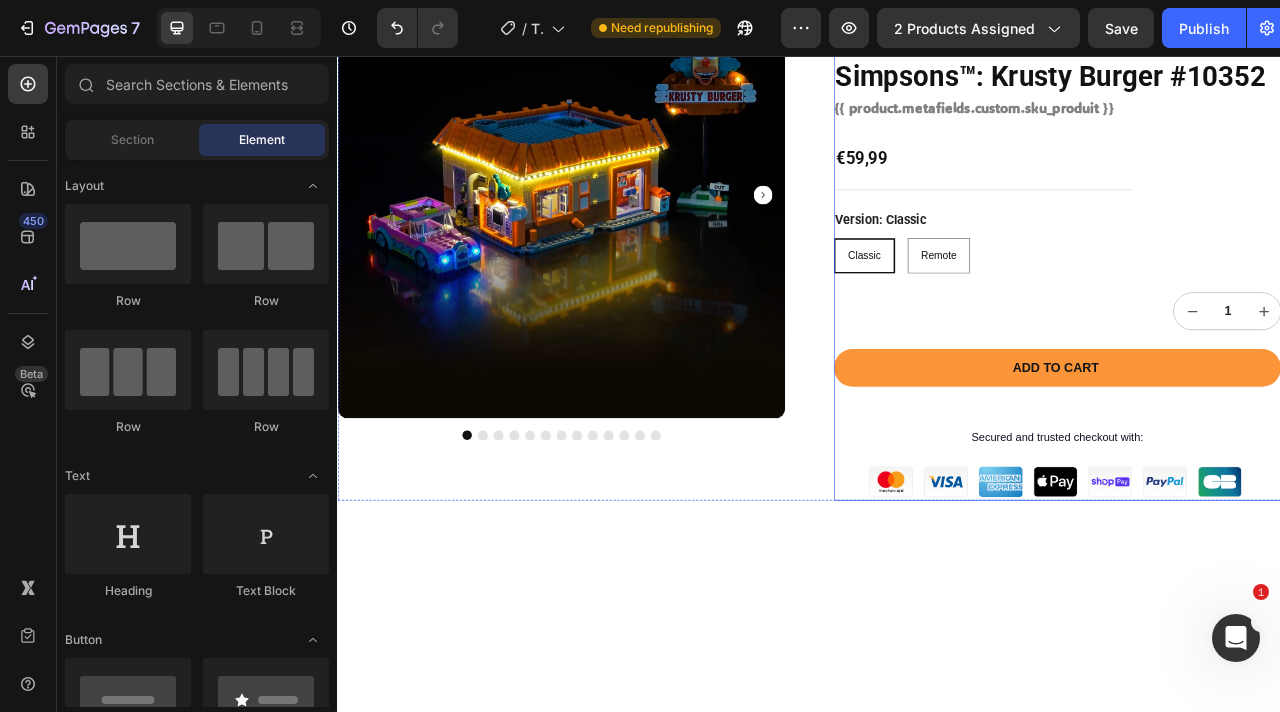 click on "Add to cart" at bounding box center [1252, 452] 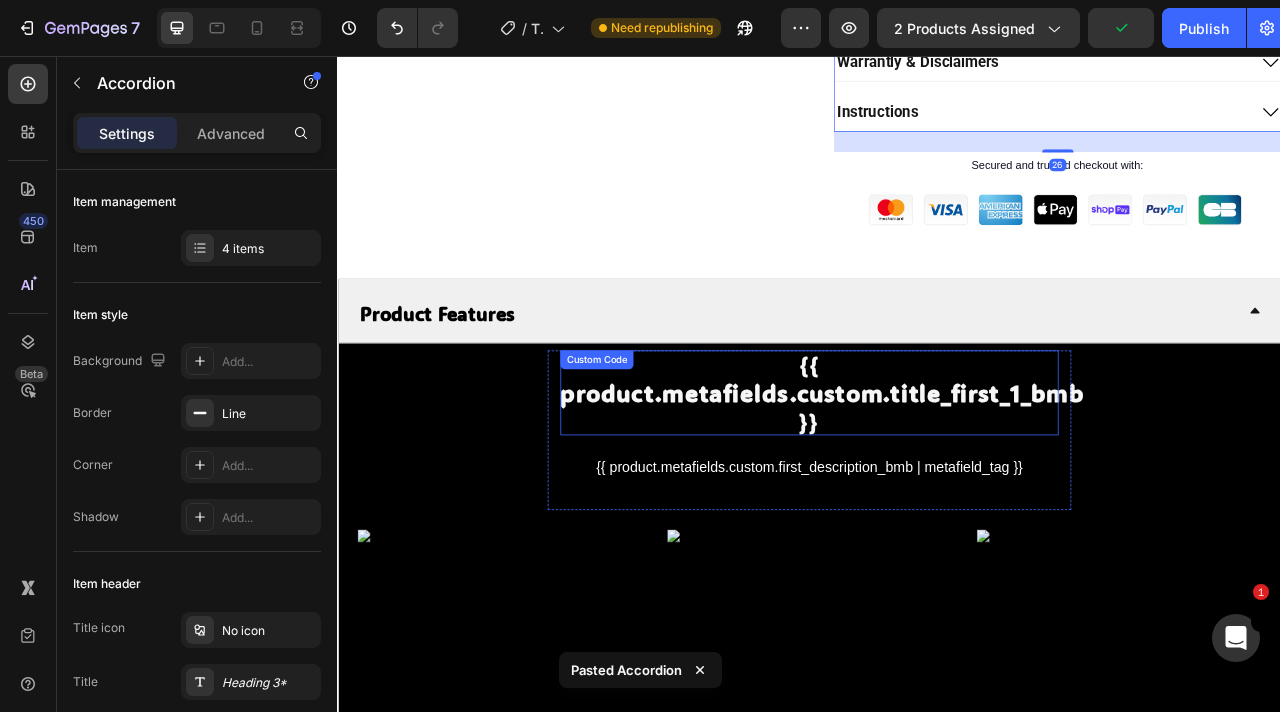 scroll, scrollTop: 875, scrollLeft: 0, axis: vertical 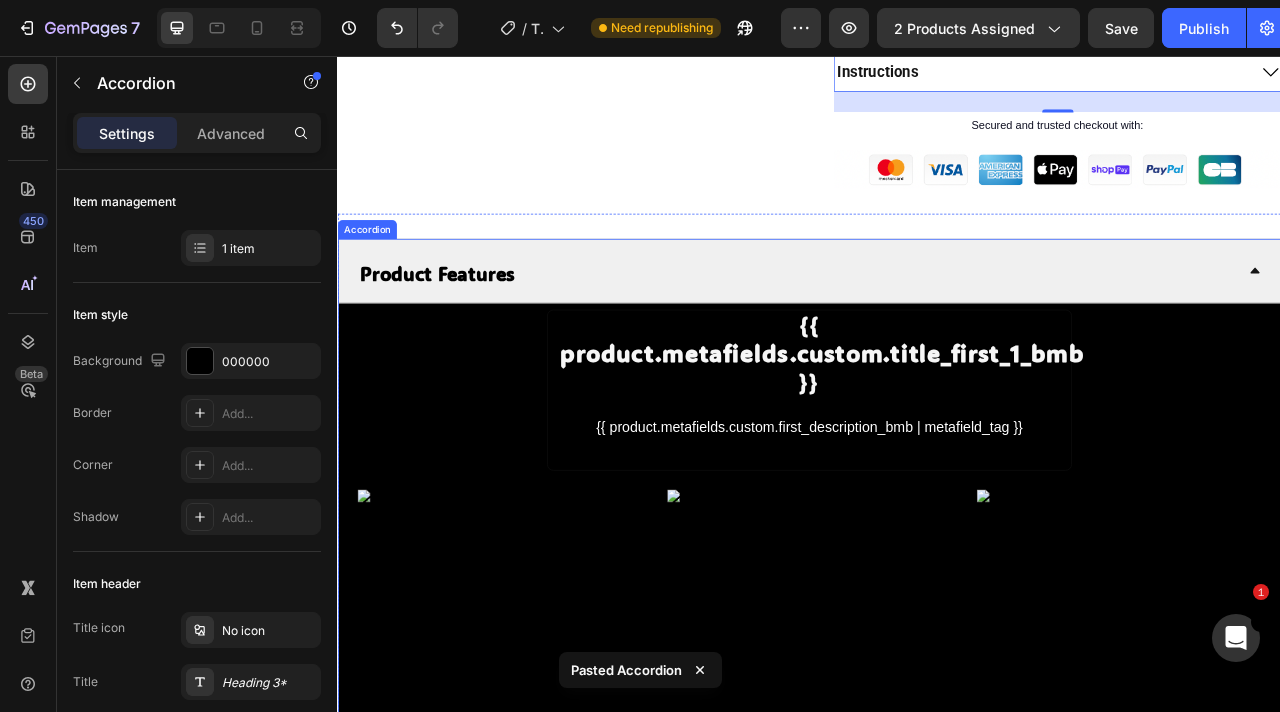 click on "Product Features" at bounding box center [463, 331] 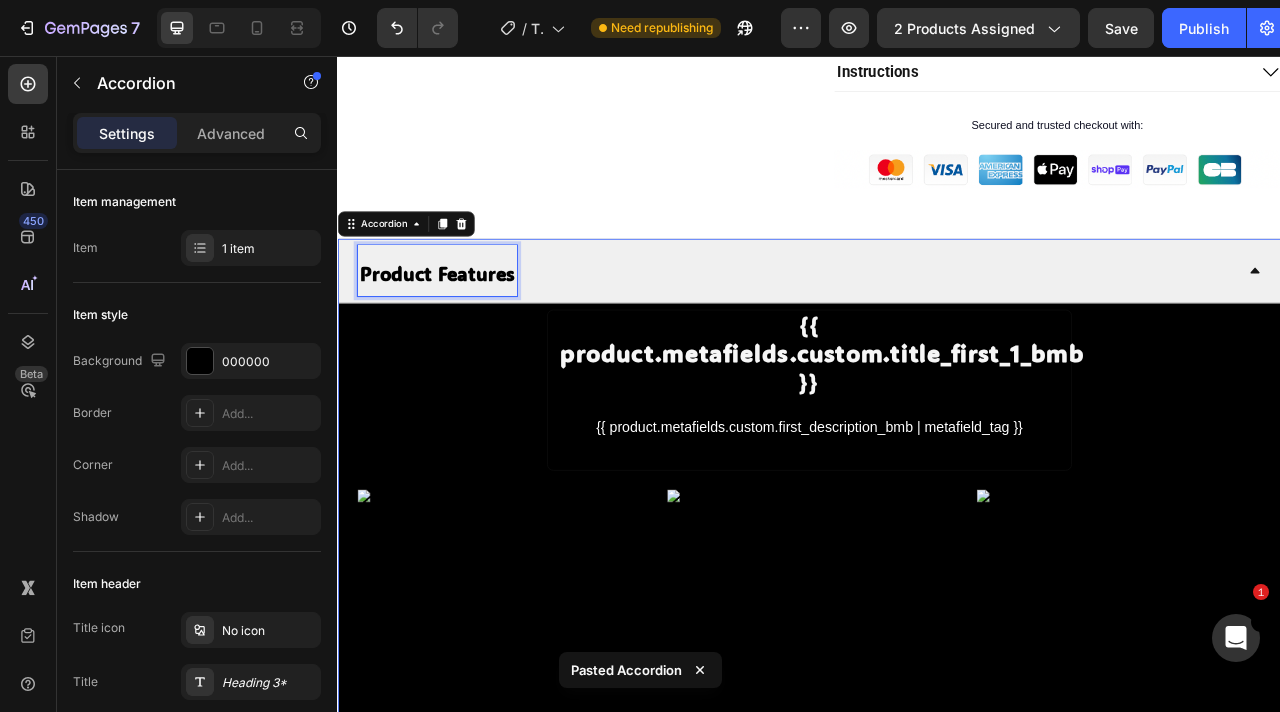 click on "Product Features" at bounding box center (463, 331) 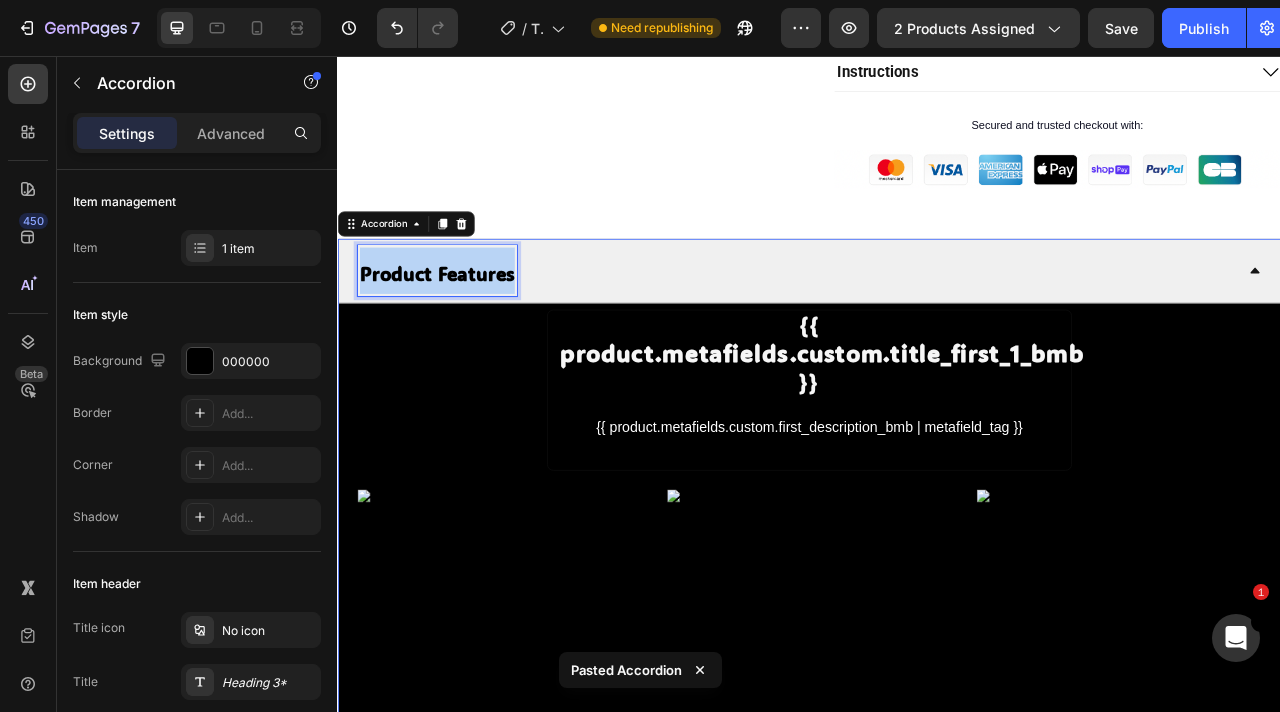 click on "Product Features" at bounding box center (463, 331) 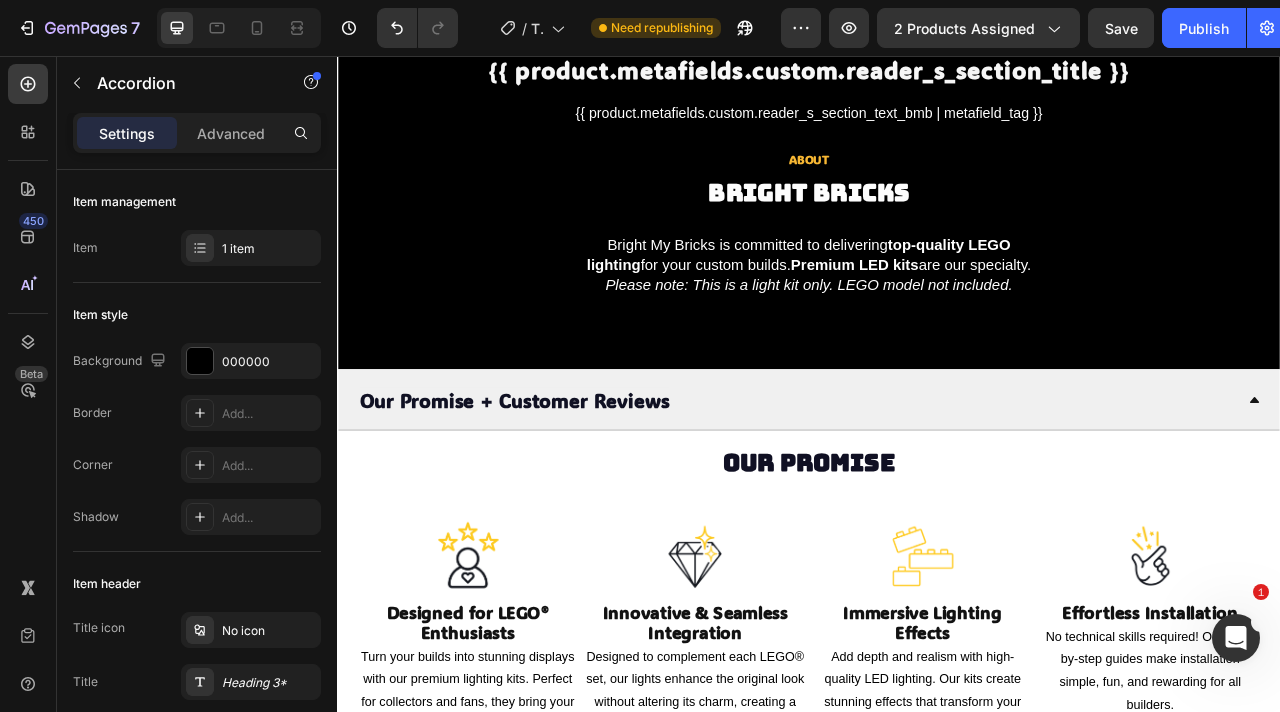 scroll, scrollTop: 3252, scrollLeft: 0, axis: vertical 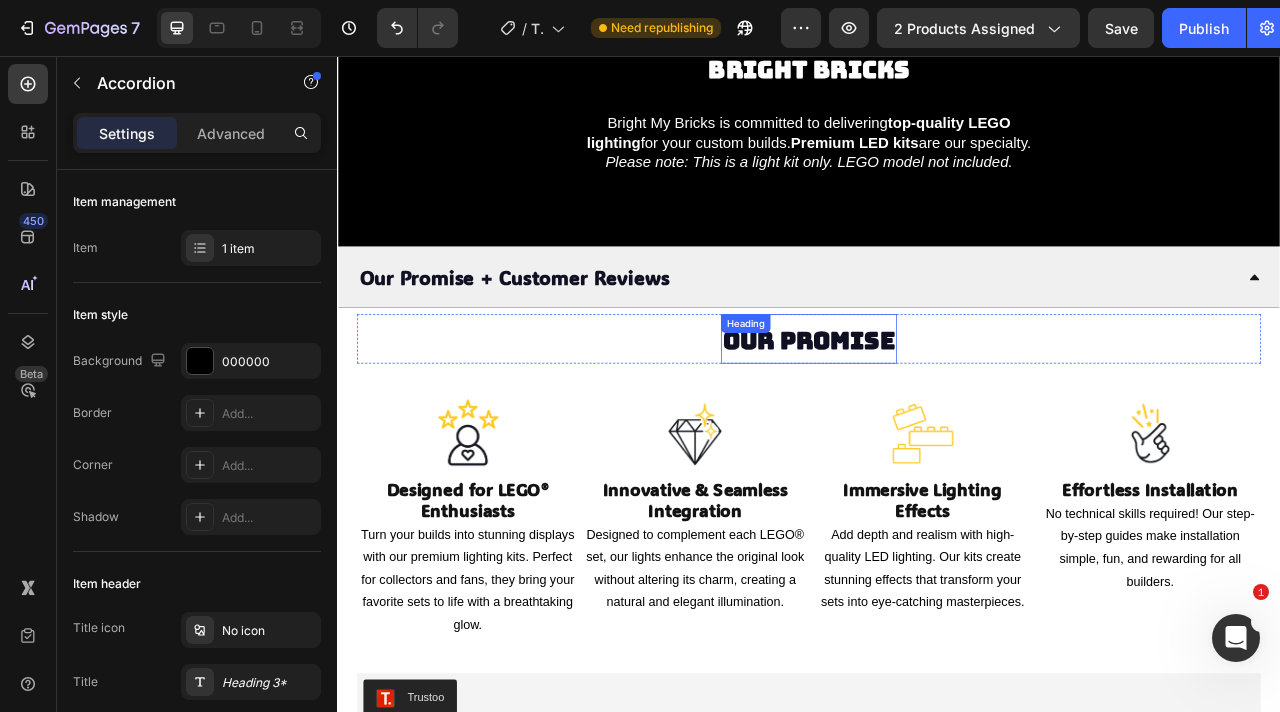 click on "Our Promise" at bounding box center (937, 417) 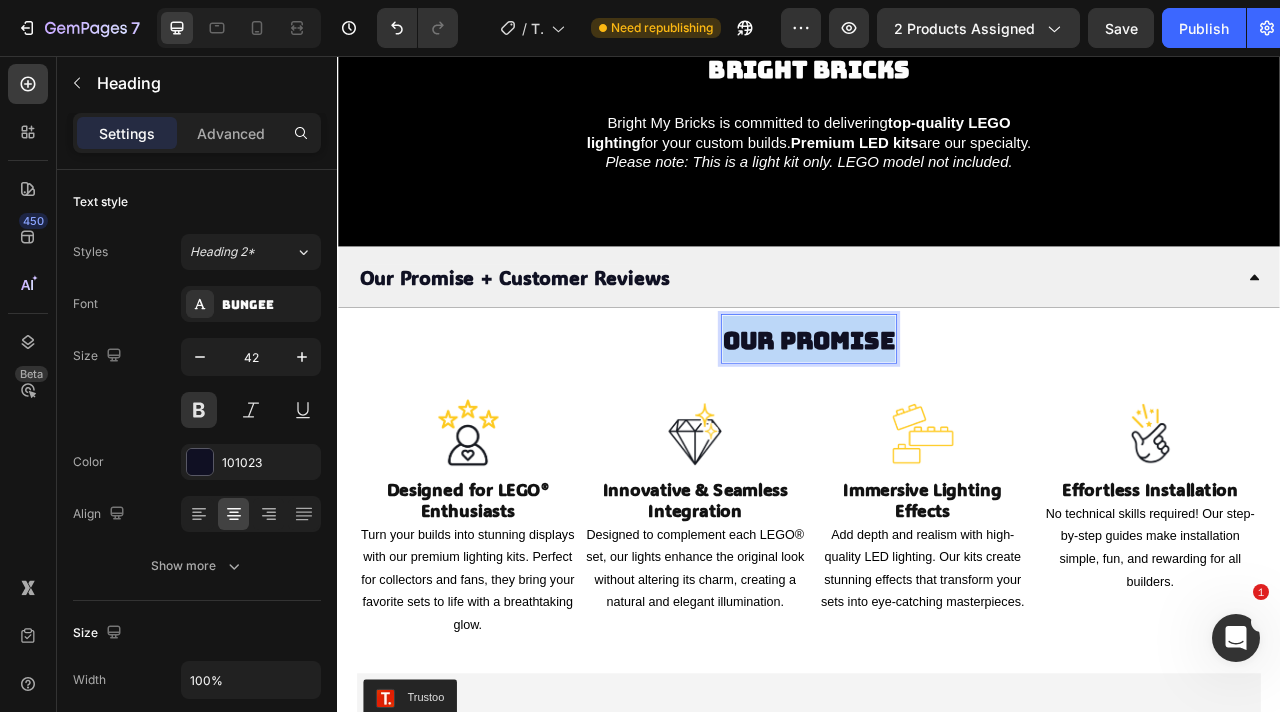 click on "Our Promise" at bounding box center [937, 417] 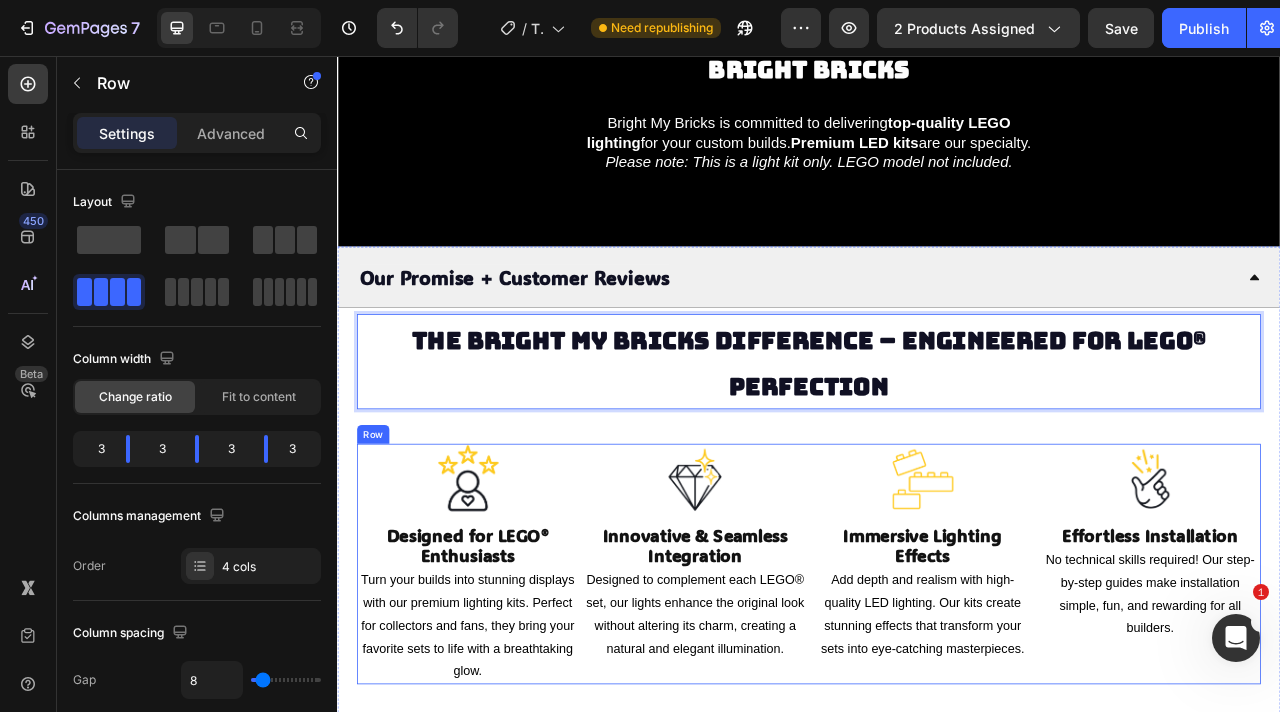 click on "Image Designed for LEGO® Enthusiasts Heading Turn your builds into stunning displays with our premium lighting kits. Perfect for collectors and fans, they bring your favorite sets to life with a breathtaking glow. Text Block Image Innovative & Seamless Integration Heading Designed to complement each LEGO® set, our lights enhance the original look without altering its charm, creating a natural and elegant illumination. Text Block Image Immersive Lighting Effects Heading Add depth and realism with high-quality LED lighting. Our kits create stunning effects that transform your sets into eye-catching masterpieces. Text Block Image Effortless Installation  Heading No technical skills required! Our step-by-step guides make installation simple, fun, and rewarding for all builders. Text Block Row" at bounding box center [937, 702] 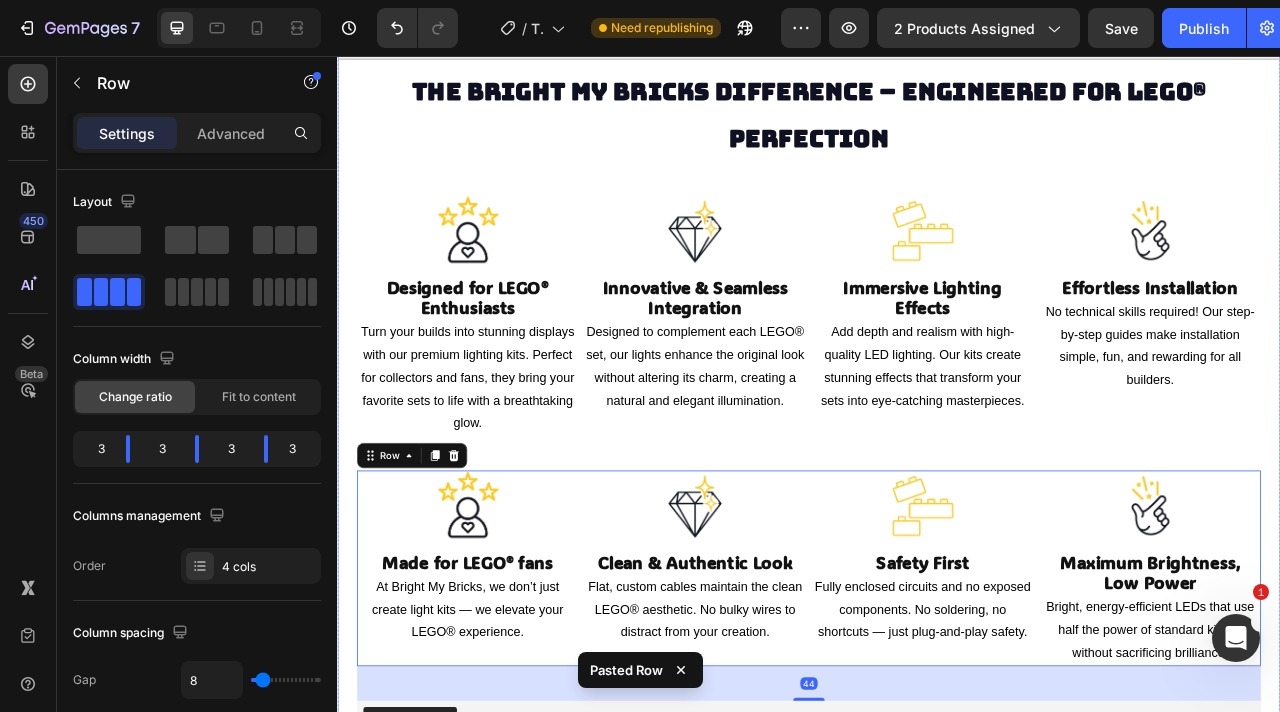 scroll, scrollTop: 3553, scrollLeft: 0, axis: vertical 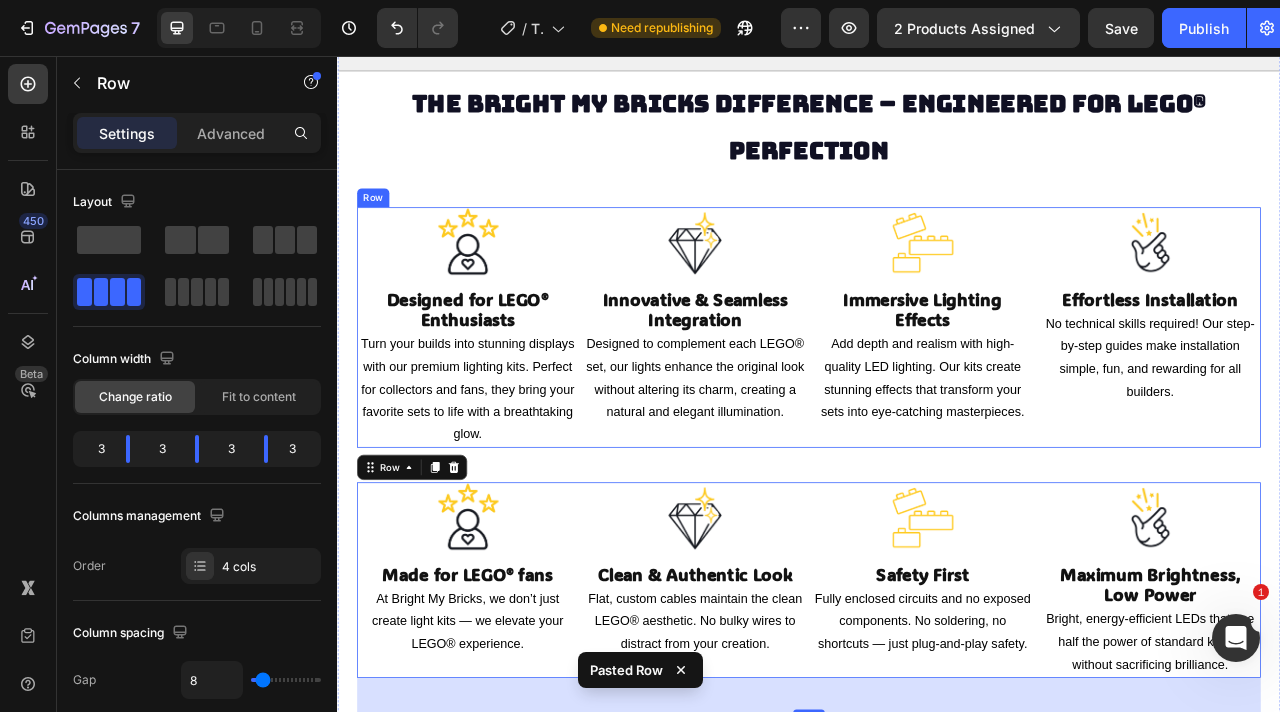 click on "Image Designed for LEGO® Enthusiasts Heading Turn your builds into stunning displays with our premium lighting kits. Perfect for collectors and fans, they bring your favorite sets to life with a breathtaking glow. Text Block" at bounding box center [503, 401] 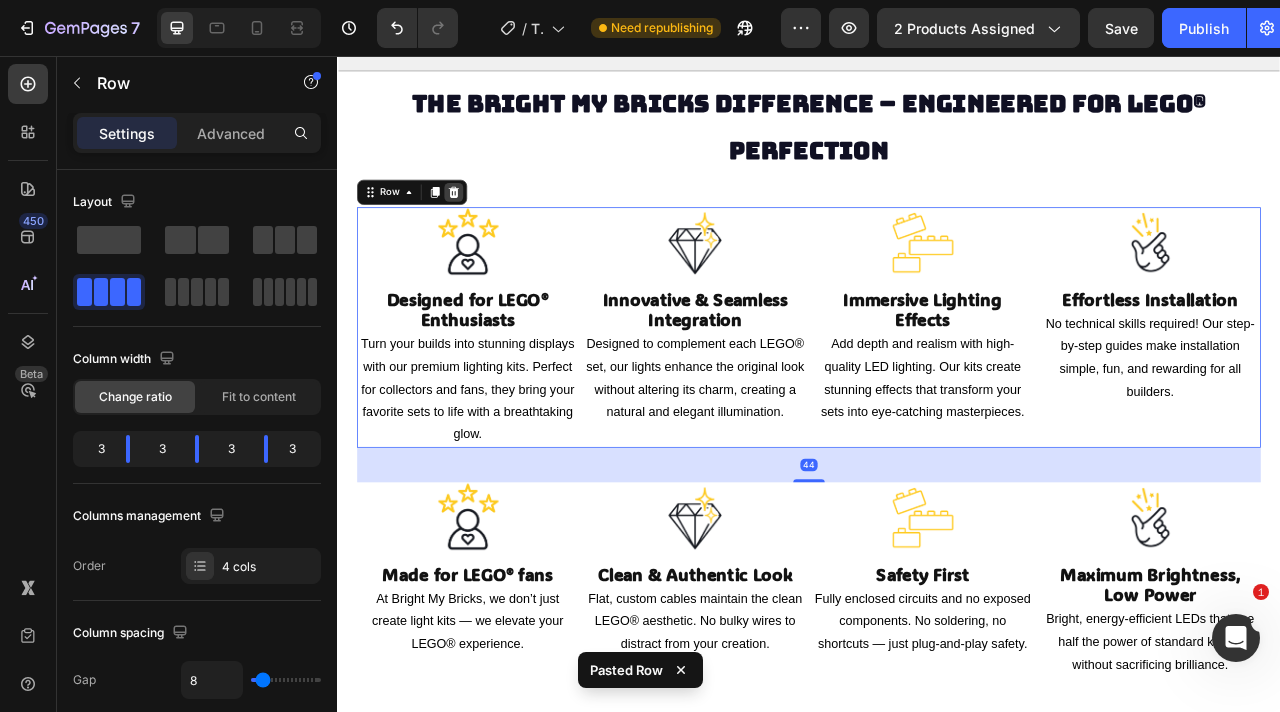 click 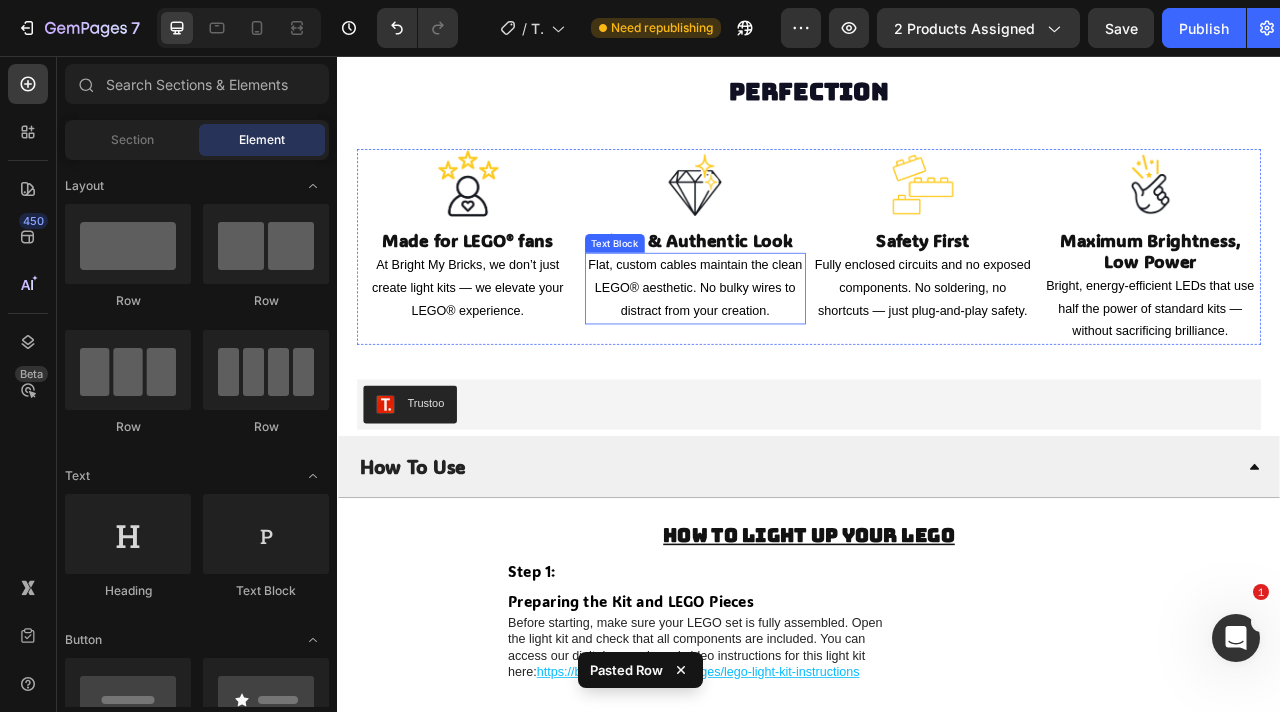 scroll, scrollTop: 3693, scrollLeft: 0, axis: vertical 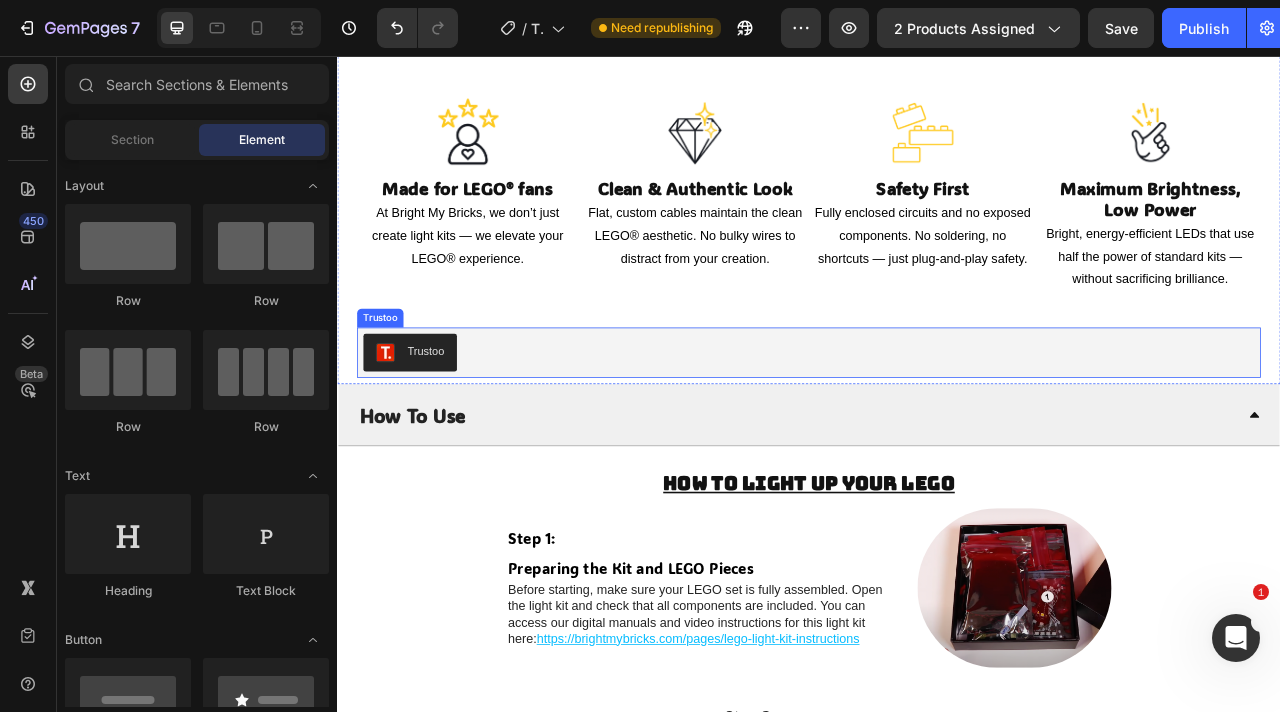click on "How To Use" at bounding box center (921, 512) 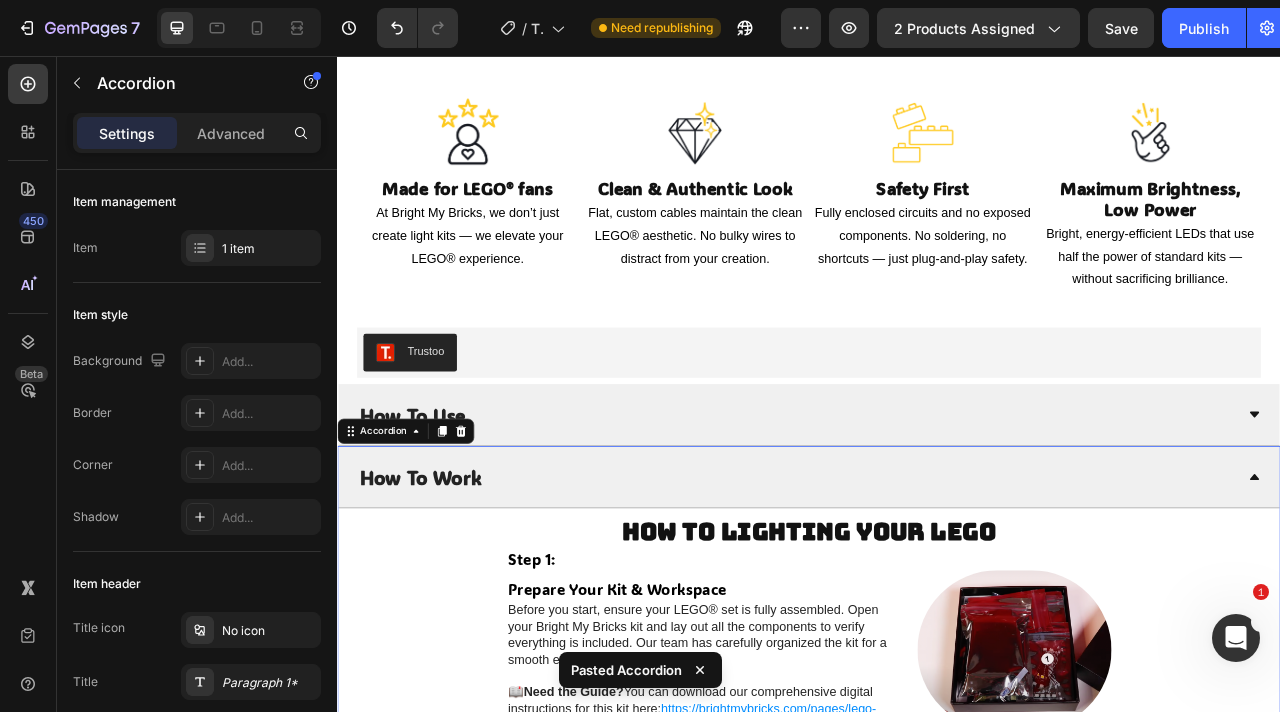 click on "How To Use" at bounding box center (921, 512) 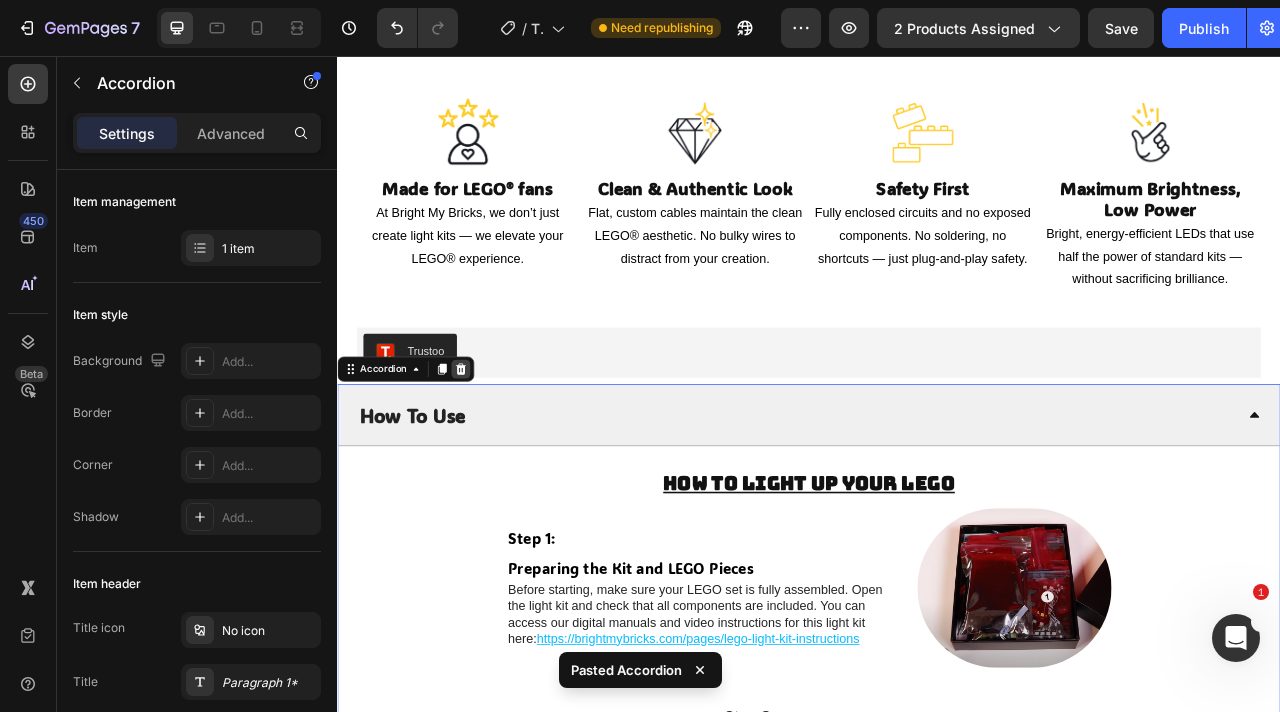 click 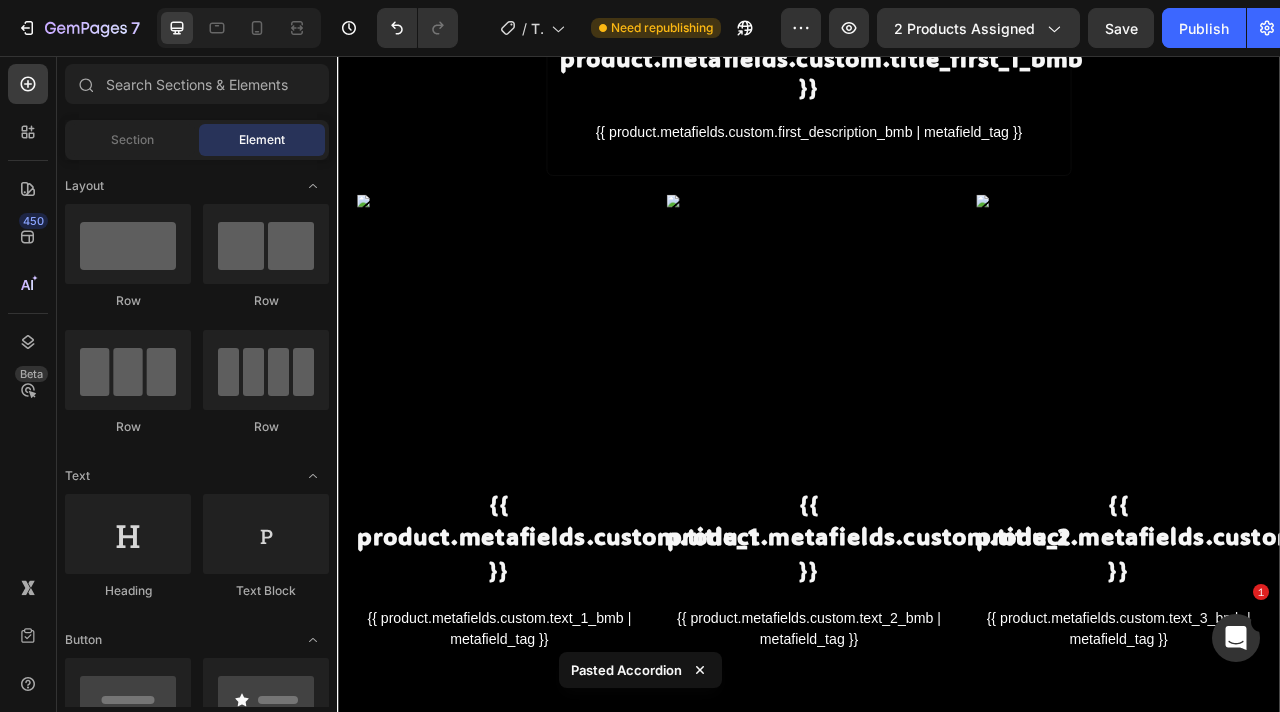 scroll, scrollTop: 1224, scrollLeft: 0, axis: vertical 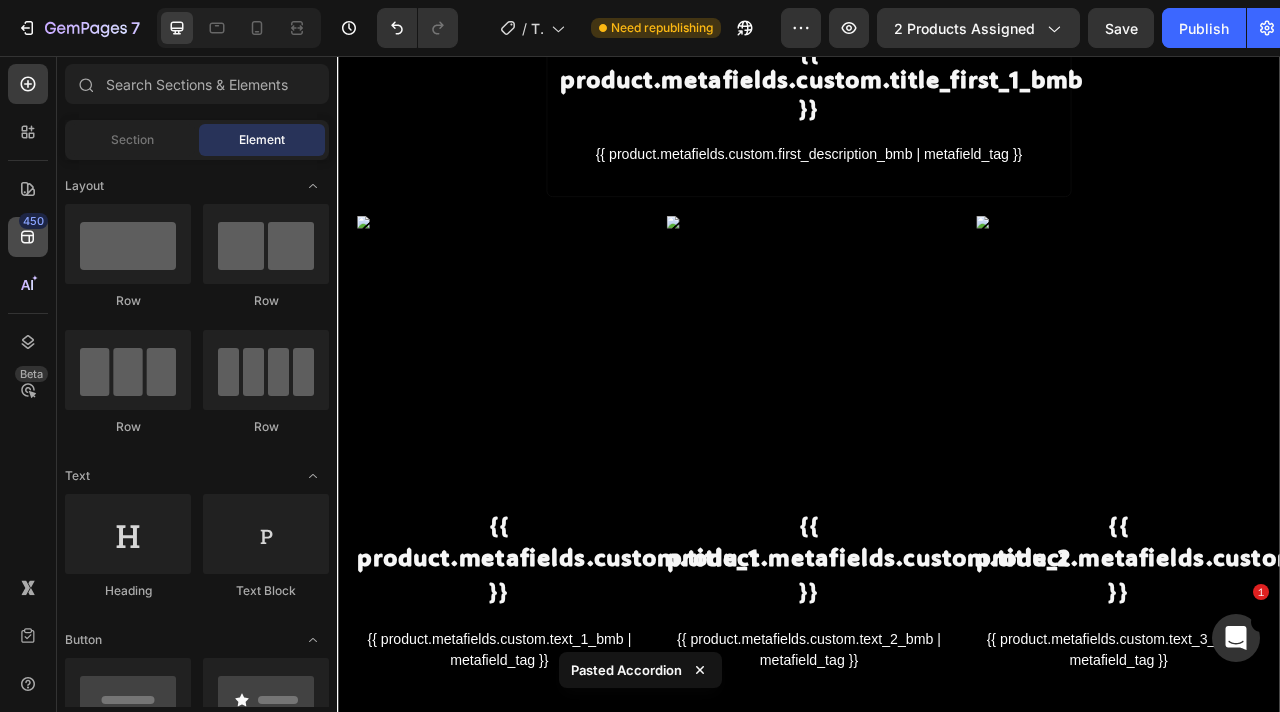 click on "450" 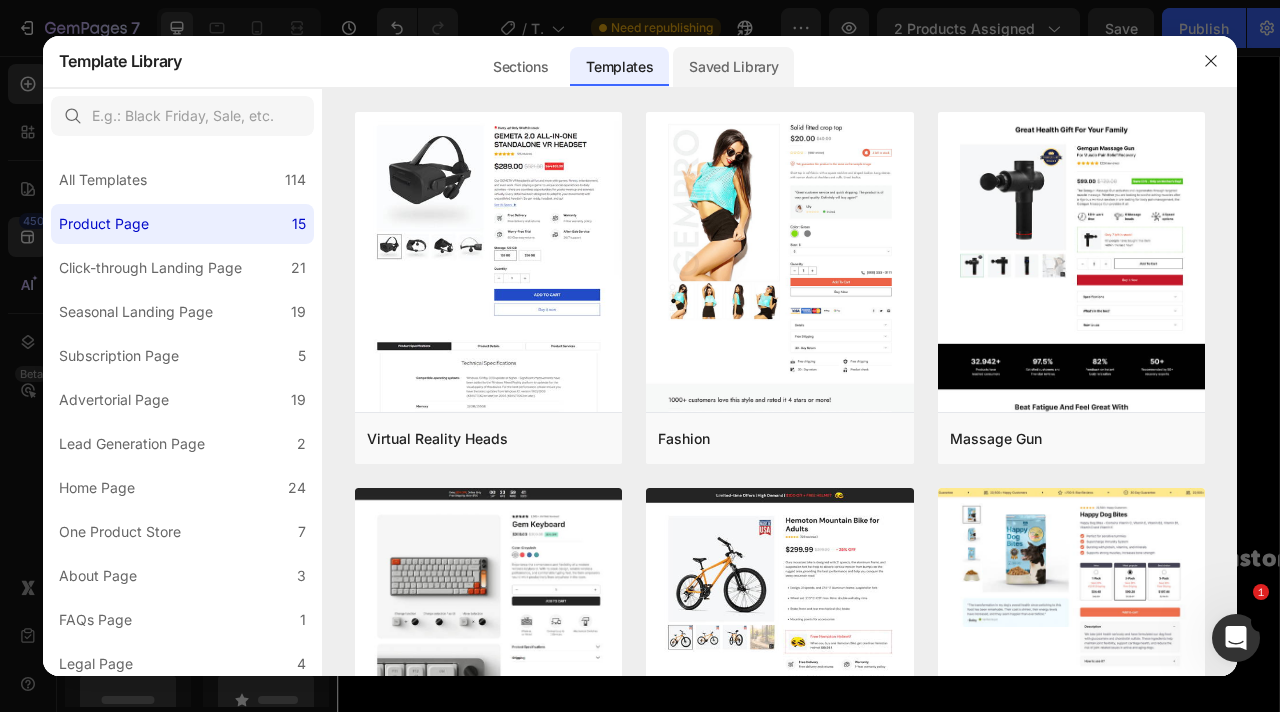 click on "Saved Library" 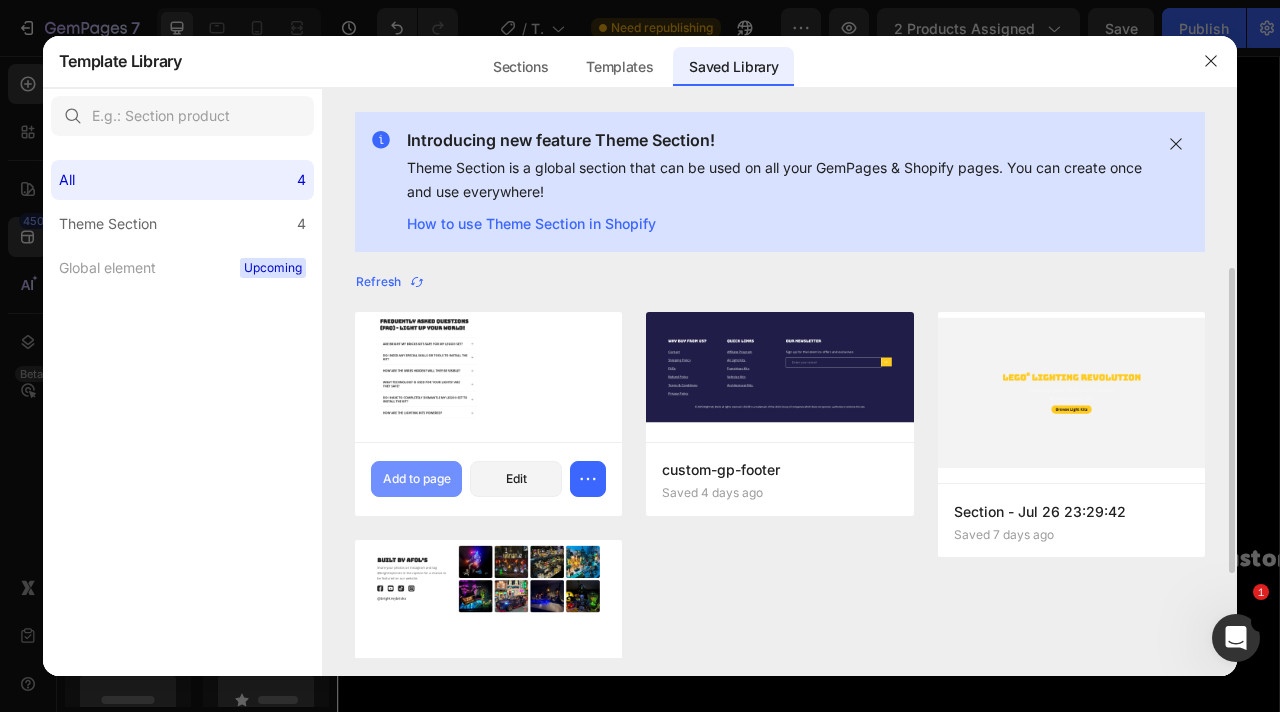 click on "Add to page" at bounding box center (417, 479) 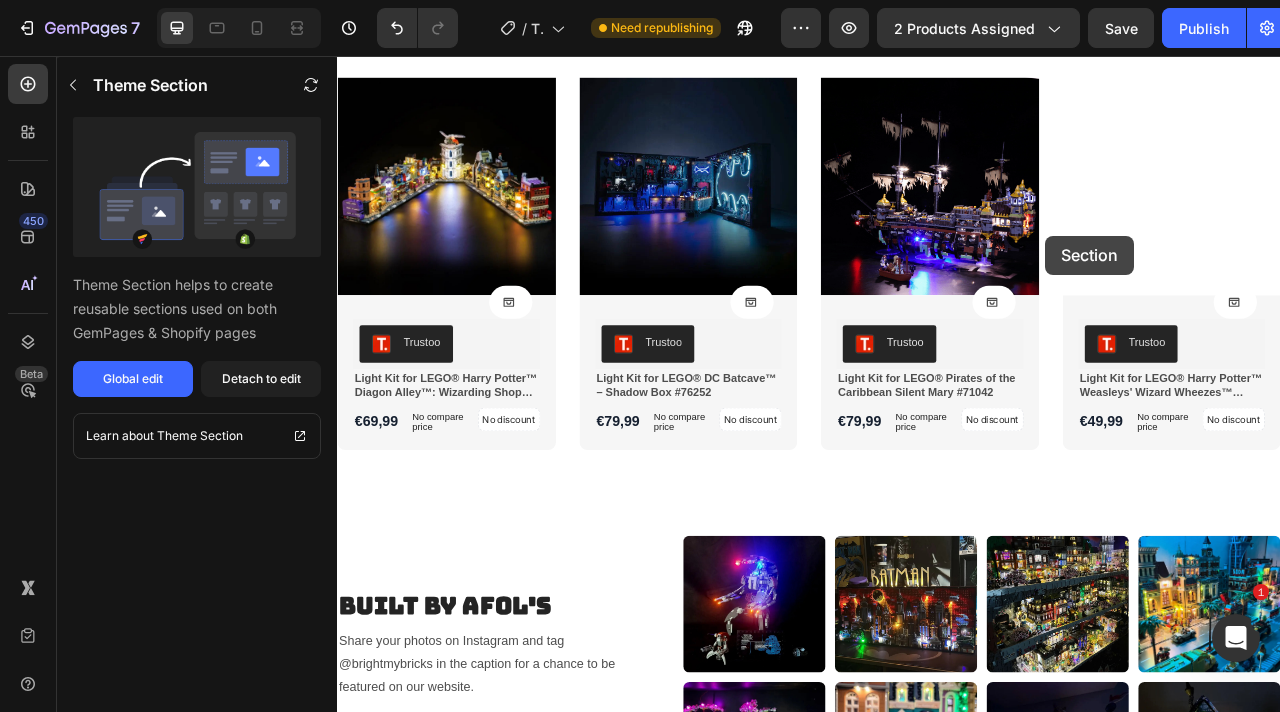 scroll, scrollTop: 5532, scrollLeft: 0, axis: vertical 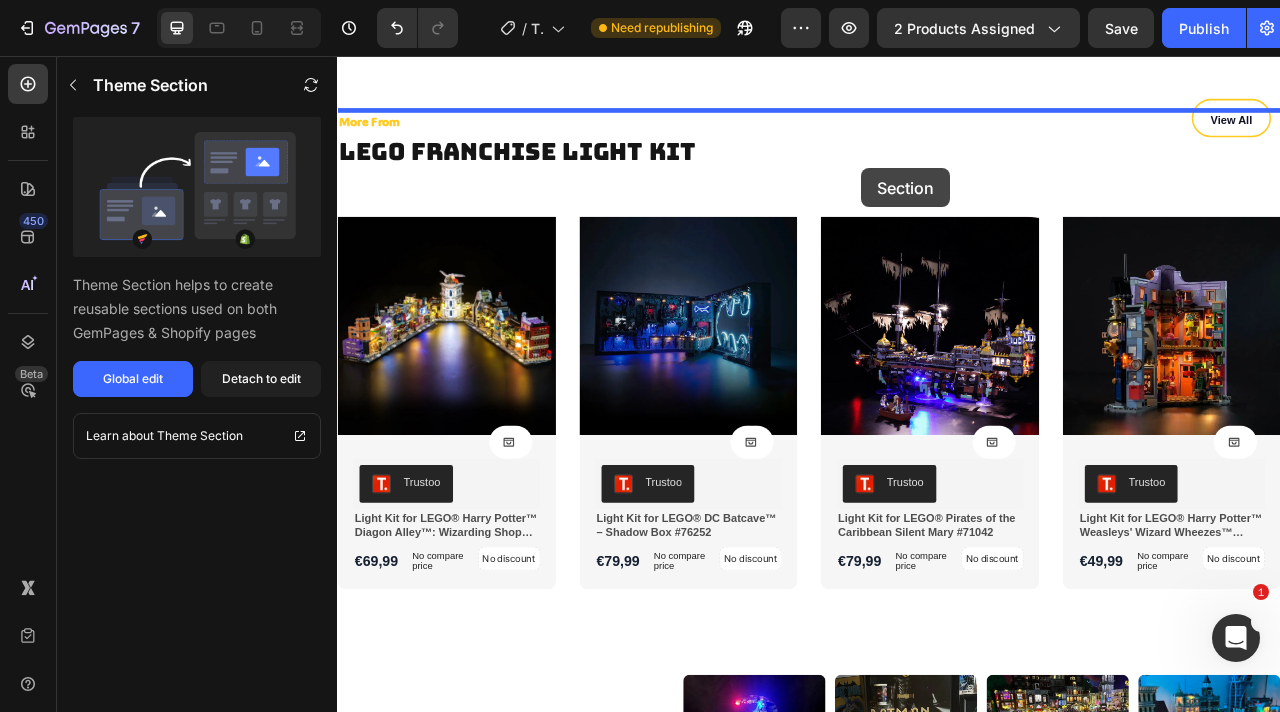 drag, startPoint x: 1427, startPoint y: 296, endPoint x: 1004, endPoint y: 199, distance: 433.97925 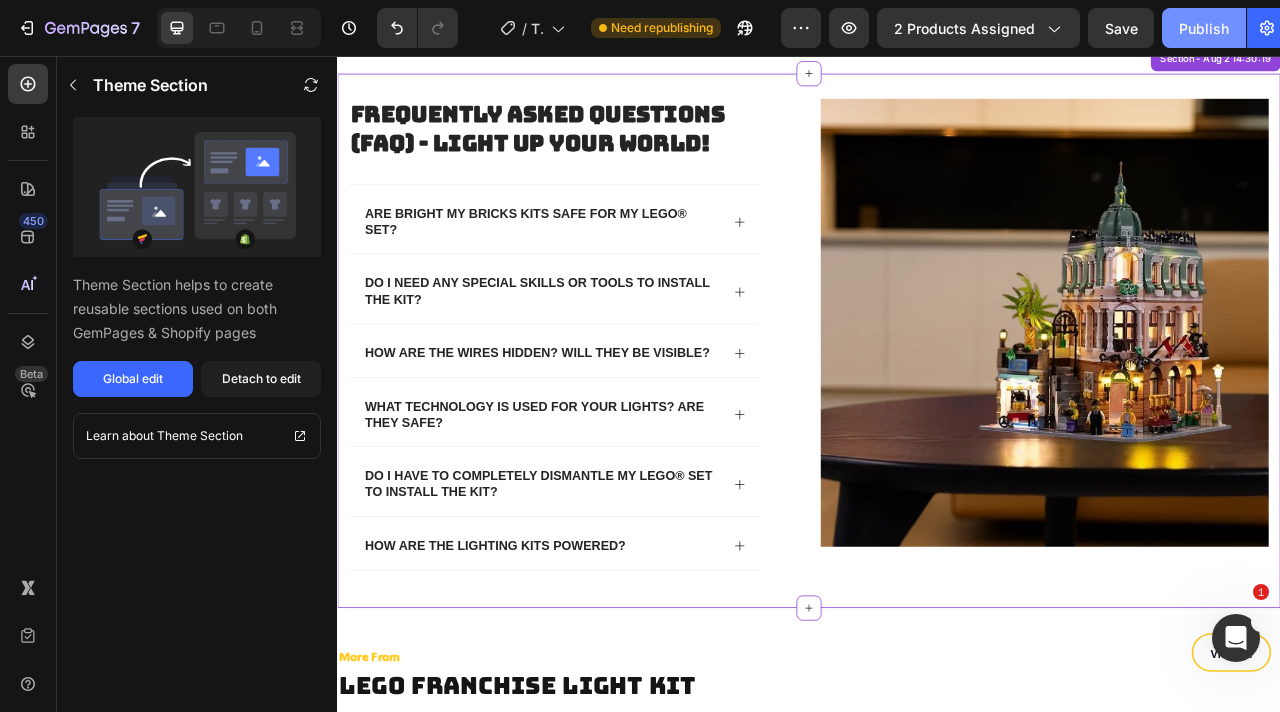 click on "Publish" at bounding box center (1204, 28) 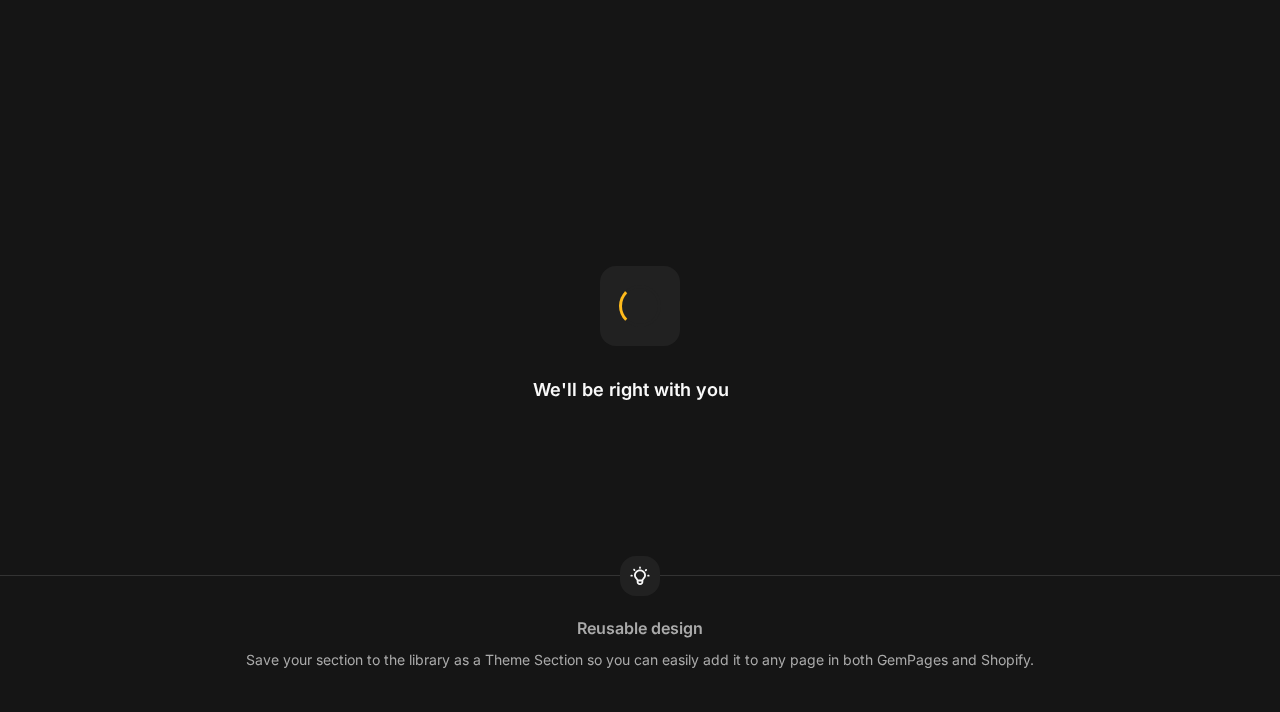 scroll, scrollTop: 0, scrollLeft: 0, axis: both 